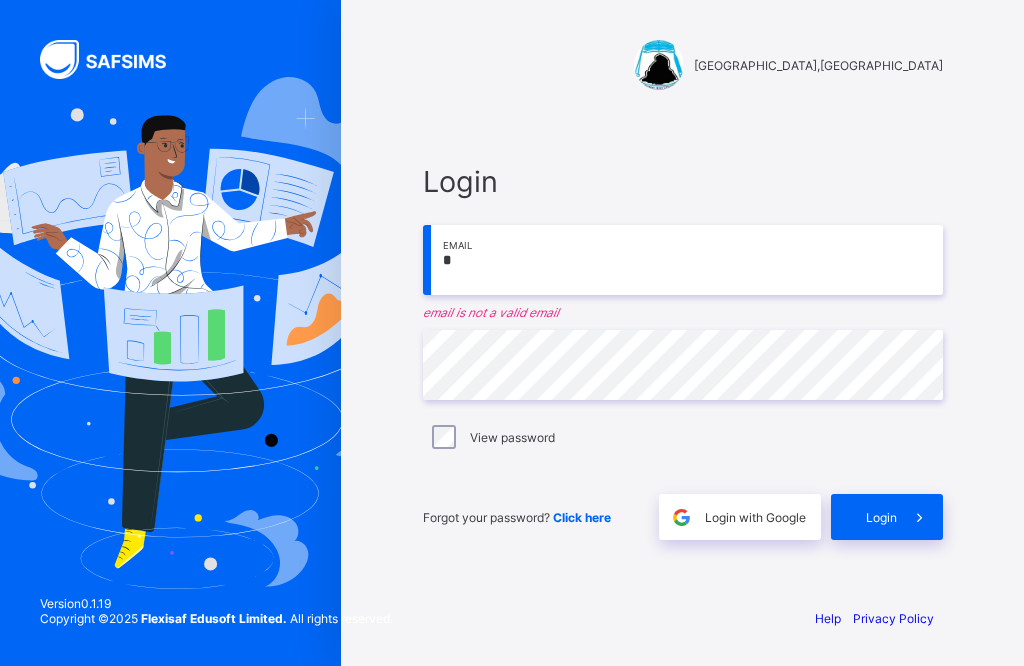 scroll, scrollTop: 0, scrollLeft: 0, axis: both 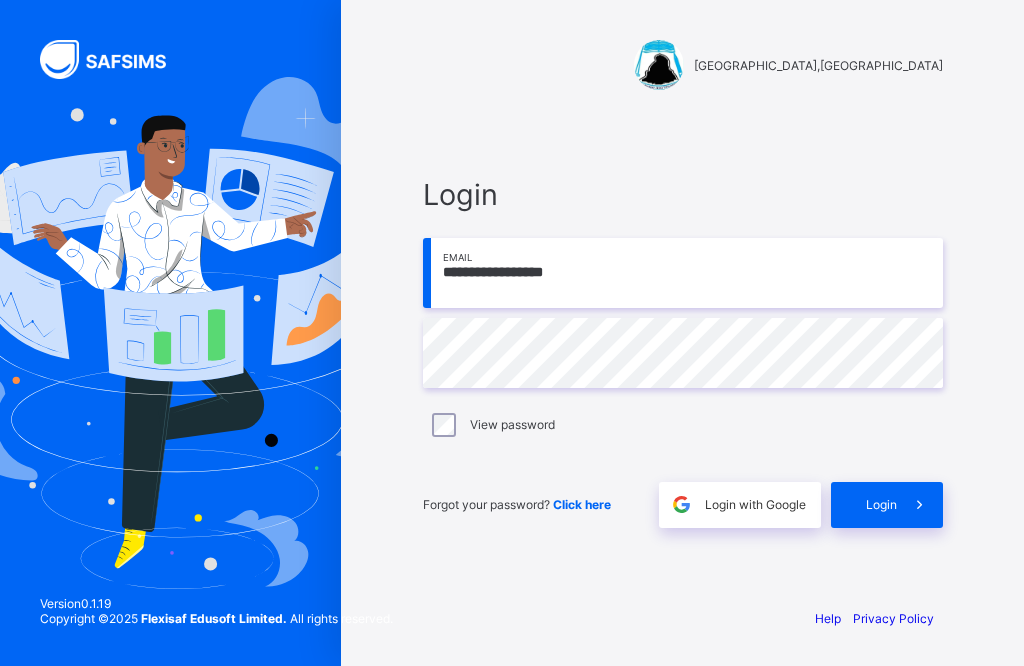 type on "**********" 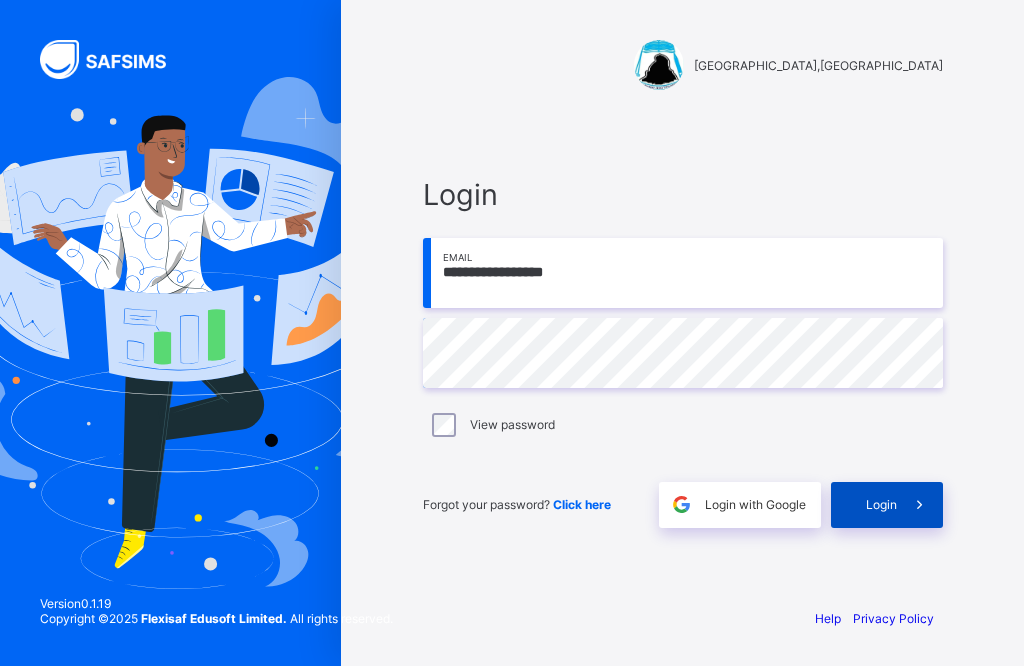 click on "Login" at bounding box center [887, 505] 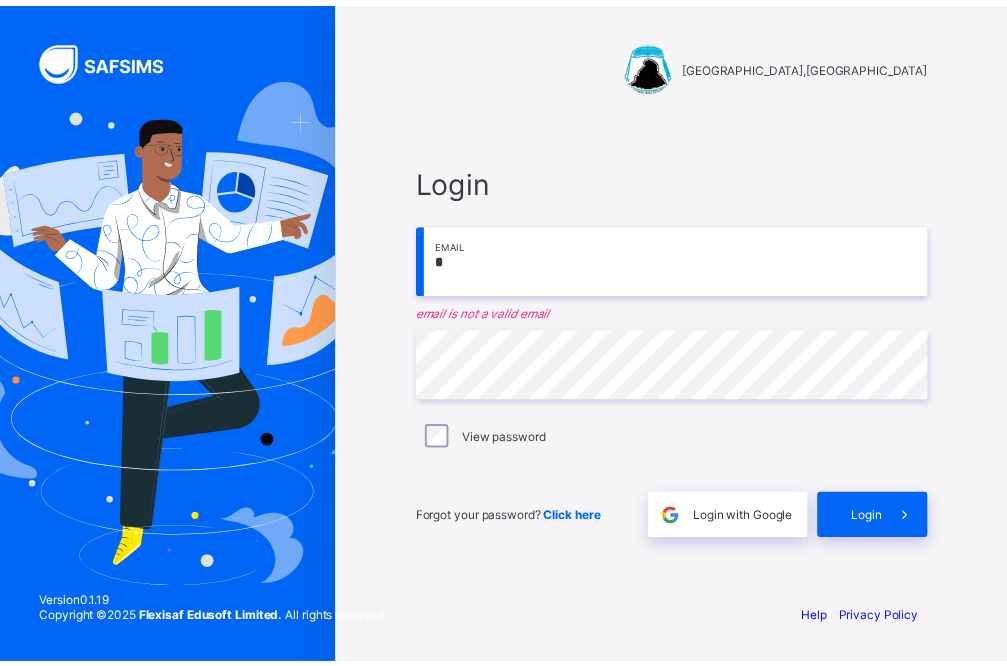 scroll, scrollTop: 0, scrollLeft: 0, axis: both 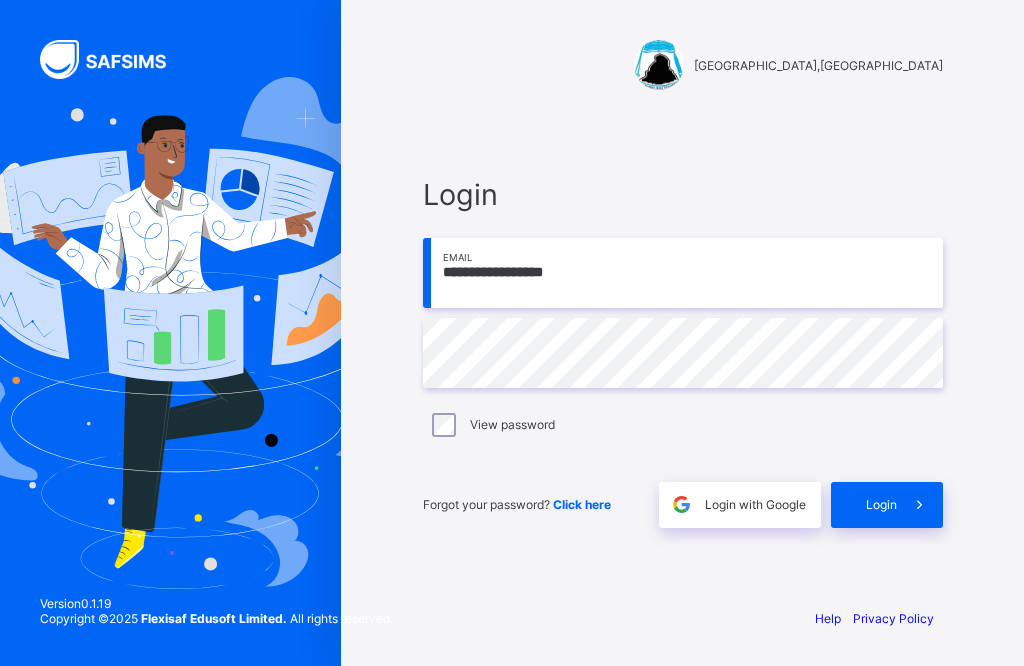 type on "**********" 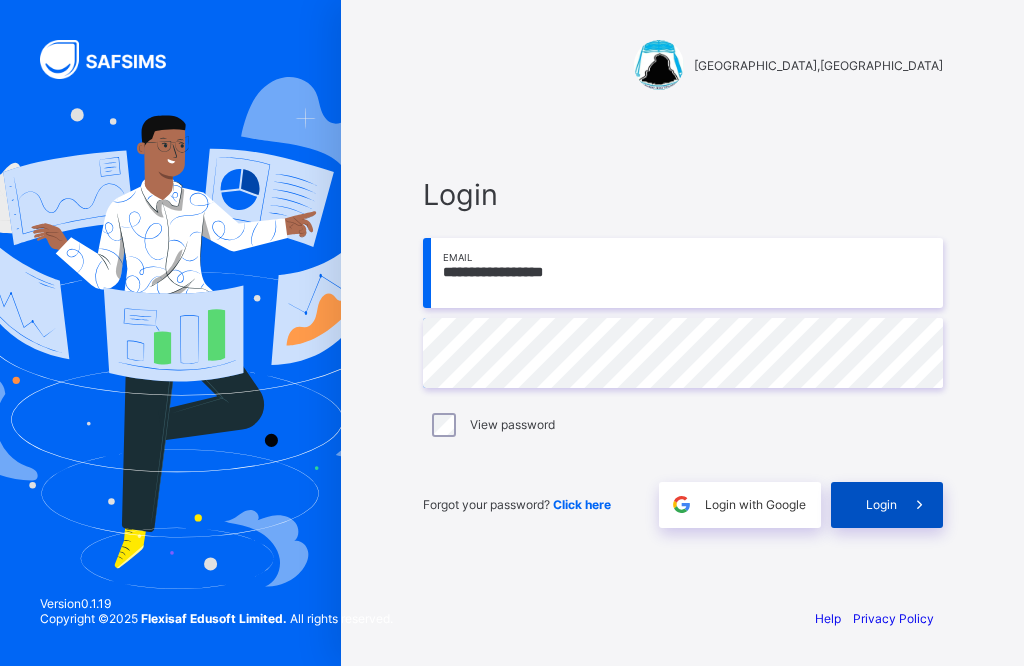 click on "Login" at bounding box center [881, 504] 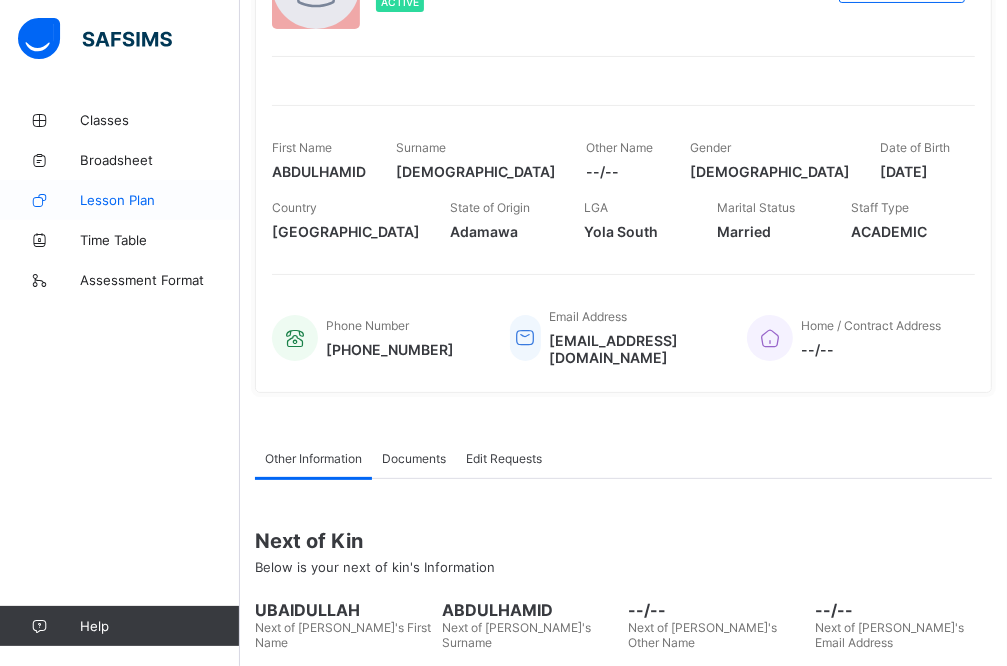 scroll, scrollTop: 200, scrollLeft: 0, axis: vertical 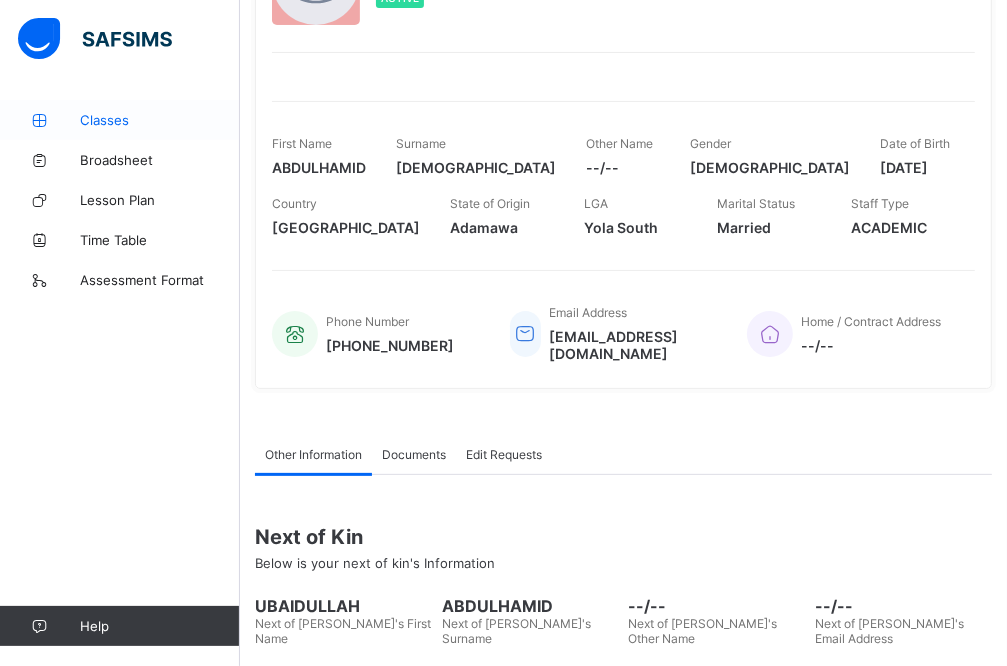click on "Classes" at bounding box center (160, 120) 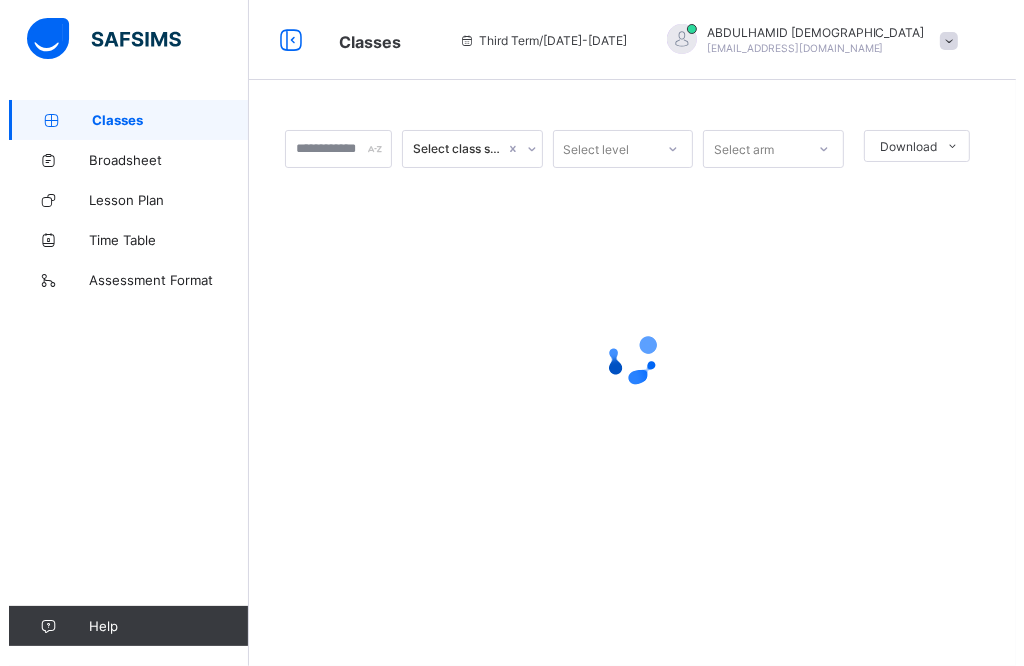scroll, scrollTop: 0, scrollLeft: 0, axis: both 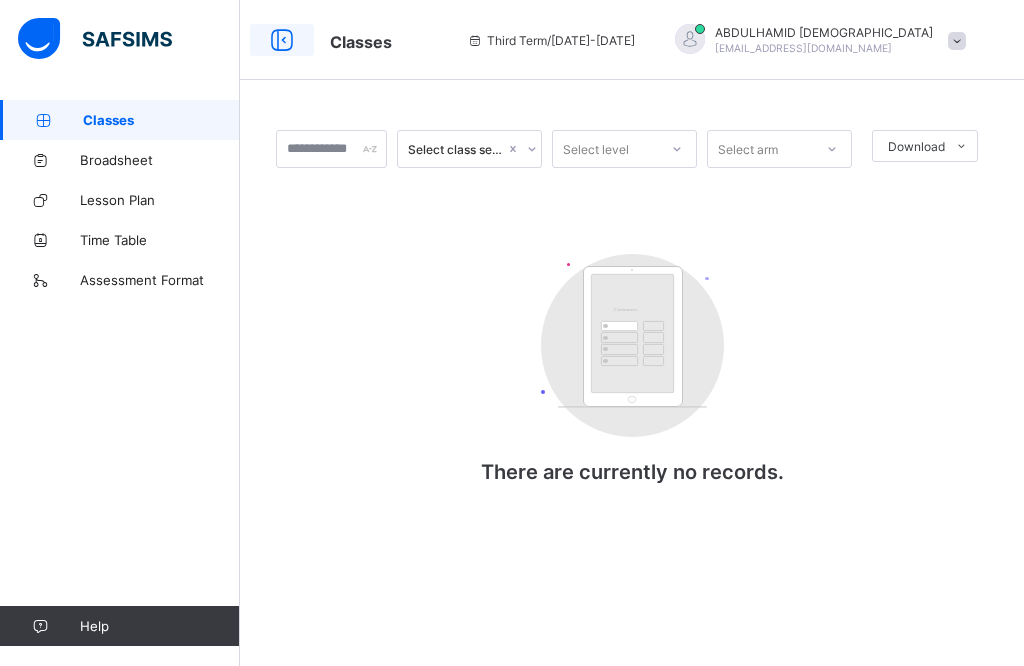 click at bounding box center (282, 40) 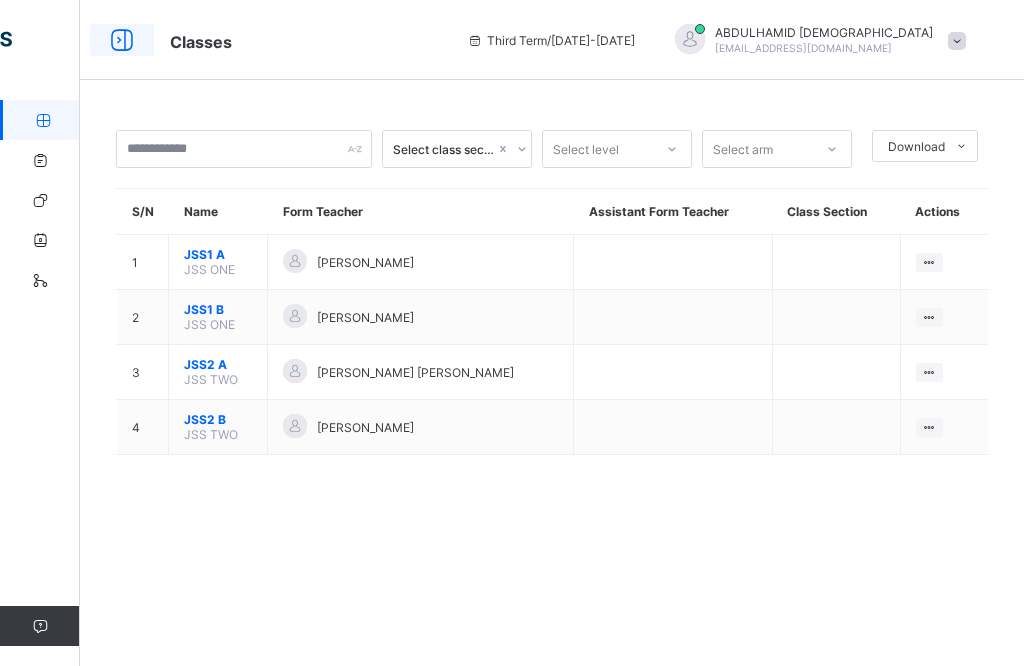 click at bounding box center (122, 40) 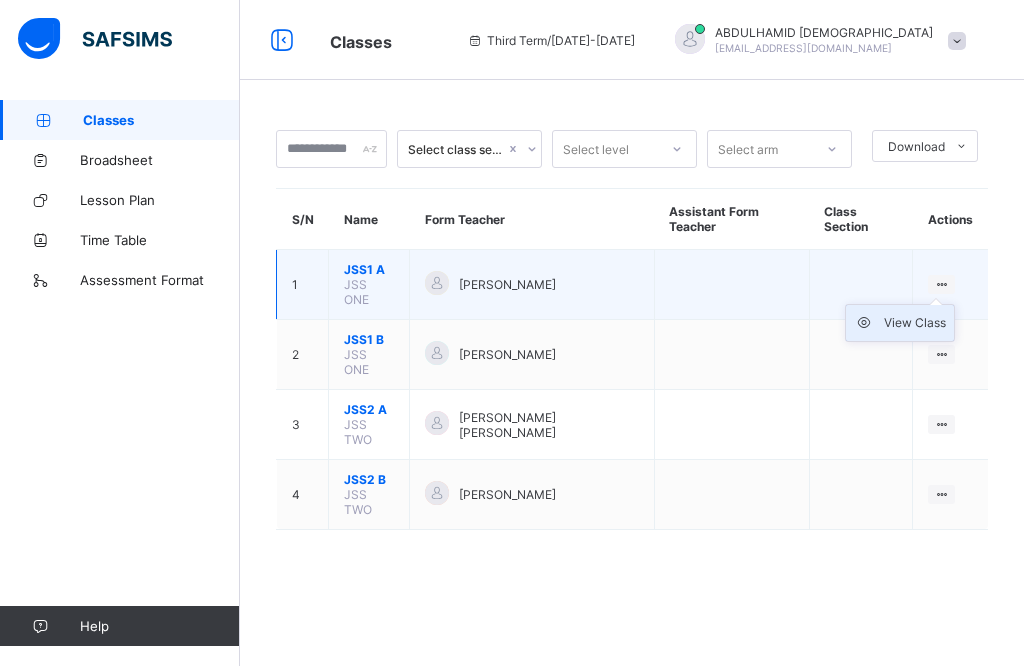 click on "View Class" at bounding box center (915, 323) 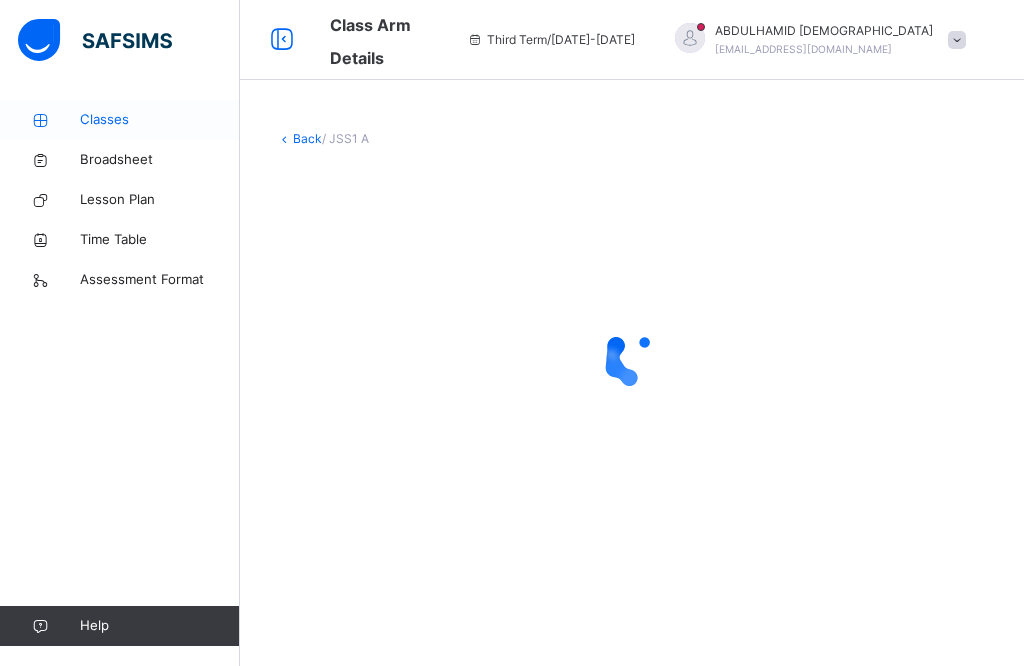 click on "Classes" at bounding box center [160, 120] 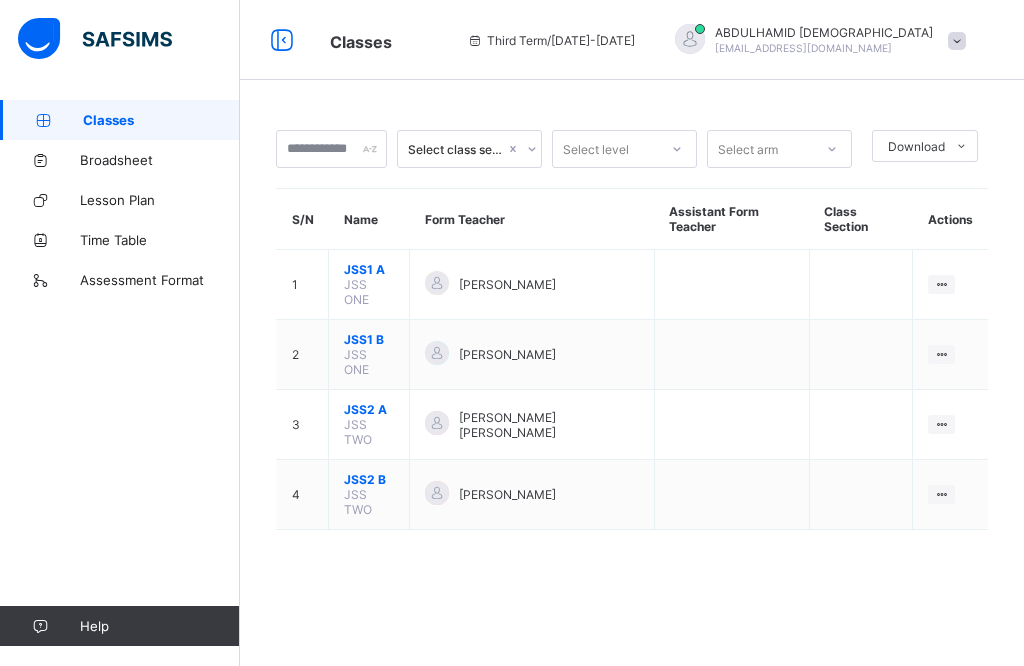 scroll, scrollTop: 0, scrollLeft: 0, axis: both 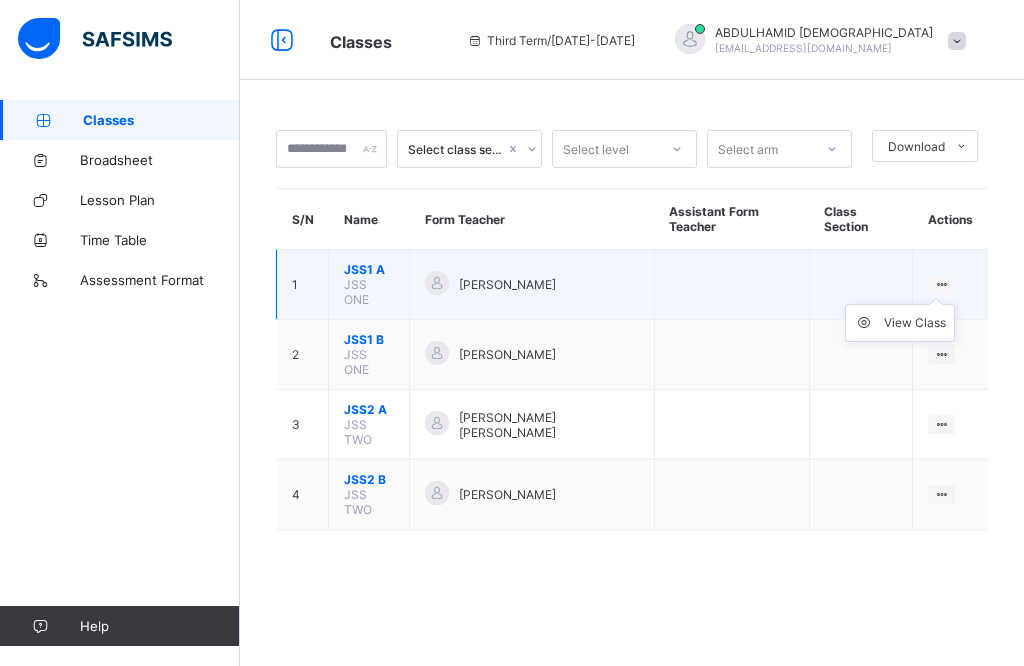 click at bounding box center (941, 284) 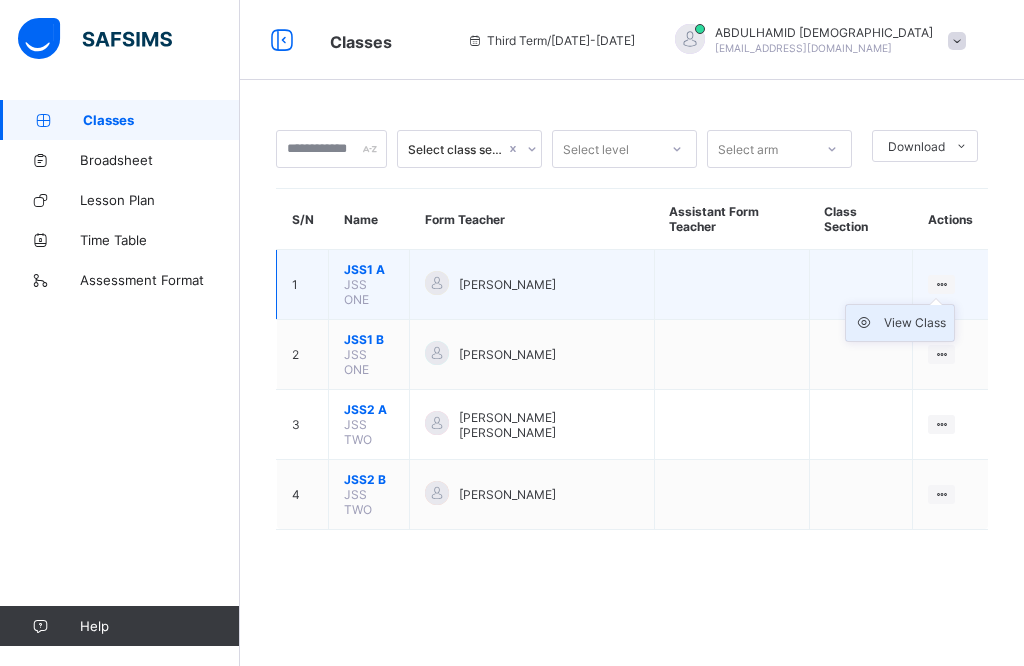 click on "View Class" at bounding box center (915, 323) 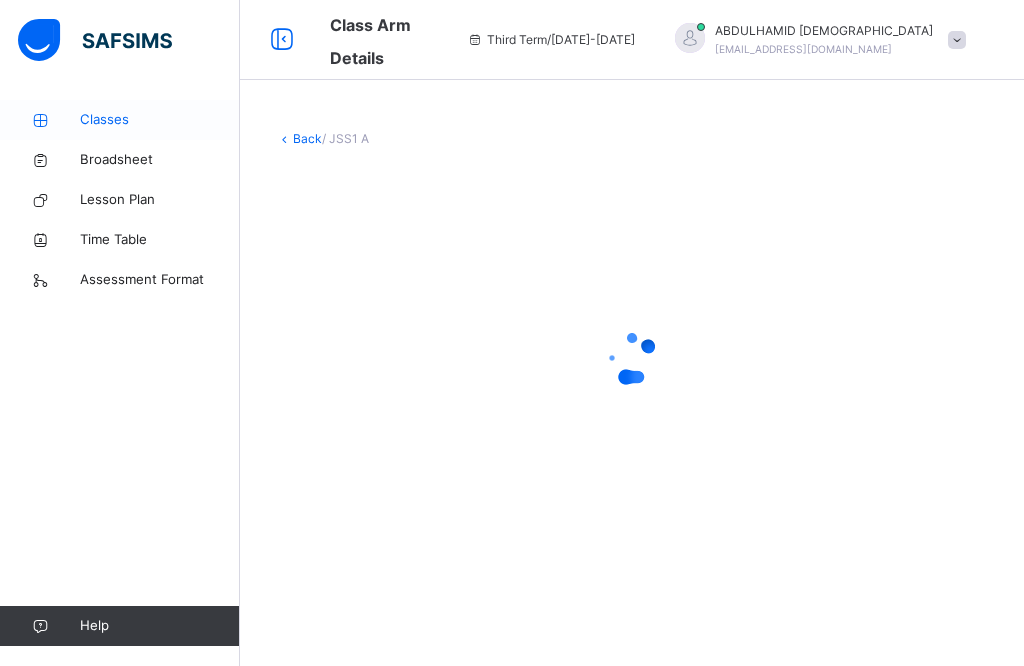 click on "Classes" at bounding box center (160, 120) 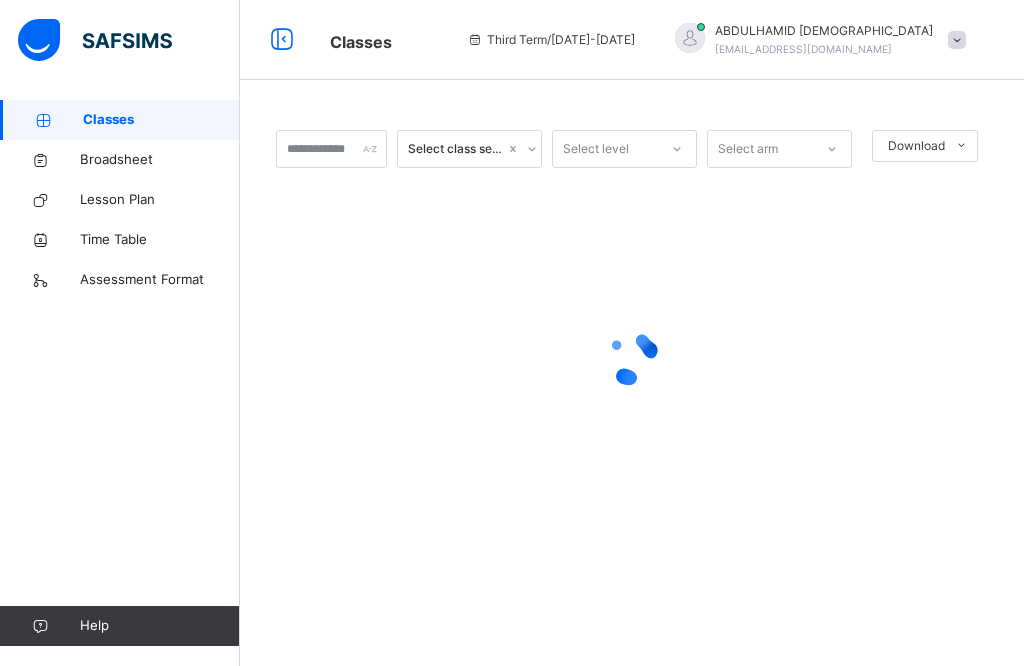 drag, startPoint x: 433, startPoint y: 268, endPoint x: 856, endPoint y: 371, distance: 435.35962 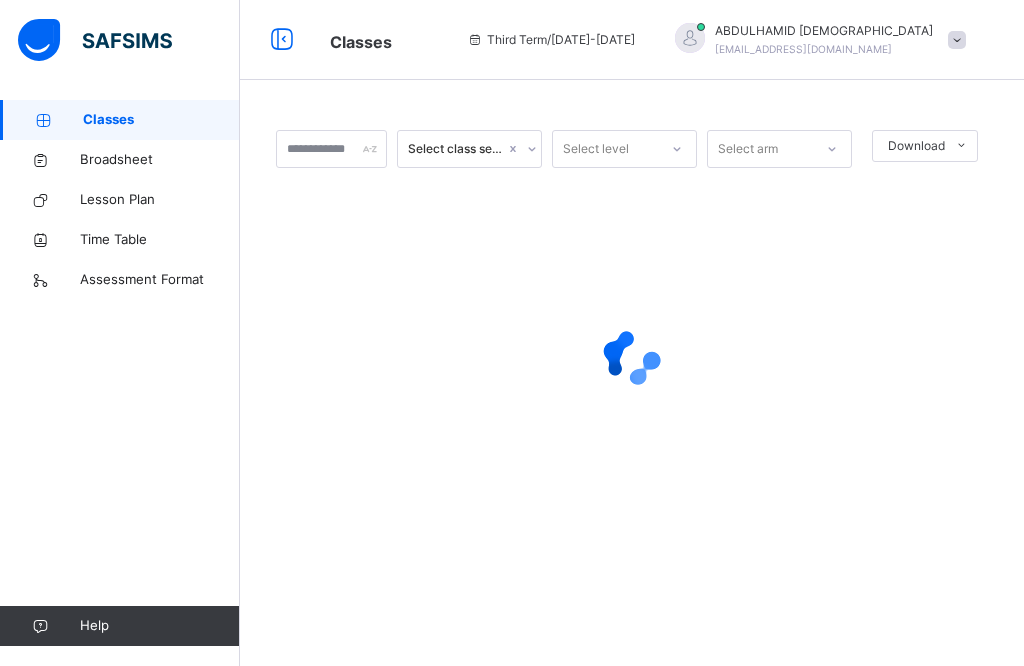 click at bounding box center [632, 358] 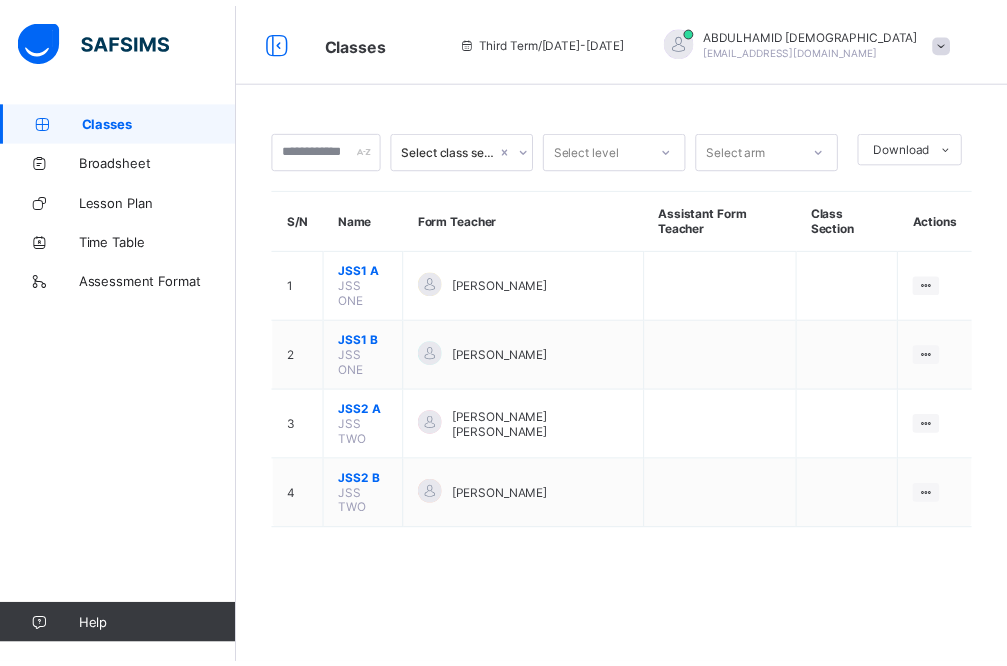 scroll, scrollTop: 0, scrollLeft: 0, axis: both 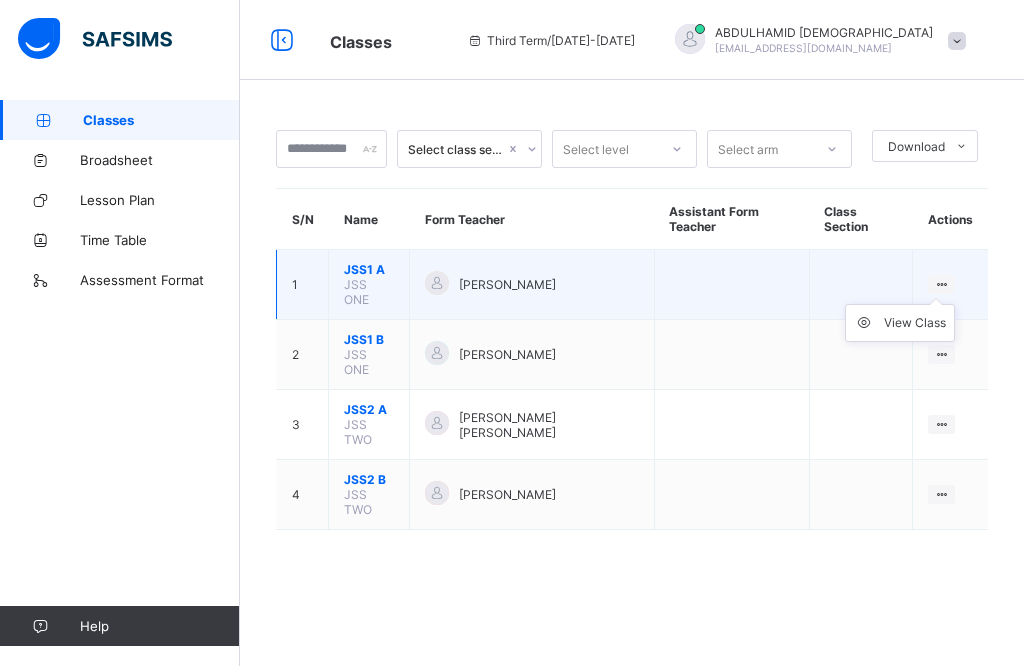 click on "View Class" at bounding box center (900, 323) 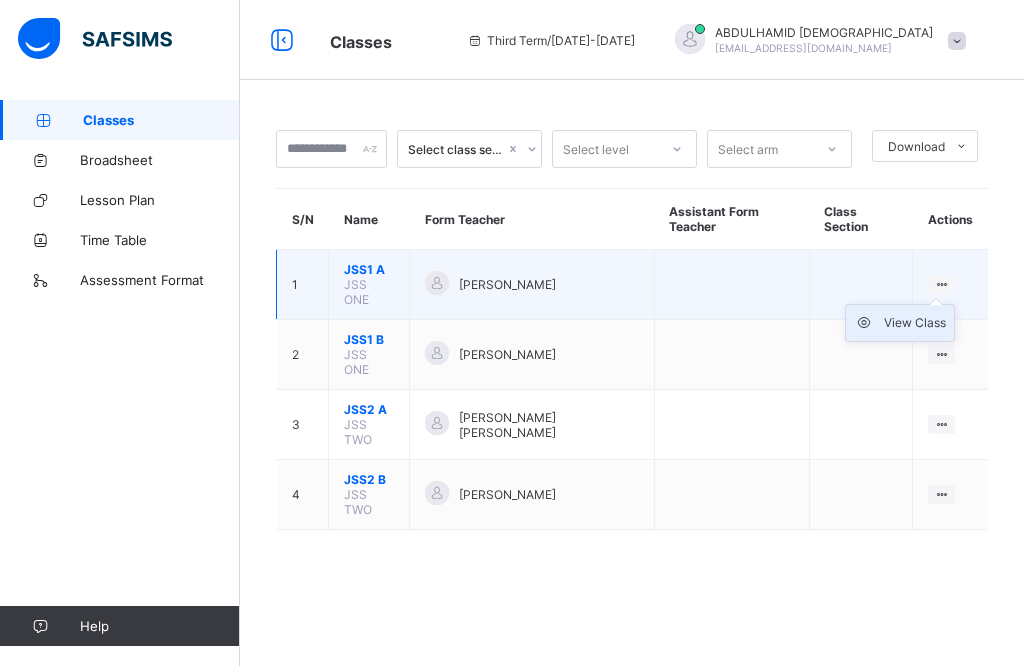 click on "View Class" at bounding box center (915, 323) 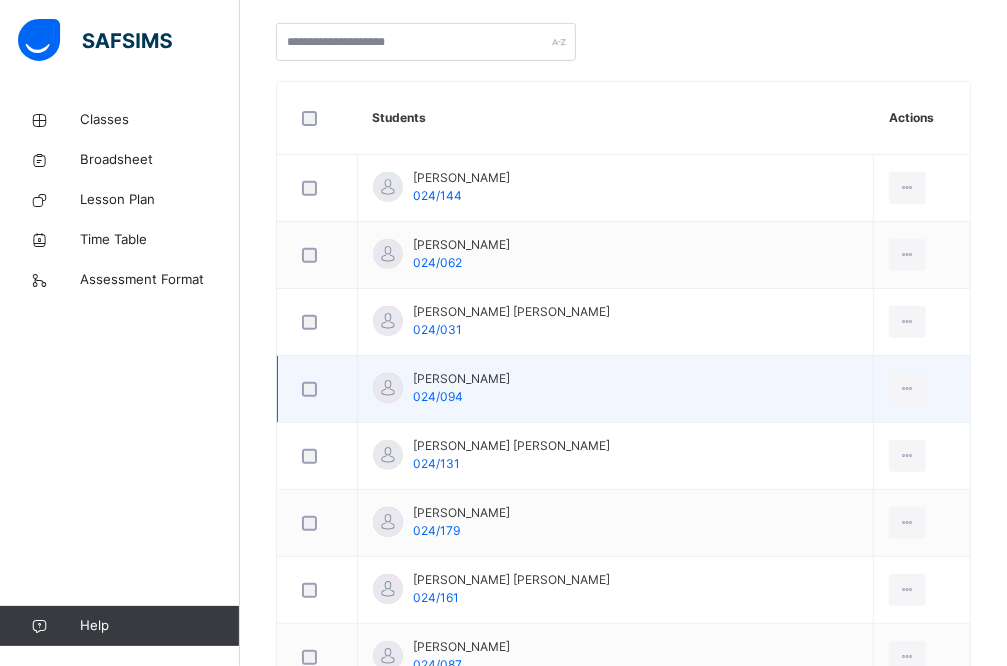 scroll, scrollTop: 0, scrollLeft: 0, axis: both 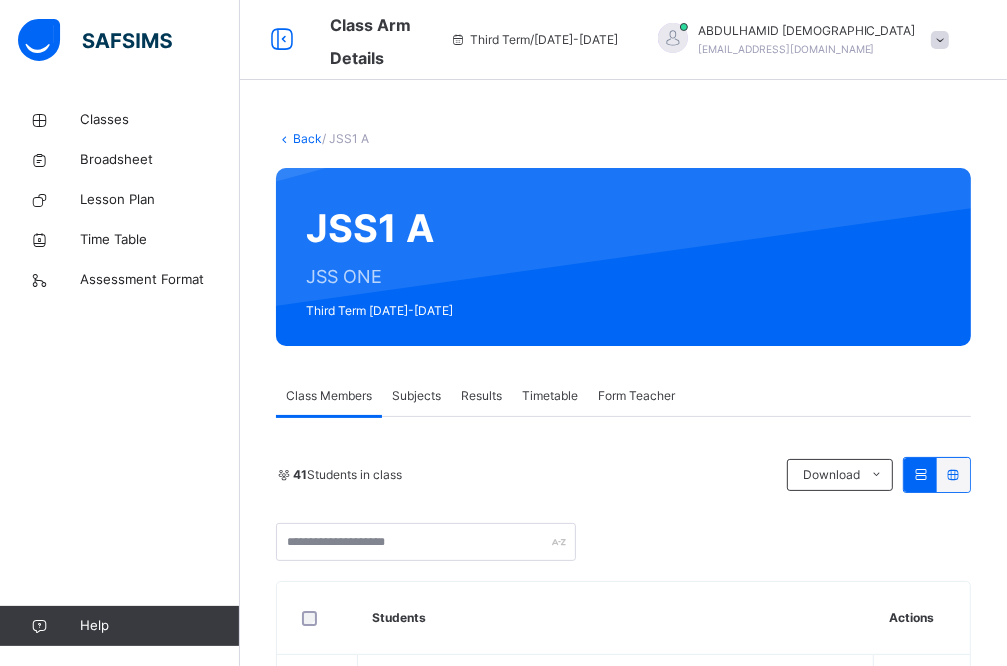 click on "Subjects" at bounding box center [416, 396] 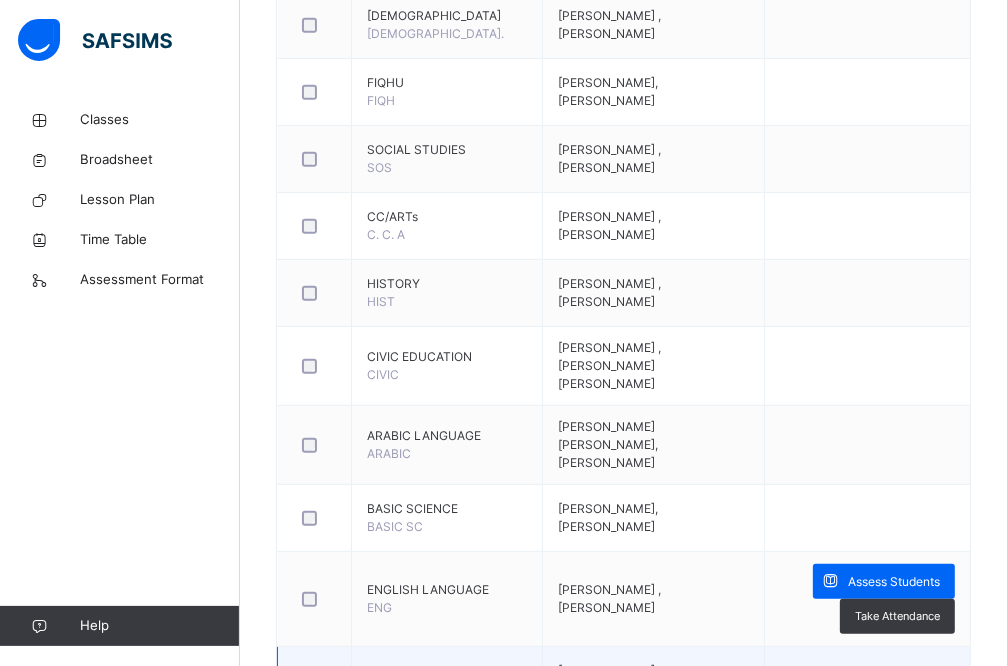 scroll, scrollTop: 800, scrollLeft: 0, axis: vertical 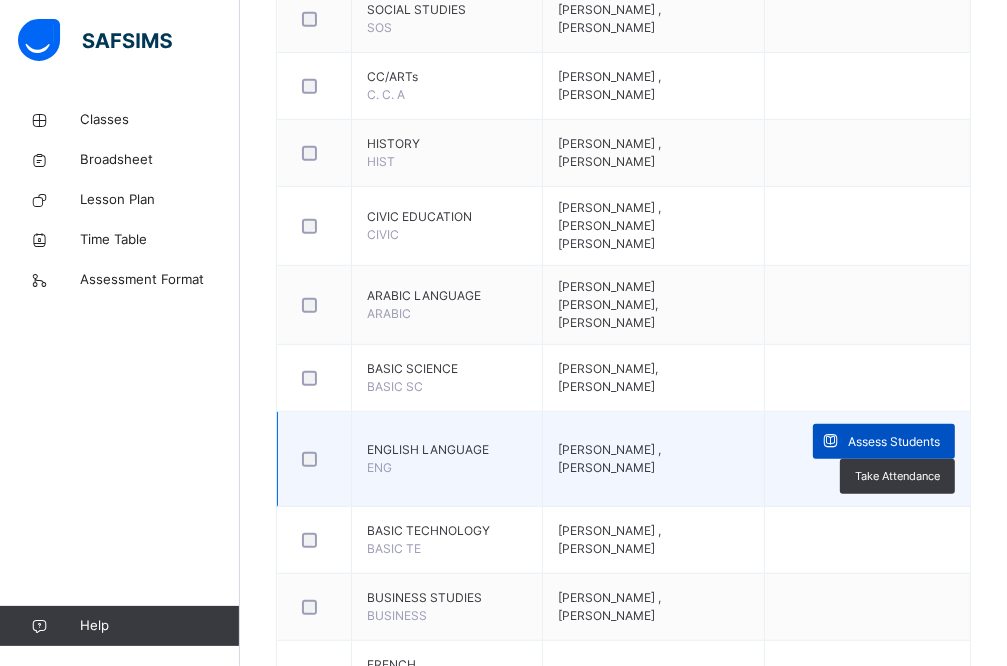 click on "Assess Students" at bounding box center [894, 442] 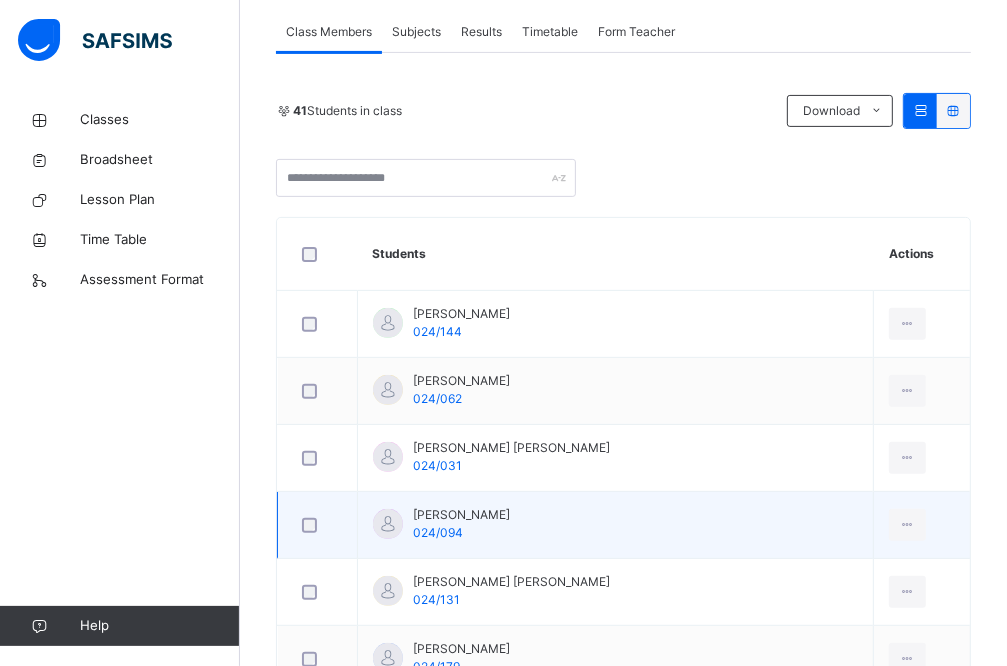 scroll, scrollTop: 100, scrollLeft: 0, axis: vertical 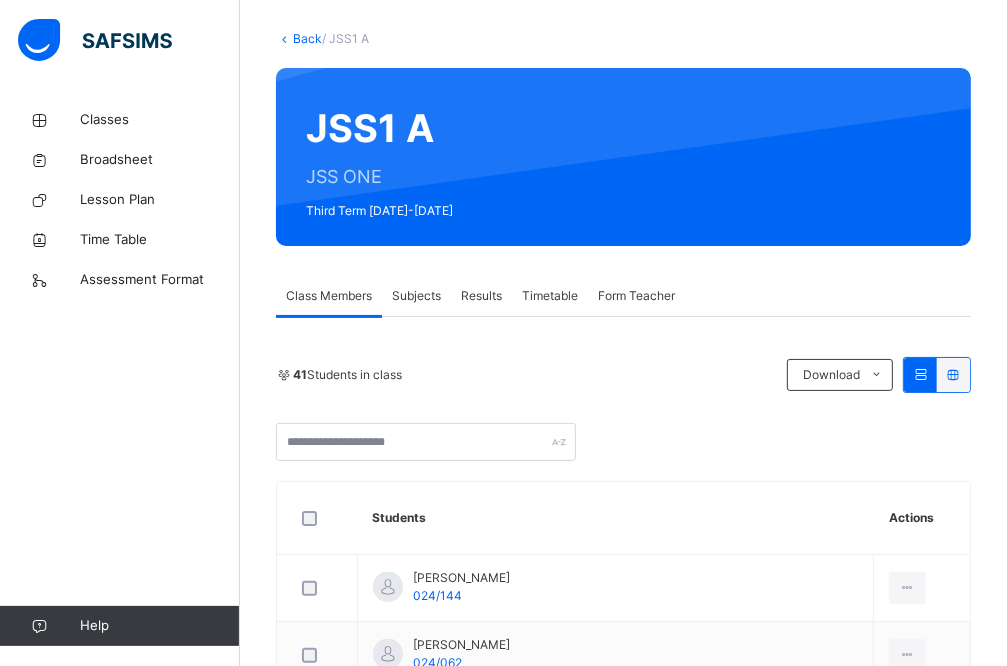 click on "Subjects" at bounding box center (416, 296) 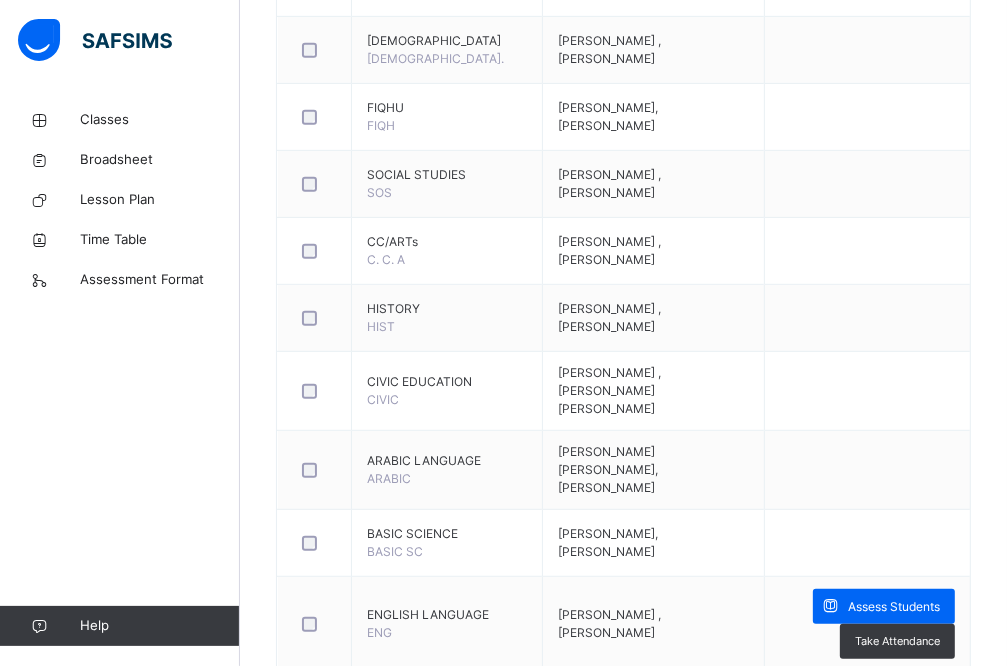 scroll, scrollTop: 900, scrollLeft: 0, axis: vertical 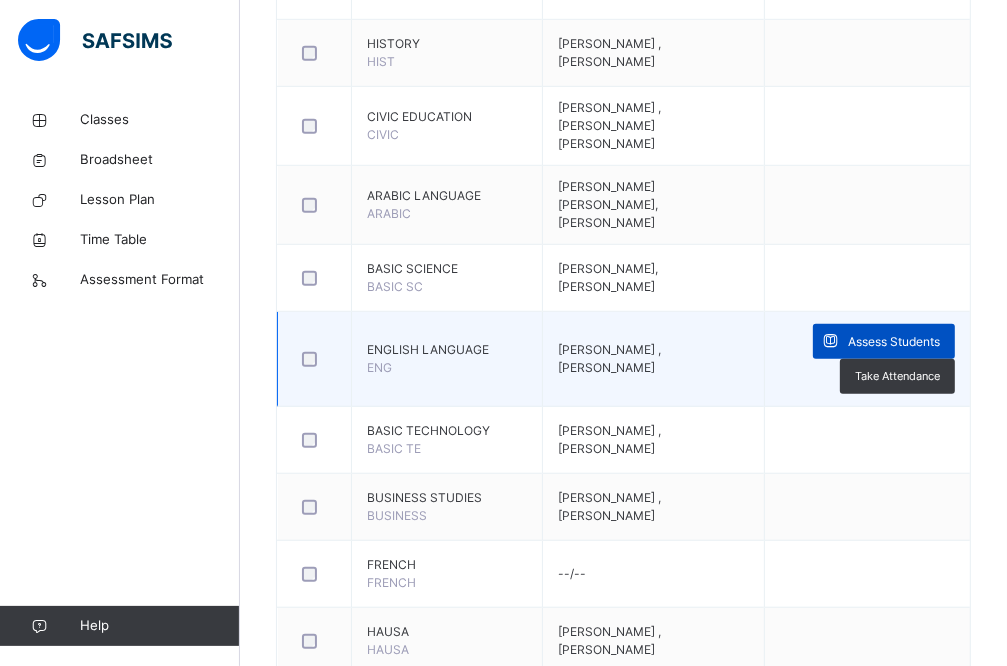 click on "Assess Students" at bounding box center (894, 342) 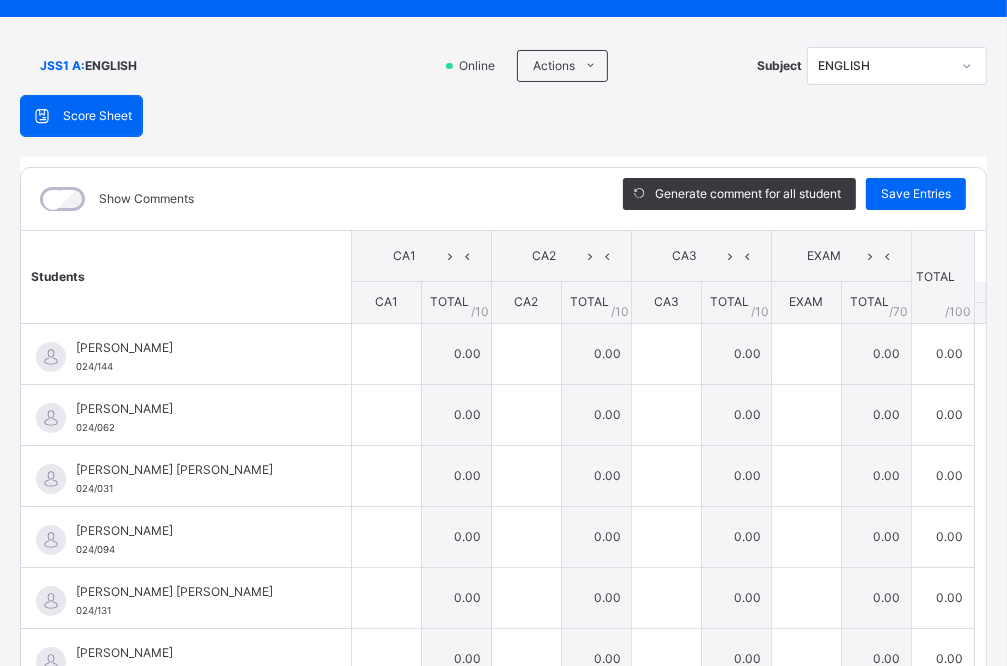 scroll, scrollTop: 0, scrollLeft: 0, axis: both 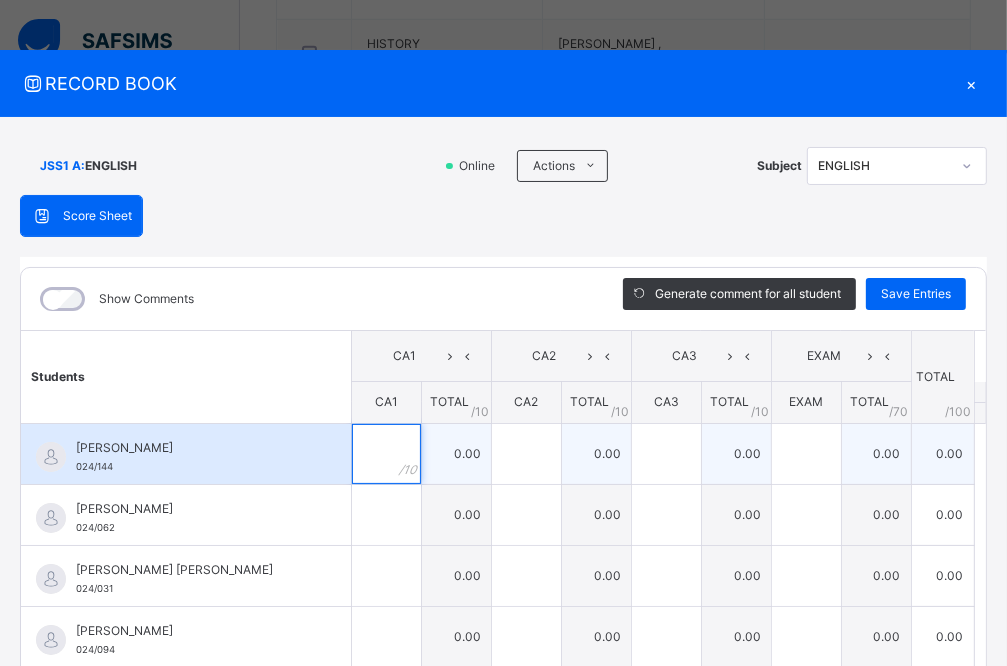 click at bounding box center (386, 454) 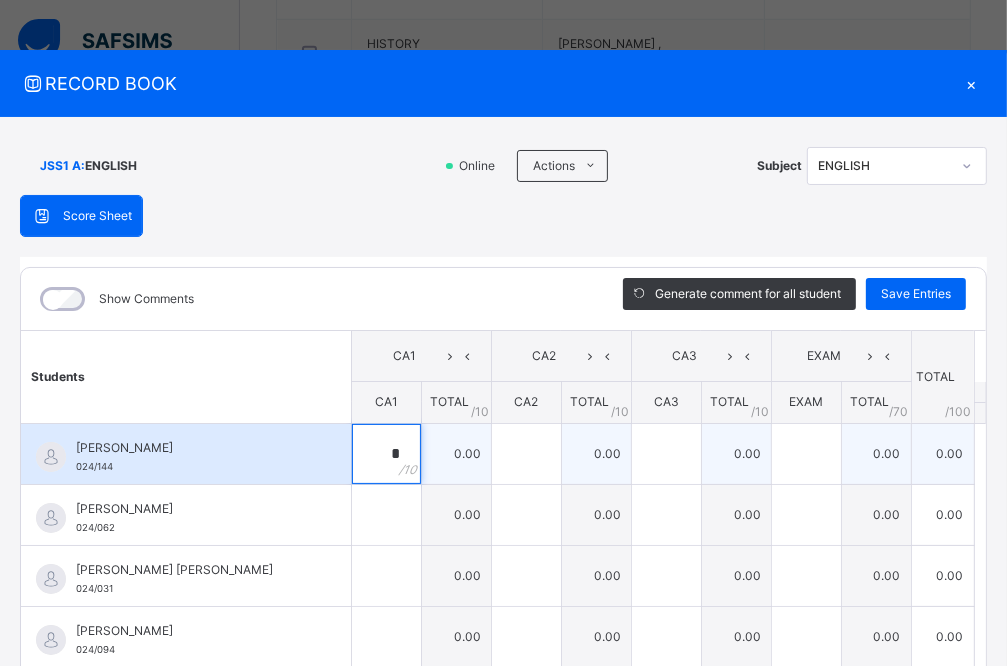 type on "*" 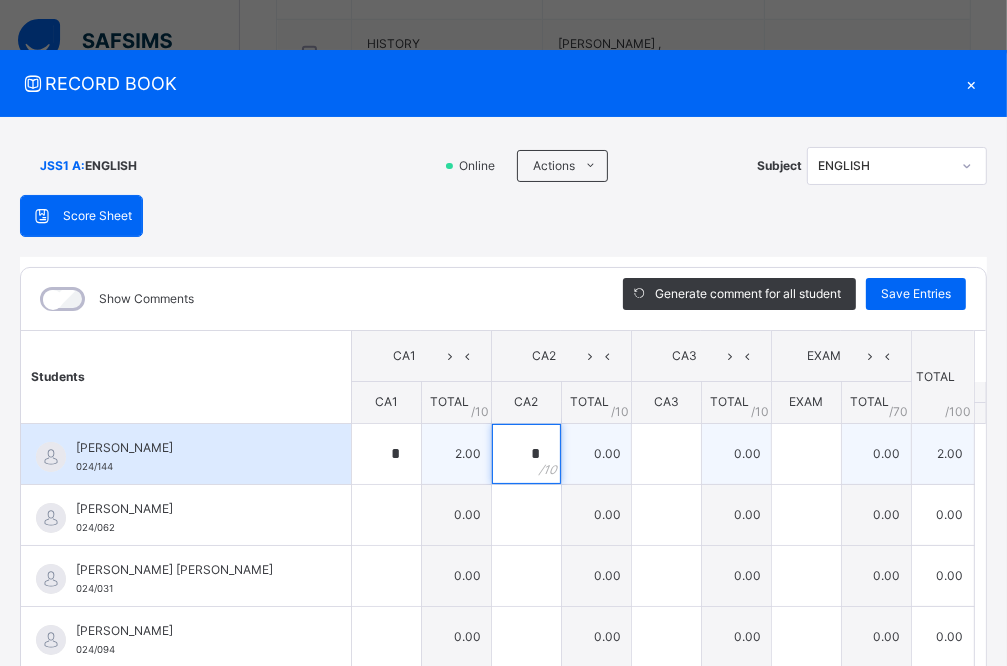 type on "*" 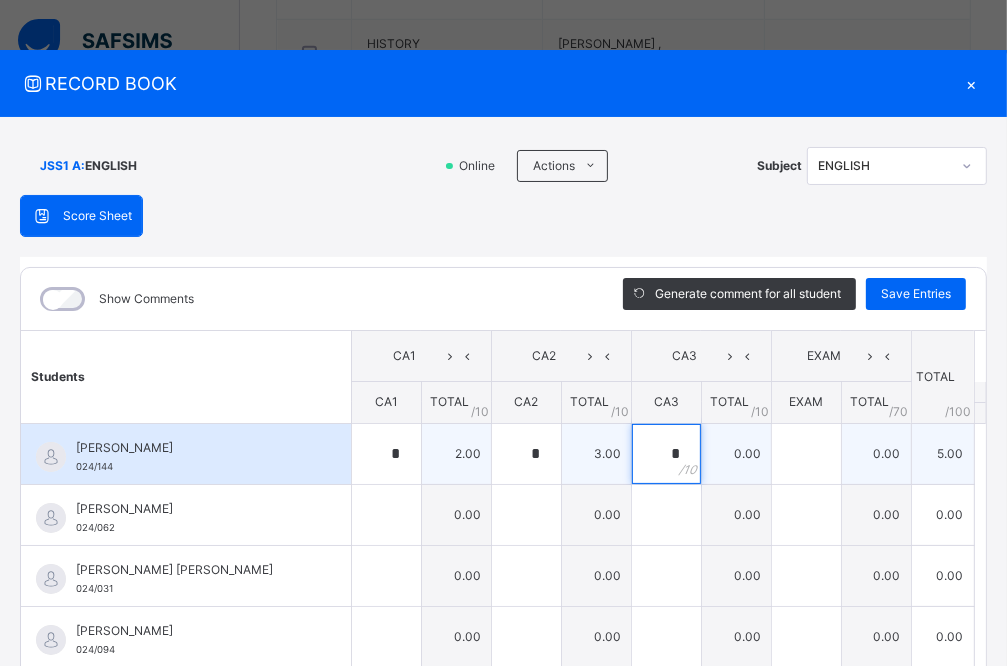 type on "*" 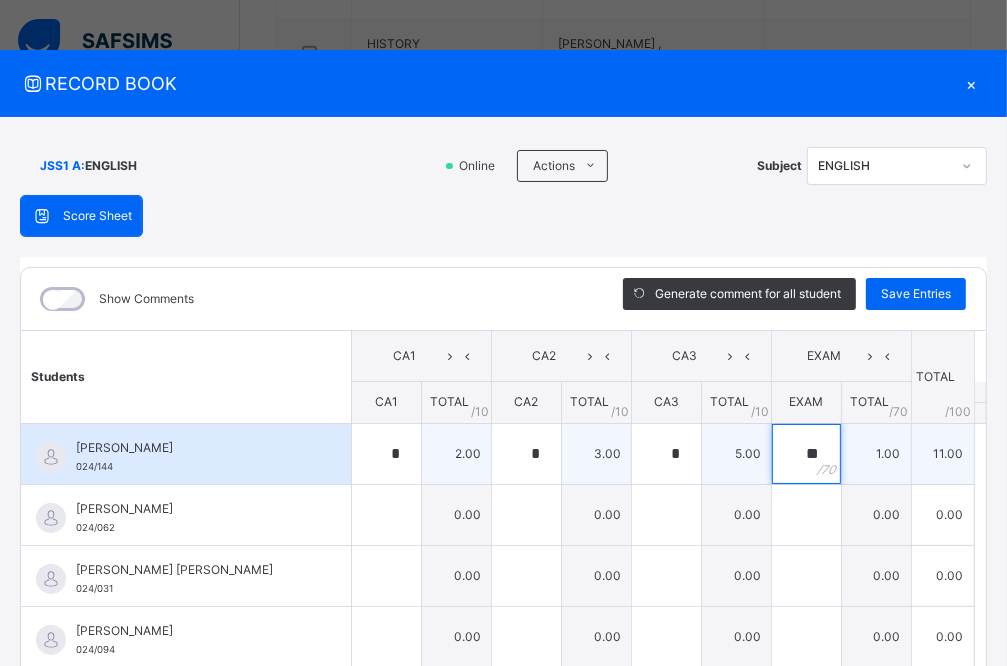 type on "**" 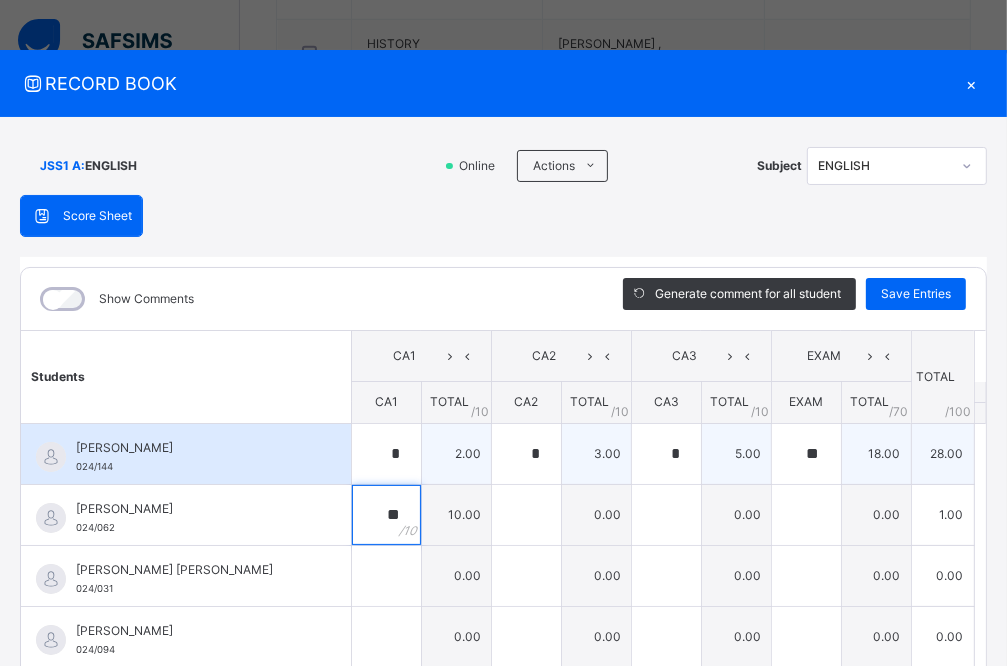 type on "**" 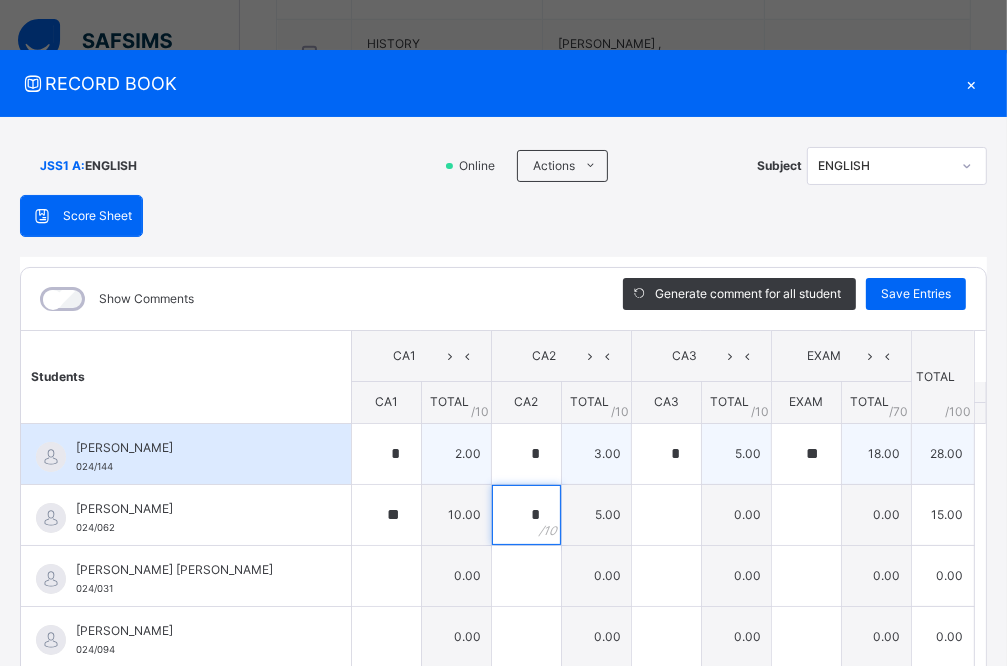type on "*" 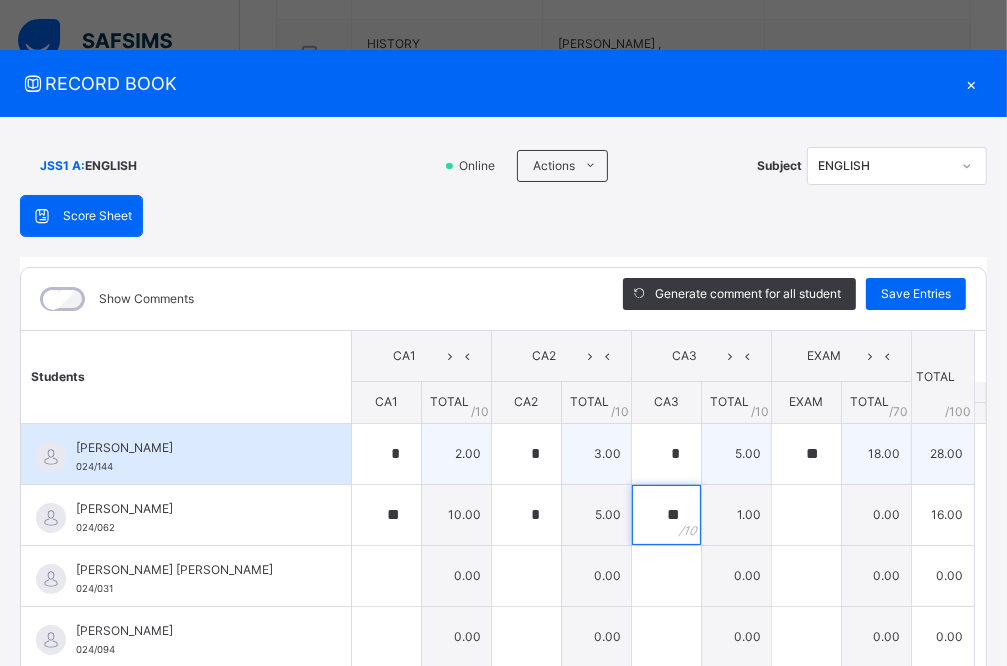 type on "**" 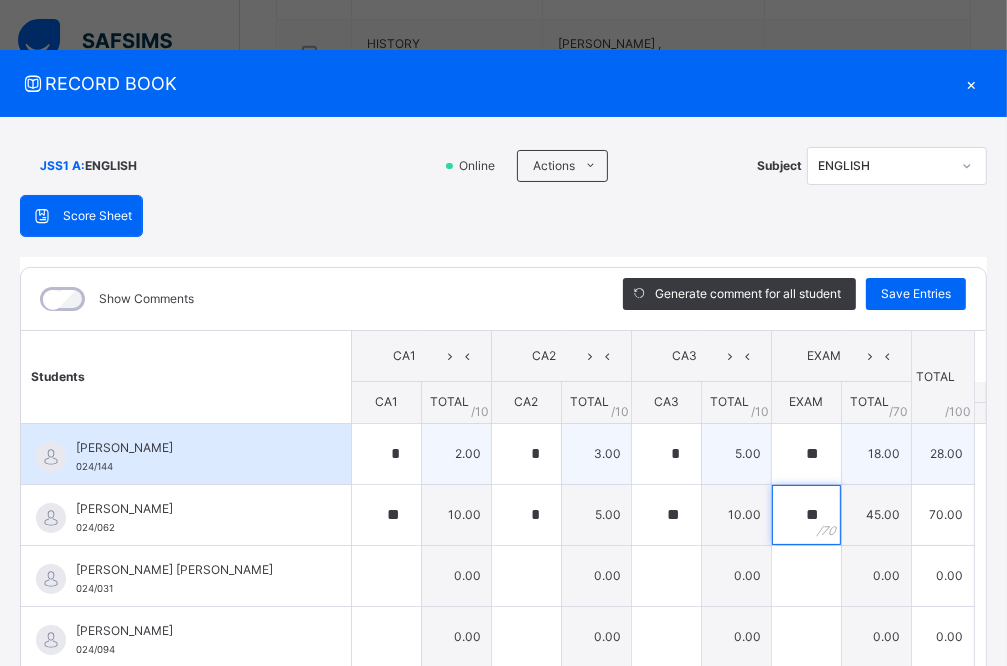 type on "**" 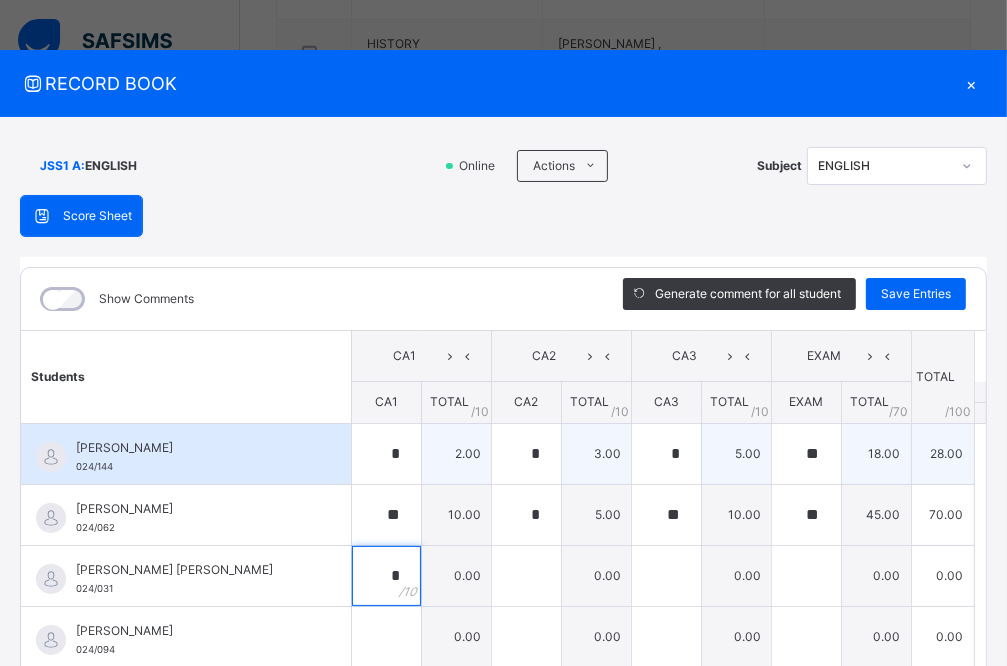 type on "*" 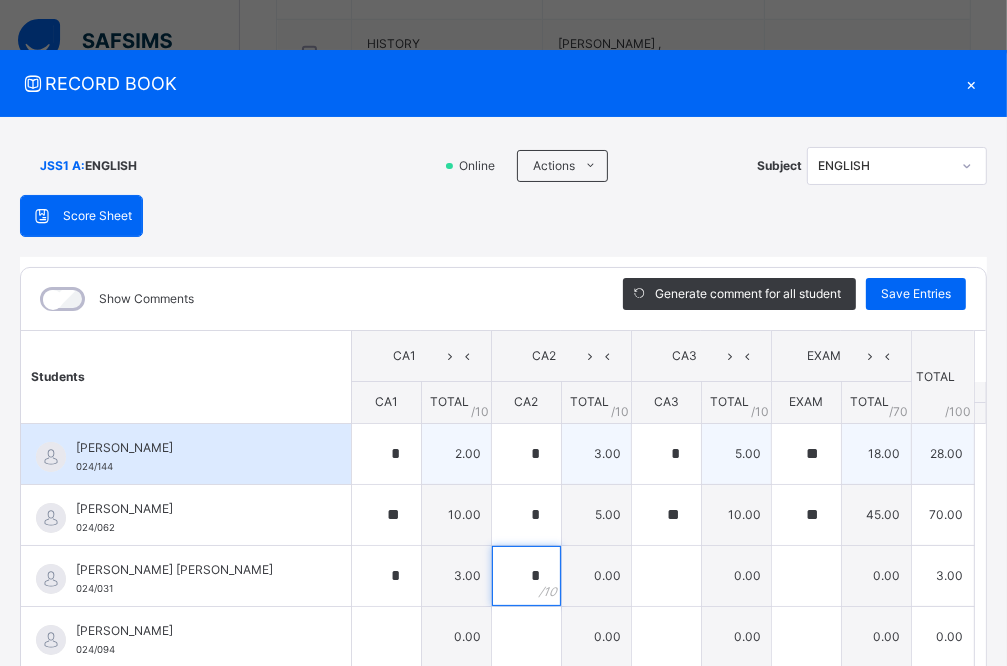 type on "*" 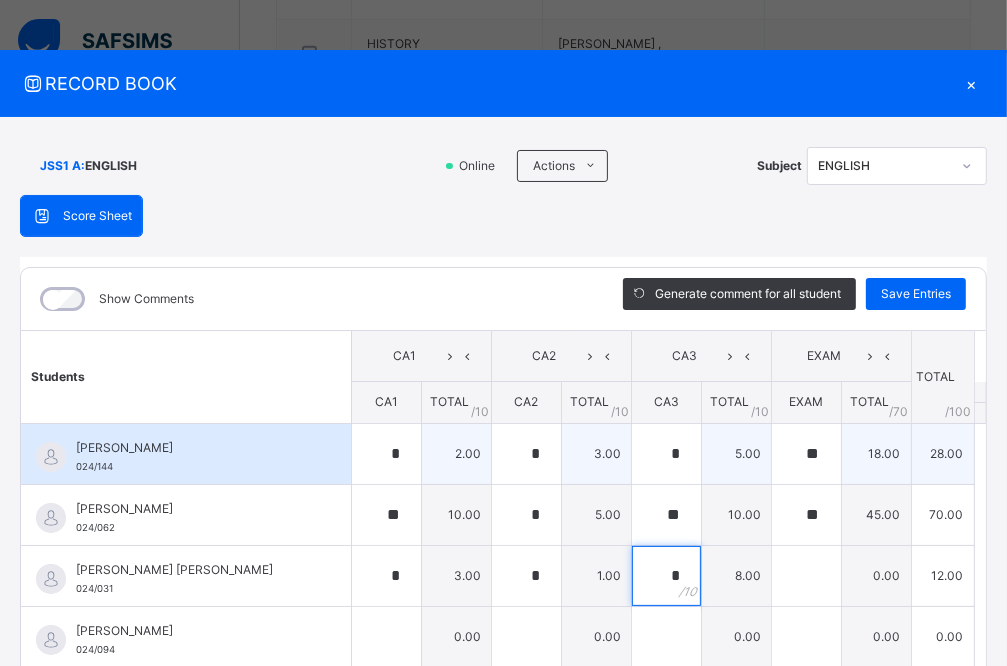 type on "*" 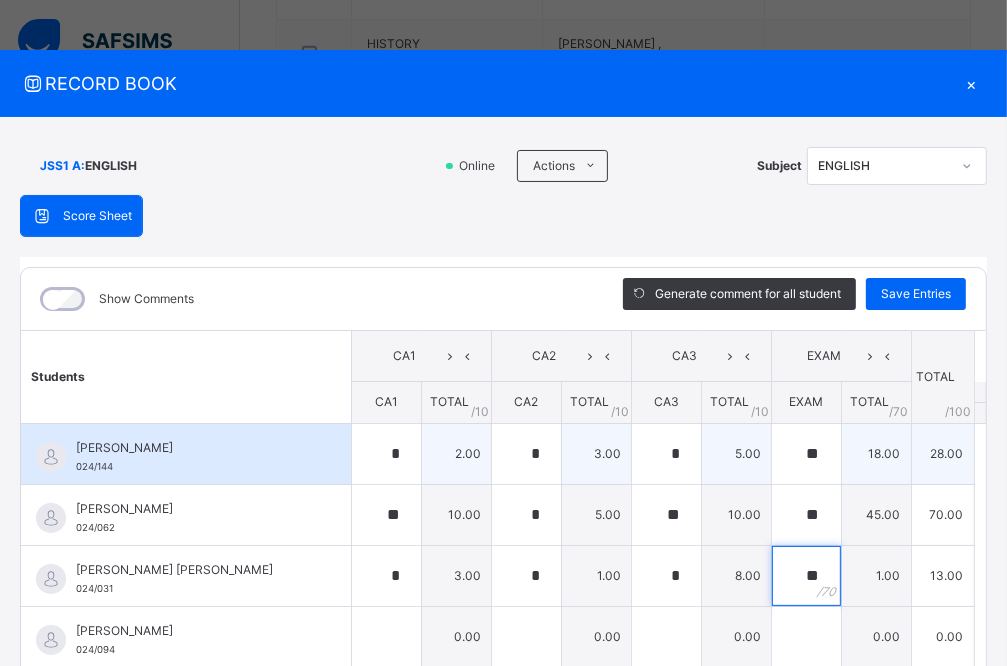type on "**" 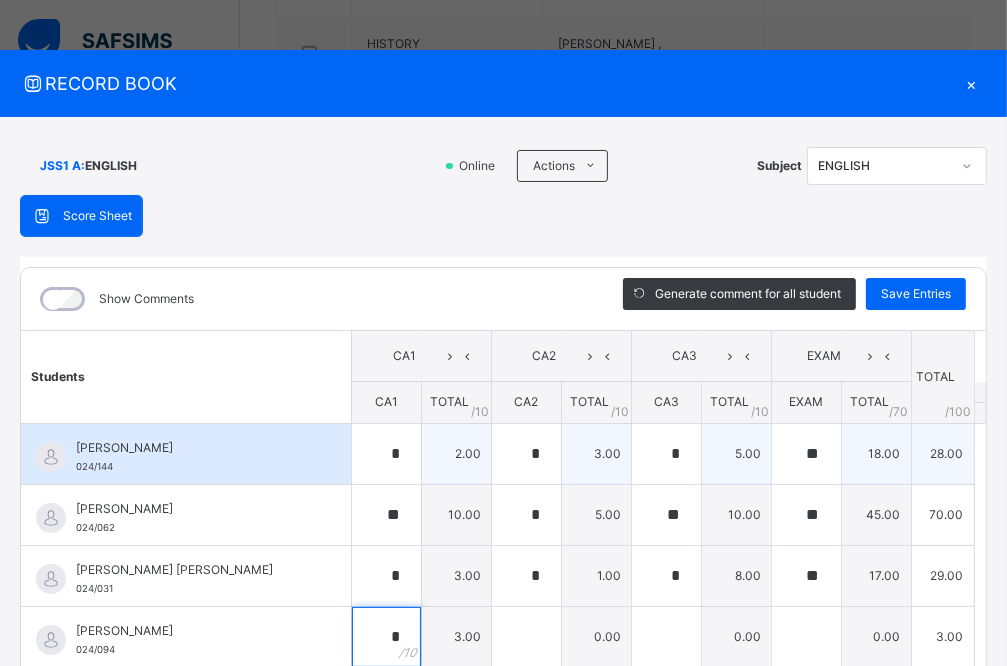 type on "*" 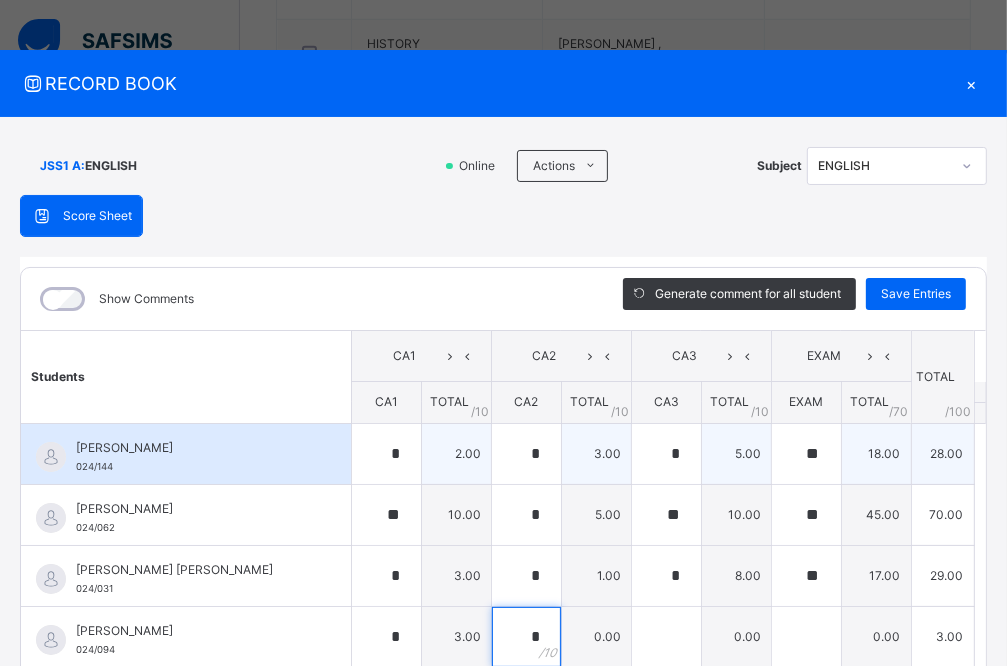 type on "*" 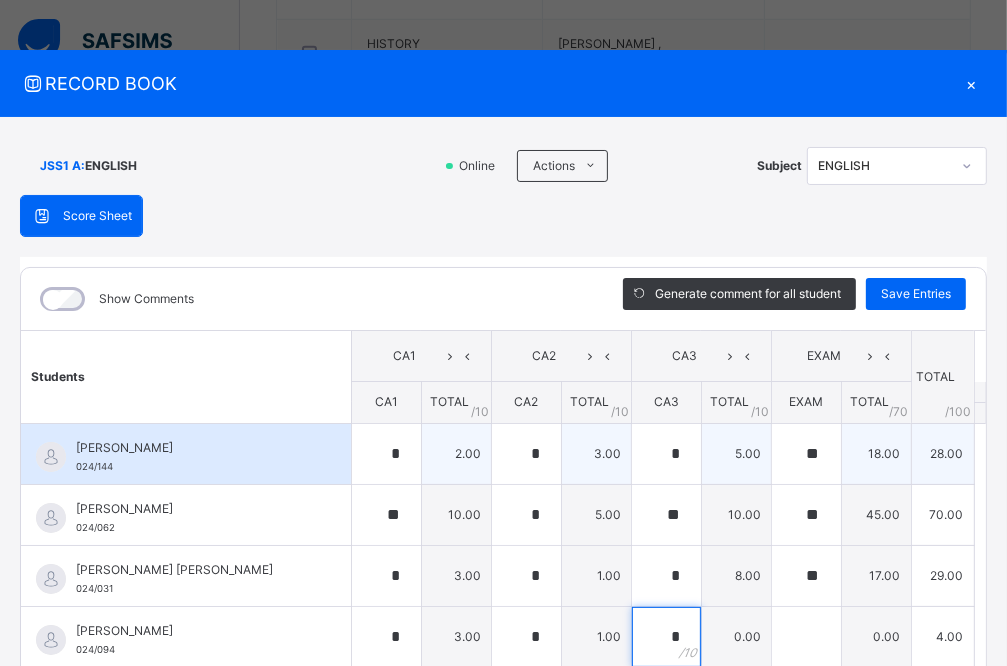 type on "*" 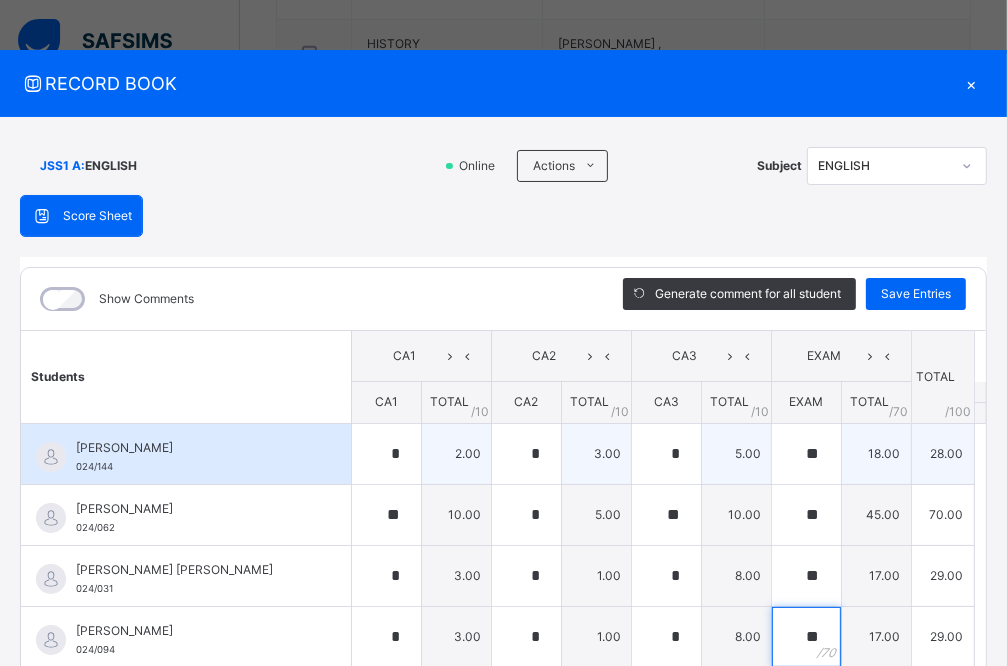 type on "**" 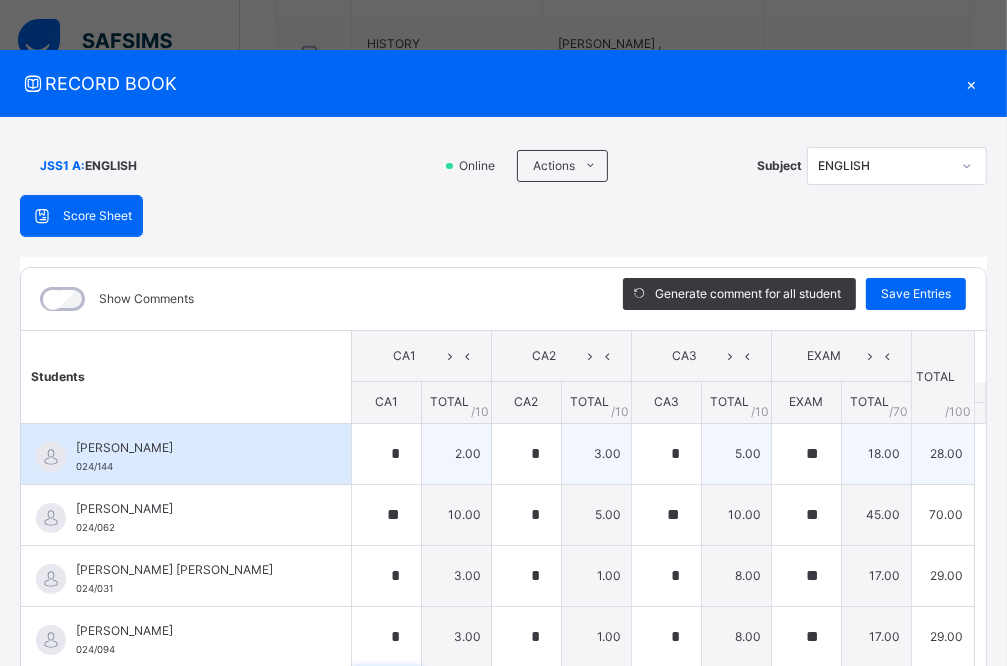 scroll, scrollTop: 60, scrollLeft: 0, axis: vertical 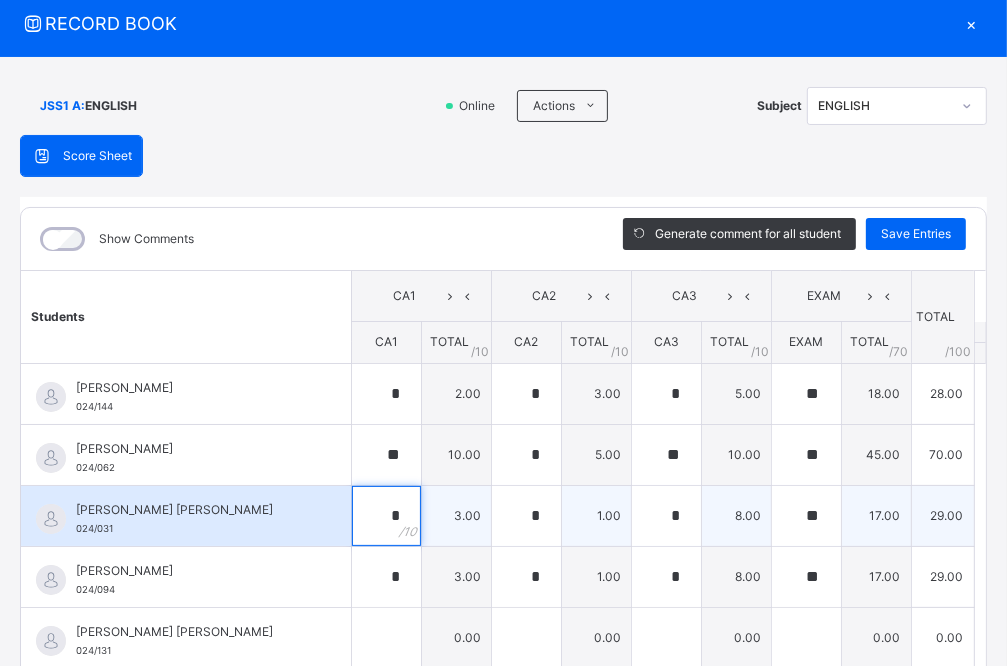 click on "*" at bounding box center [386, 516] 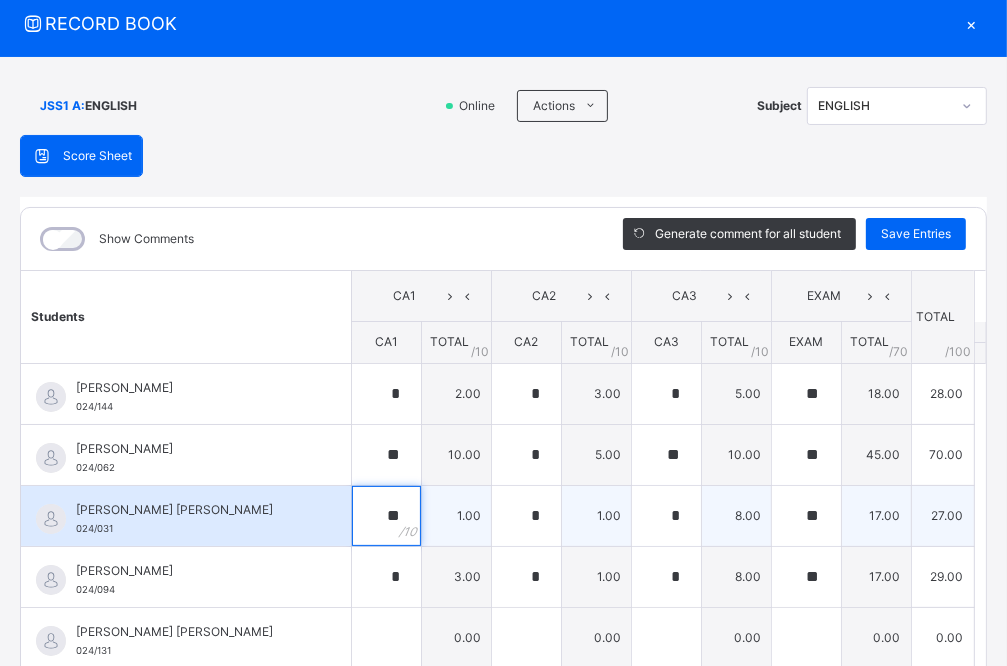 type on "**" 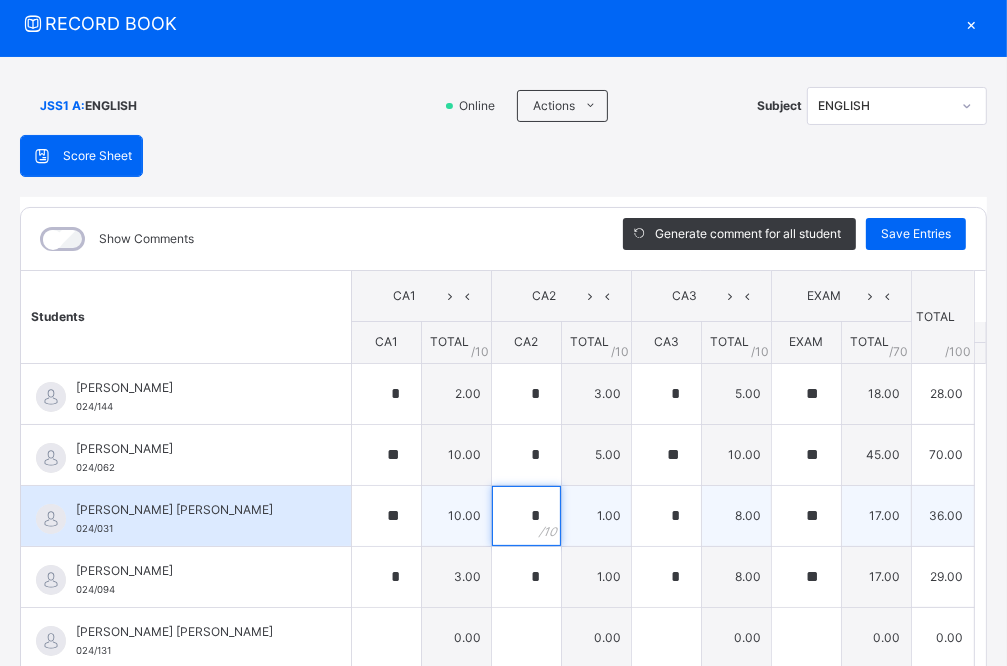 type on "*" 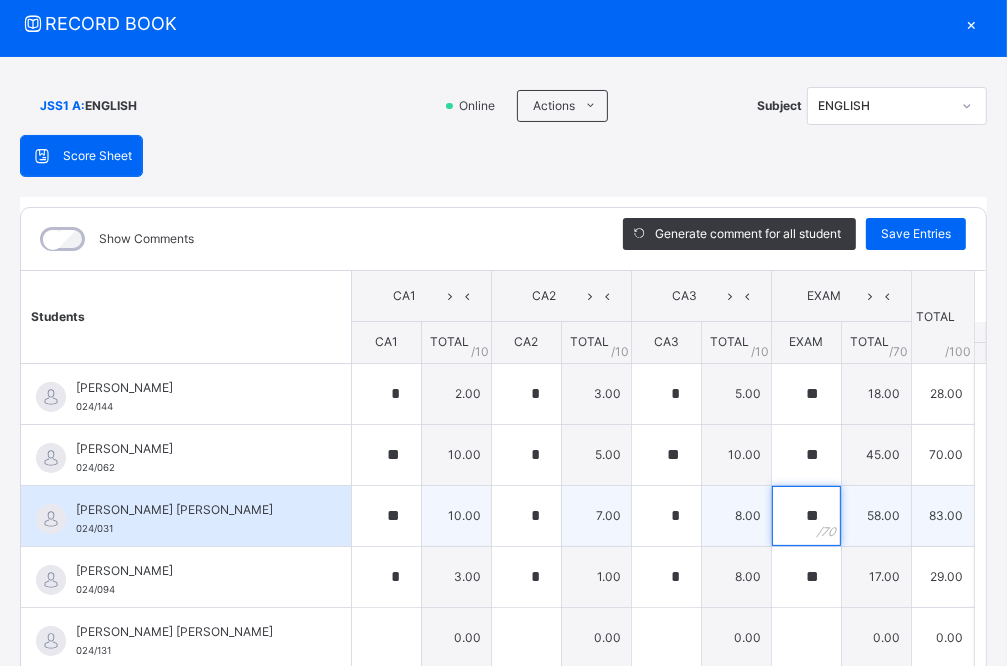 type on "**" 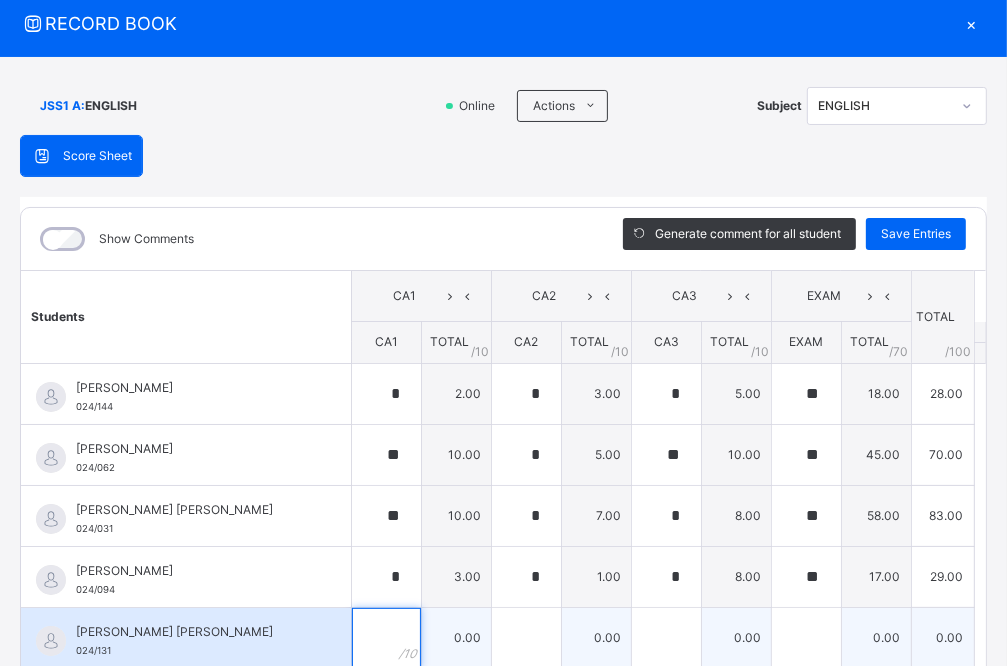 click at bounding box center (386, 638) 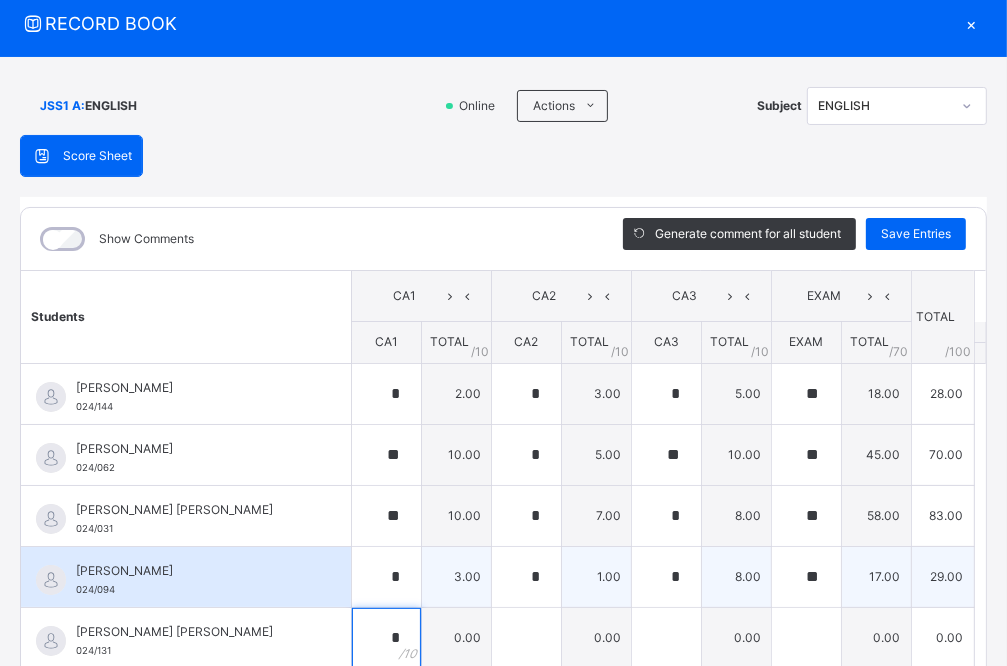 type on "*" 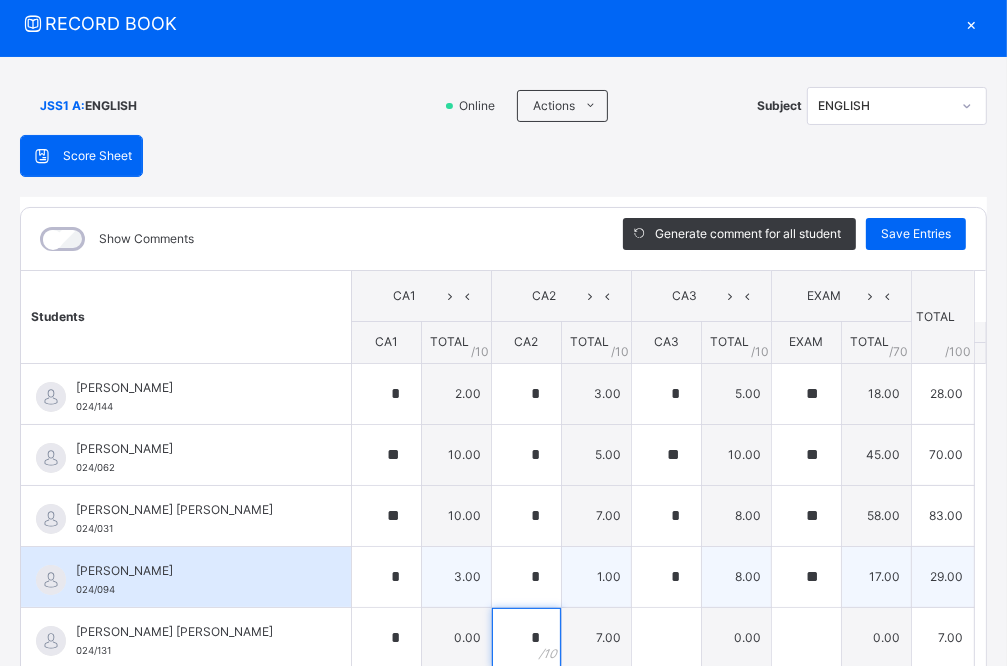 type on "*" 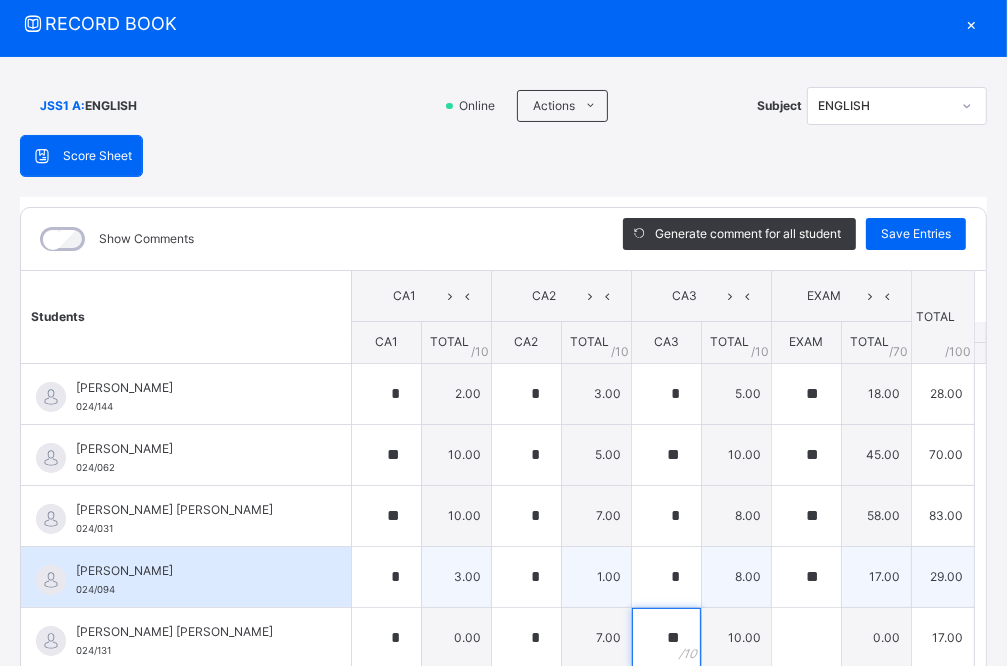 type on "**" 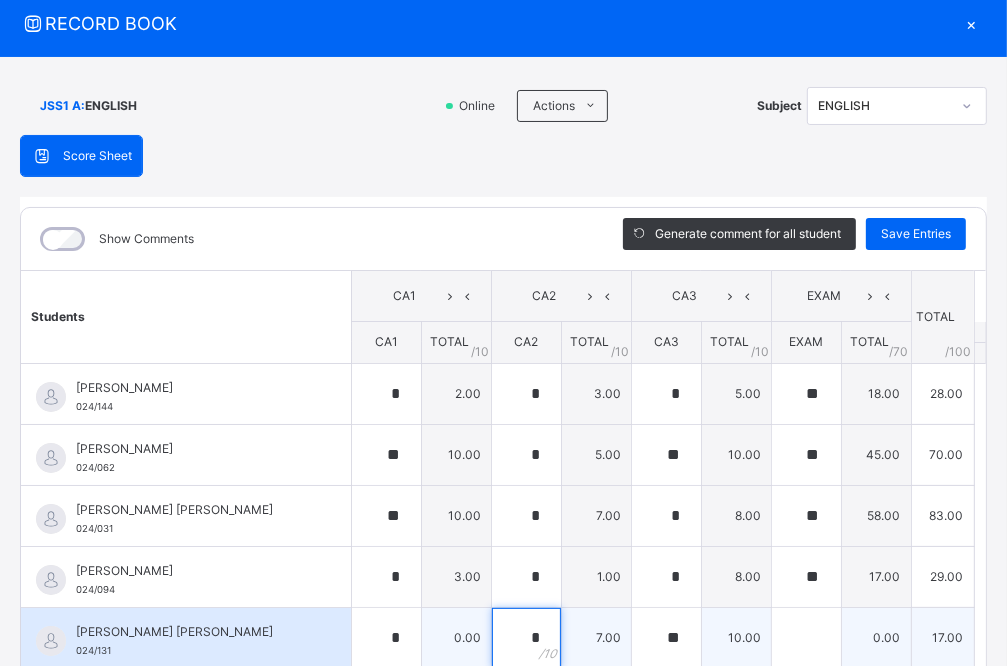 click on "*" at bounding box center (526, 638) 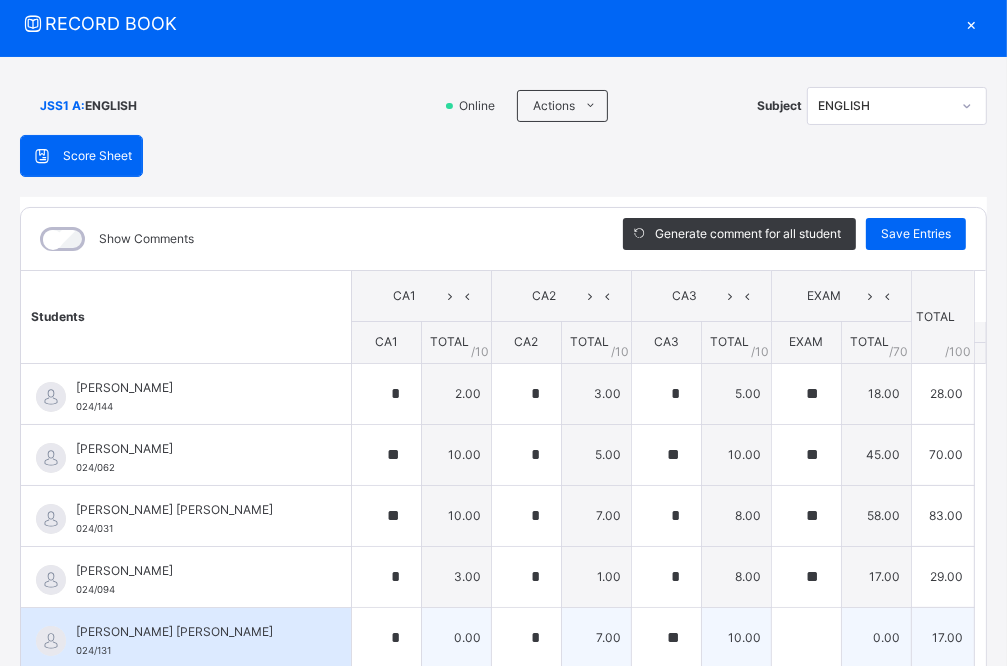 click on "*" at bounding box center (526, 638) 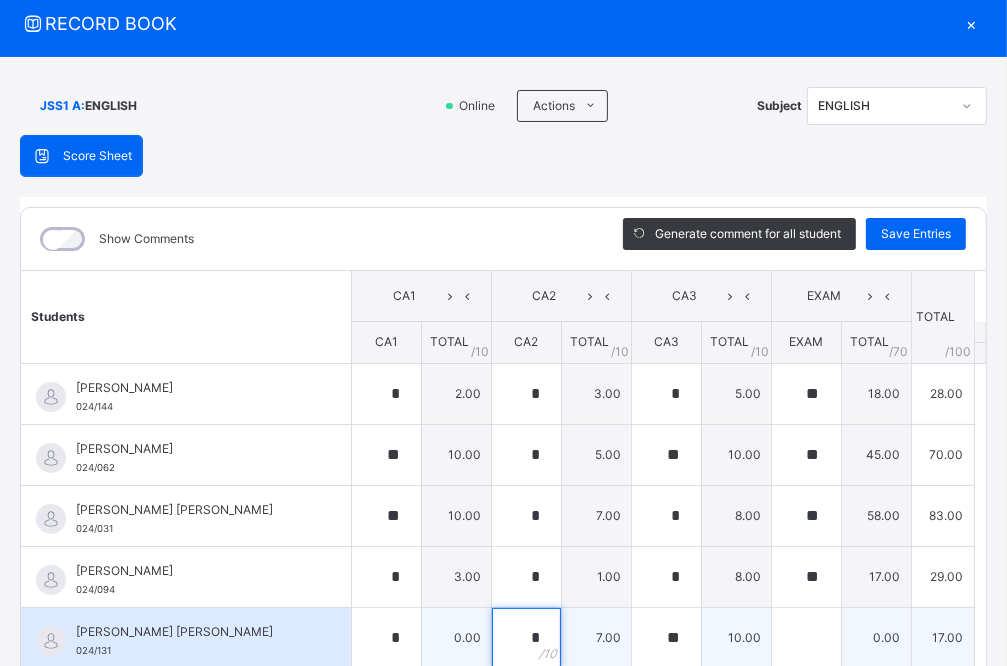 click on "*" at bounding box center [526, 638] 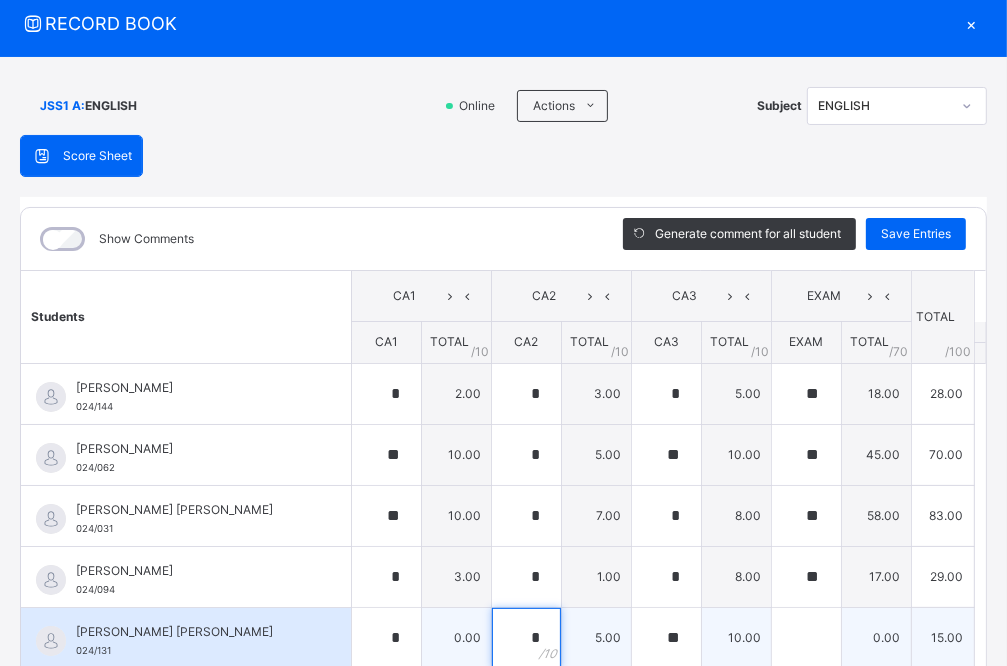 type on "*" 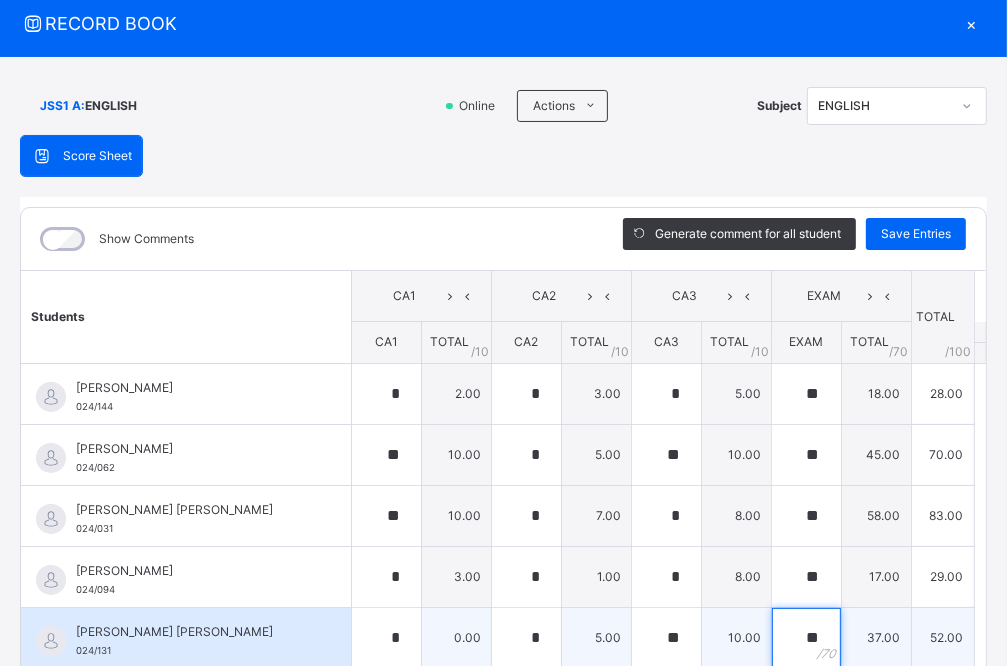type on "**" 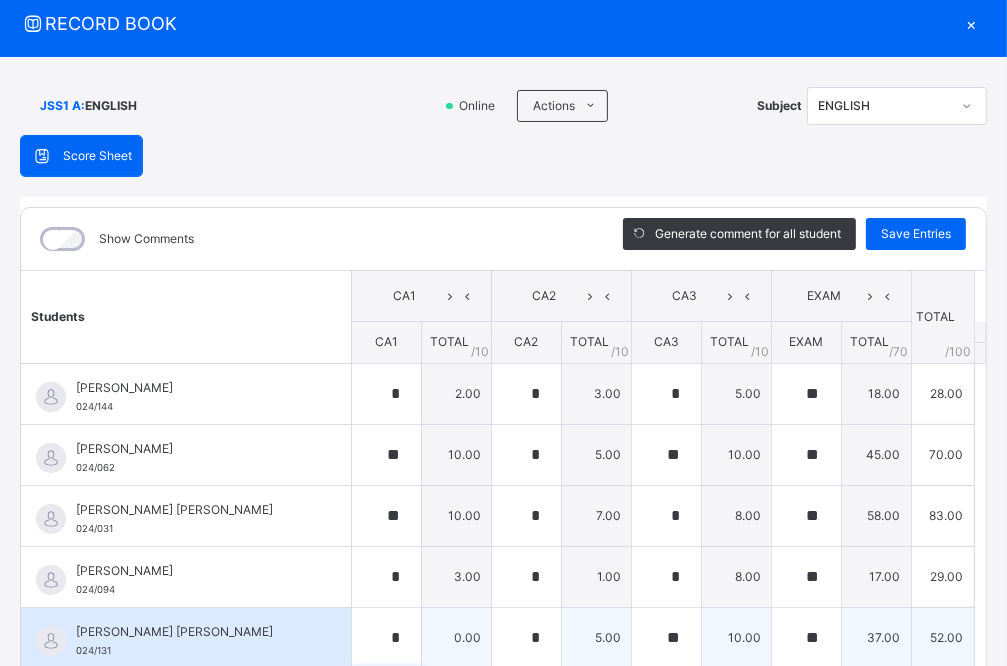 scroll, scrollTop: 244, scrollLeft: 0, axis: vertical 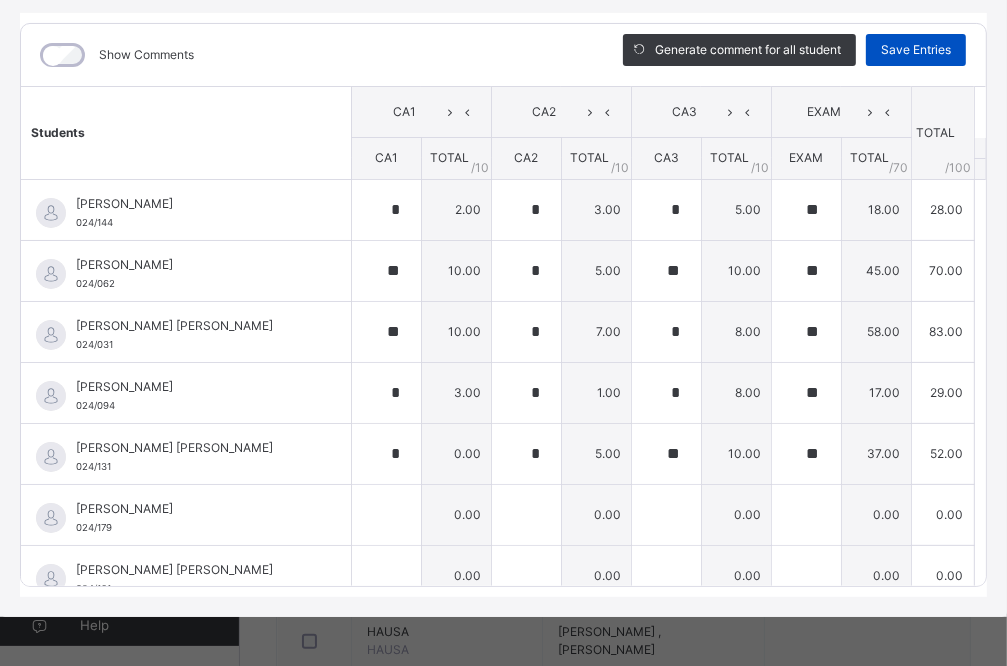 click on "Save Entries" at bounding box center [916, 50] 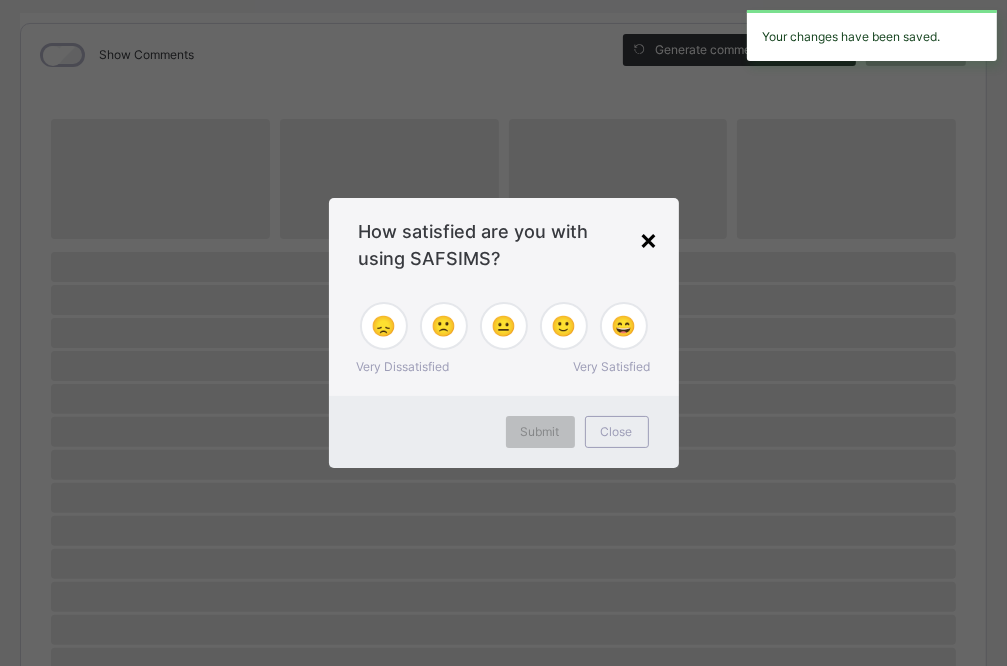 click on "×" at bounding box center (649, 239) 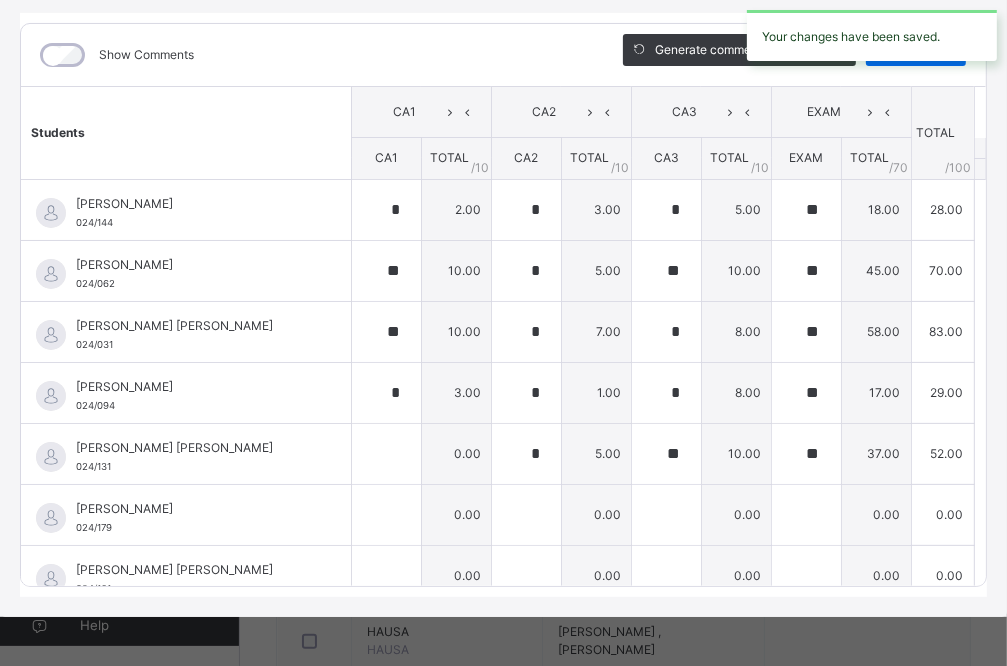 type on "*" 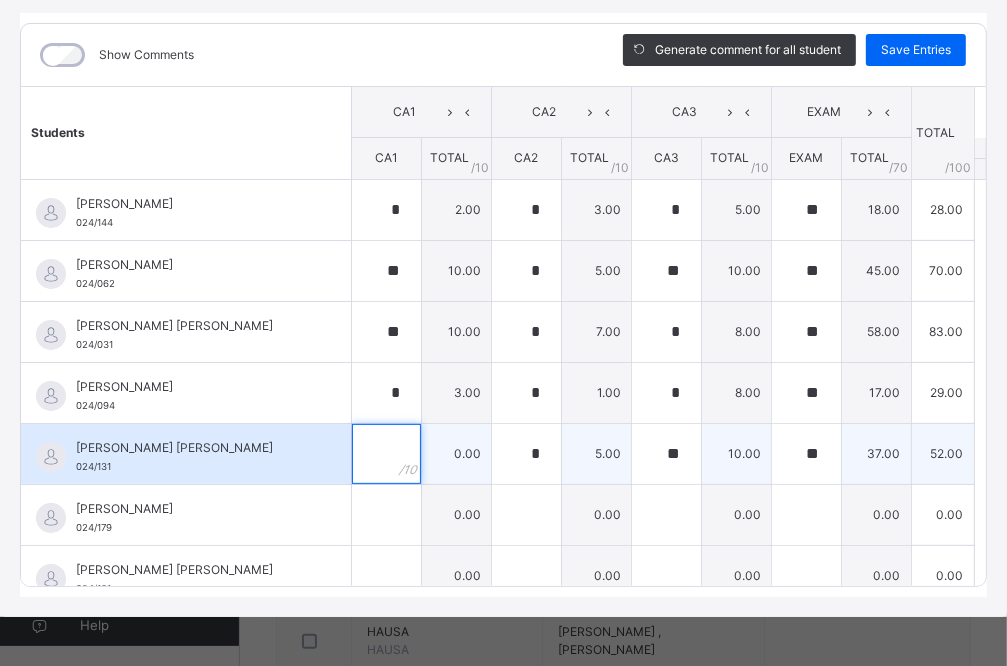 click at bounding box center [386, 454] 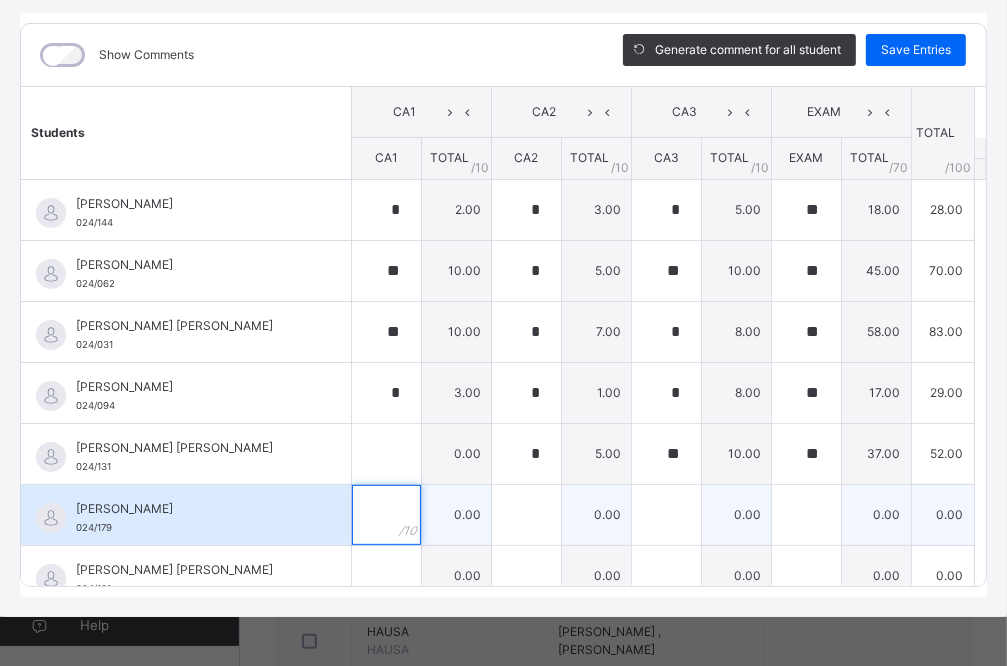 click at bounding box center (386, 515) 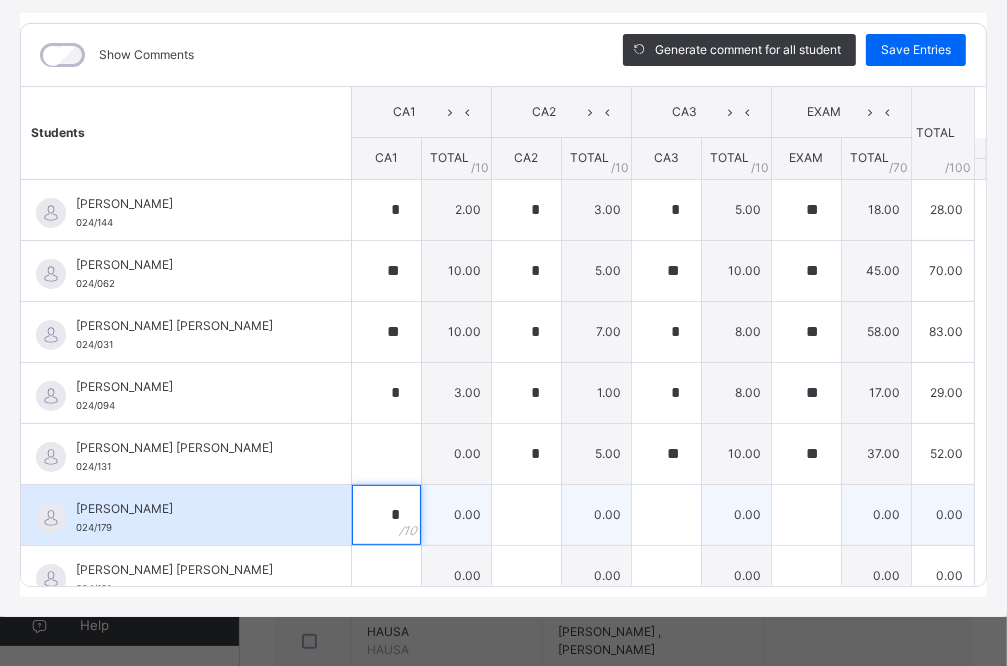 type on "*" 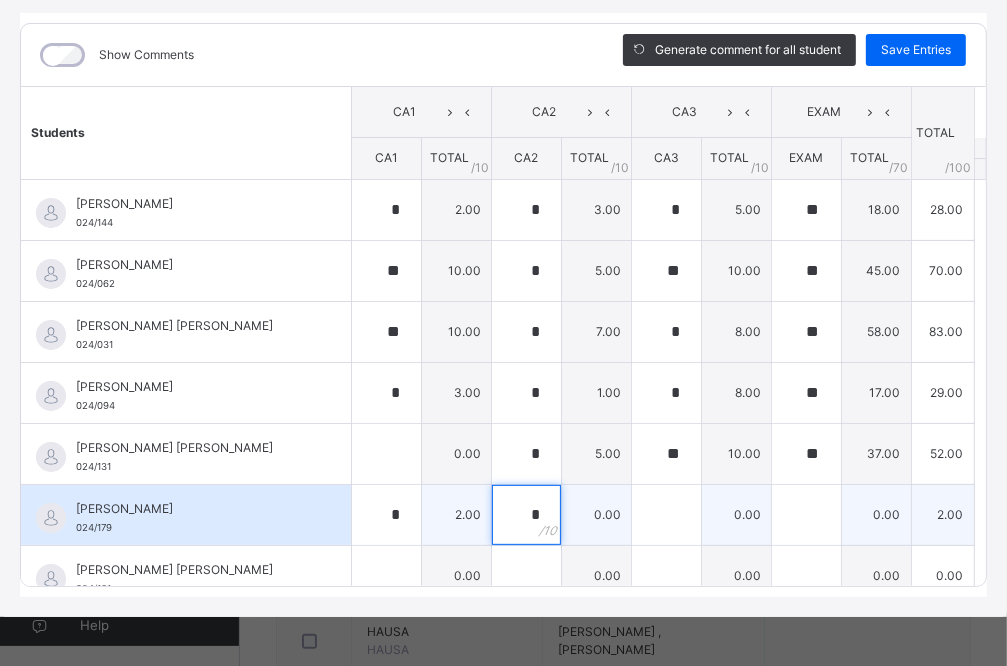 type on "*" 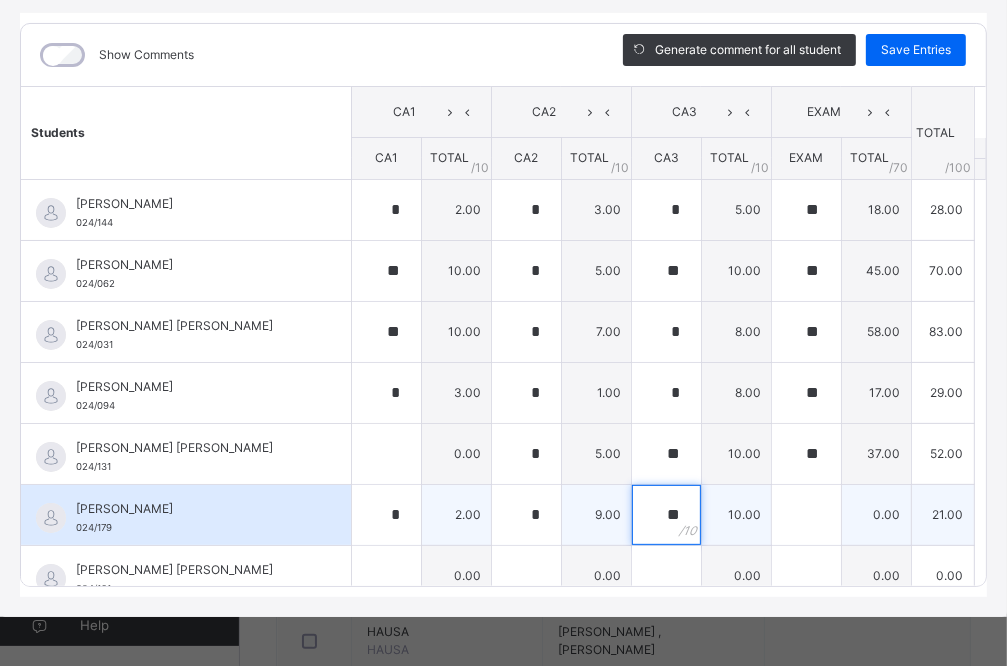 type on "**" 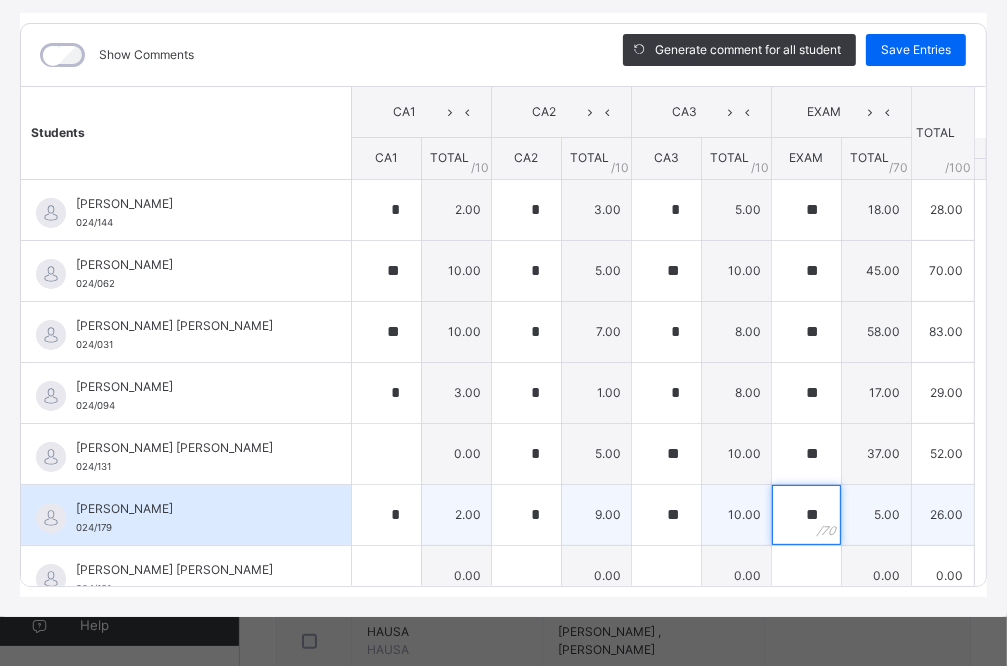 type on "**" 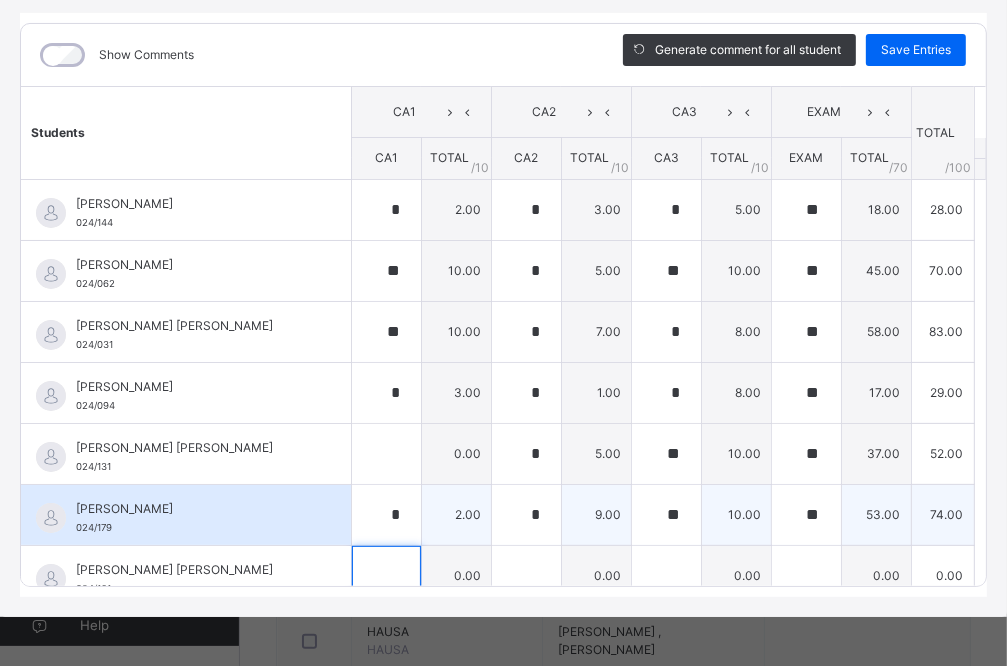 scroll, scrollTop: 17, scrollLeft: 0, axis: vertical 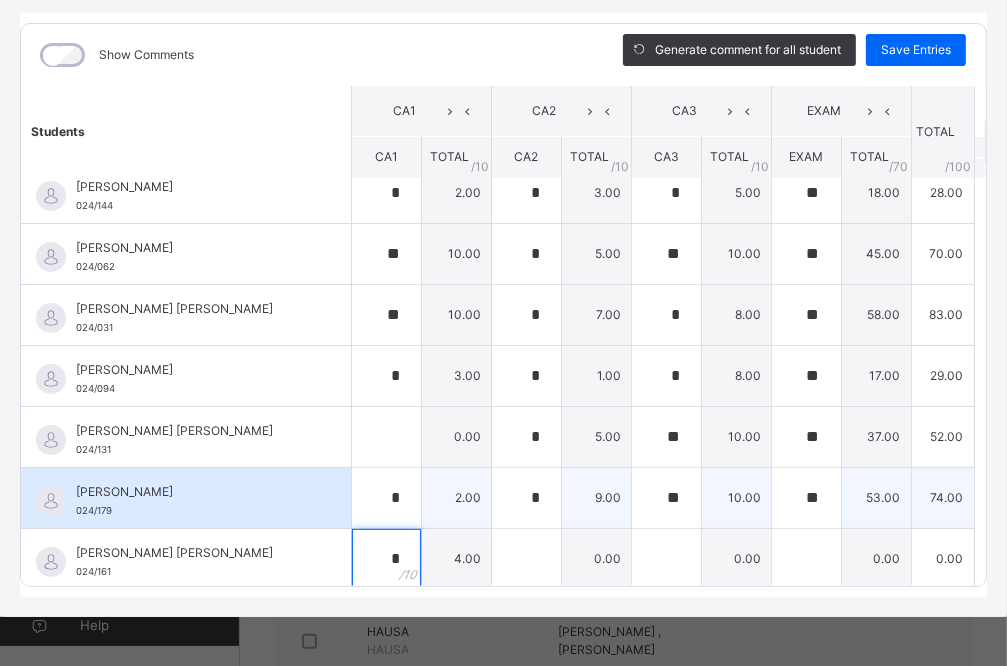 type on "*" 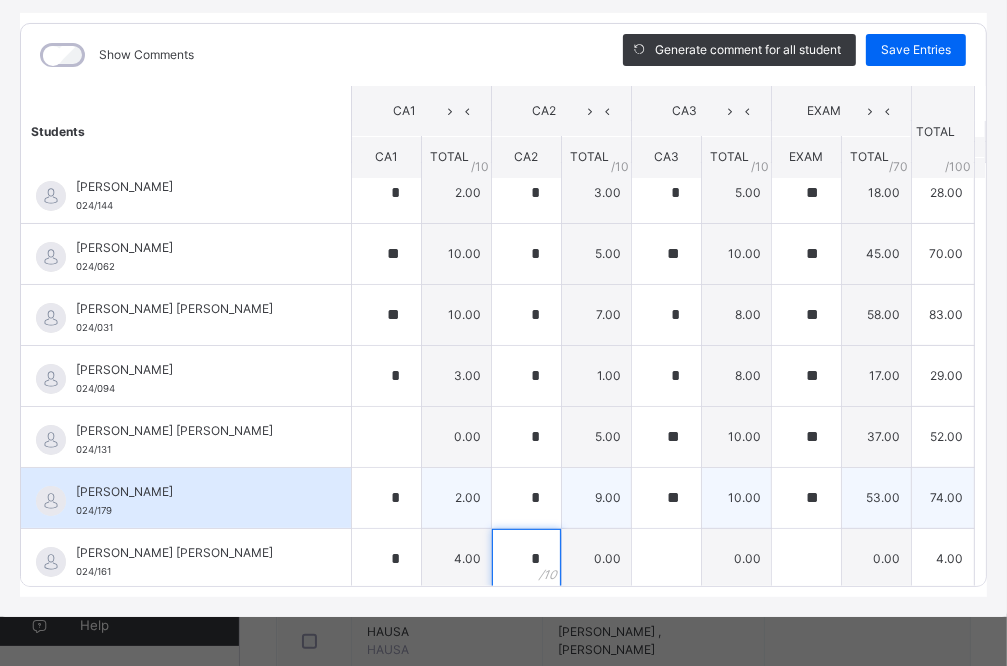 type on "*" 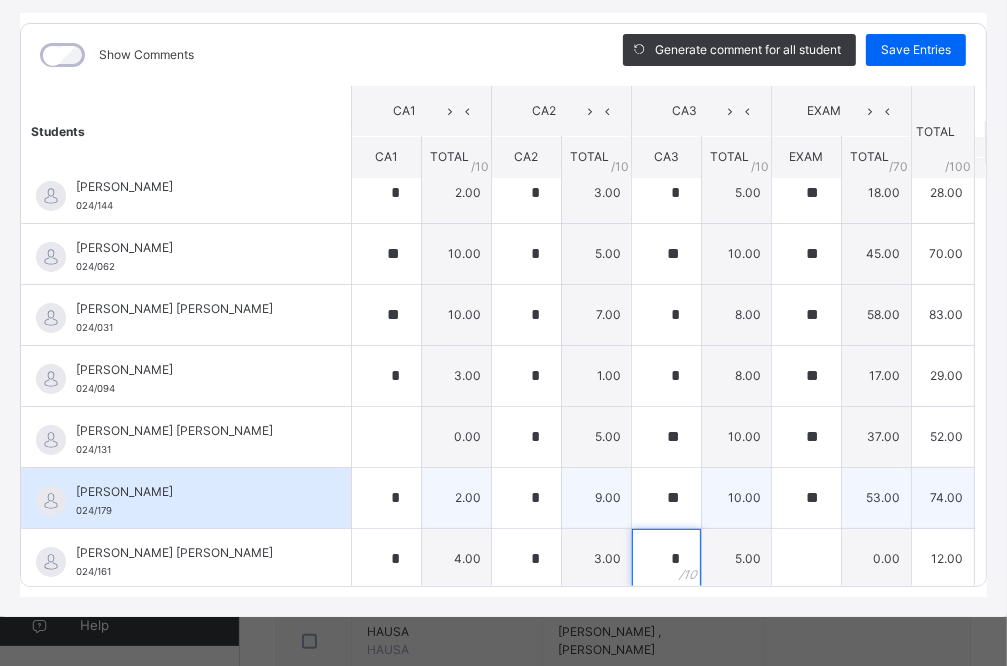 type on "*" 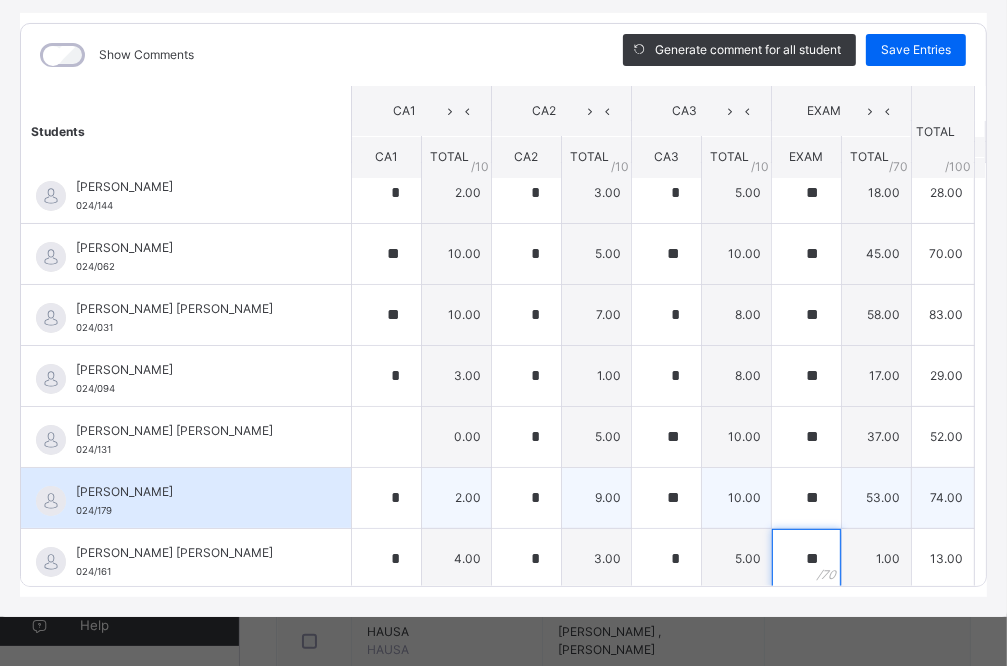 type on "**" 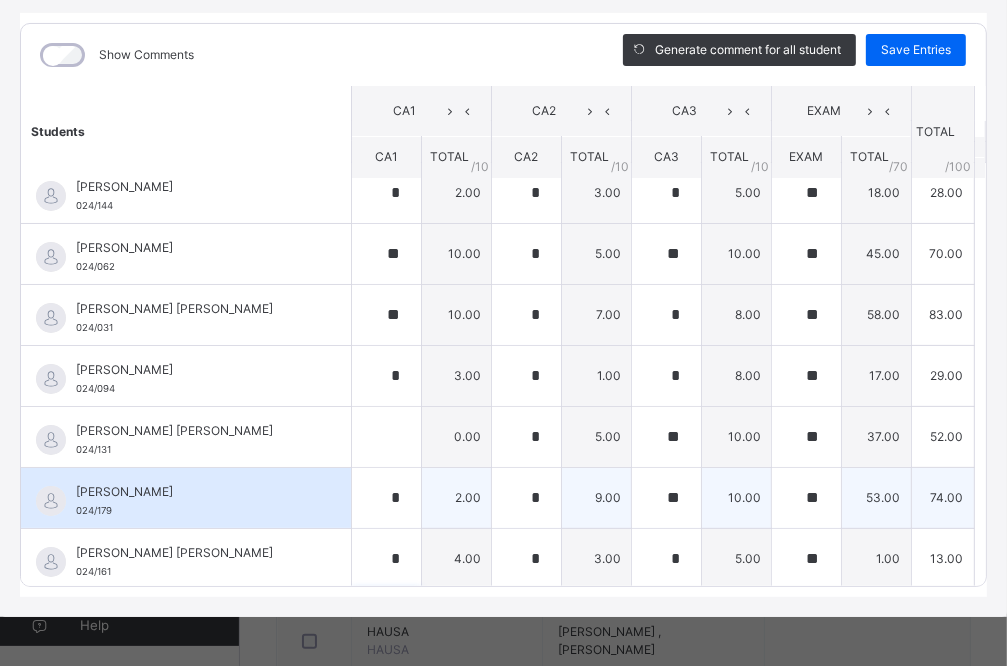 scroll, scrollTop: 298, scrollLeft: 0, axis: vertical 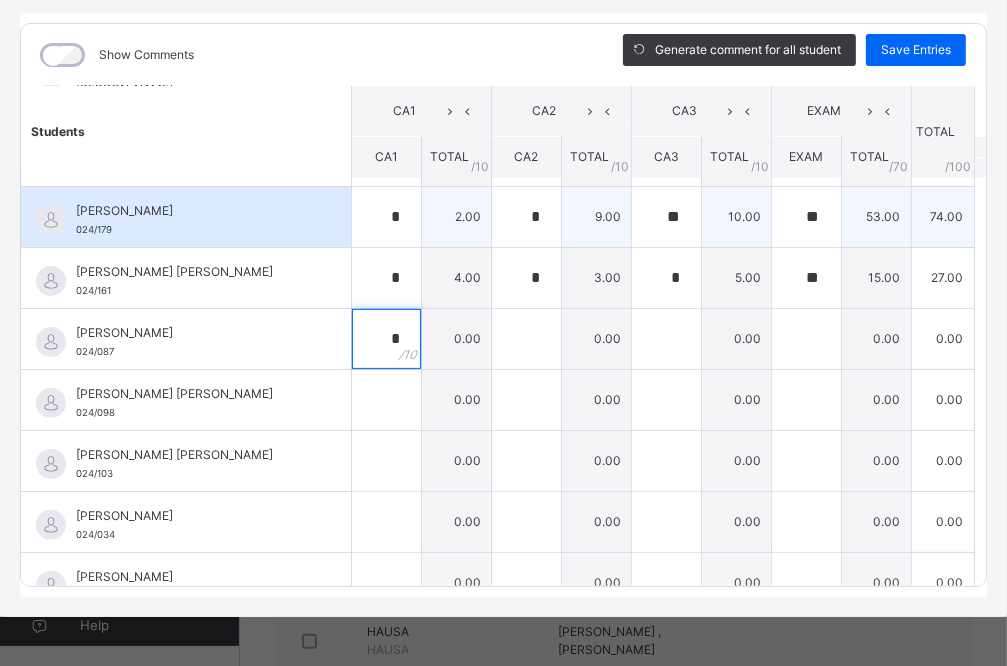 type on "*" 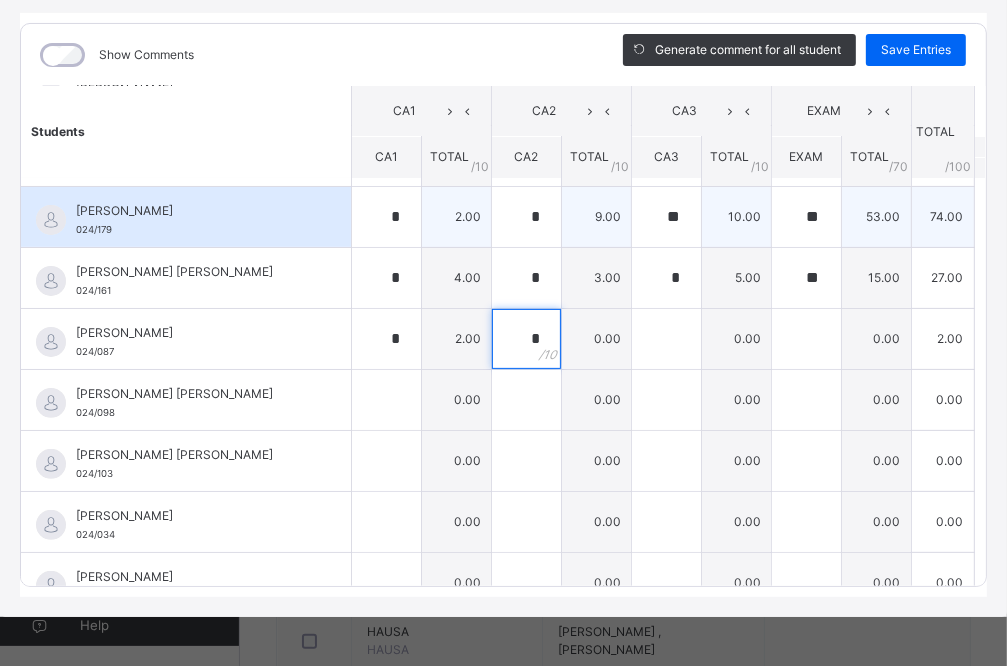type on "*" 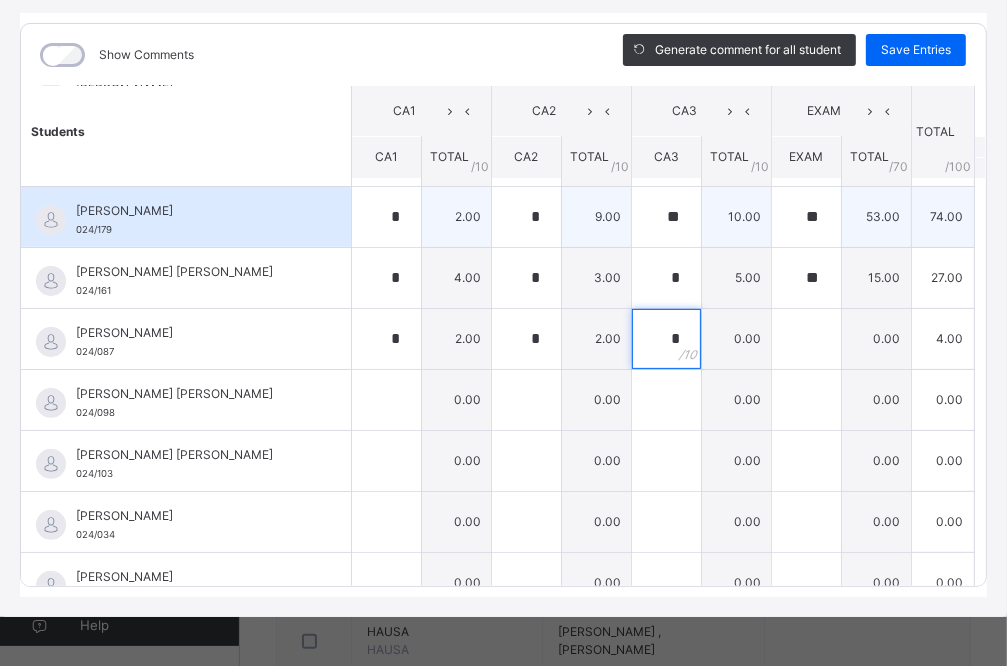 type on "*" 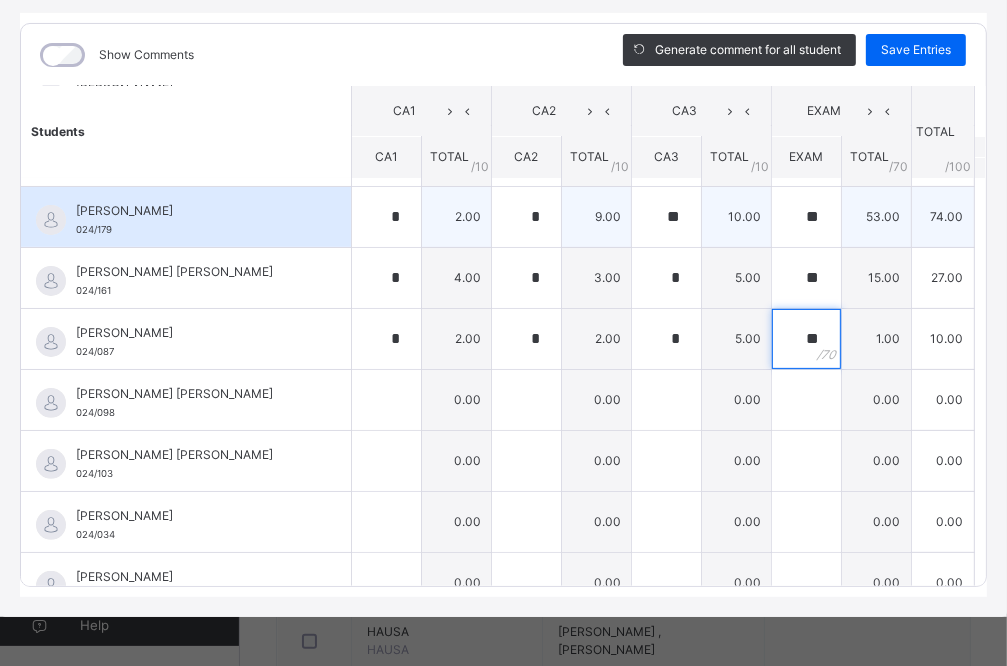 type on "**" 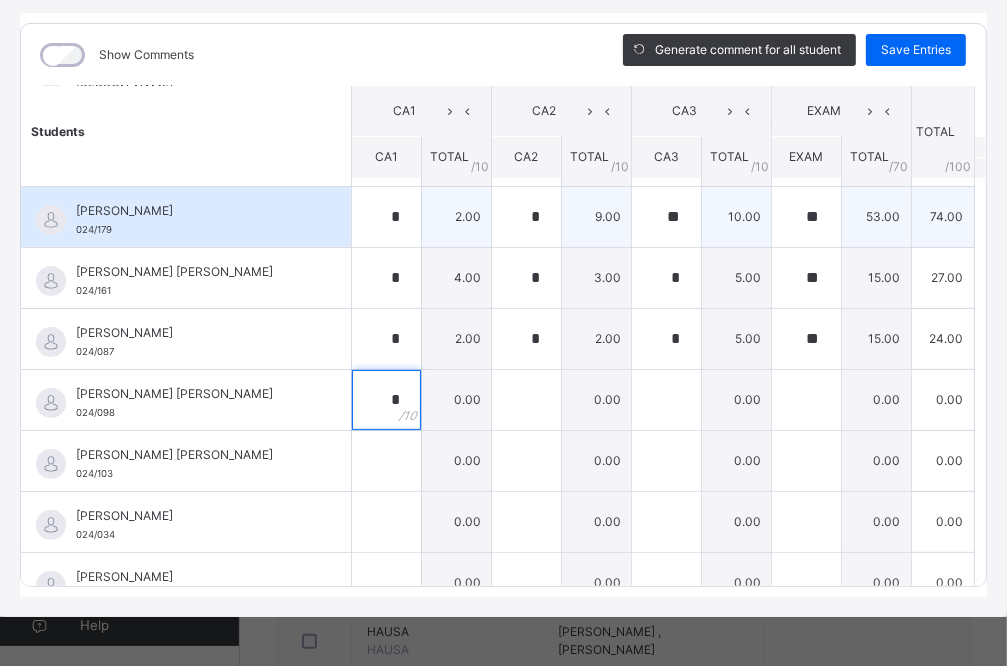 type on "*" 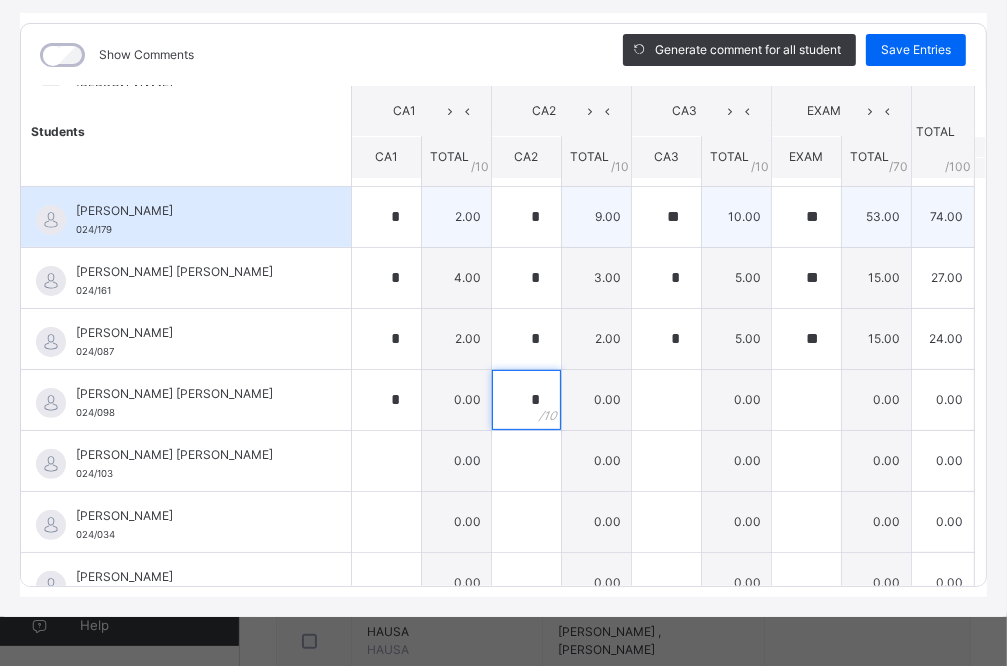 type on "*" 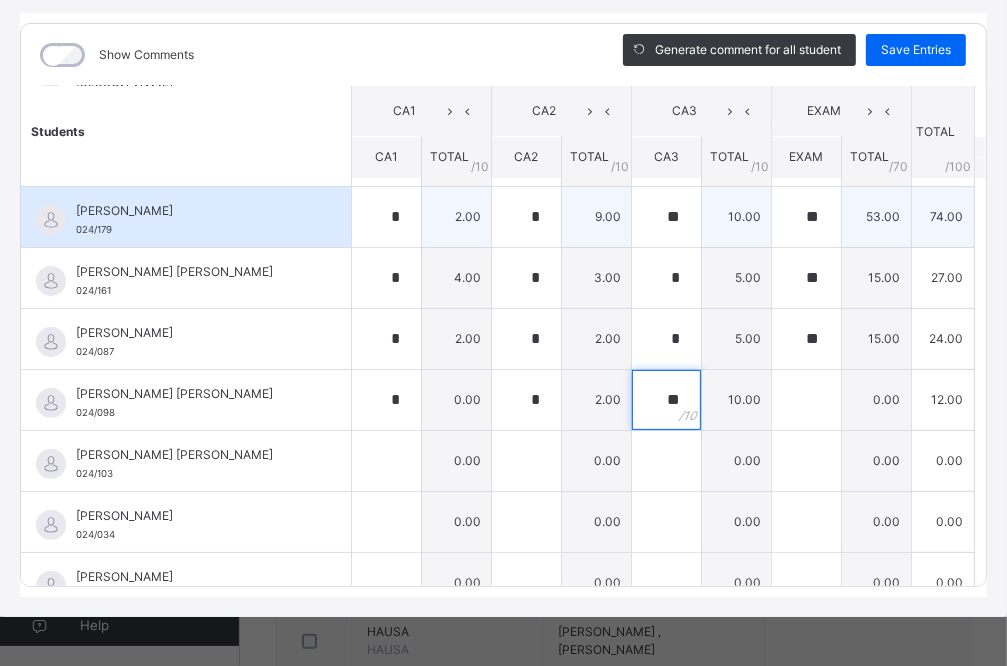type on "**" 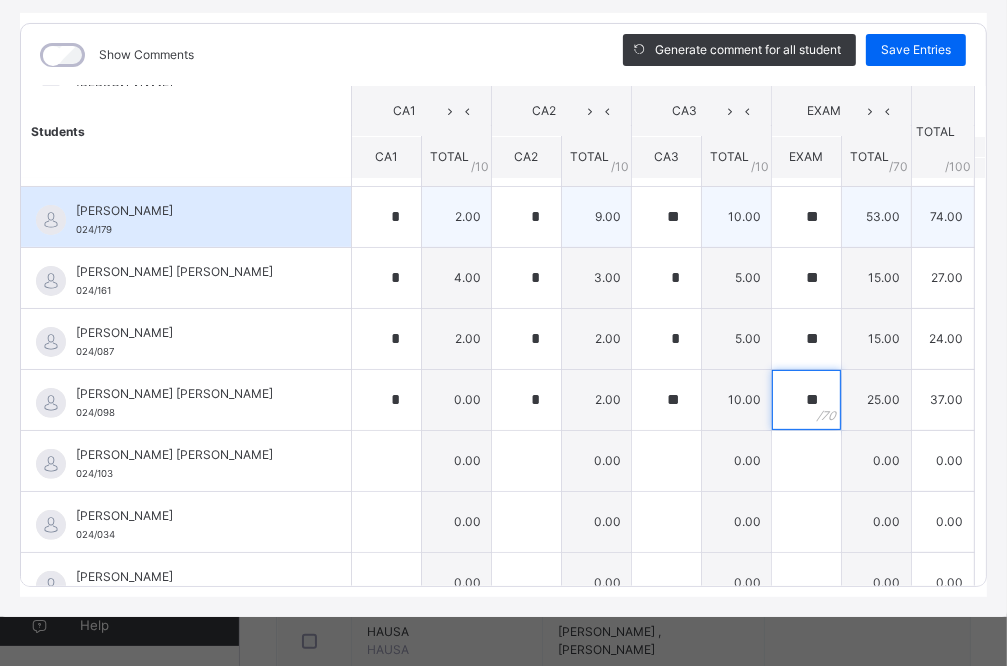 type on "**" 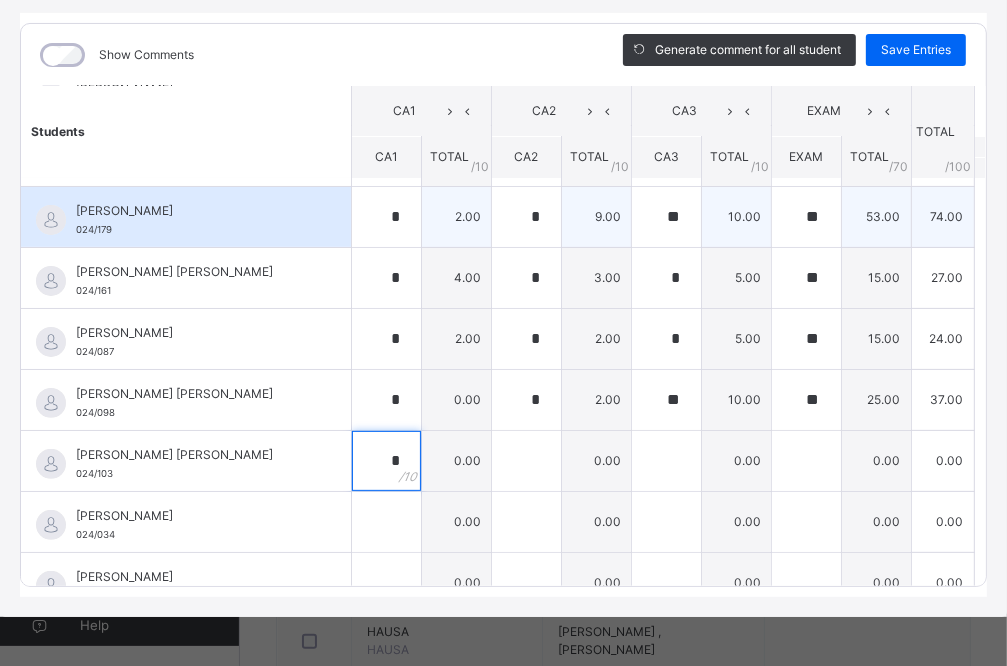 type on "*" 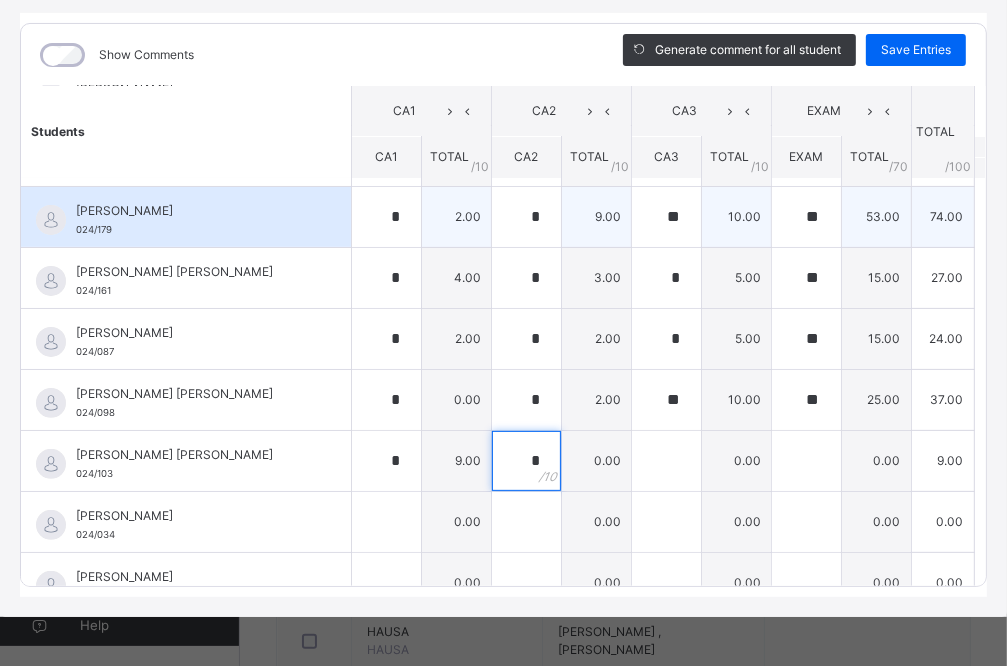 type on "*" 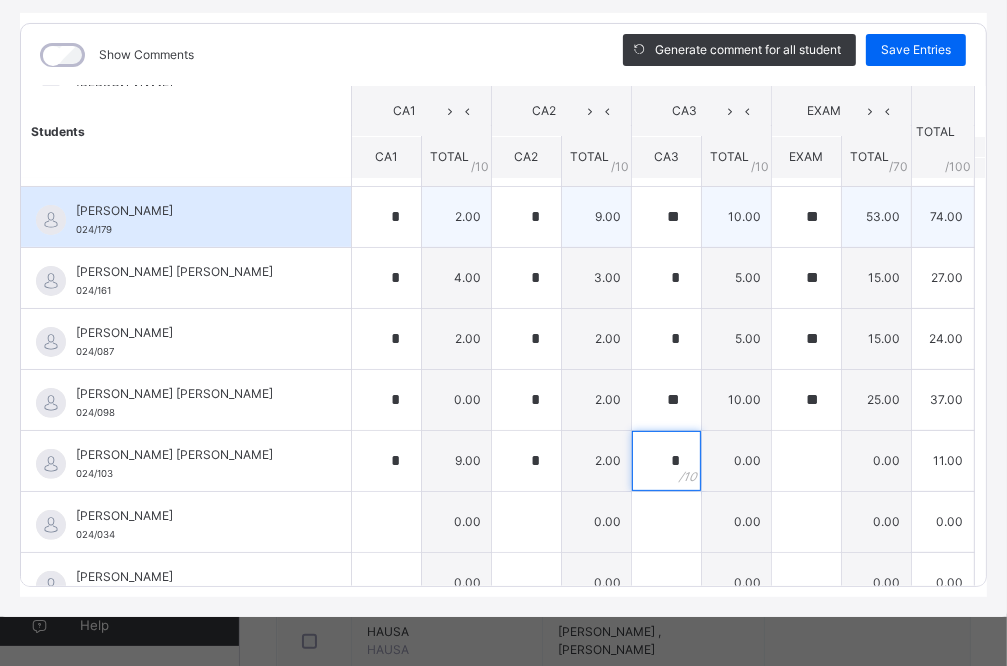 type on "*" 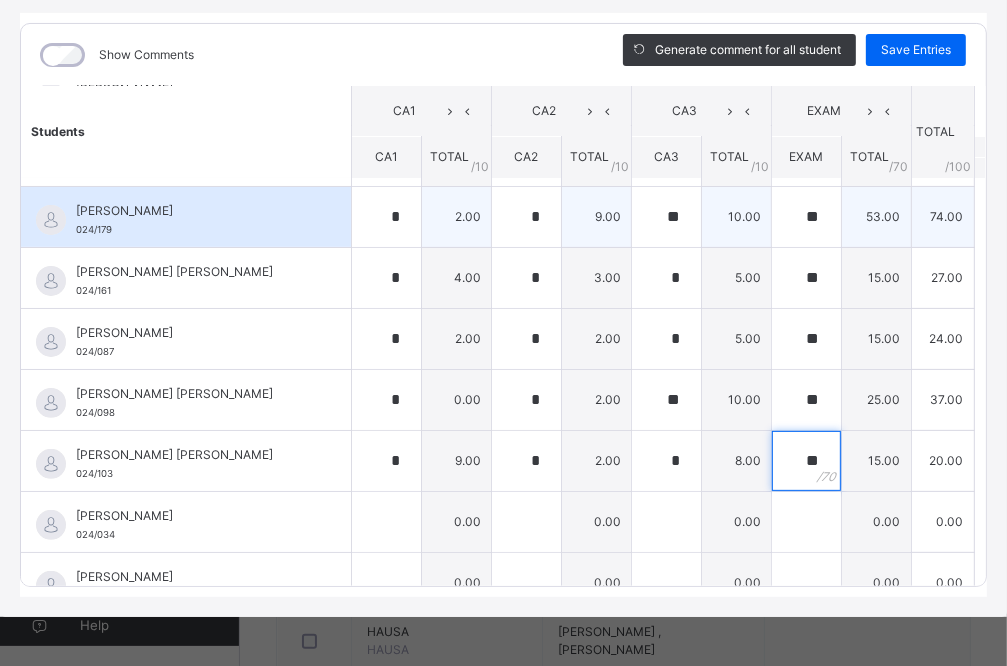 type on "**" 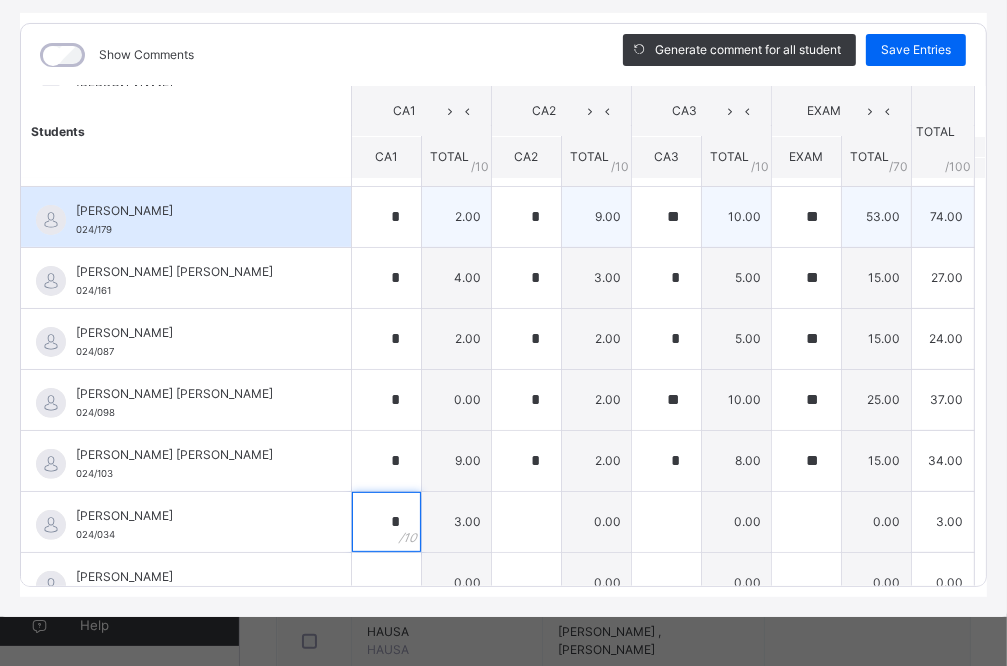 type on "*" 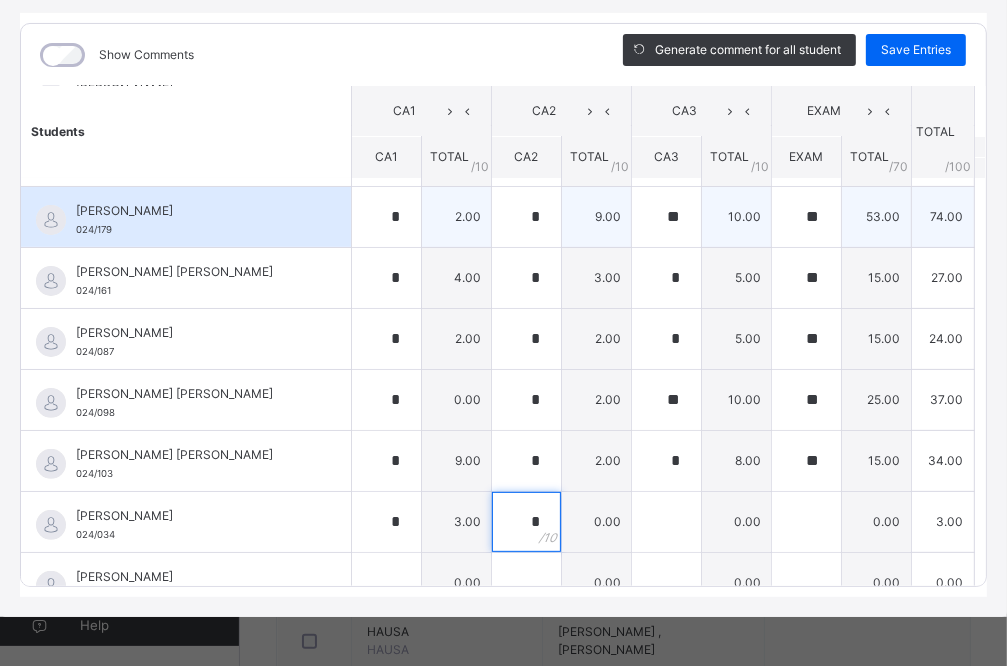 type on "*" 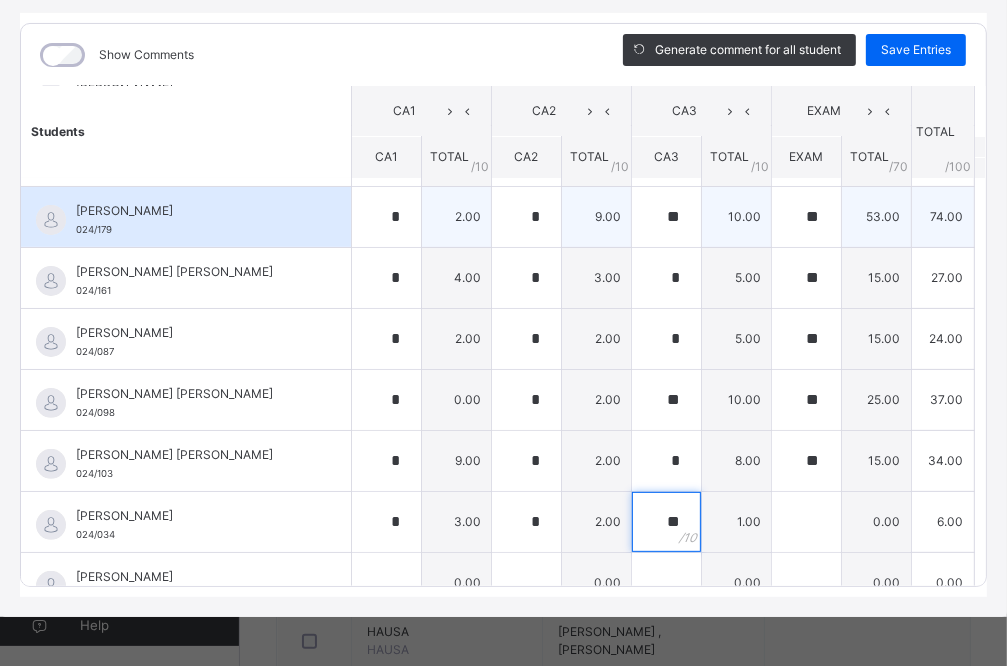 type on "**" 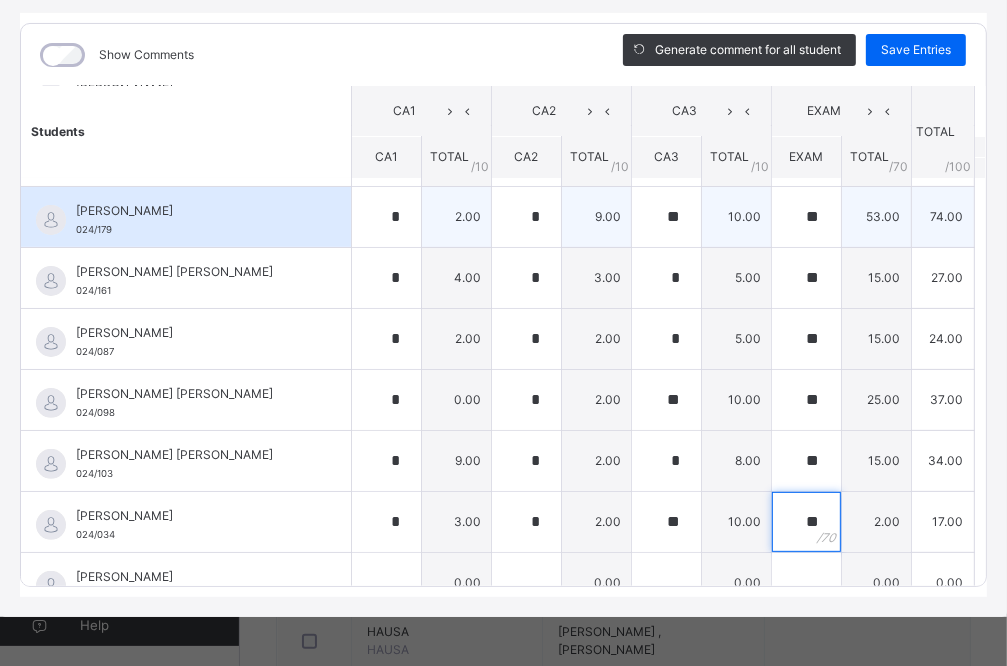 type on "**" 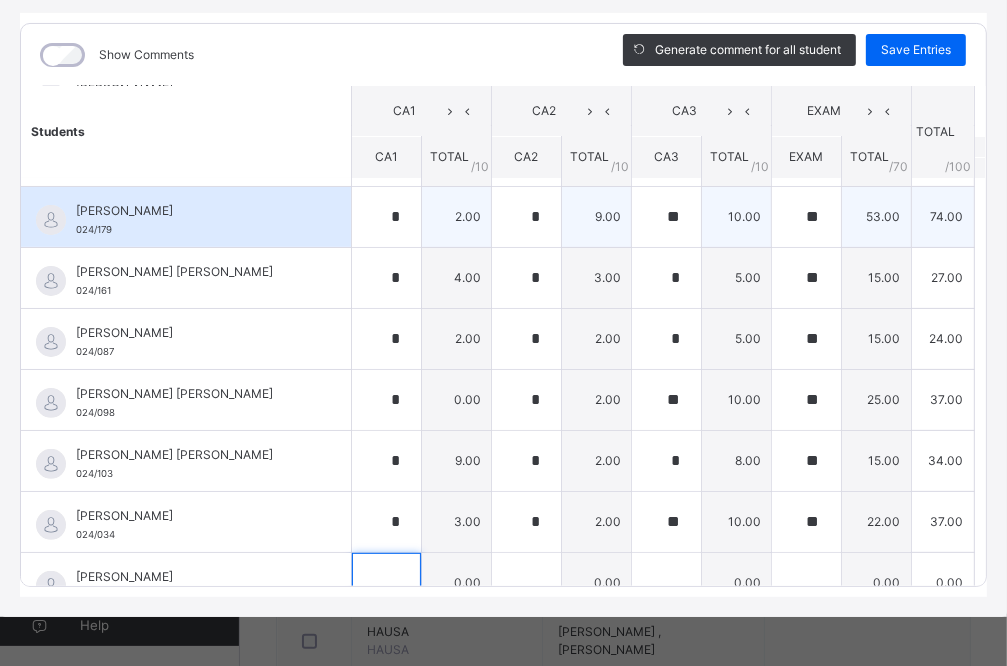 scroll, scrollTop: 321, scrollLeft: 0, axis: vertical 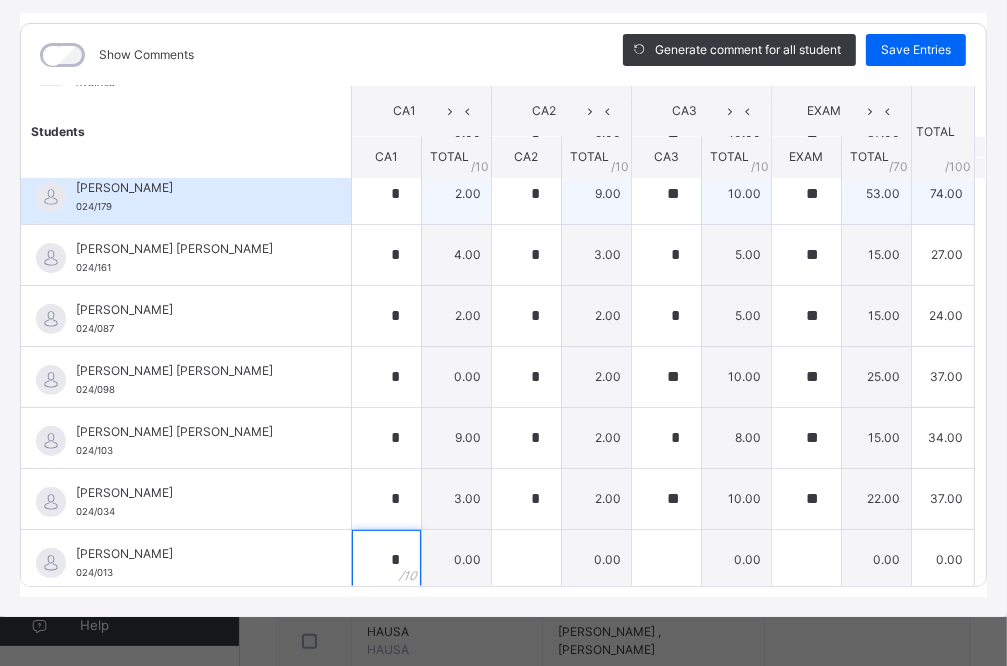 type on "*" 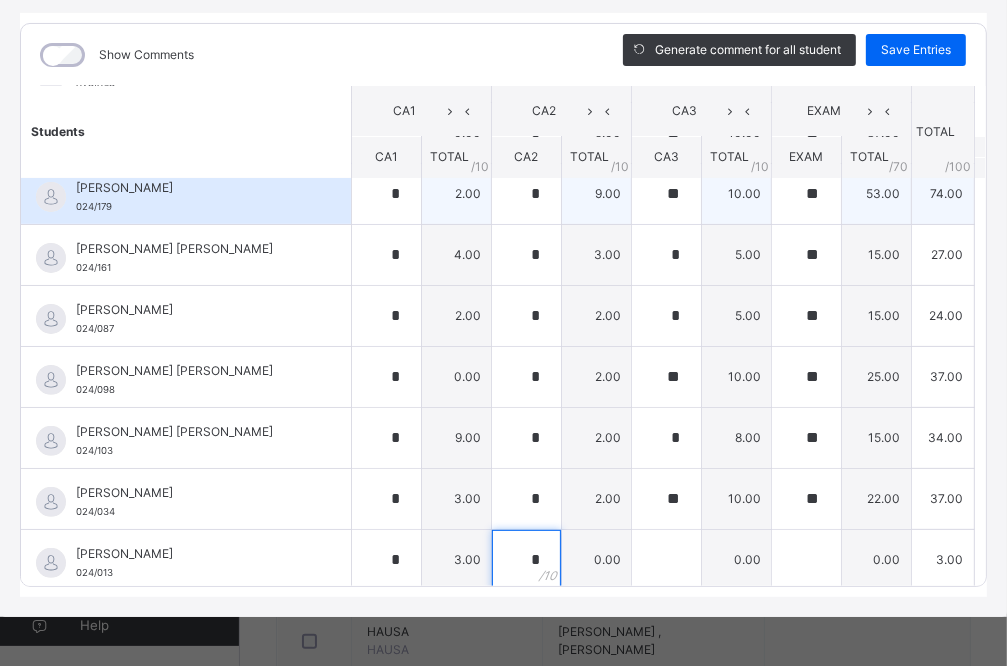 type on "*" 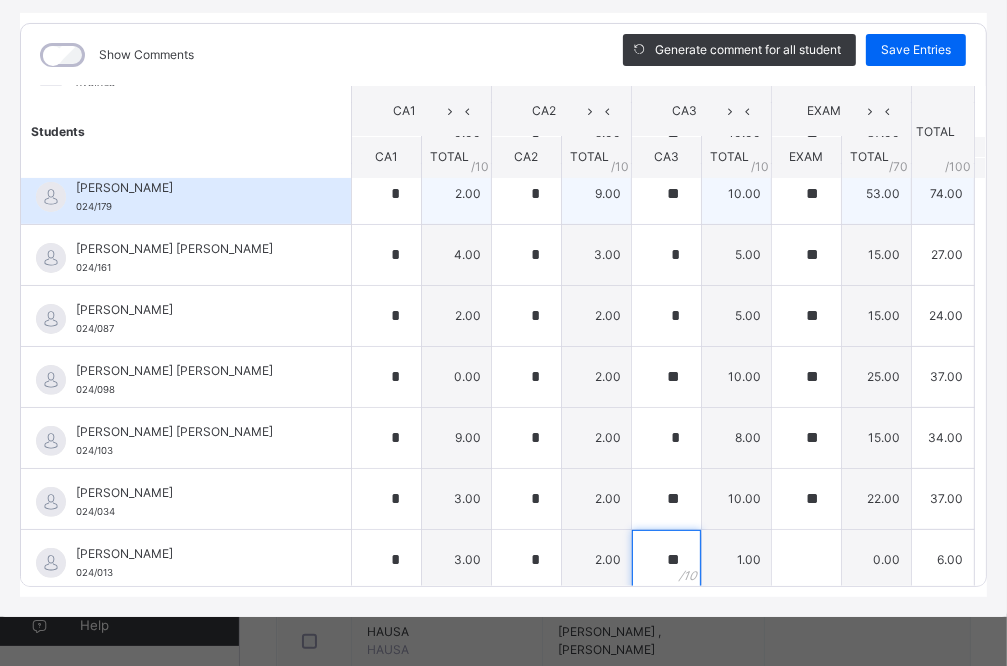 type on "**" 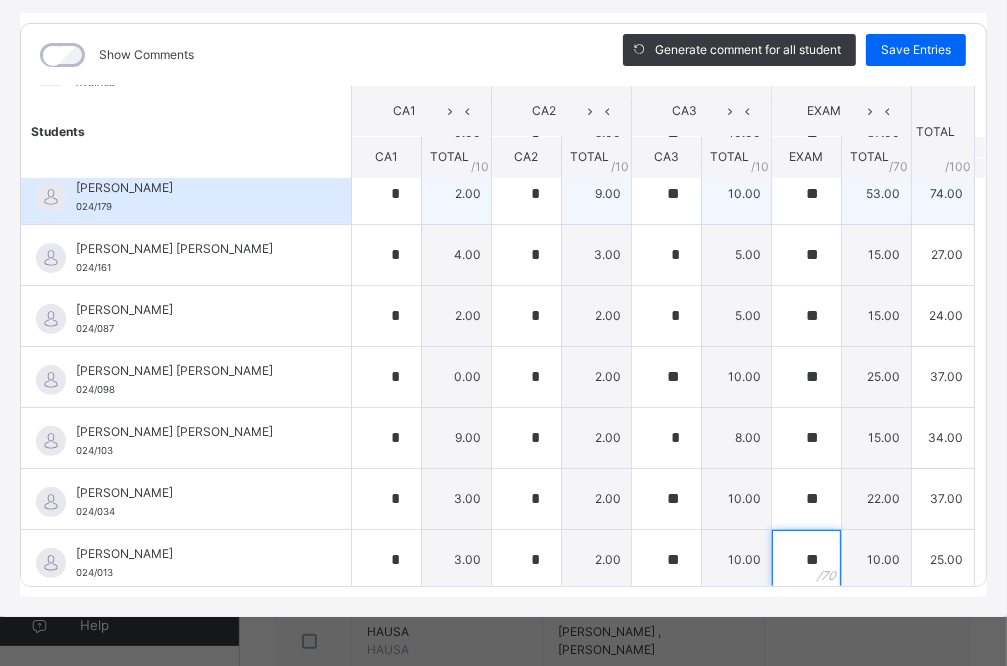 type on "**" 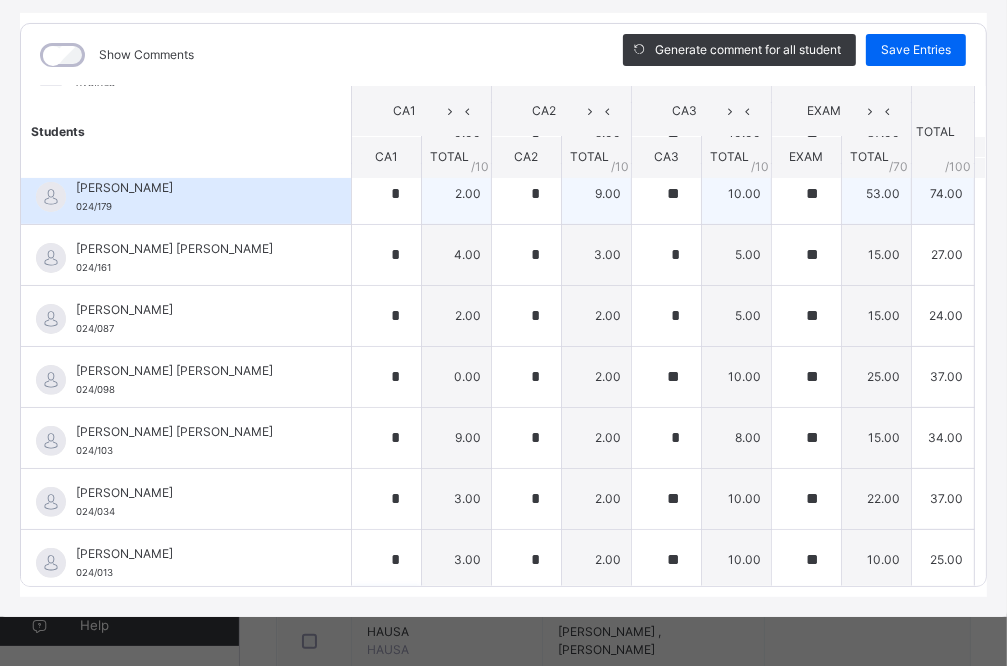 scroll, scrollTop: 602, scrollLeft: 0, axis: vertical 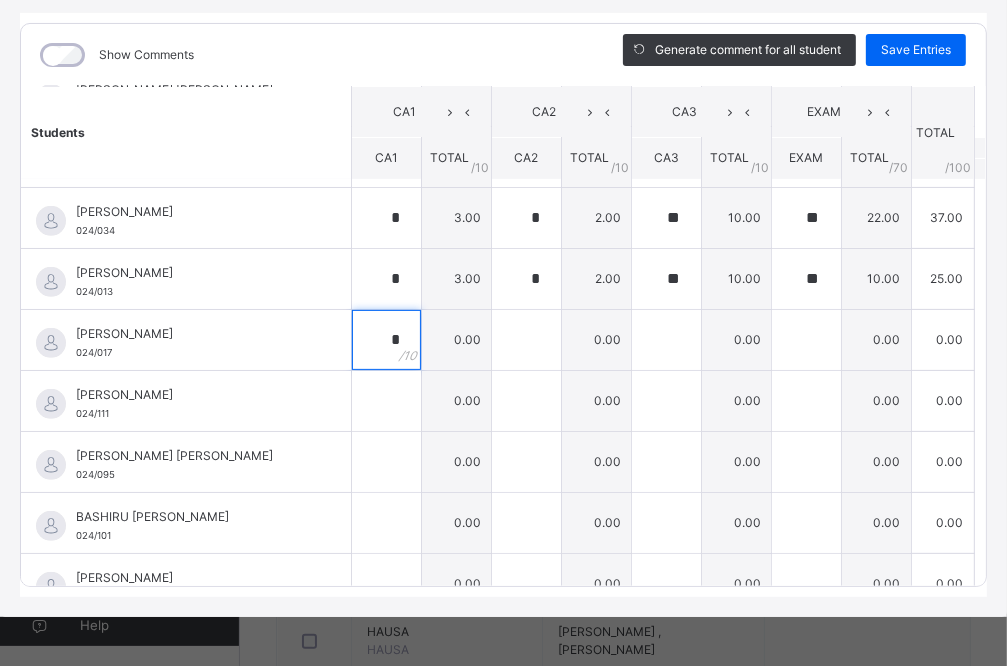 type on "*" 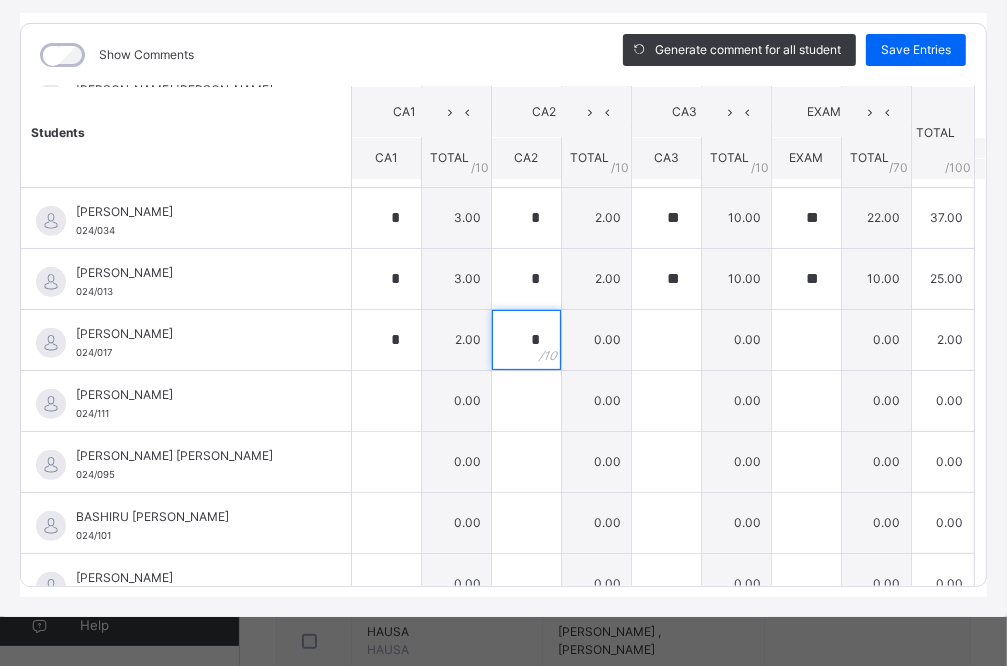 type on "*" 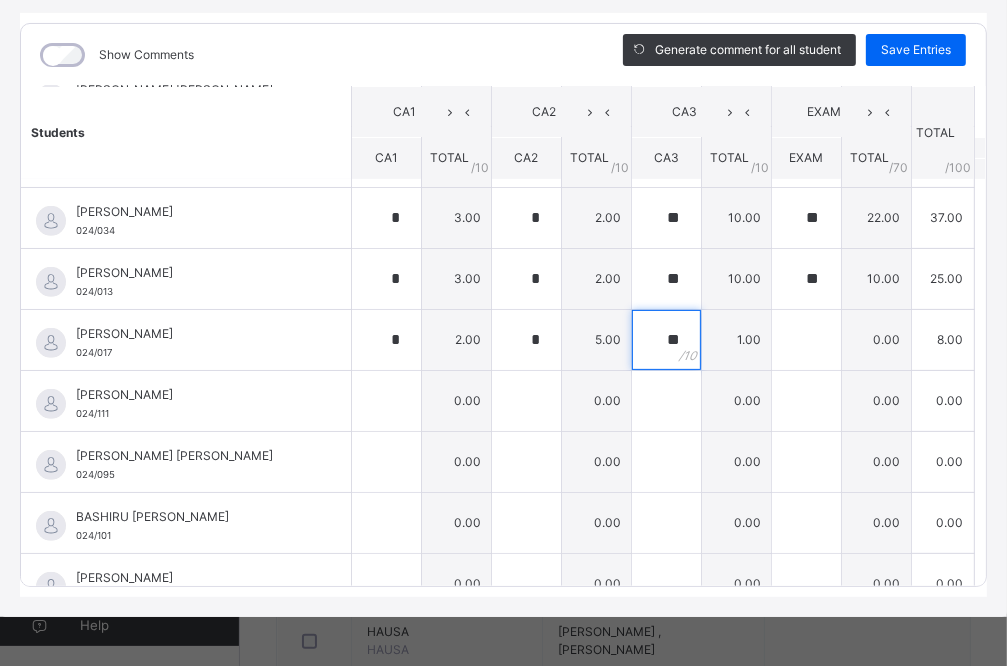 type on "**" 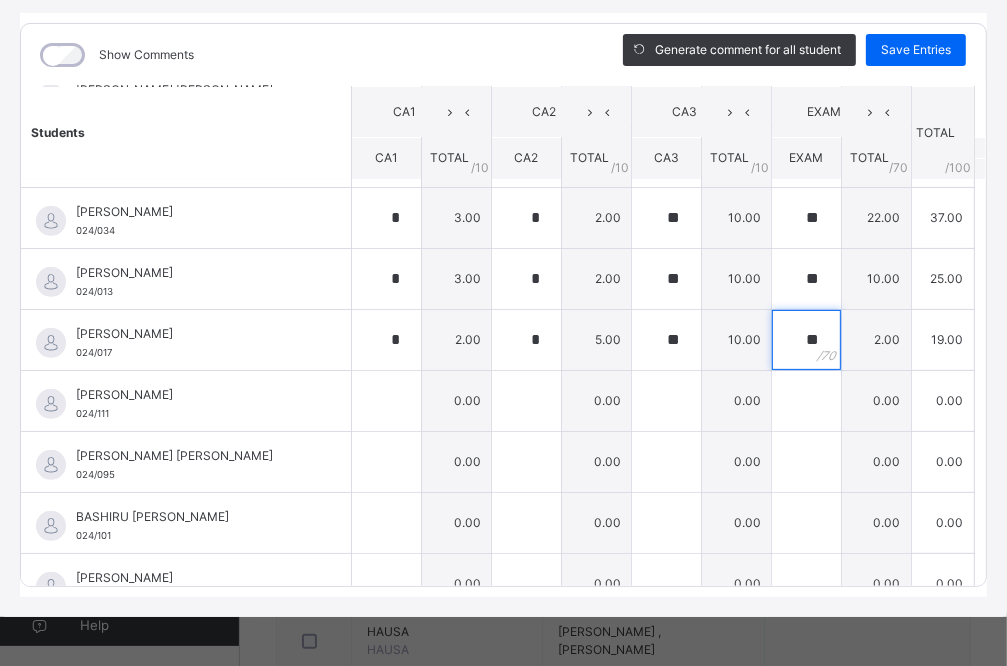 type on "**" 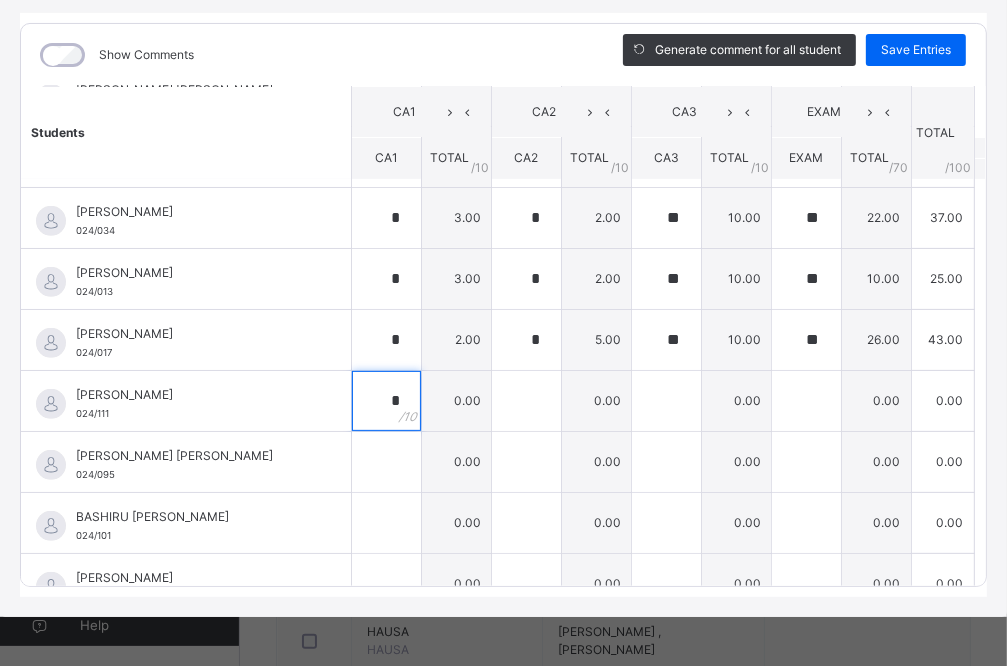 type on "*" 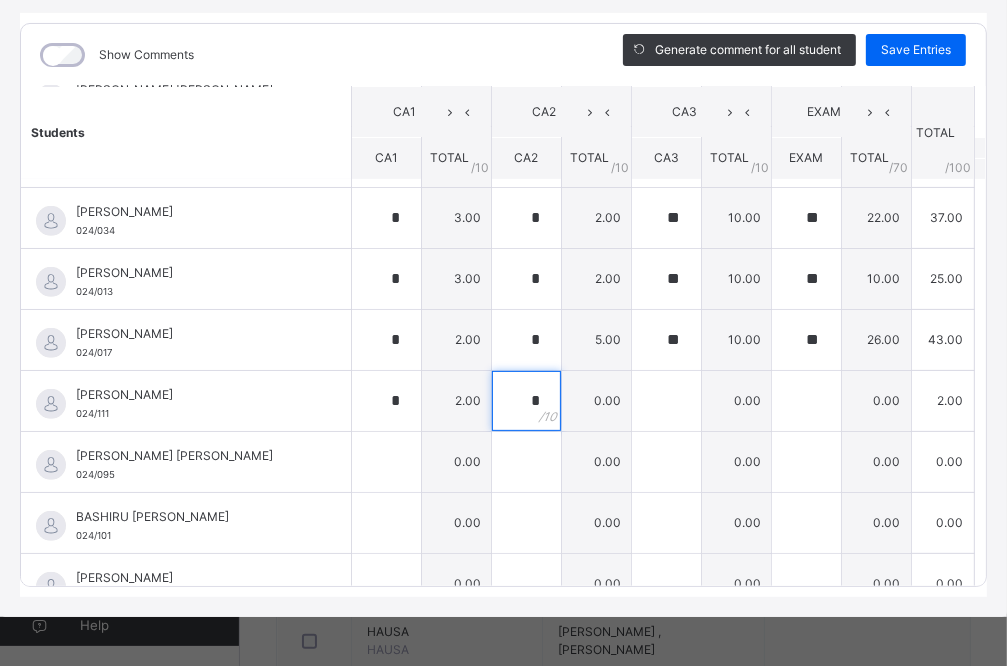 type on "*" 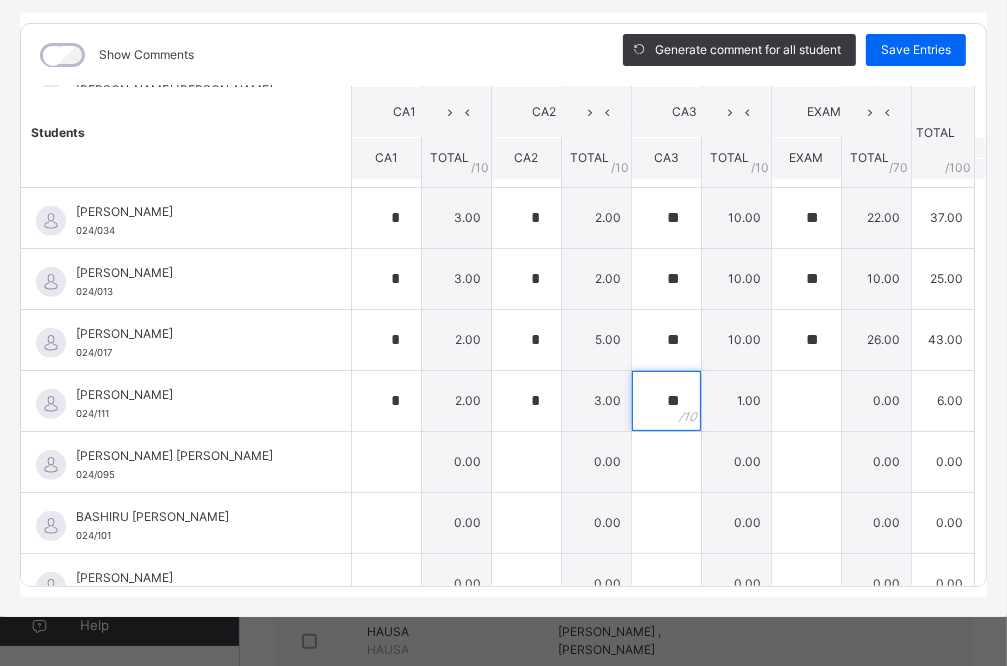 type on "**" 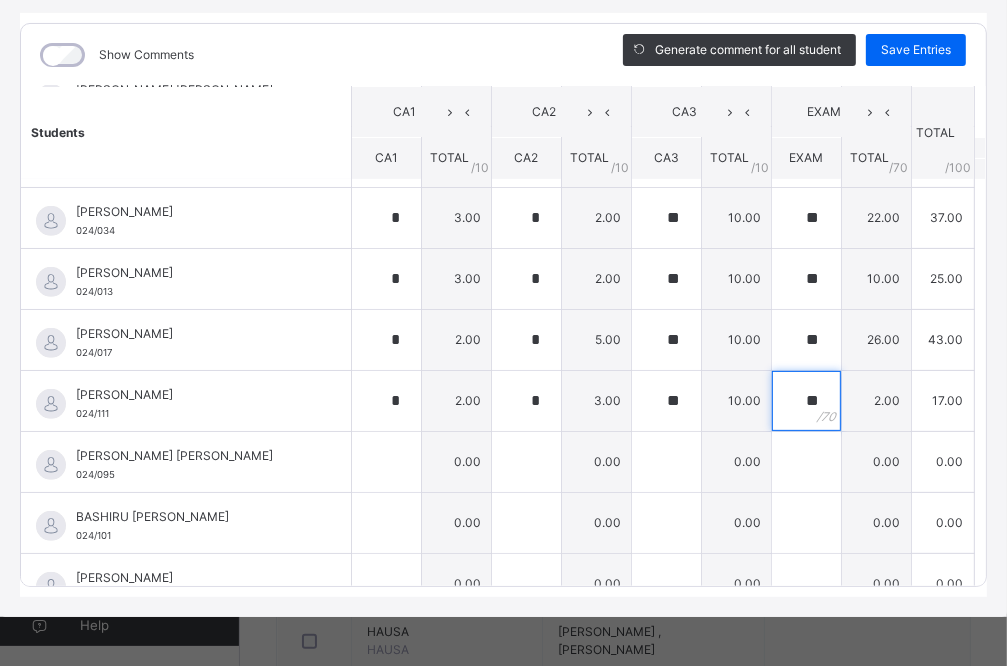 type on "**" 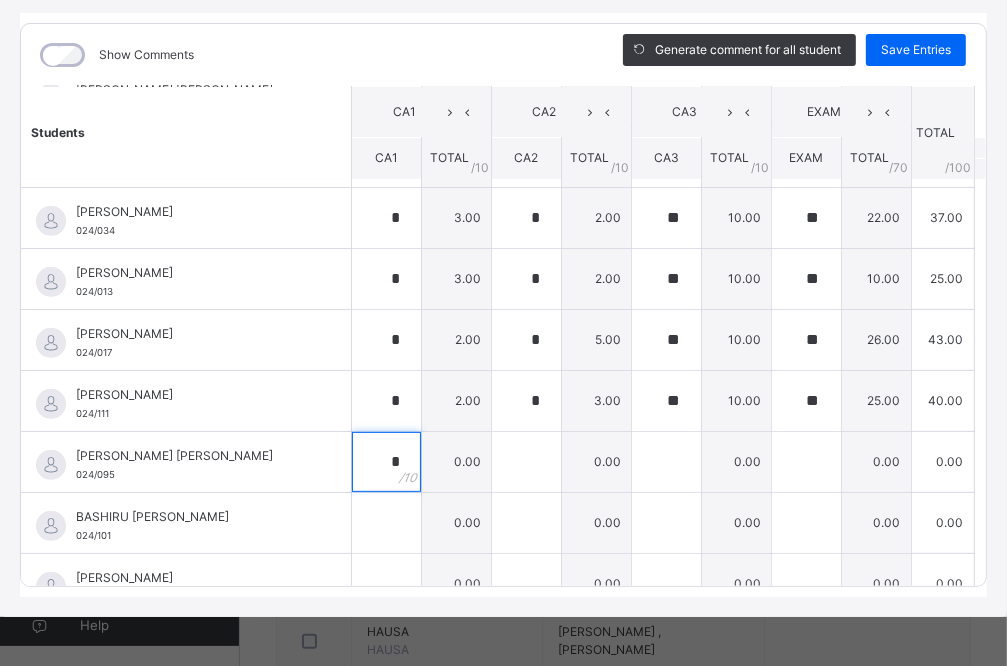 type on "*" 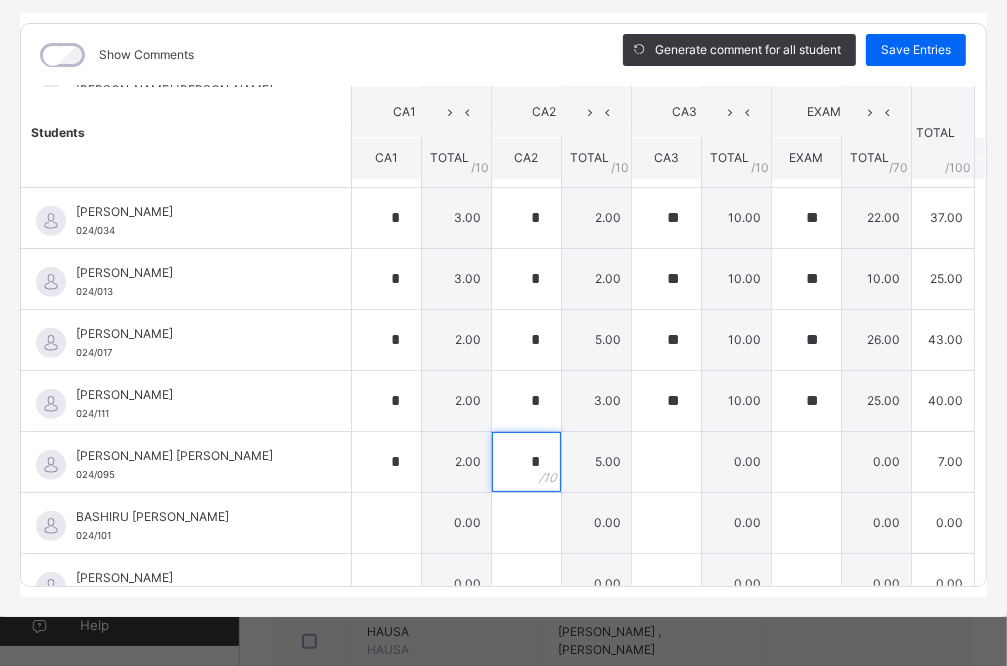 type on "*" 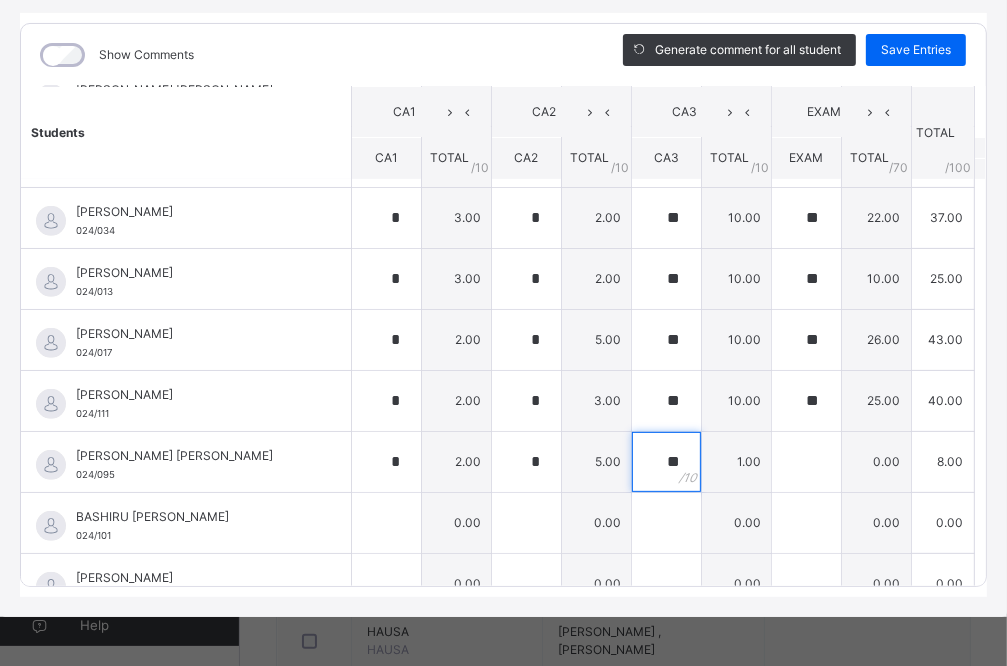 type on "**" 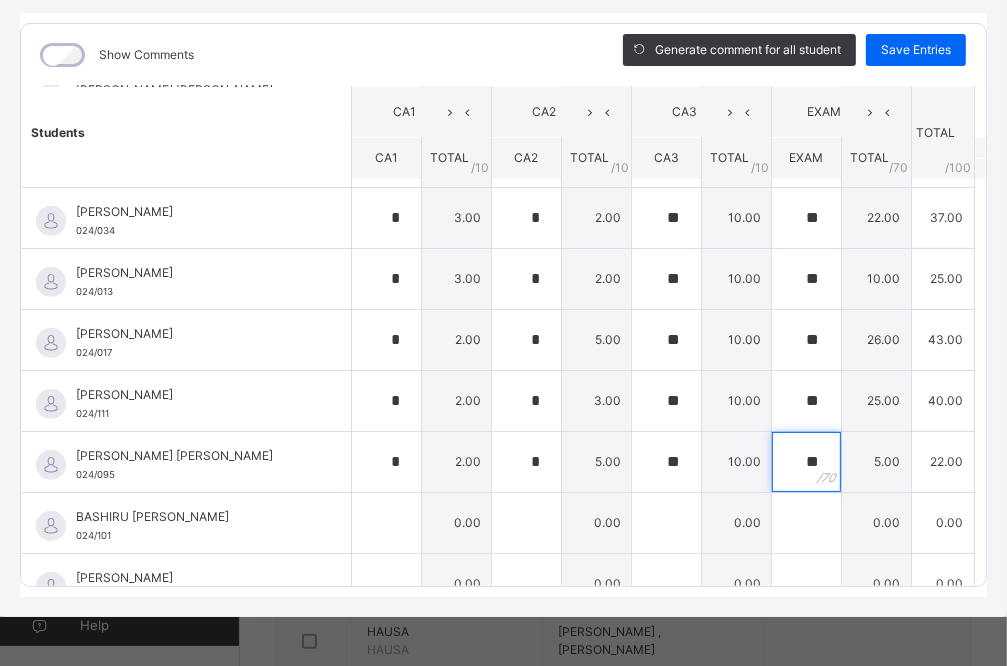 type on "**" 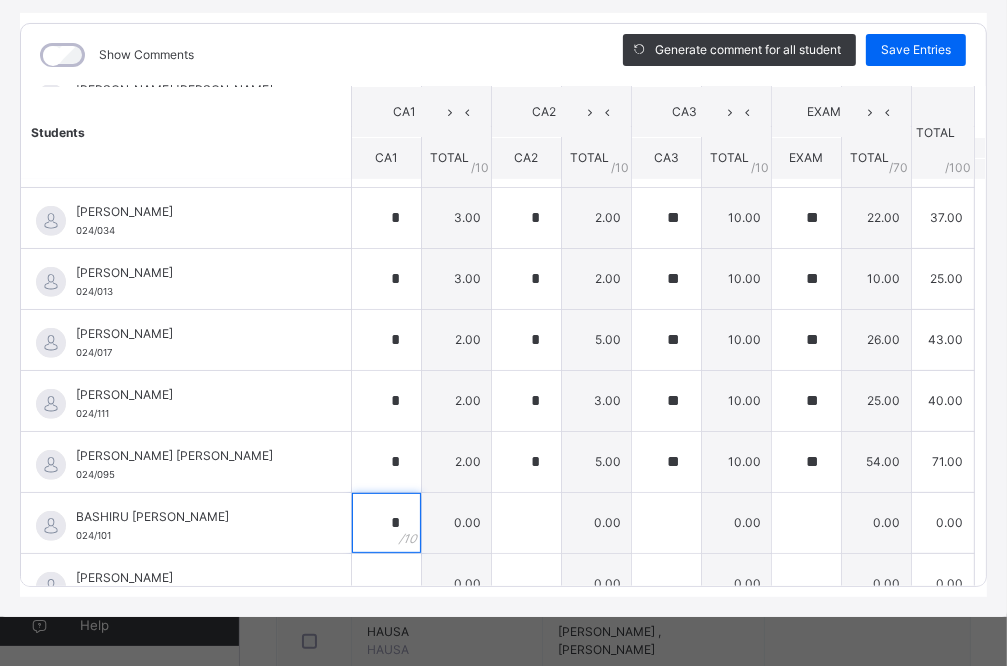 type on "*" 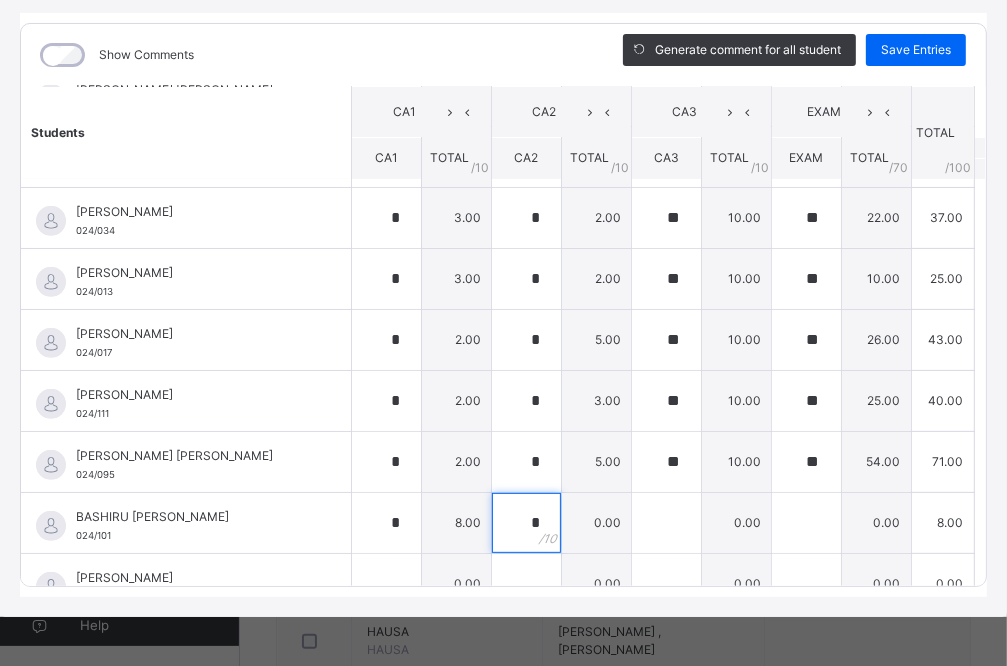 type on "*" 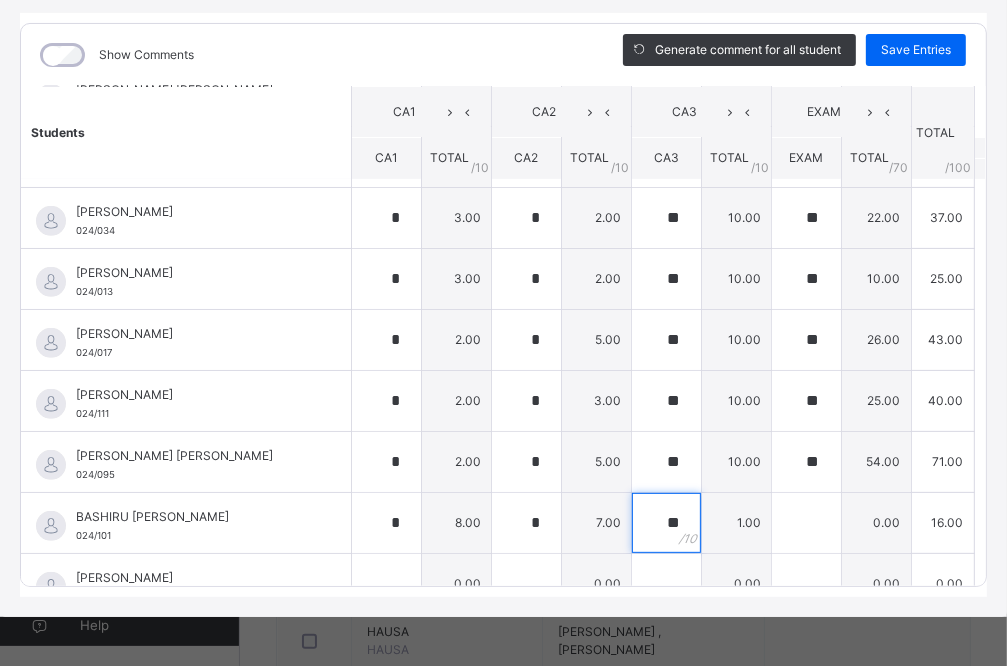 type on "**" 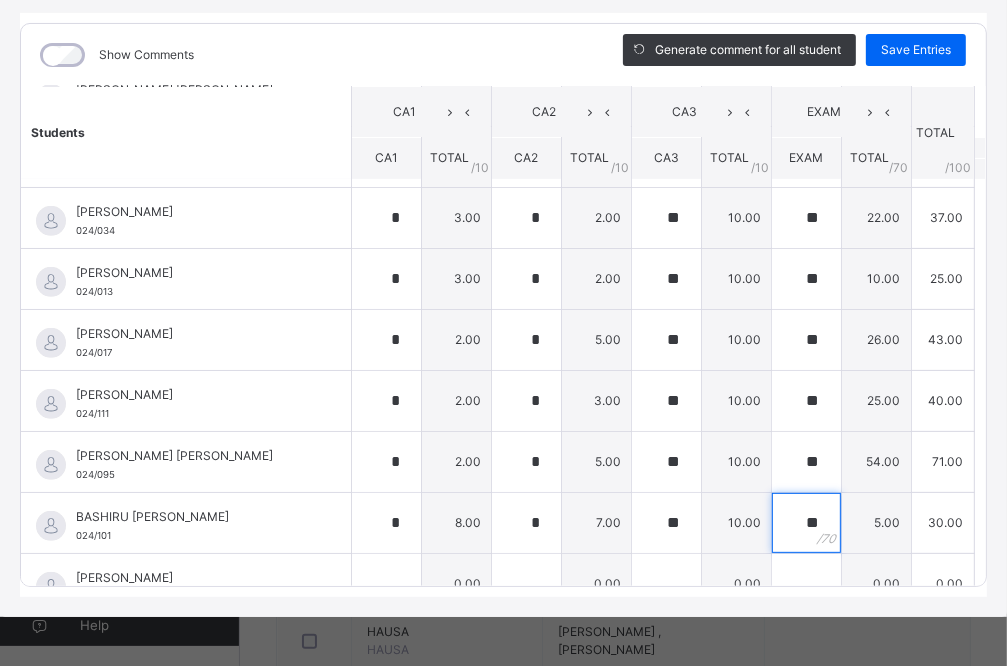 type on "**" 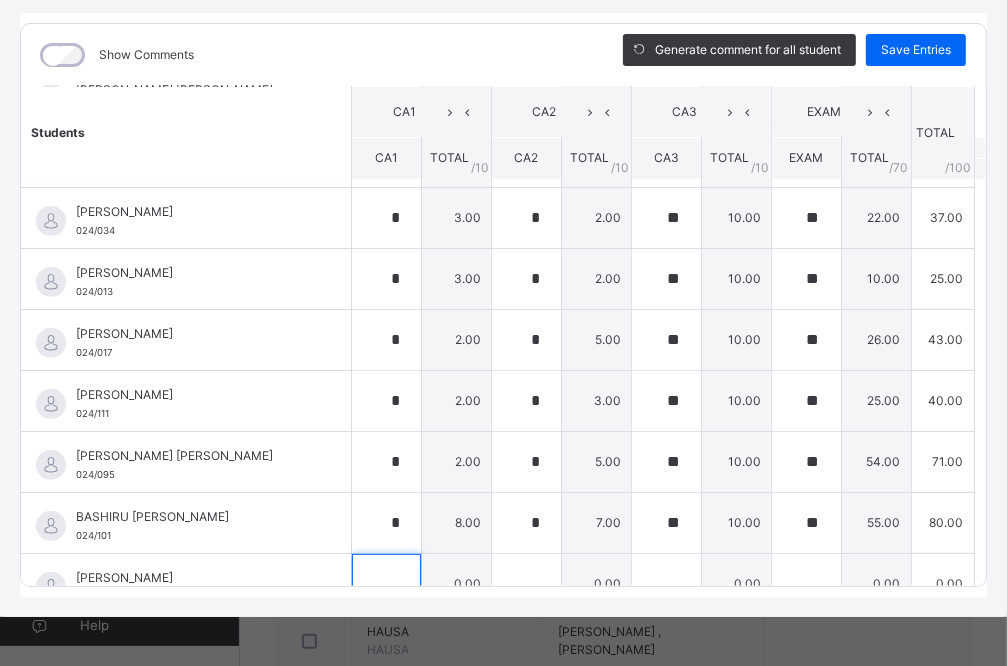 scroll, scrollTop: 625, scrollLeft: 0, axis: vertical 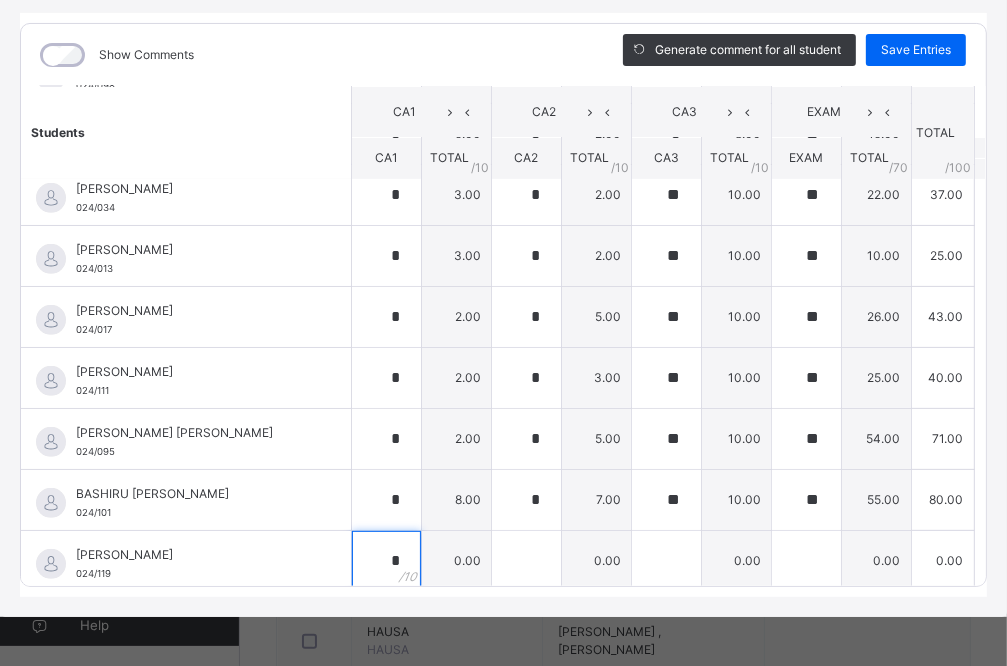 type on "*" 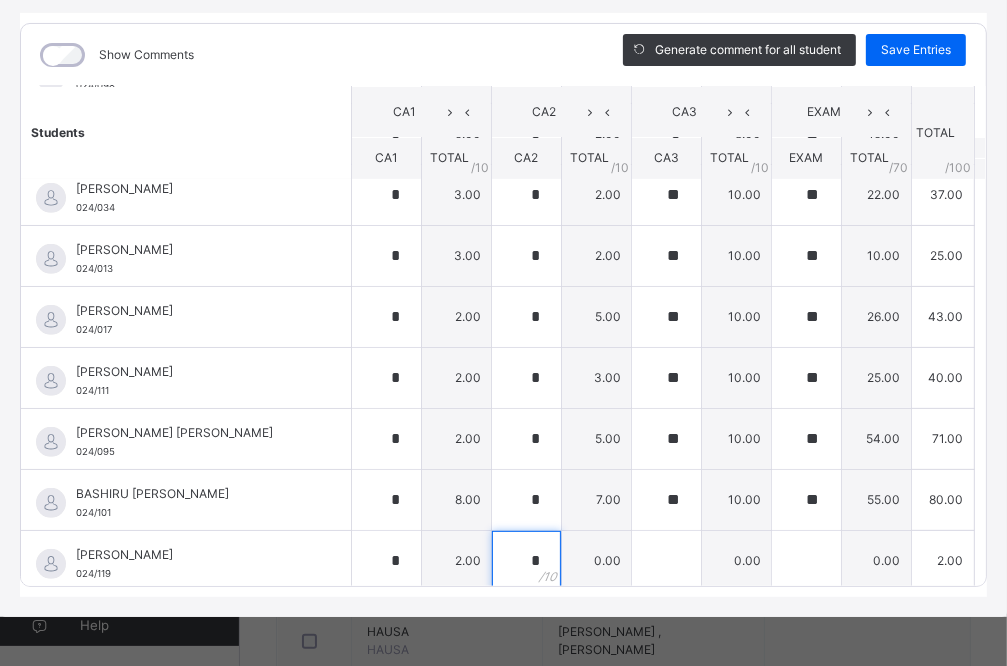 type on "*" 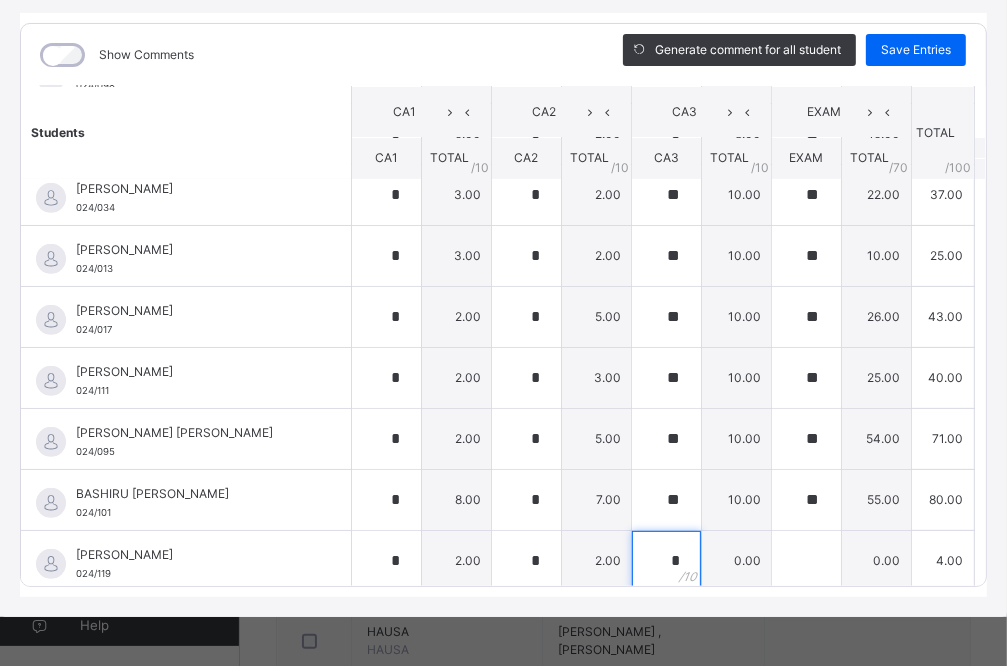 type on "*" 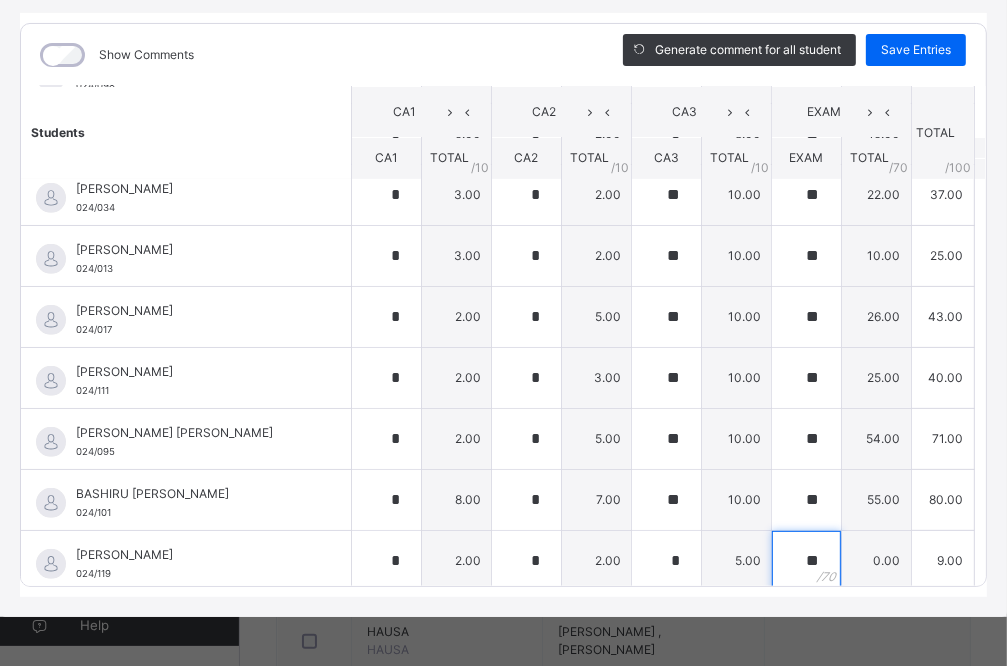 type on "**" 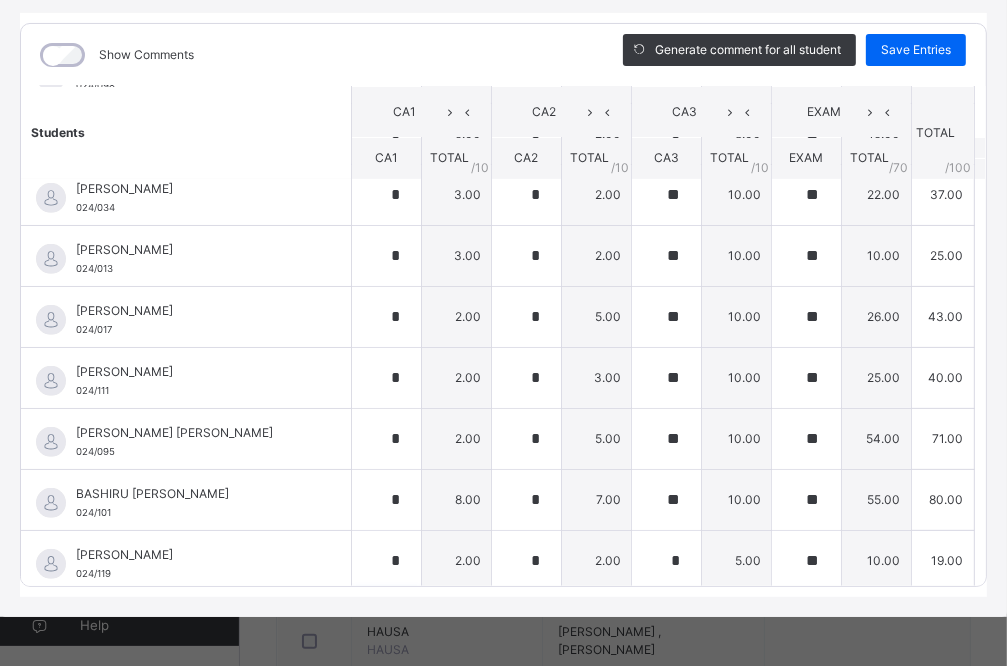 scroll, scrollTop: 906, scrollLeft: 0, axis: vertical 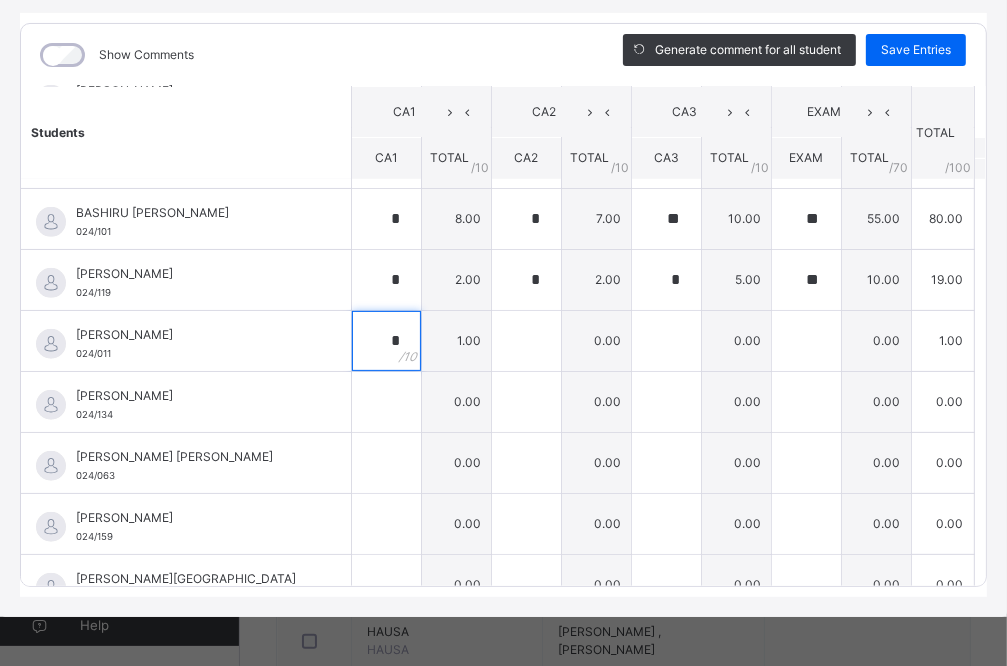 type on "*" 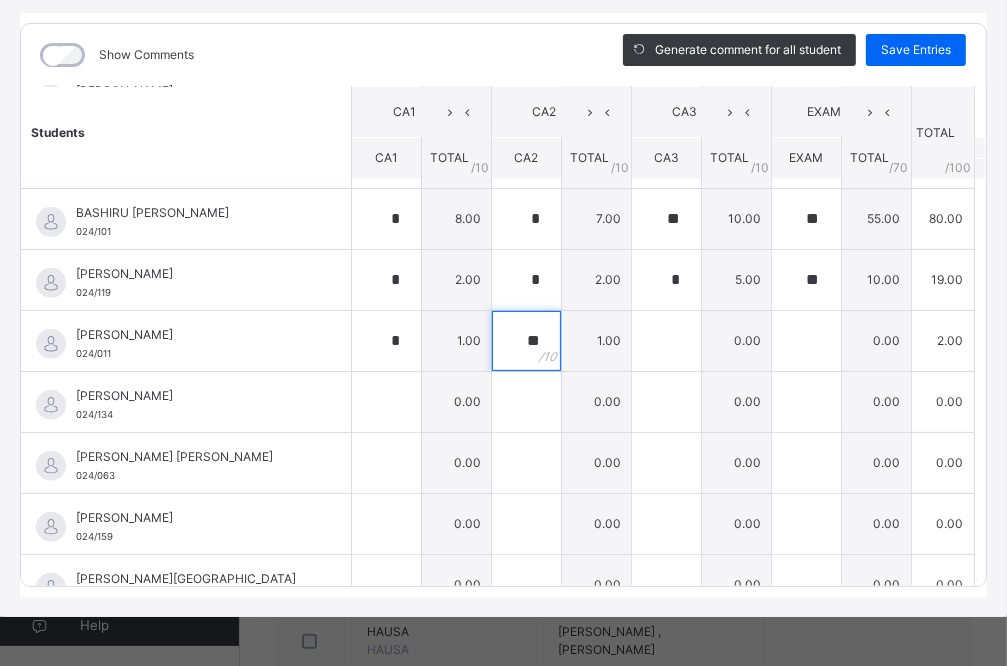 type on "**" 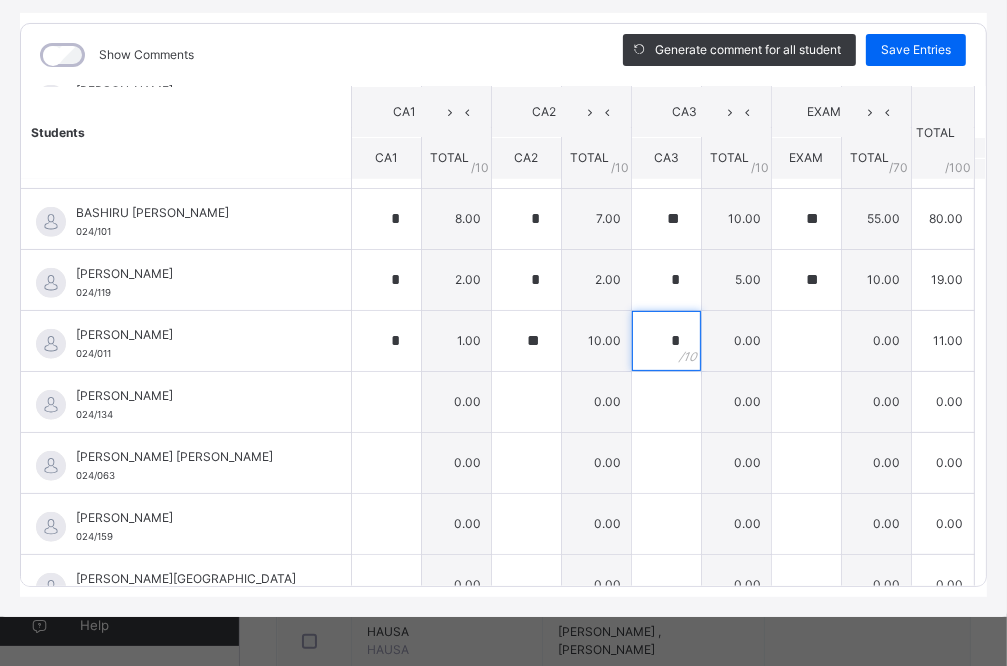 type on "*" 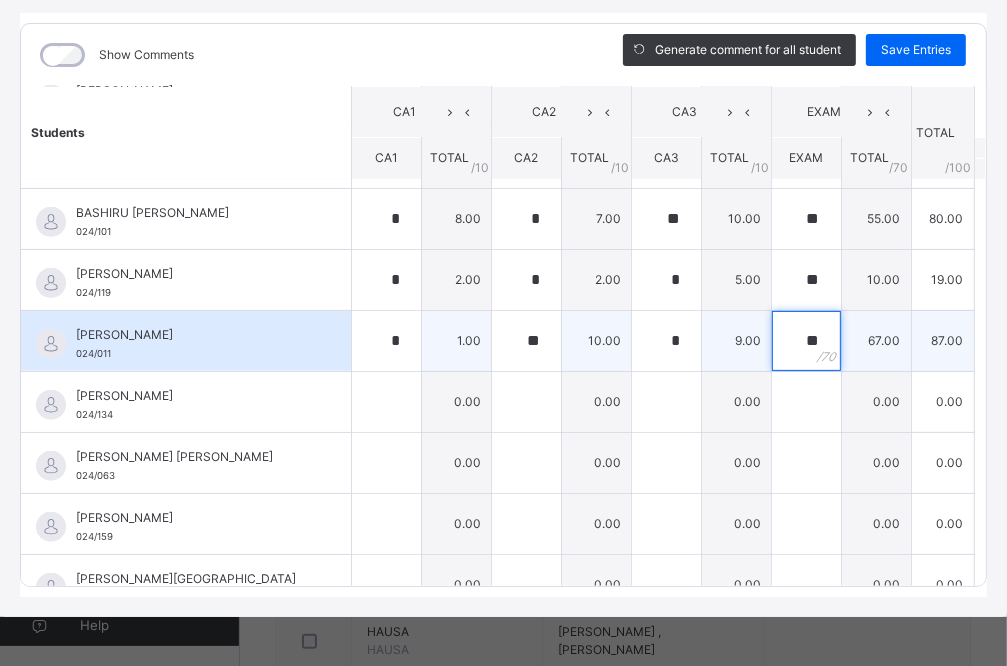 type on "**" 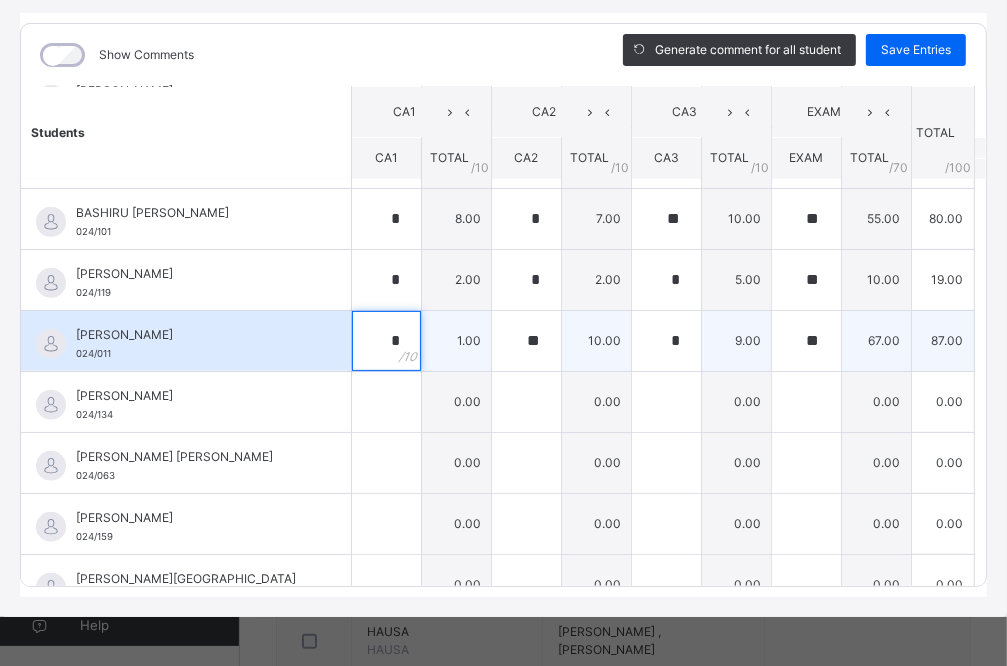 click on "*" at bounding box center [386, 341] 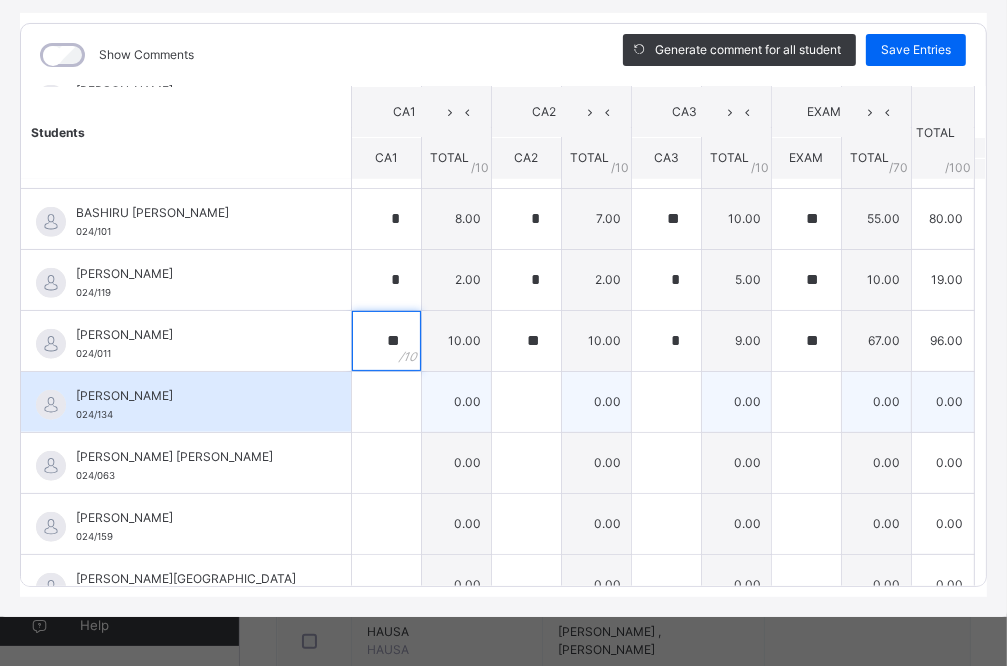 type on "**" 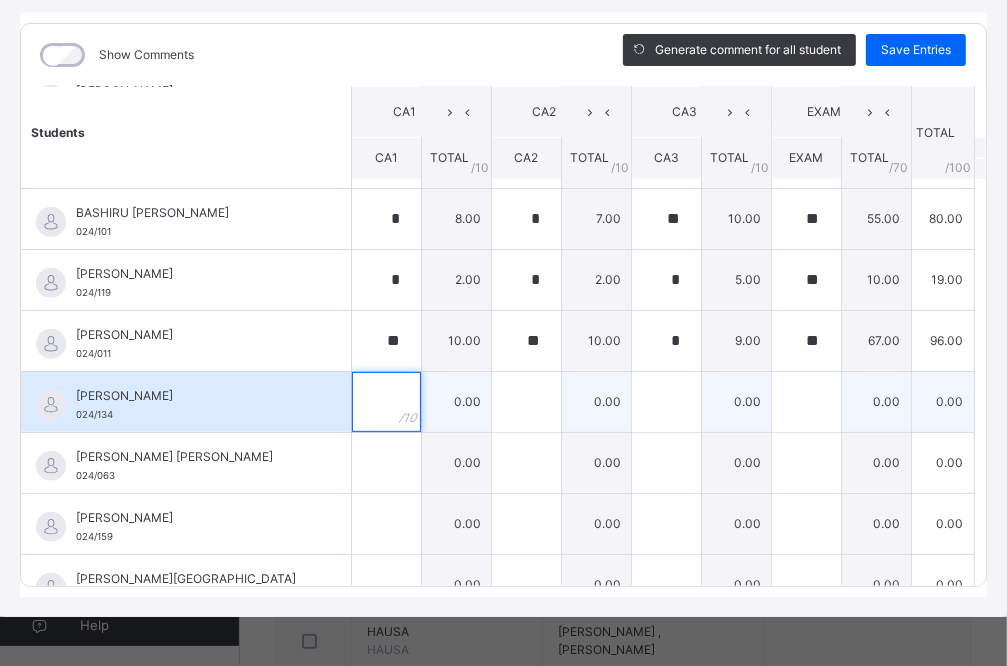 click at bounding box center (386, 402) 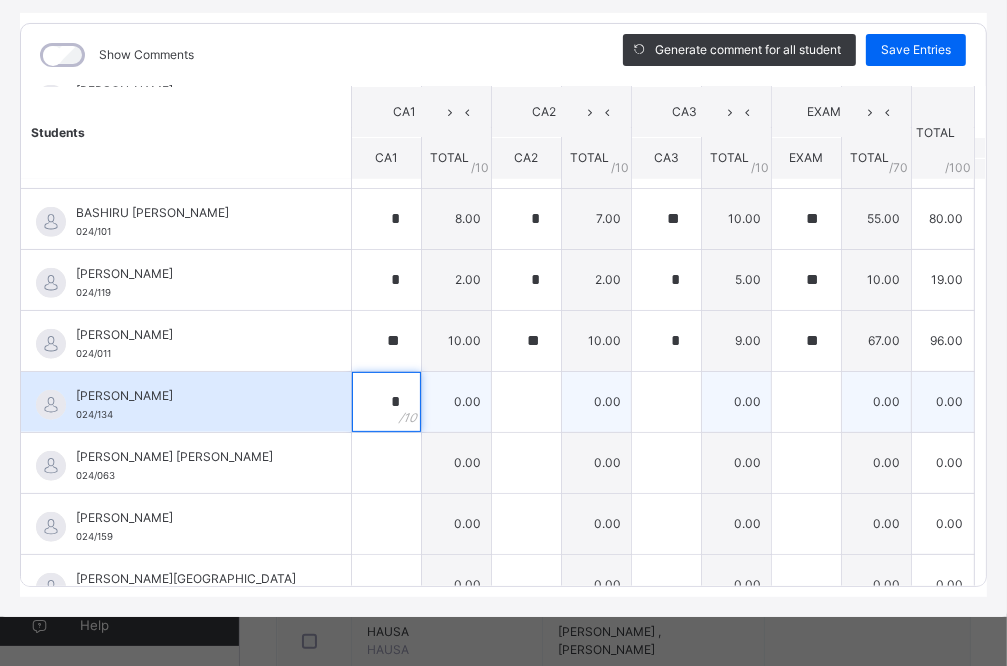 type on "*" 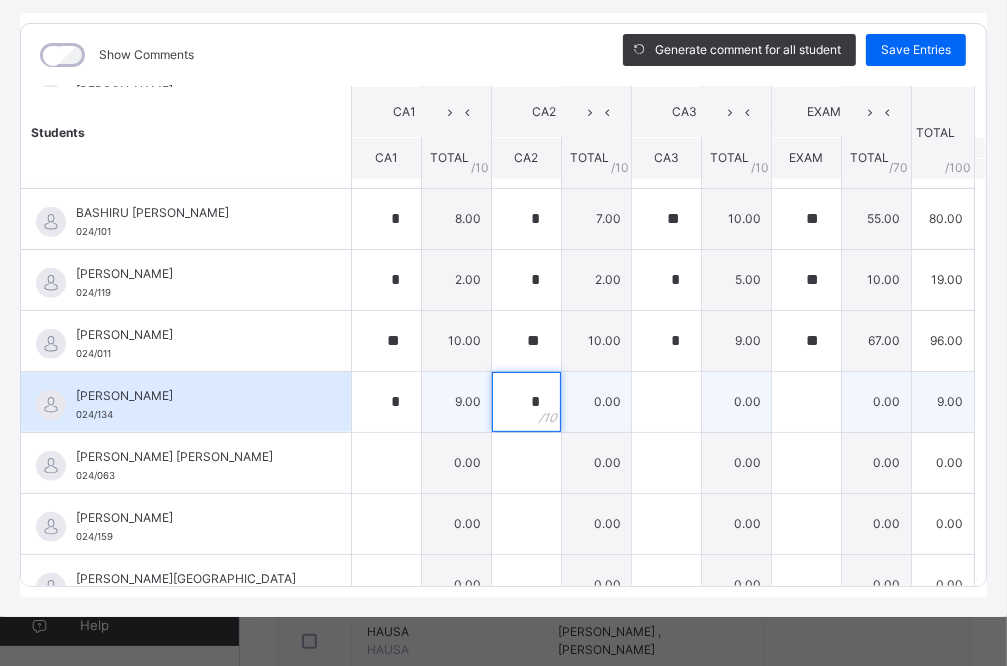 type on "*" 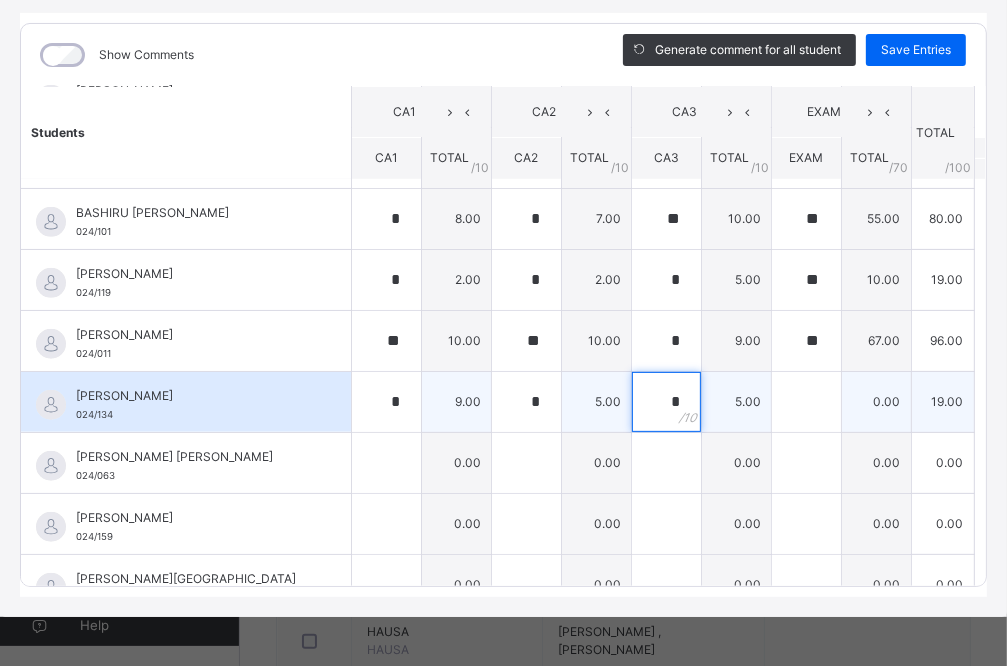 type on "*" 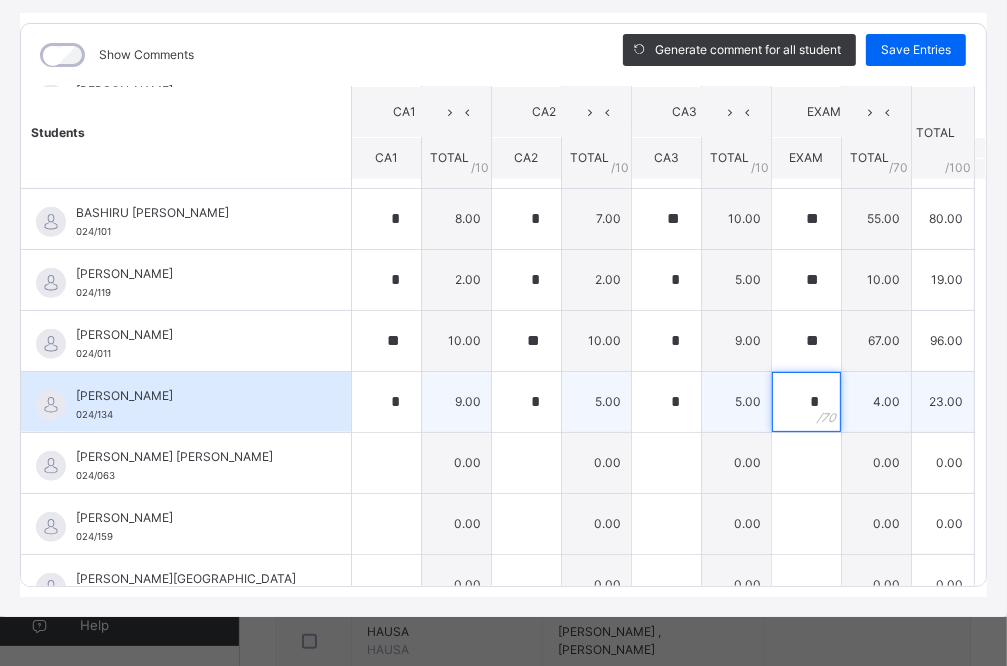 type on "*" 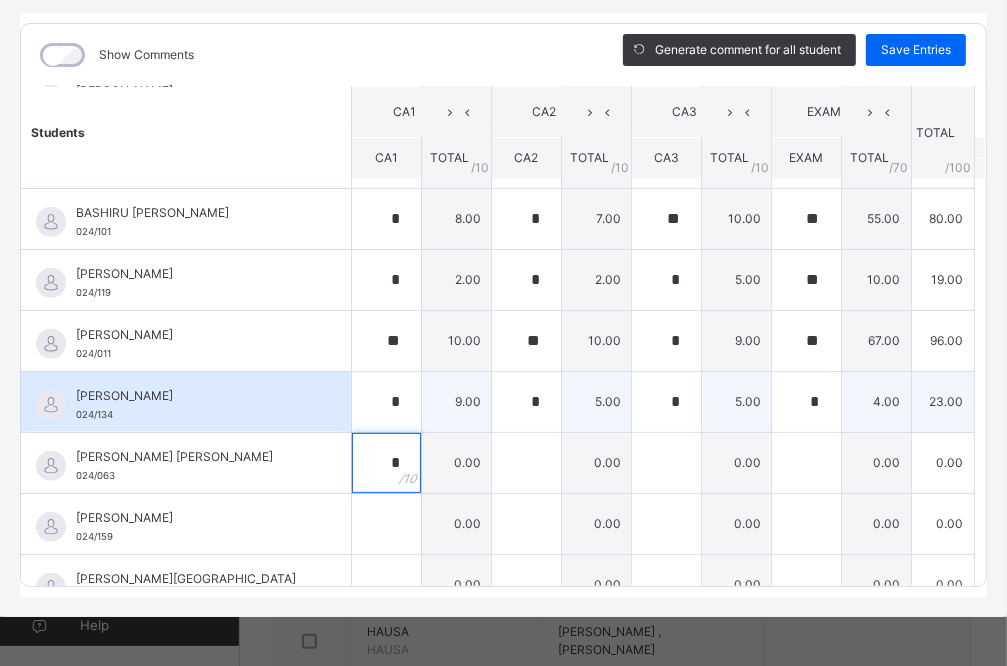 type on "*" 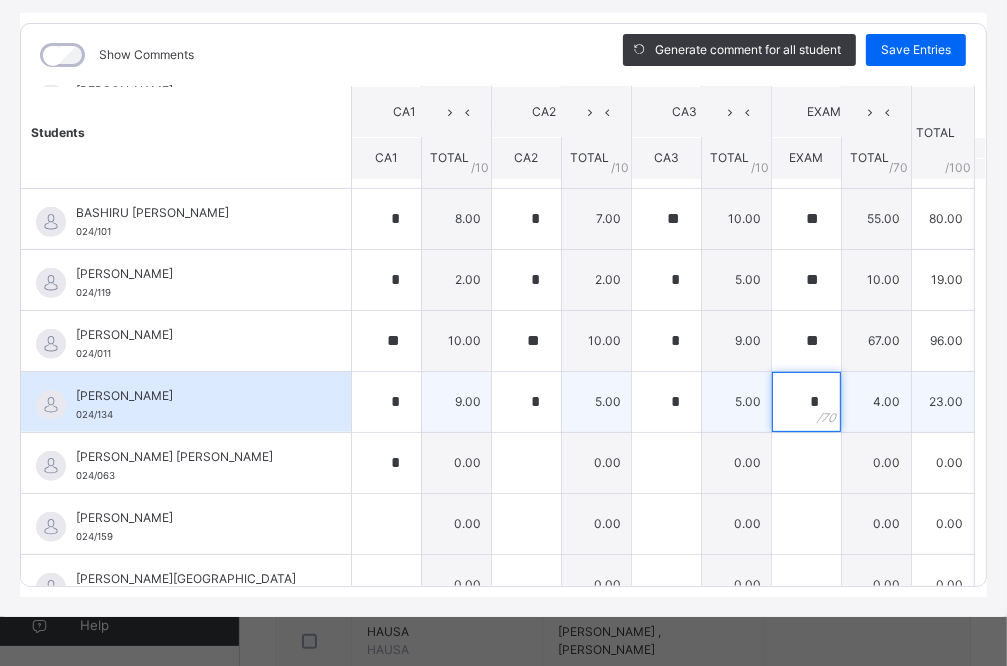 click on "*" at bounding box center (806, 402) 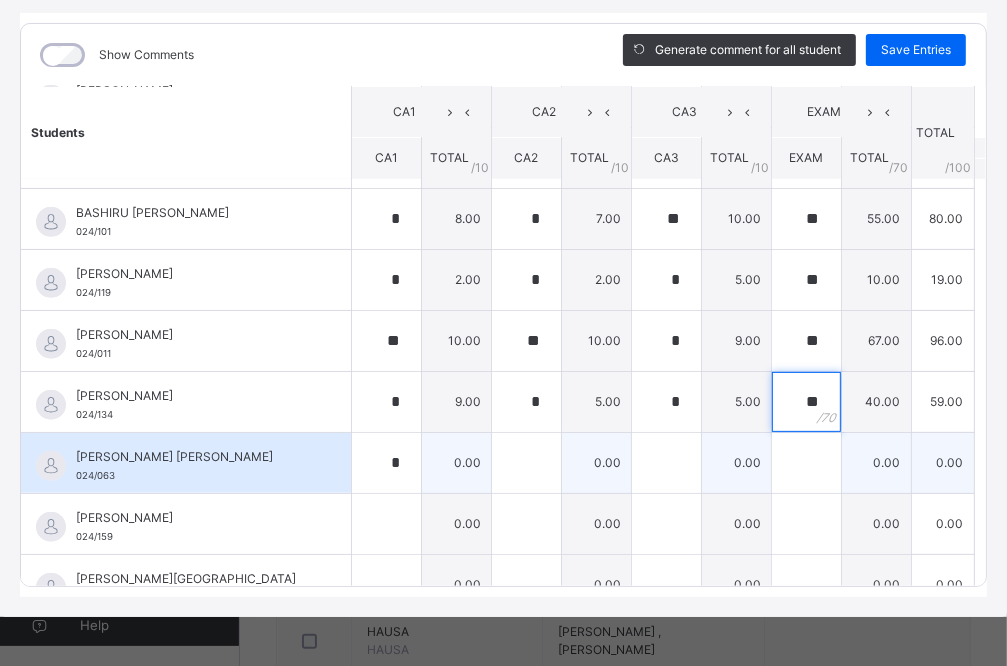 type on "**" 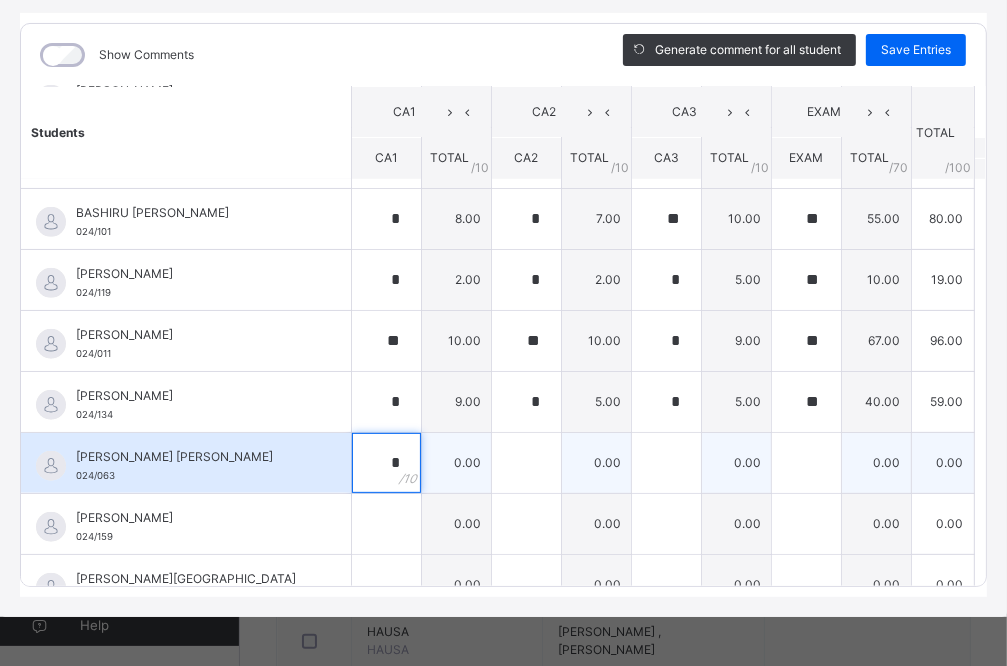 click on "*" at bounding box center [386, 463] 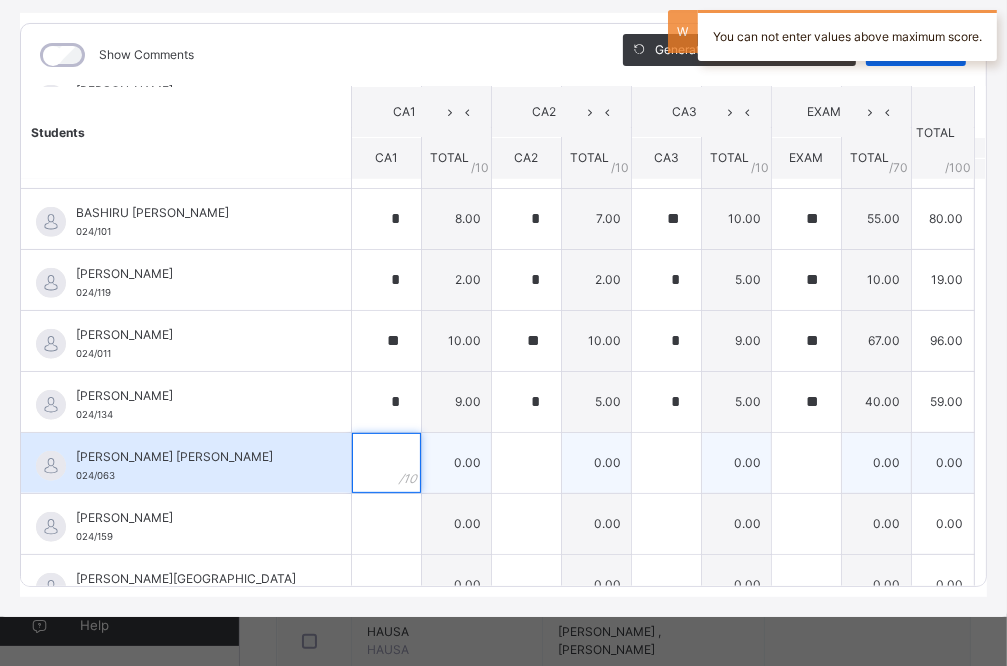 type 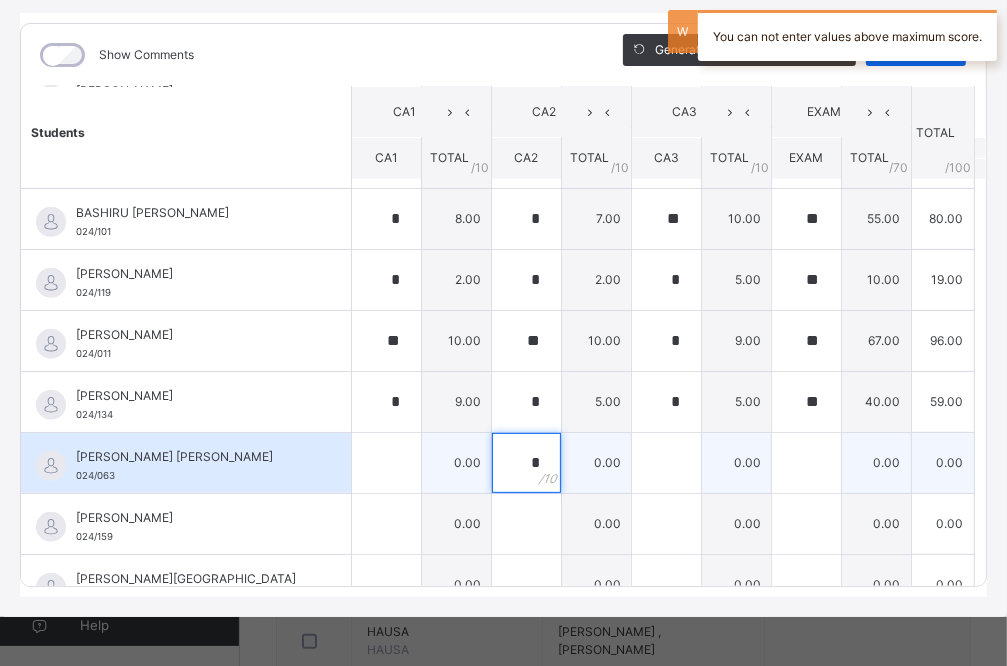 type on "*" 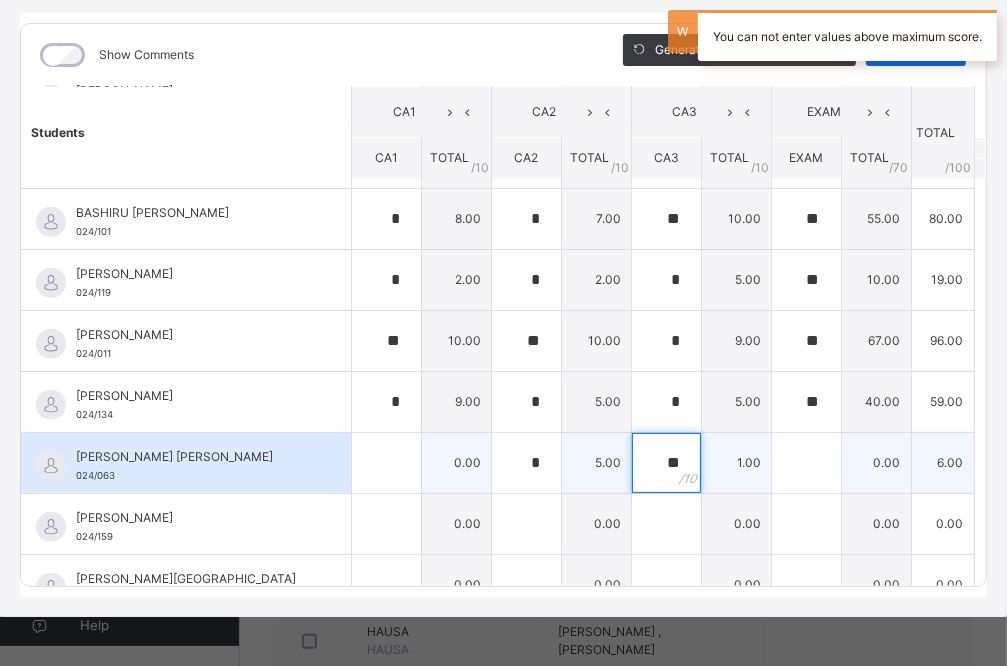 type on "**" 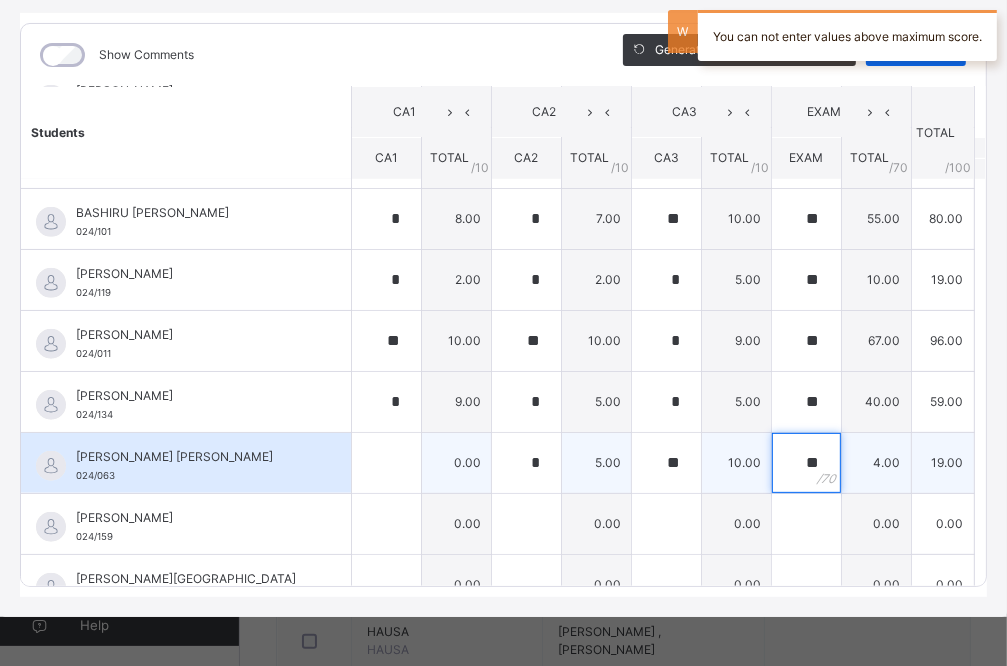 type on "**" 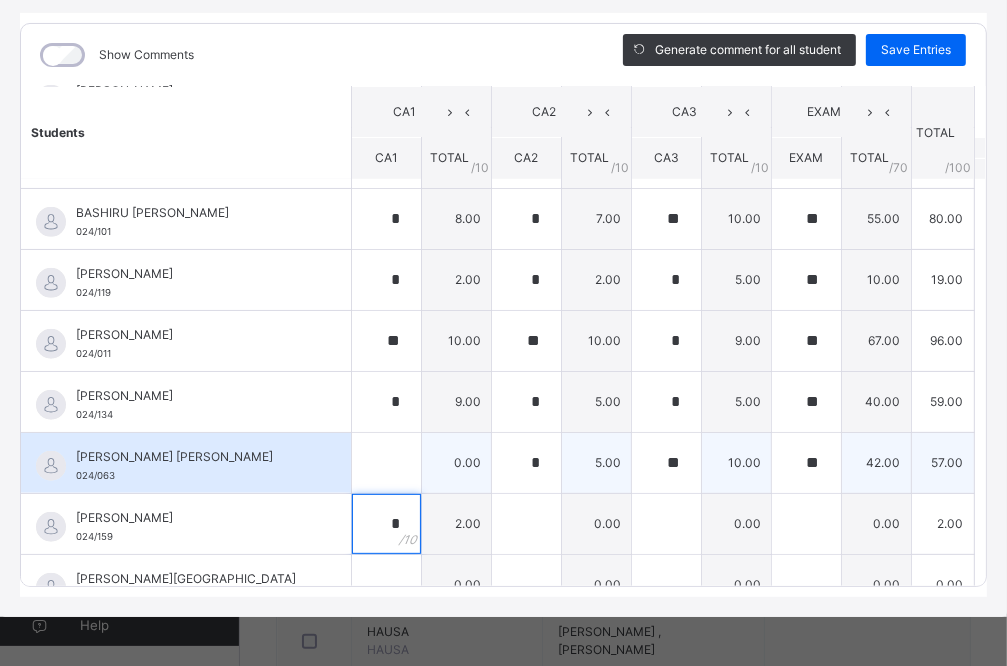 type on "*" 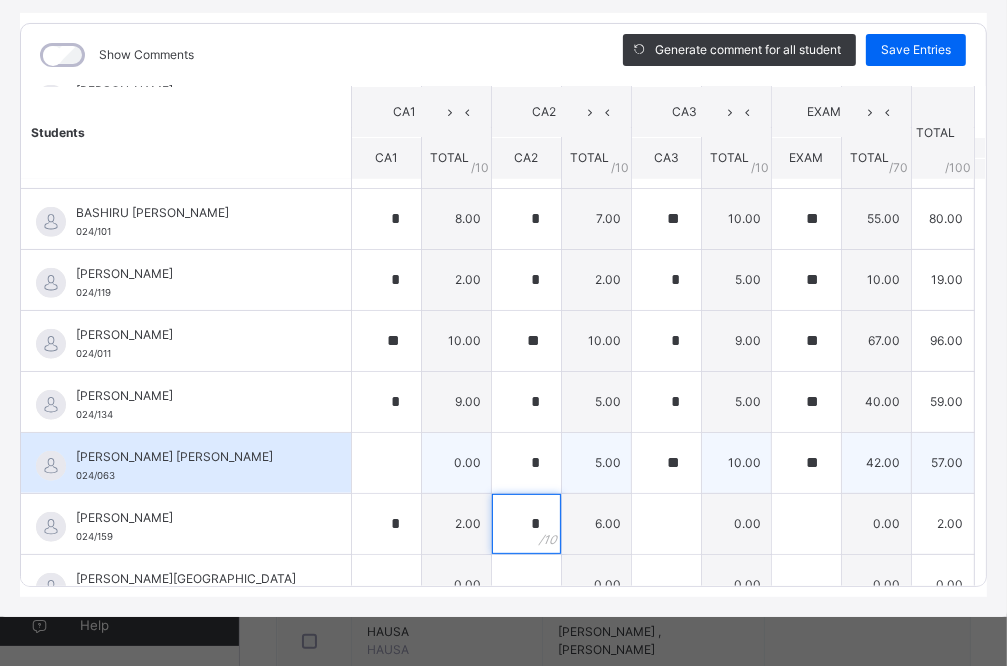 type on "*" 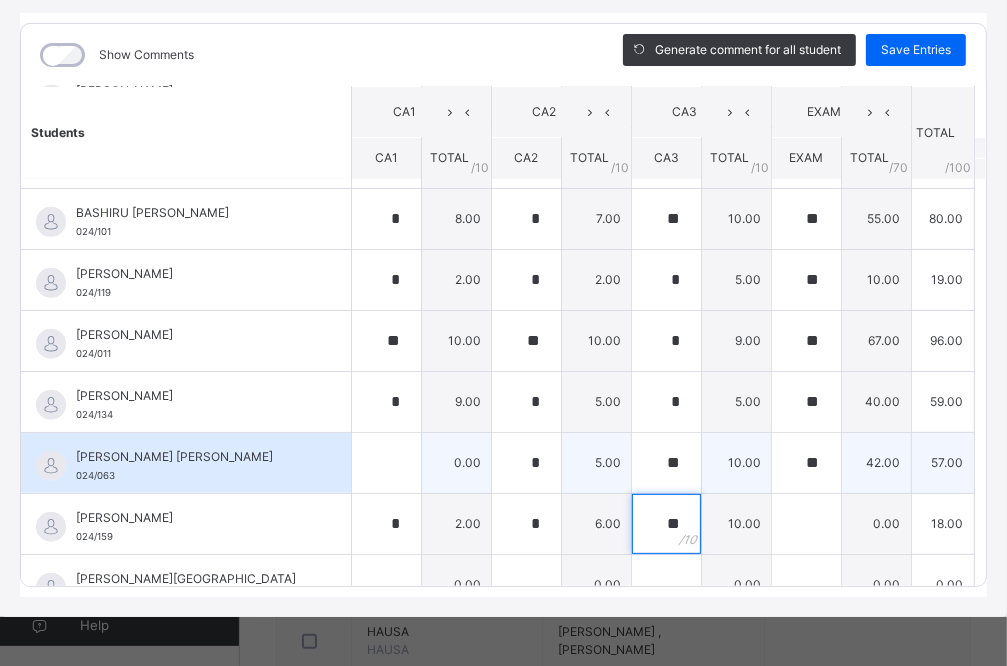 type on "**" 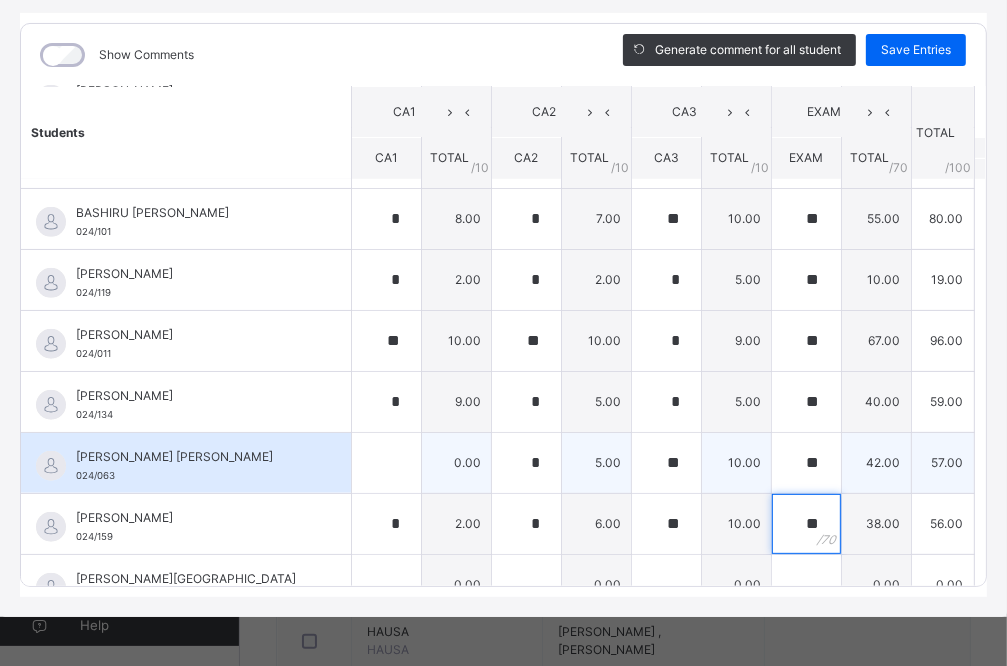 type on "**" 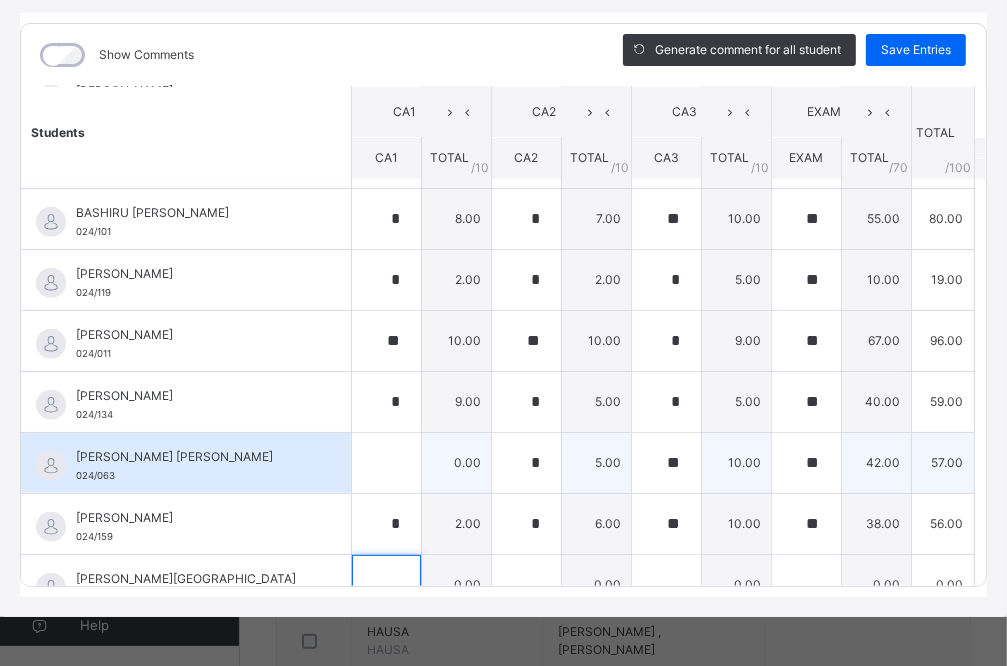 scroll, scrollTop: 929, scrollLeft: 0, axis: vertical 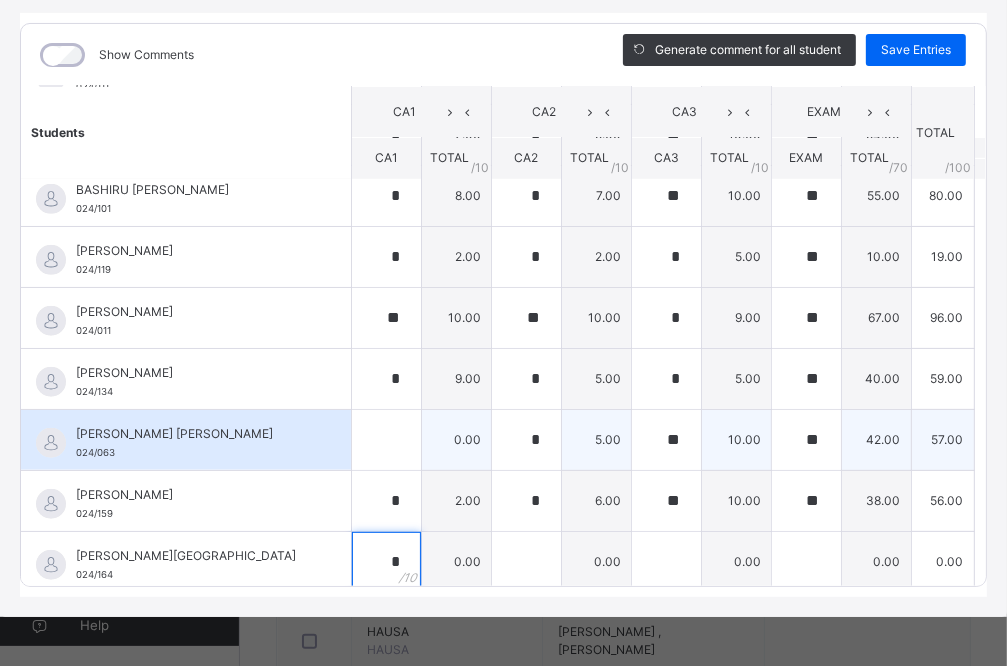 type on "*" 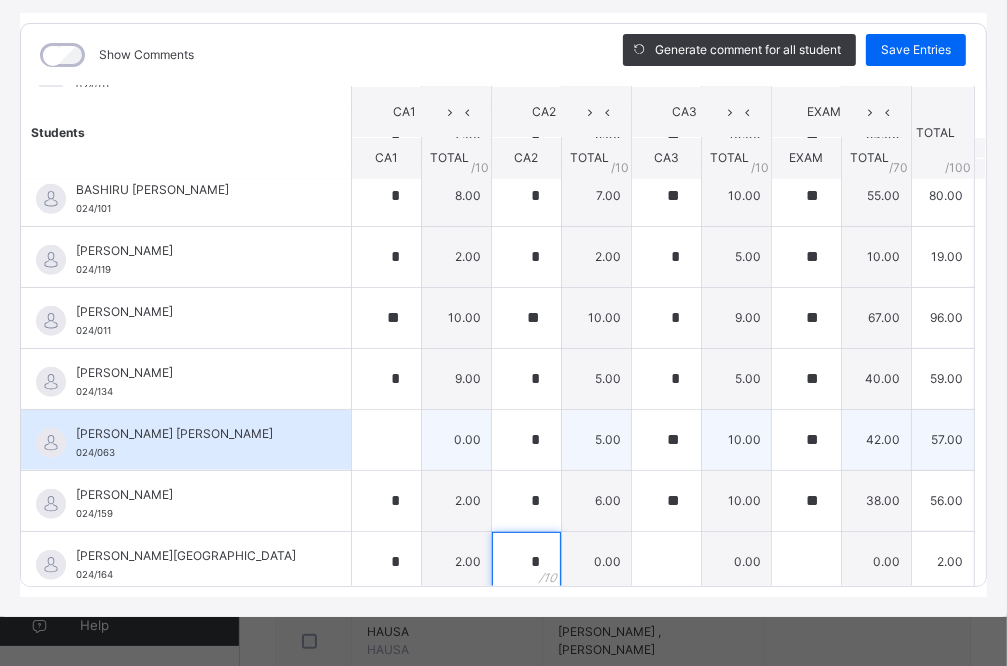 type on "*" 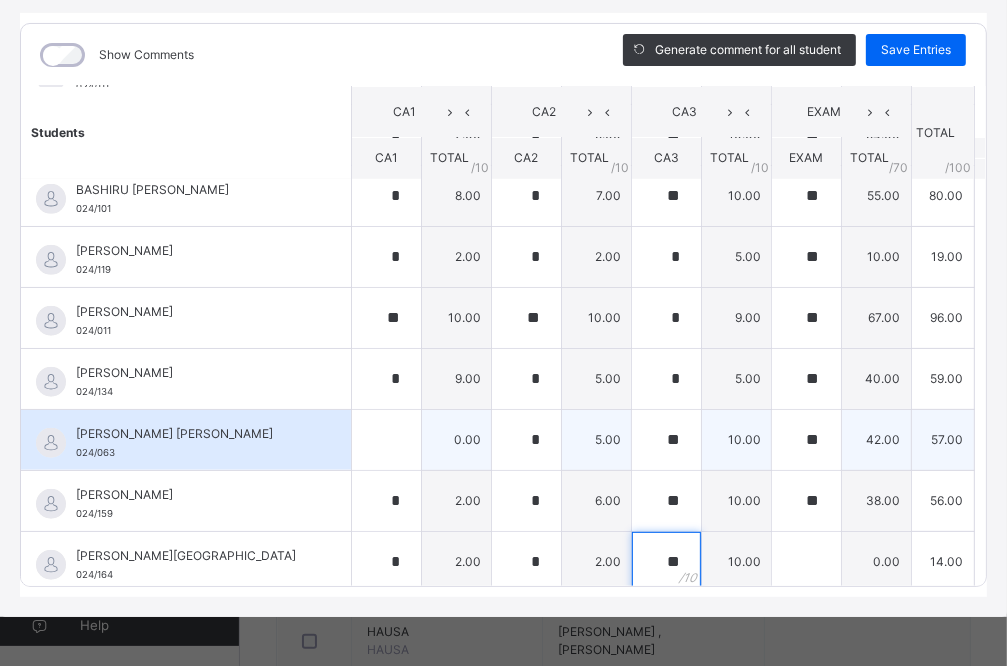 type on "**" 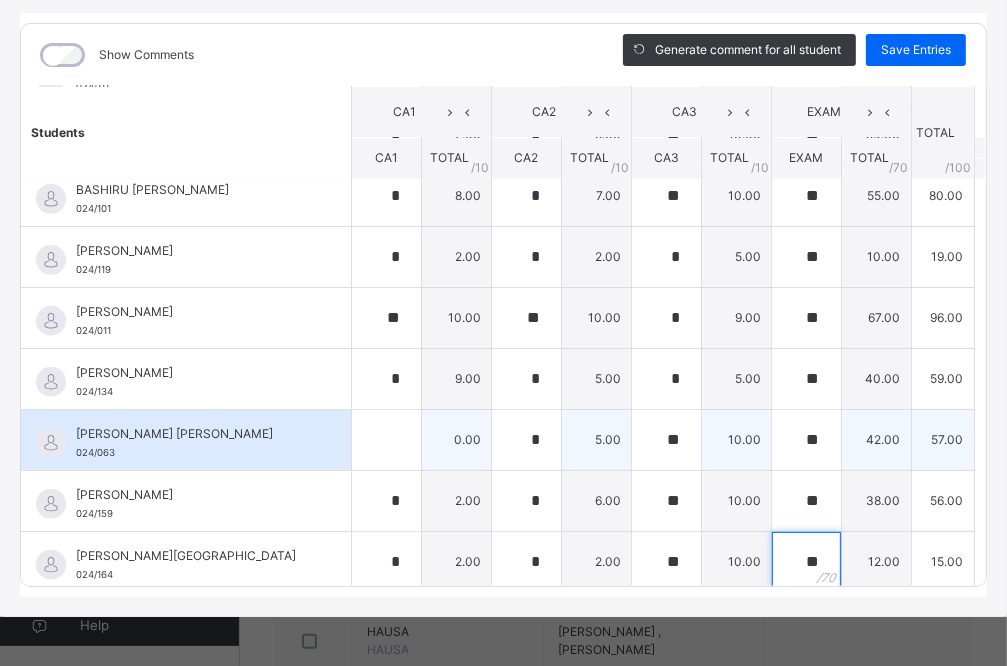 type on "**" 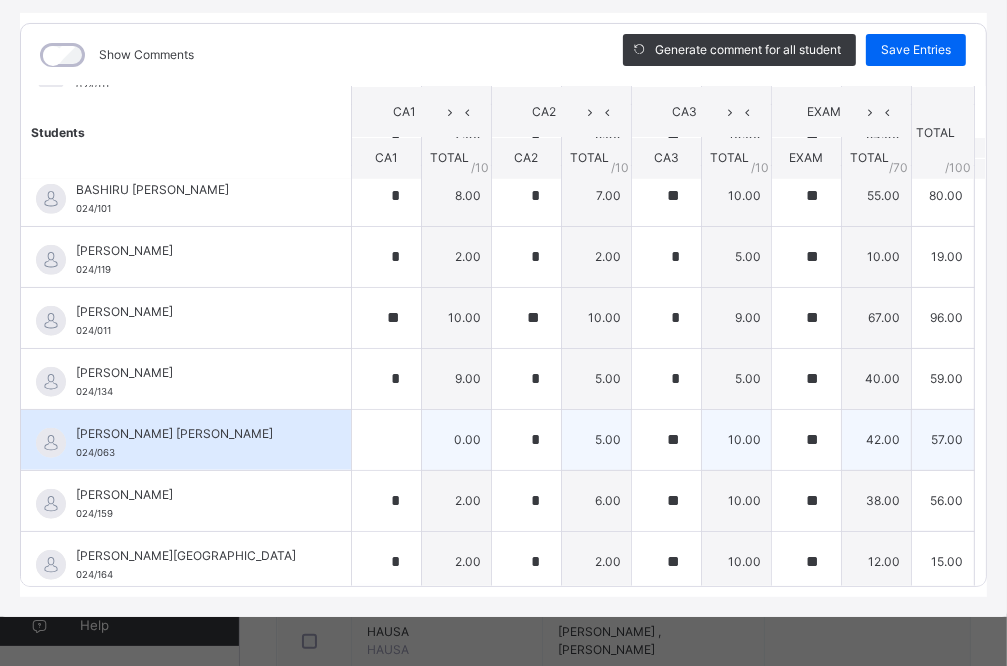 scroll, scrollTop: 1210, scrollLeft: 0, axis: vertical 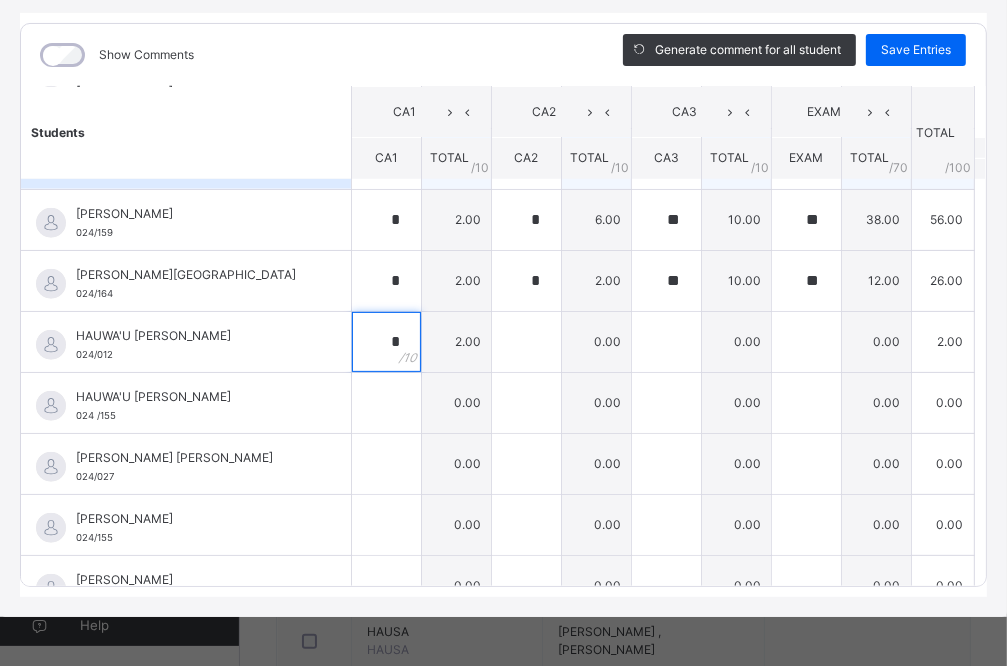 type on "*" 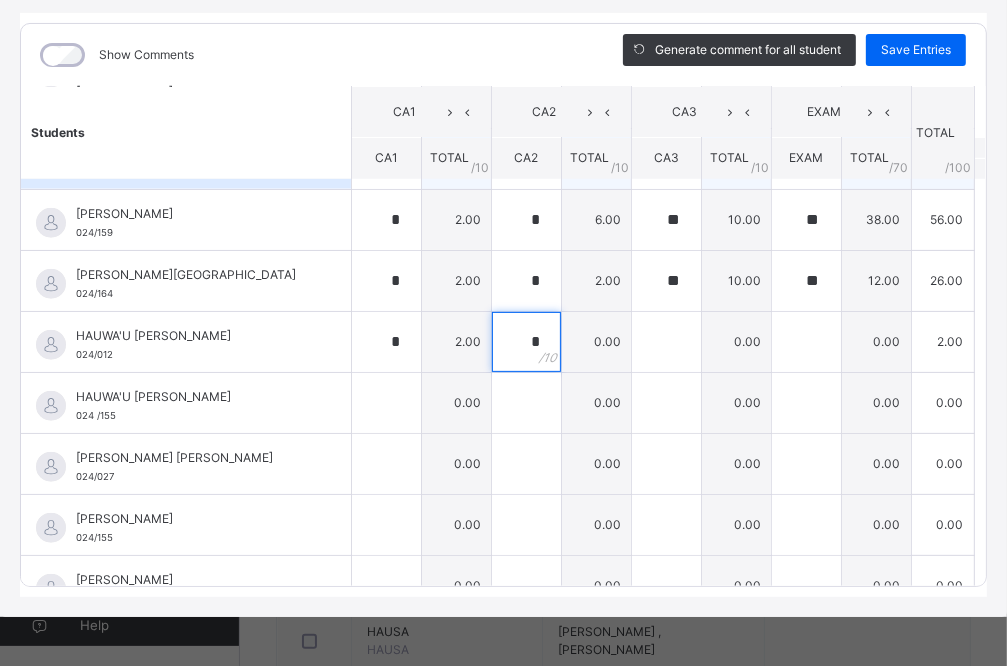 type on "*" 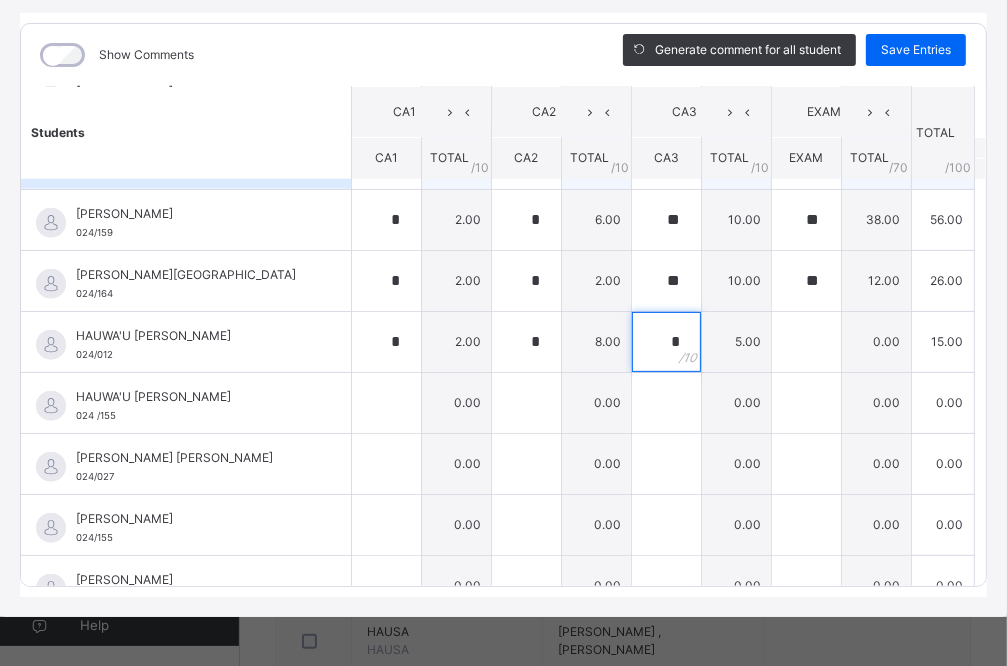 type on "*" 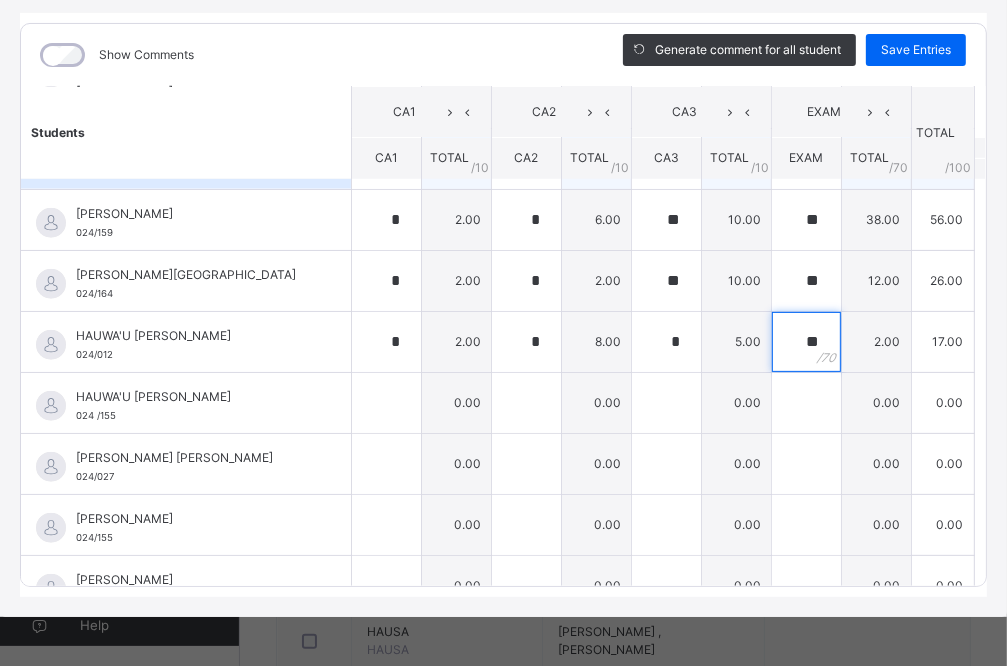 type on "**" 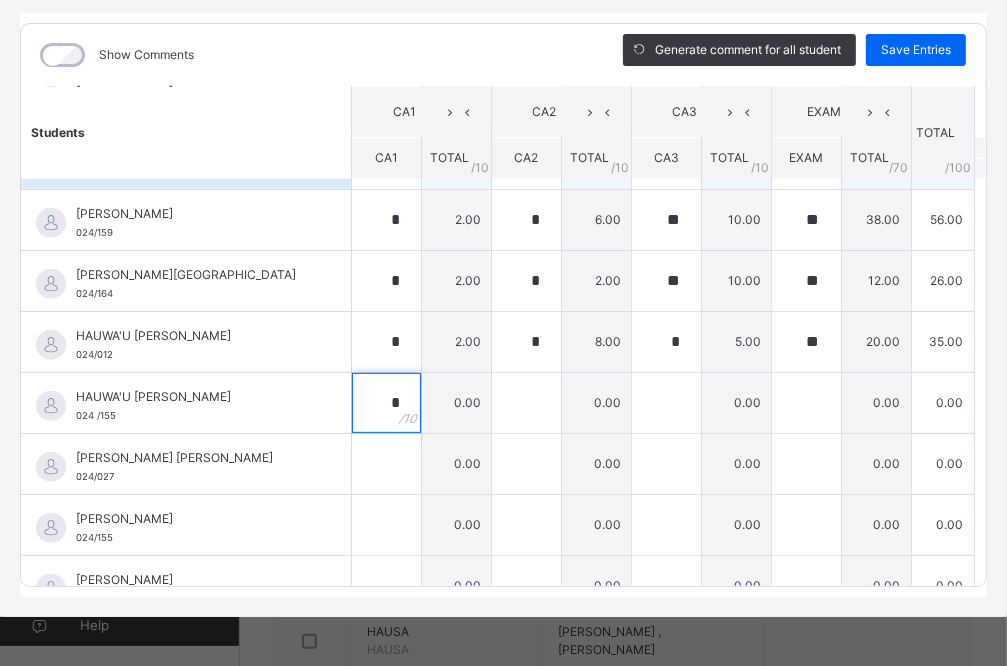 type on "*" 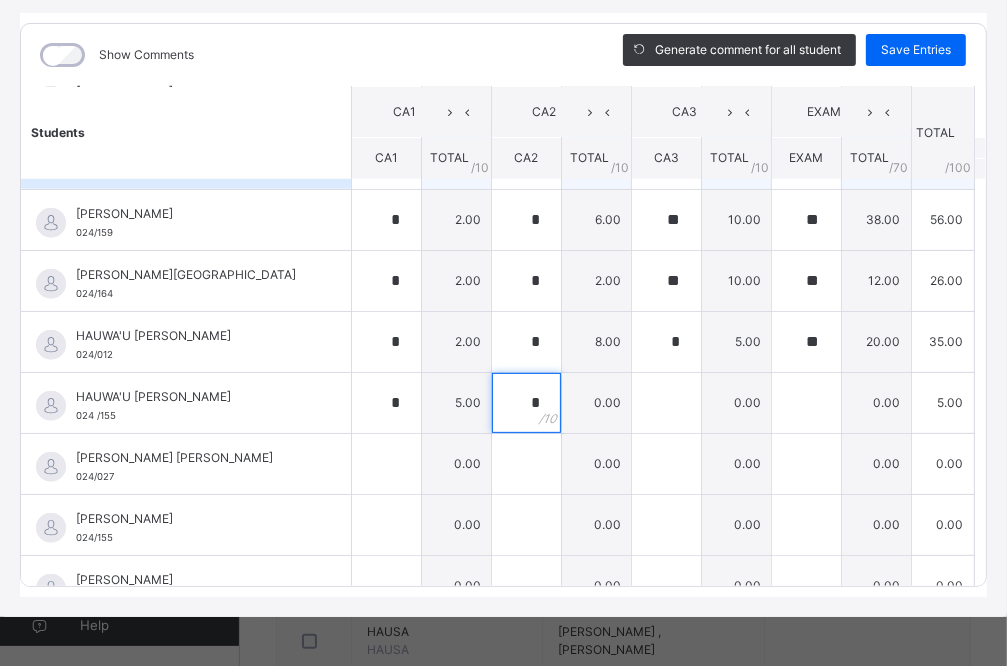type on "*" 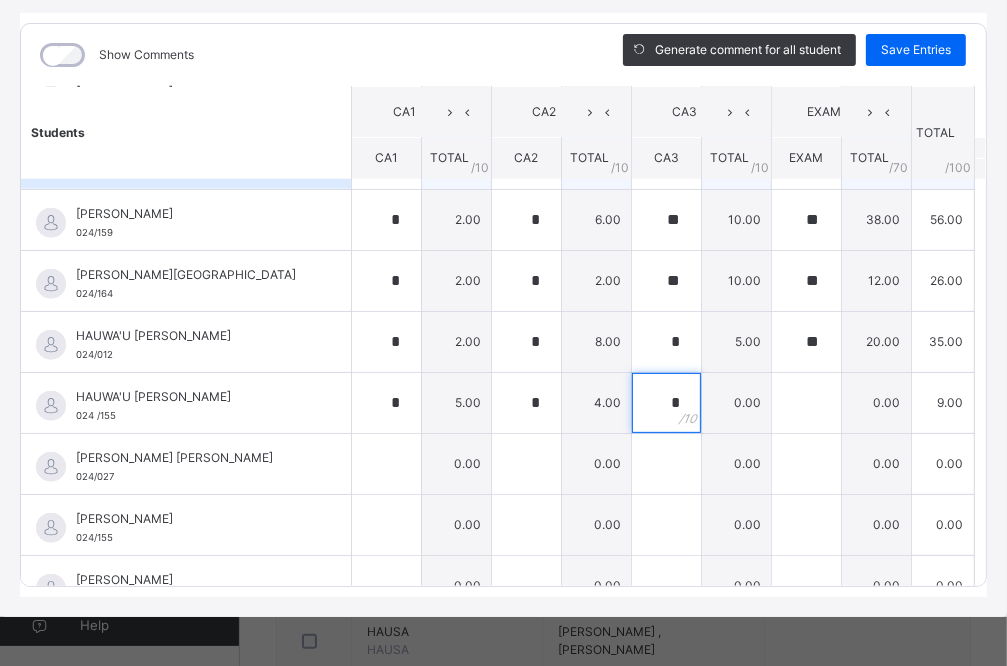 type on "*" 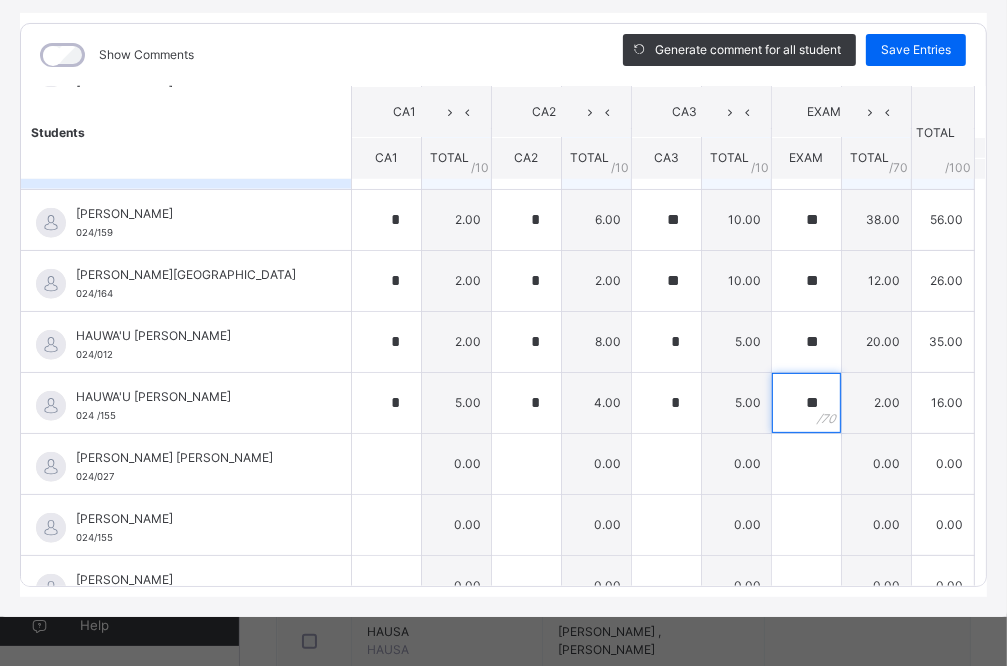 type on "**" 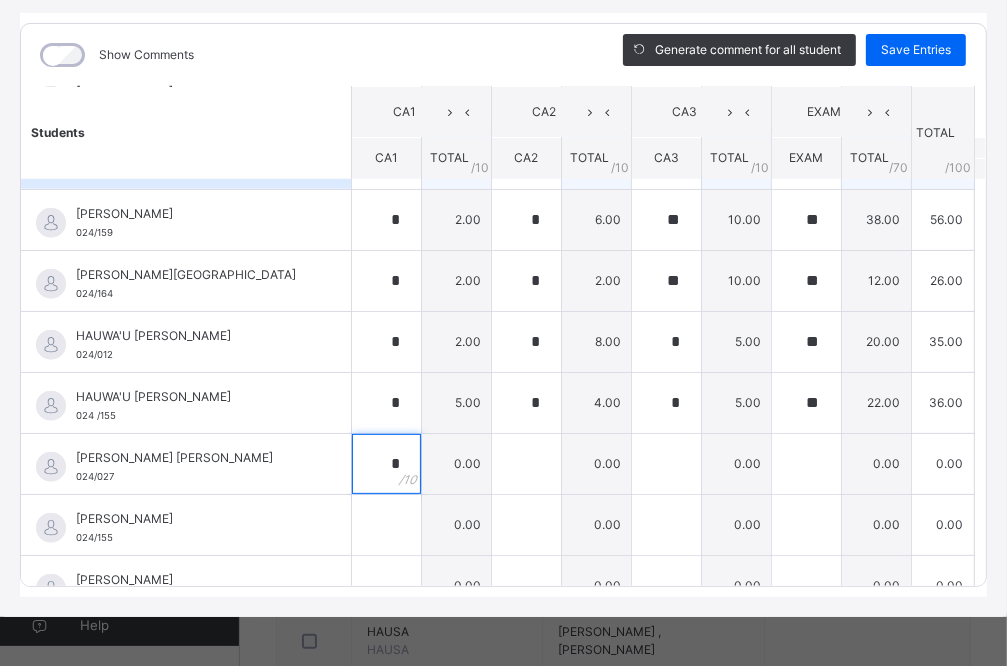 type on "*" 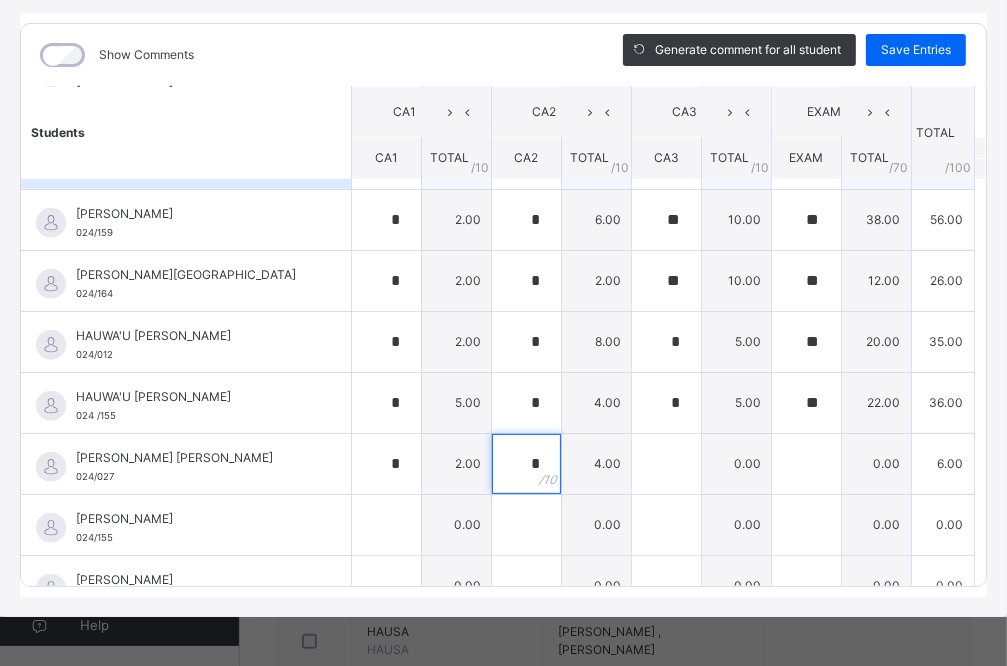 type on "*" 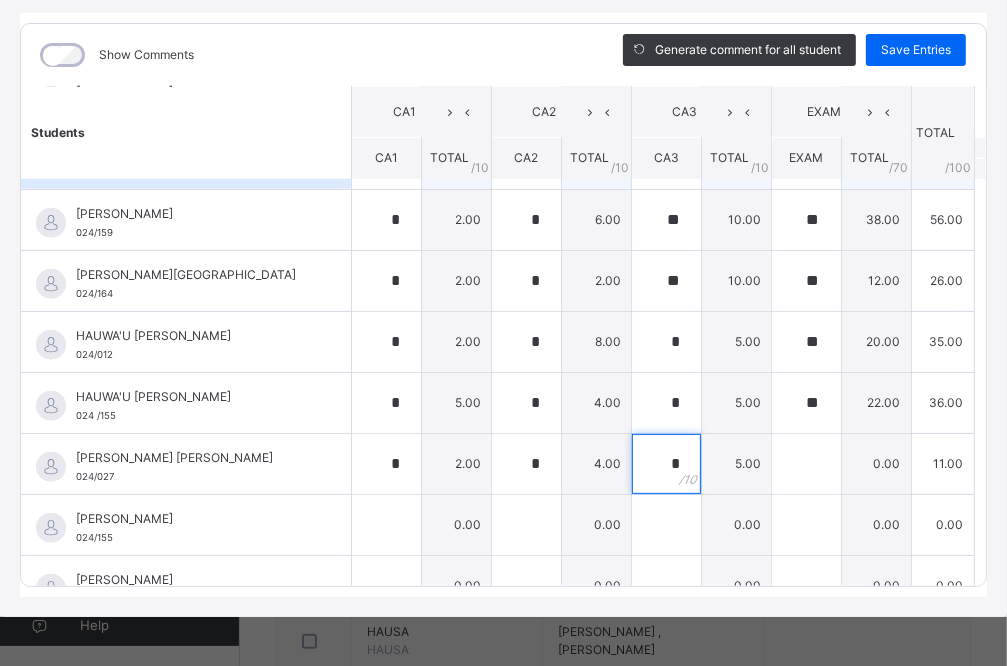 type on "*" 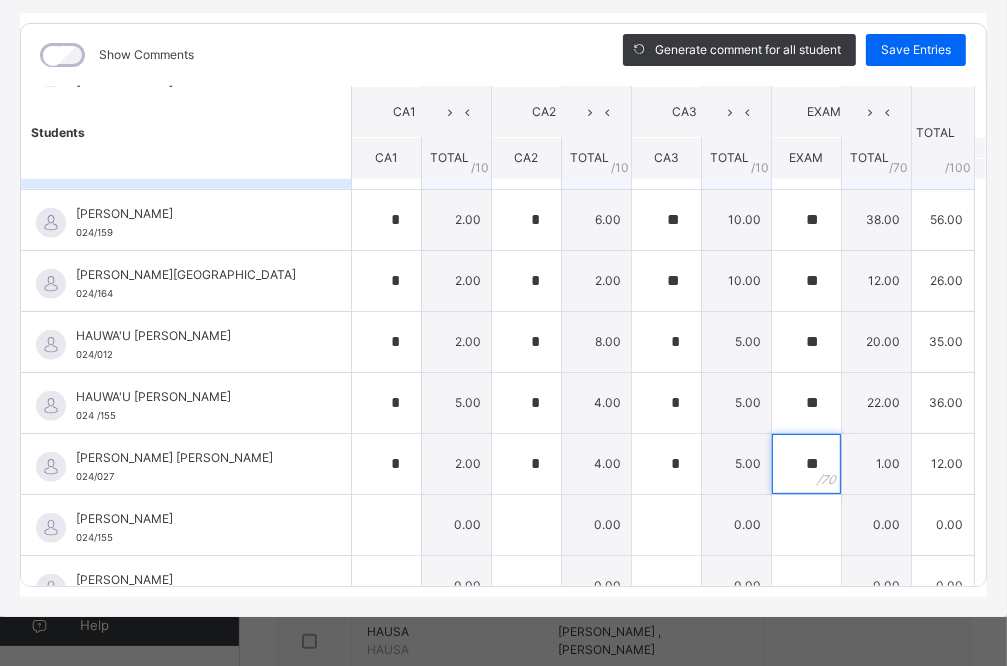 type on "**" 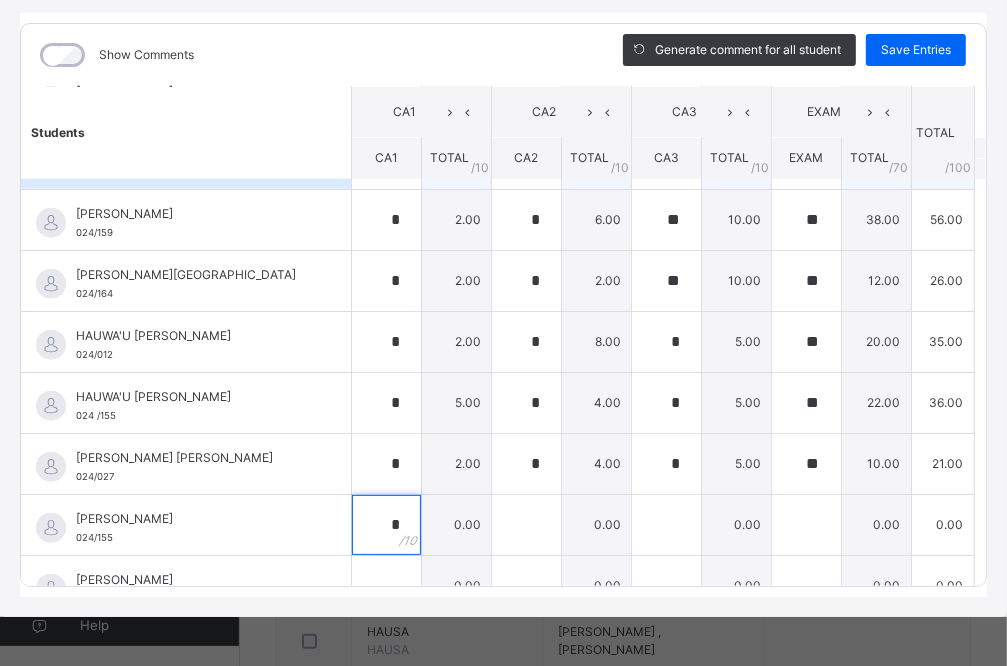 type on "*" 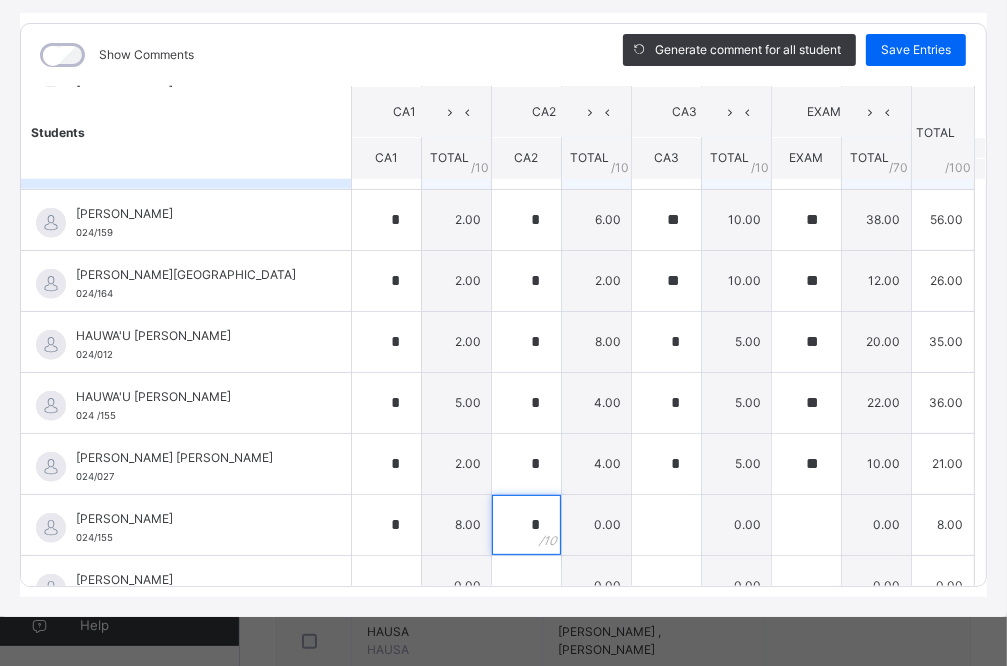 type on "*" 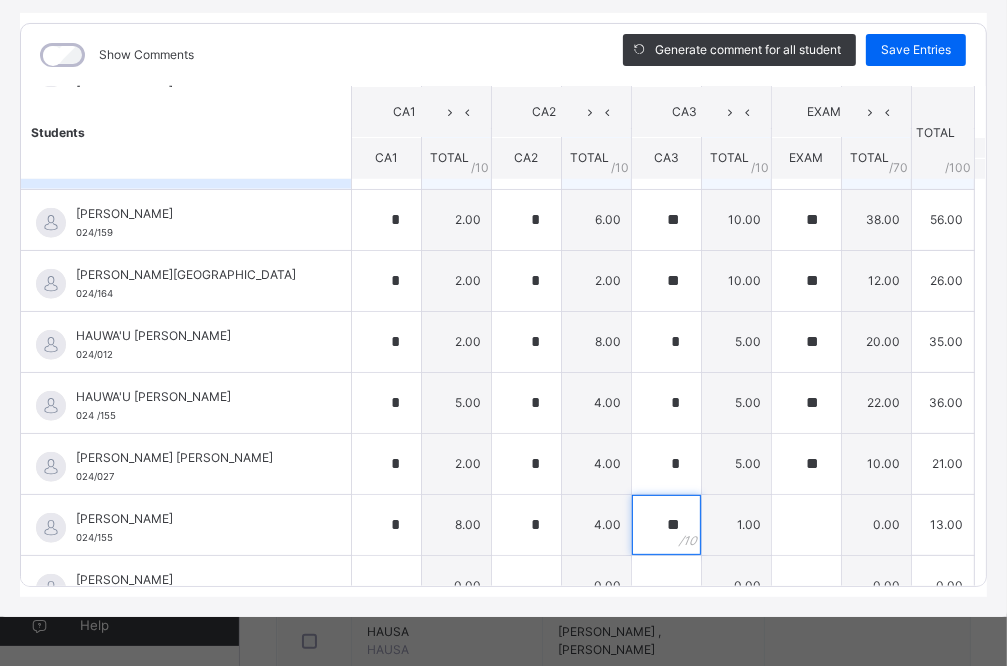 type on "**" 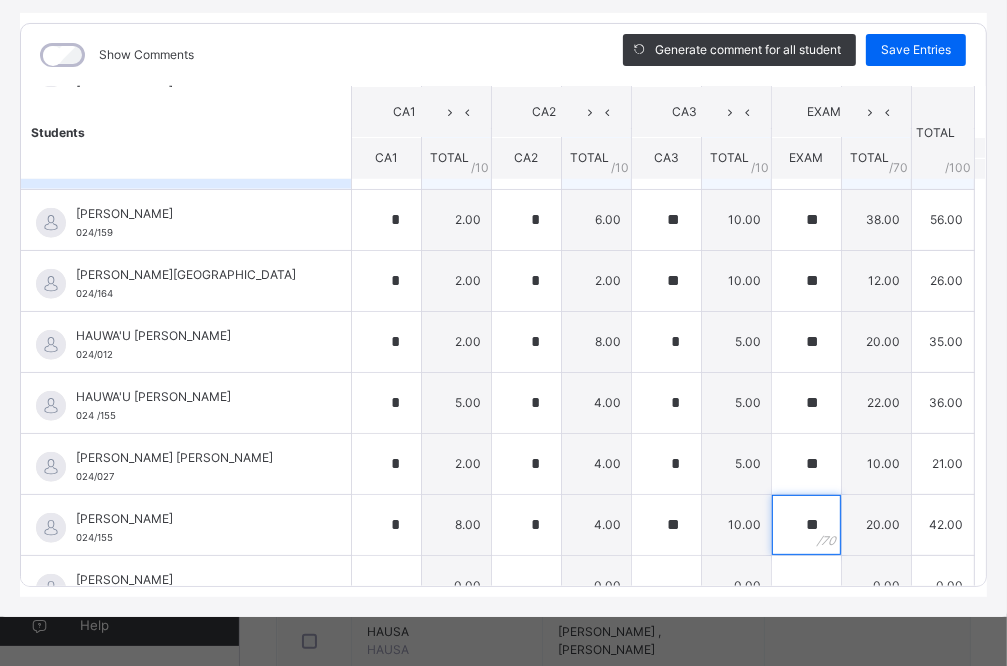 type on "**" 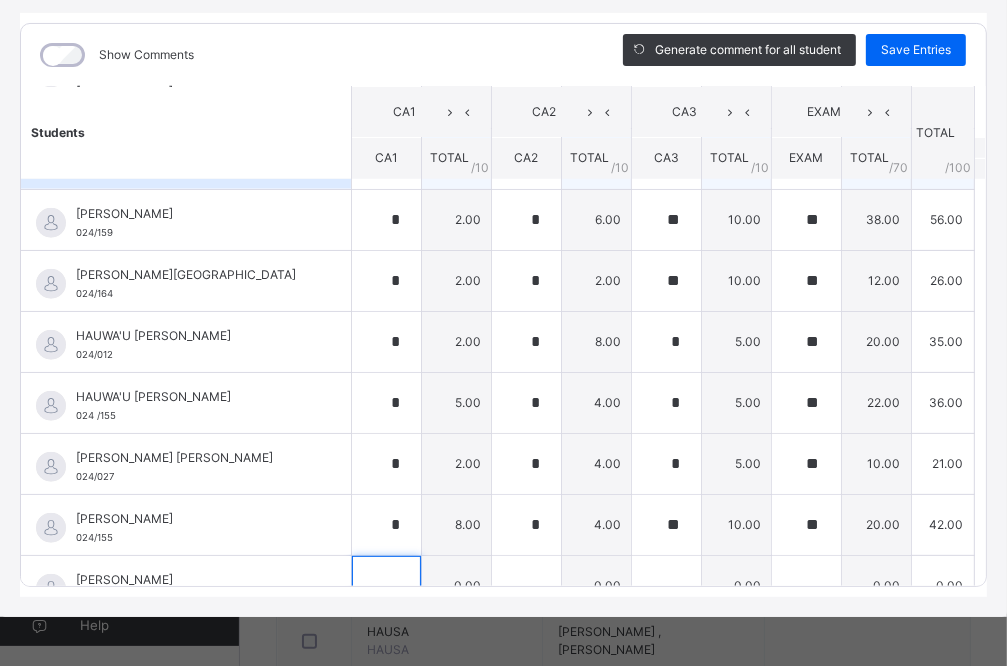 scroll, scrollTop: 1233, scrollLeft: 0, axis: vertical 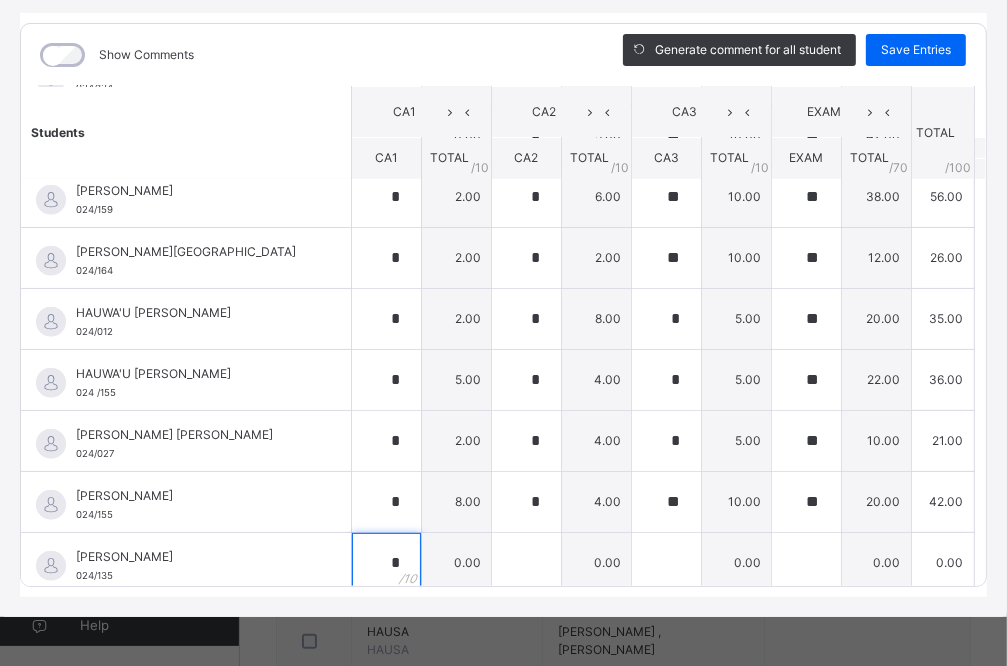 type on "*" 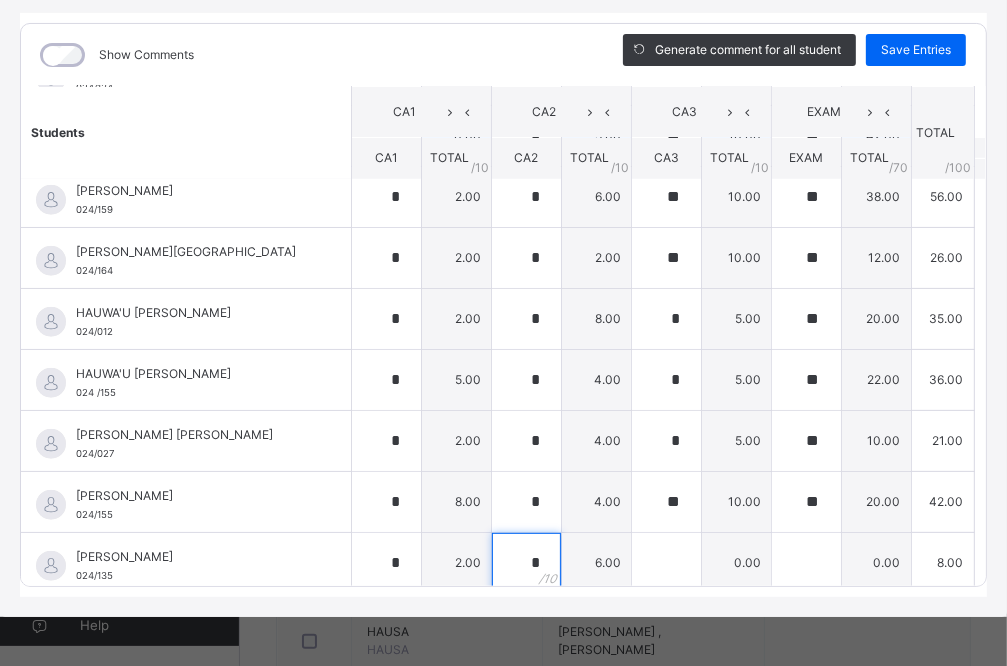 type on "*" 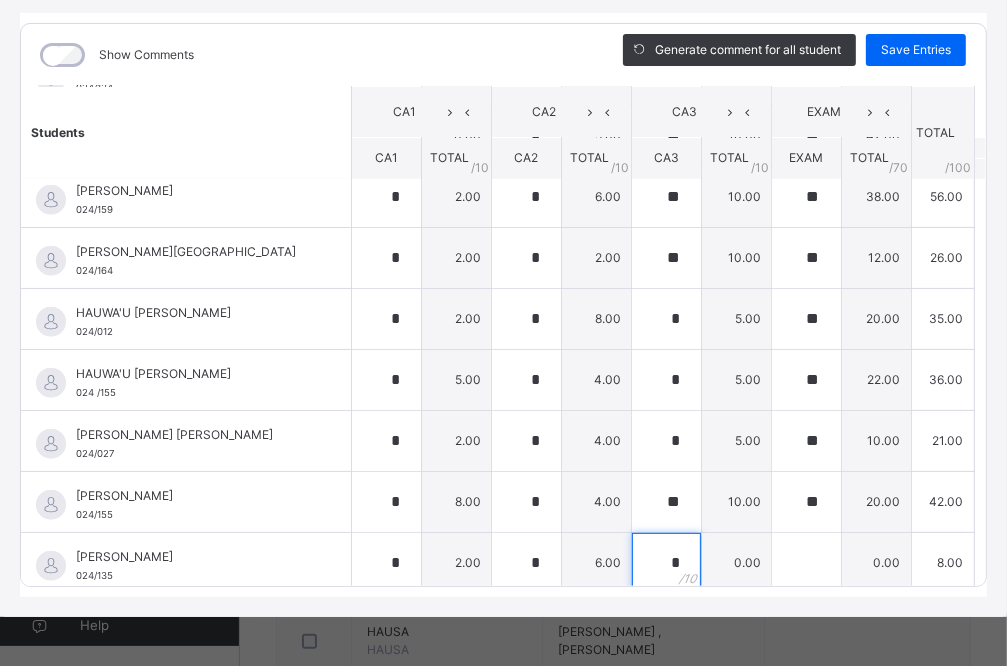 type on "*" 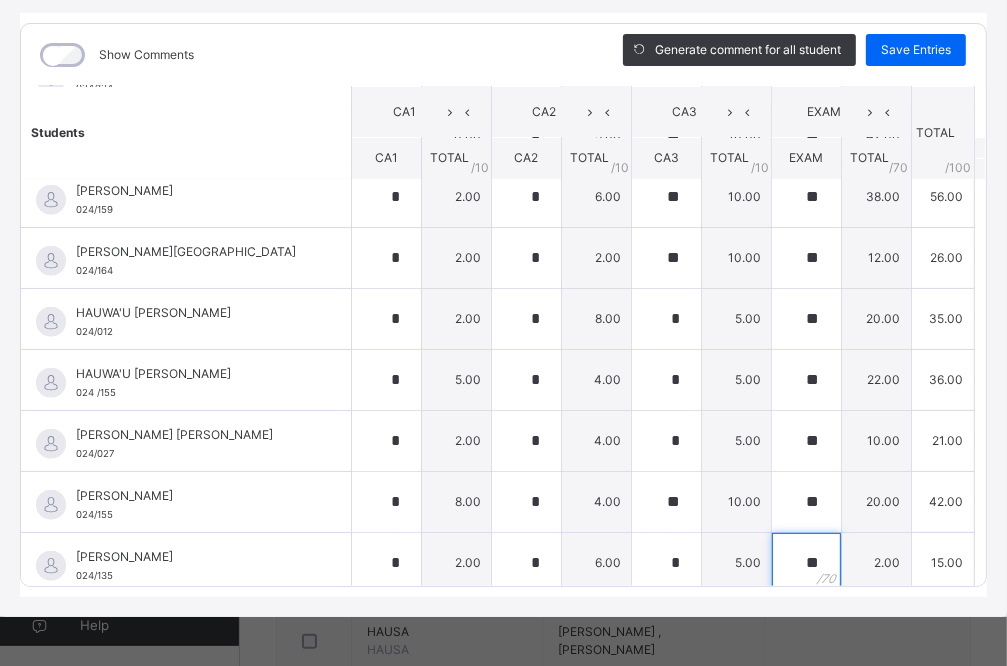 type on "**" 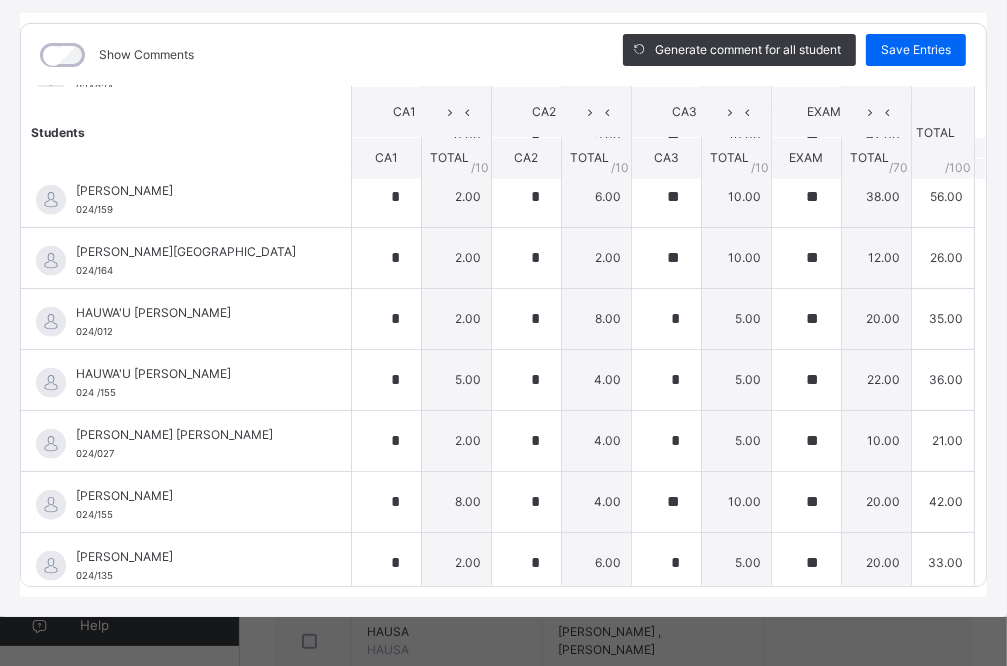 scroll, scrollTop: 1514, scrollLeft: 0, axis: vertical 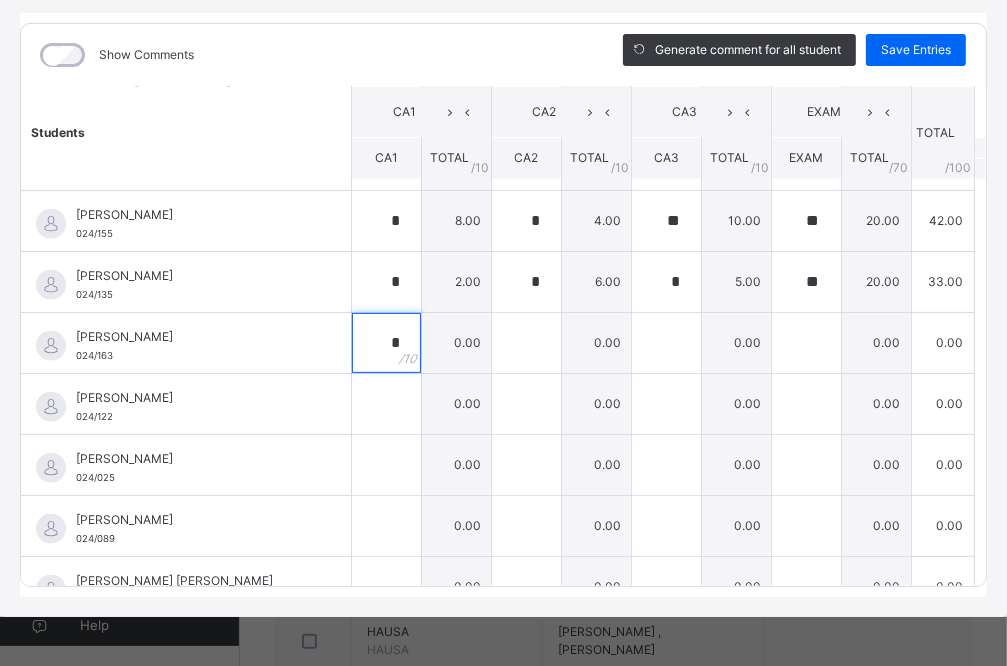 type on "*" 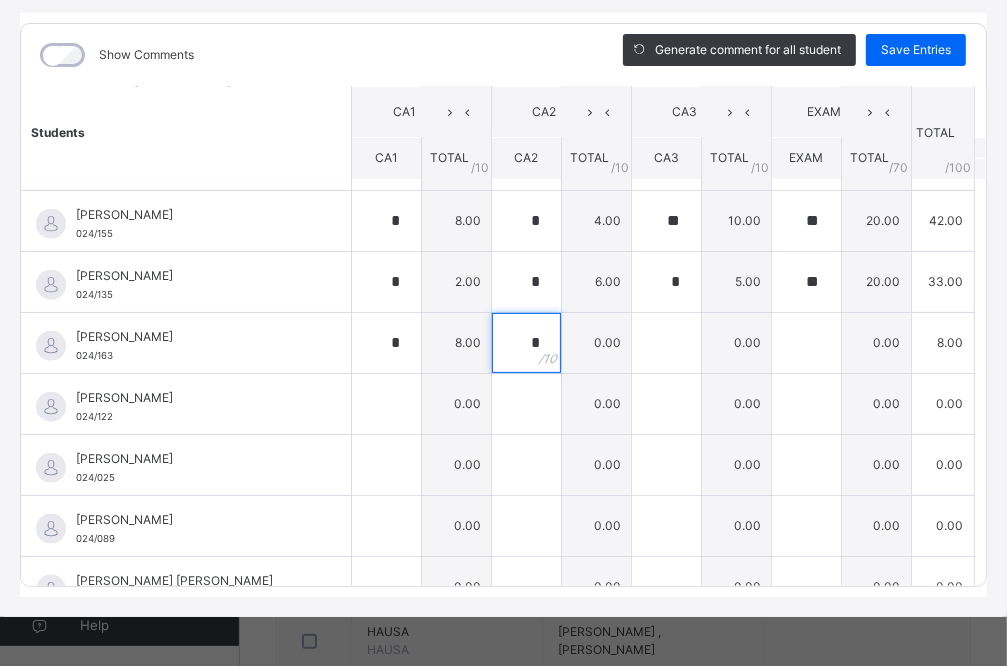 type on "*" 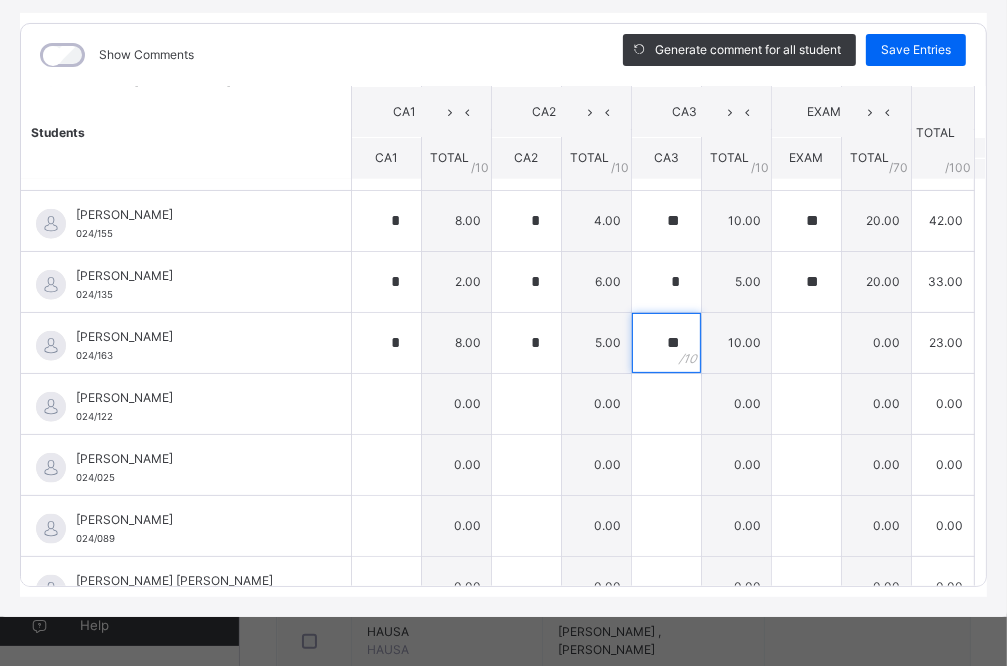 type on "**" 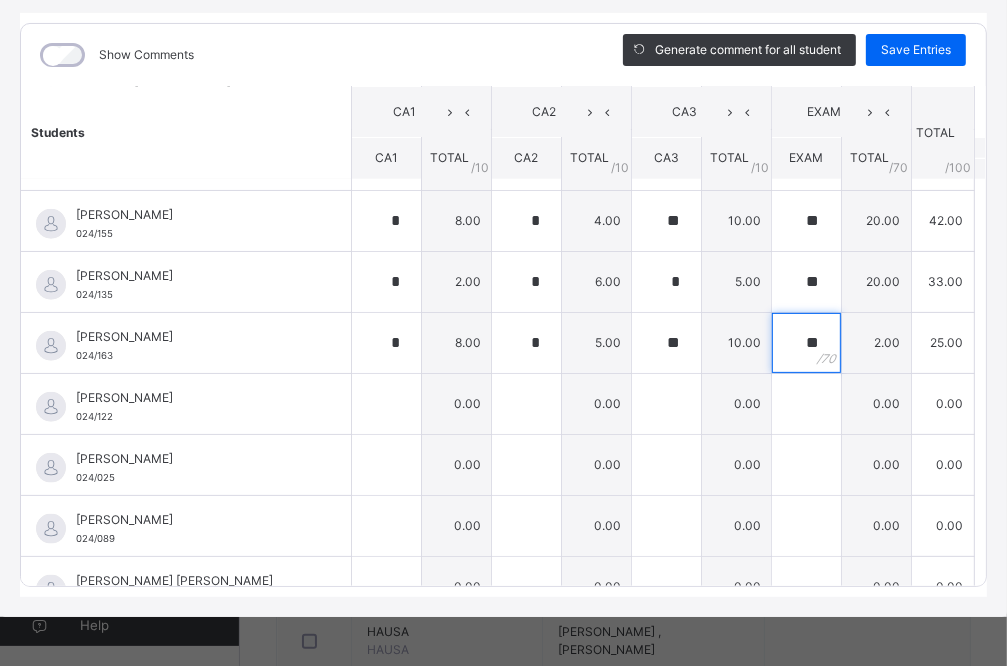 type on "**" 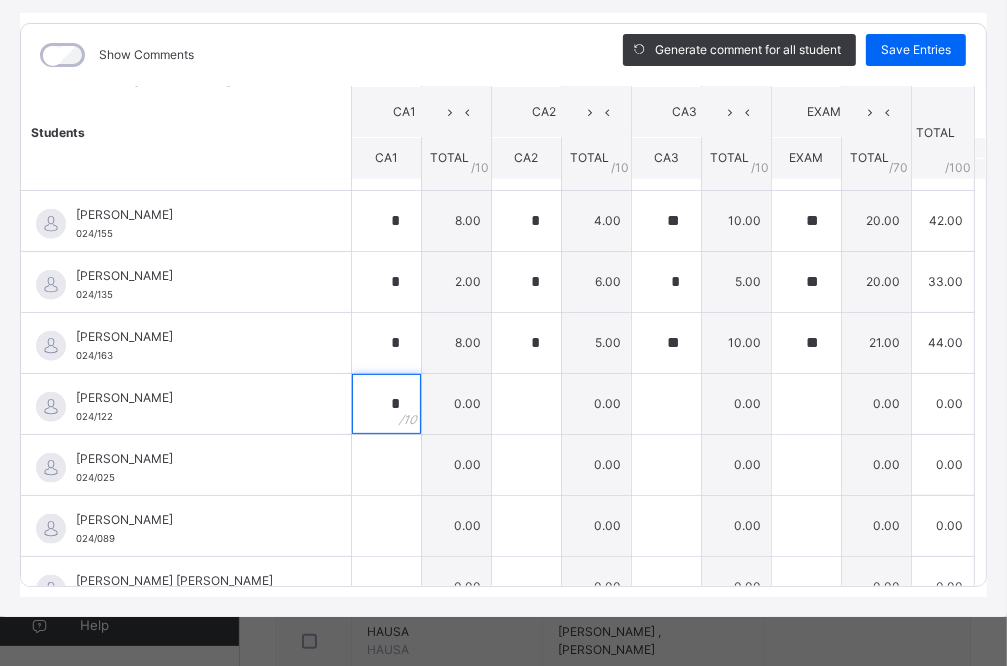 type on "*" 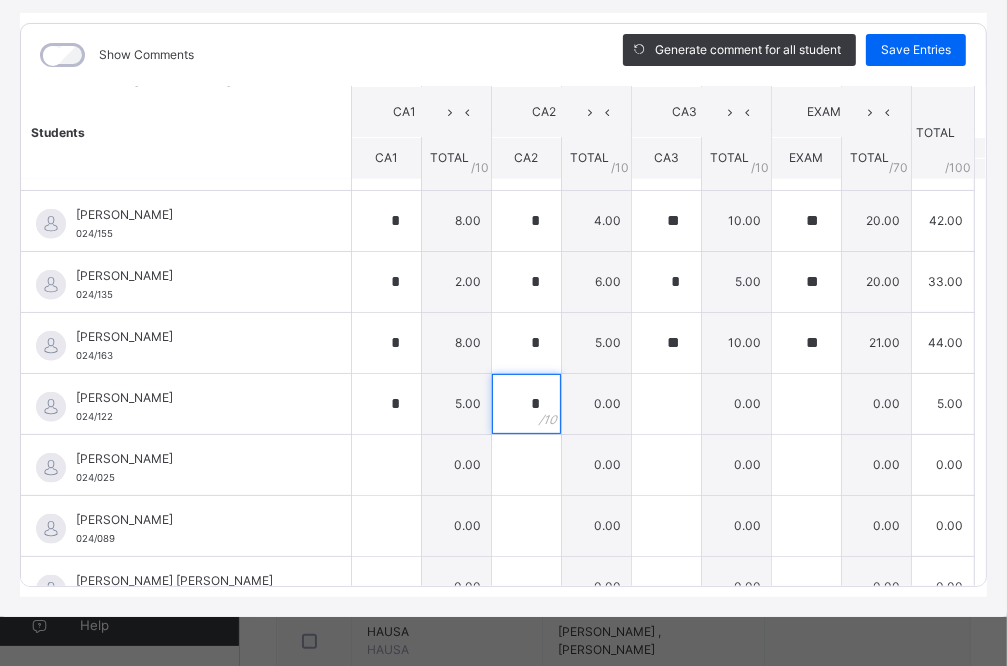 type on "*" 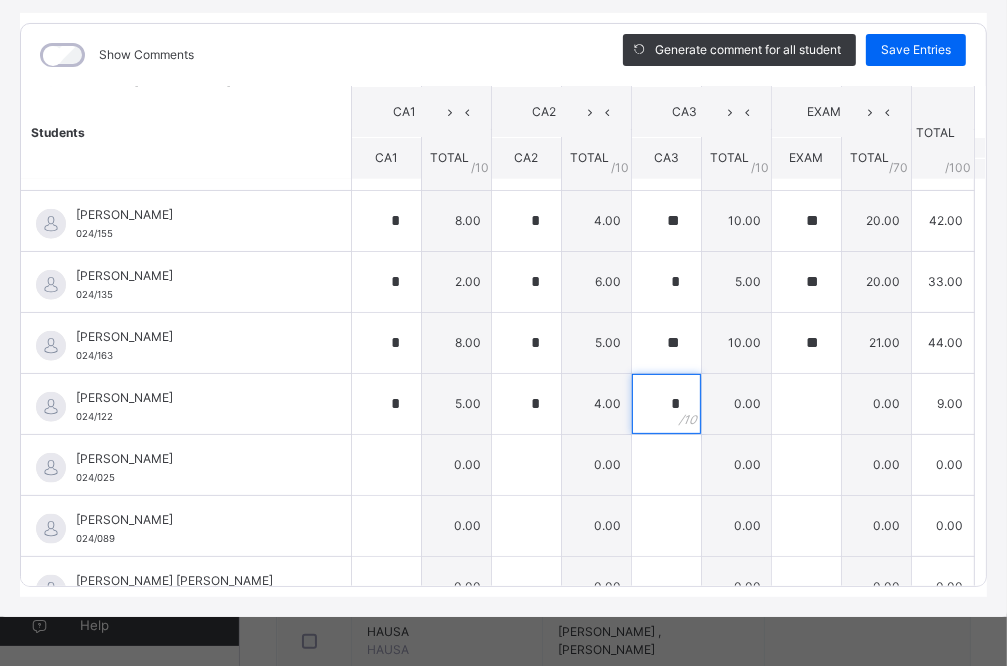type on "*" 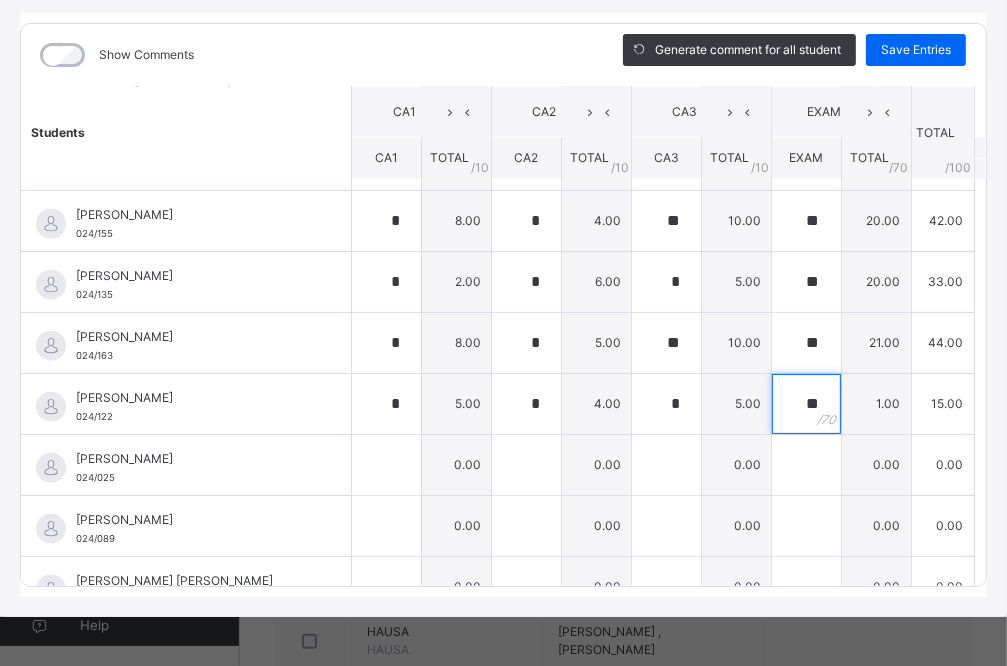 type on "**" 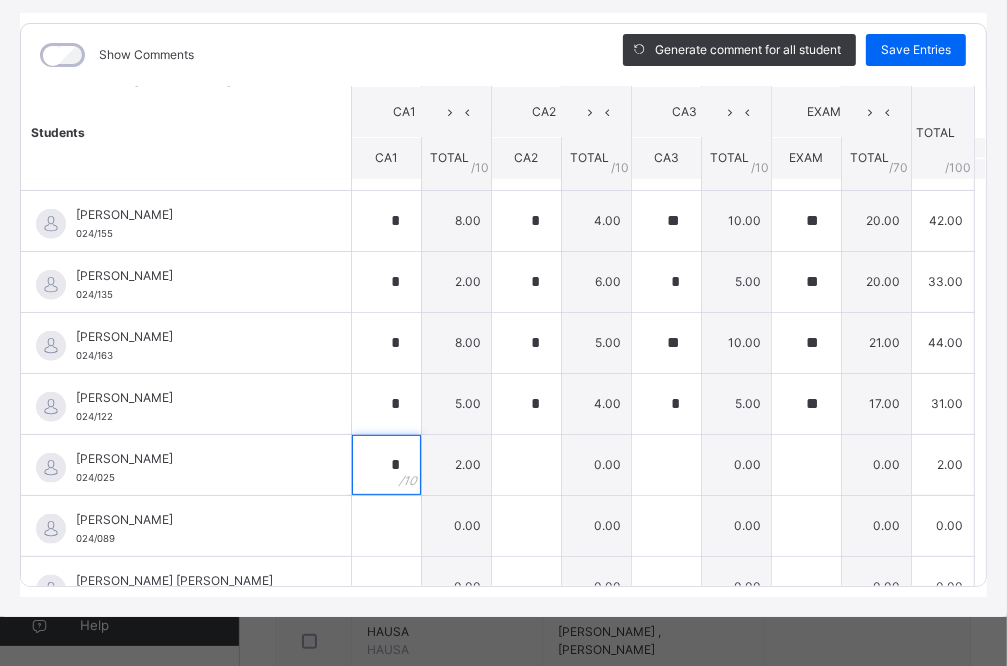 type on "*" 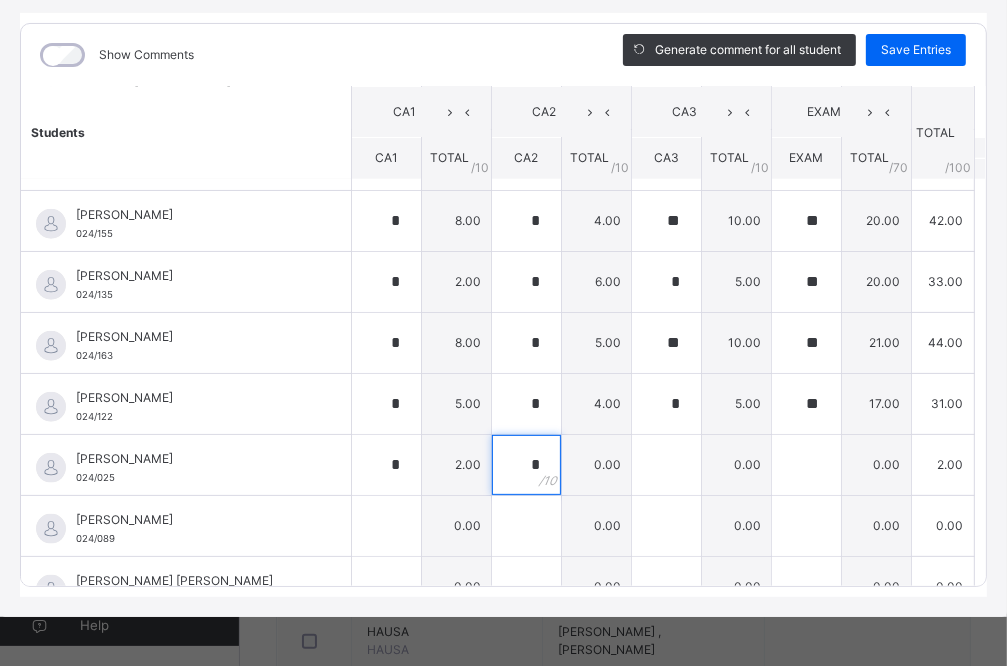 type on "*" 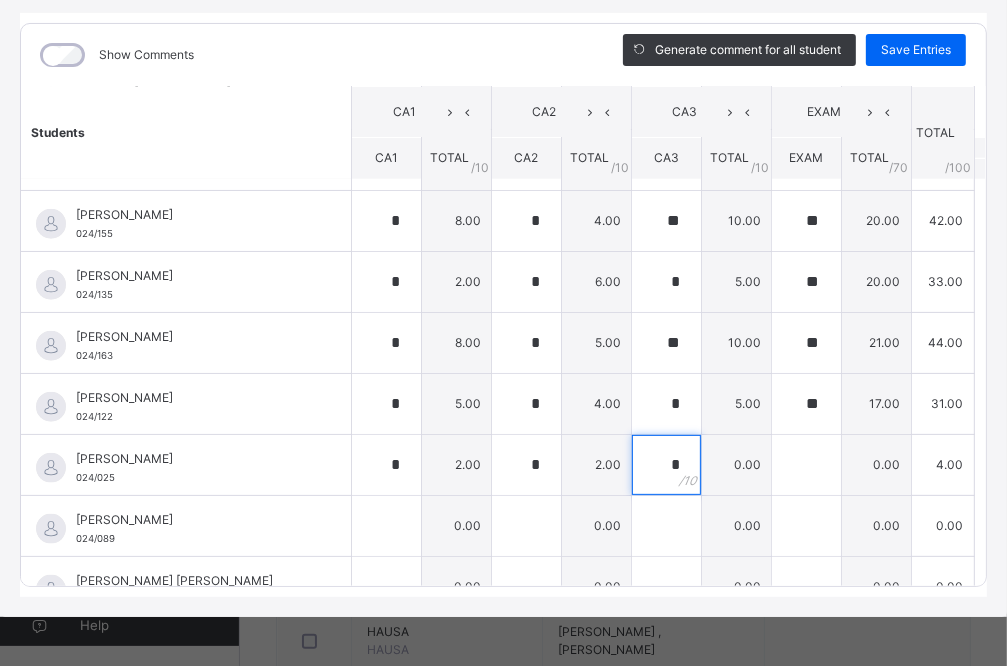 type on "*" 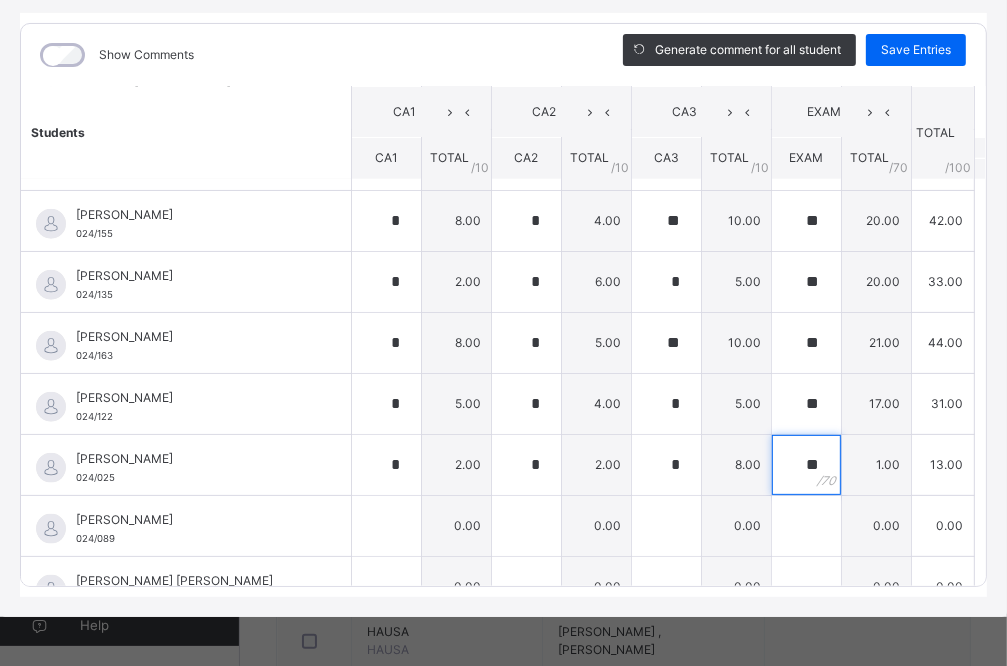 type on "**" 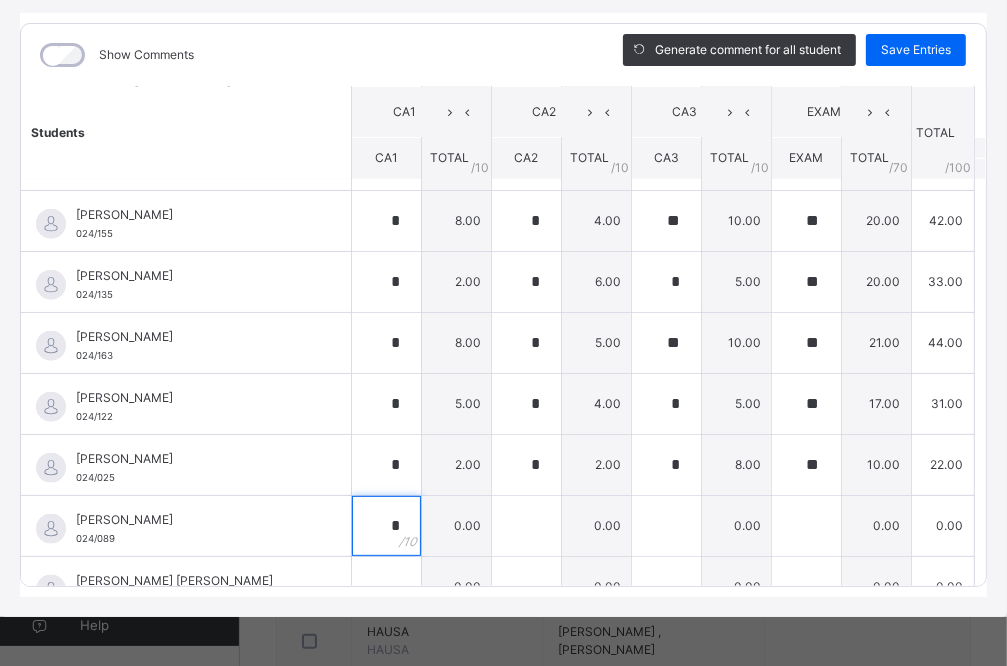 type on "*" 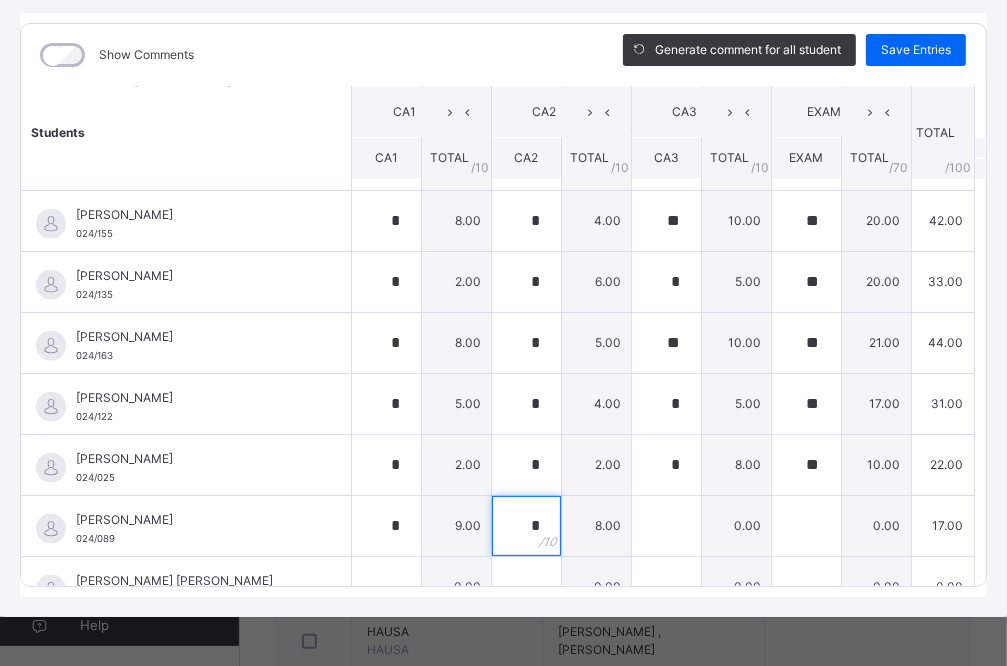 type on "*" 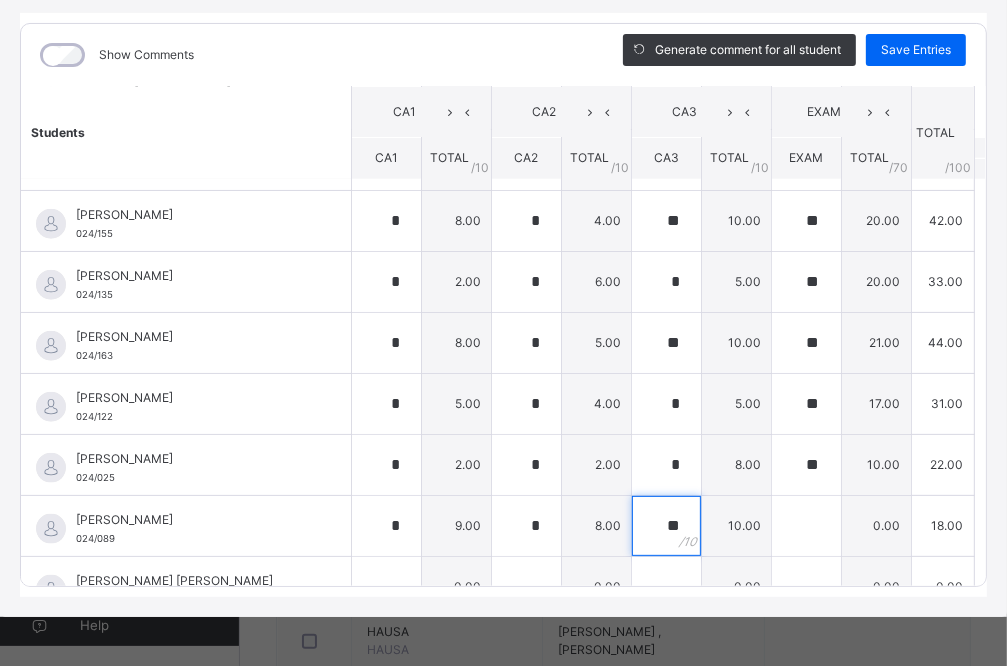 type on "**" 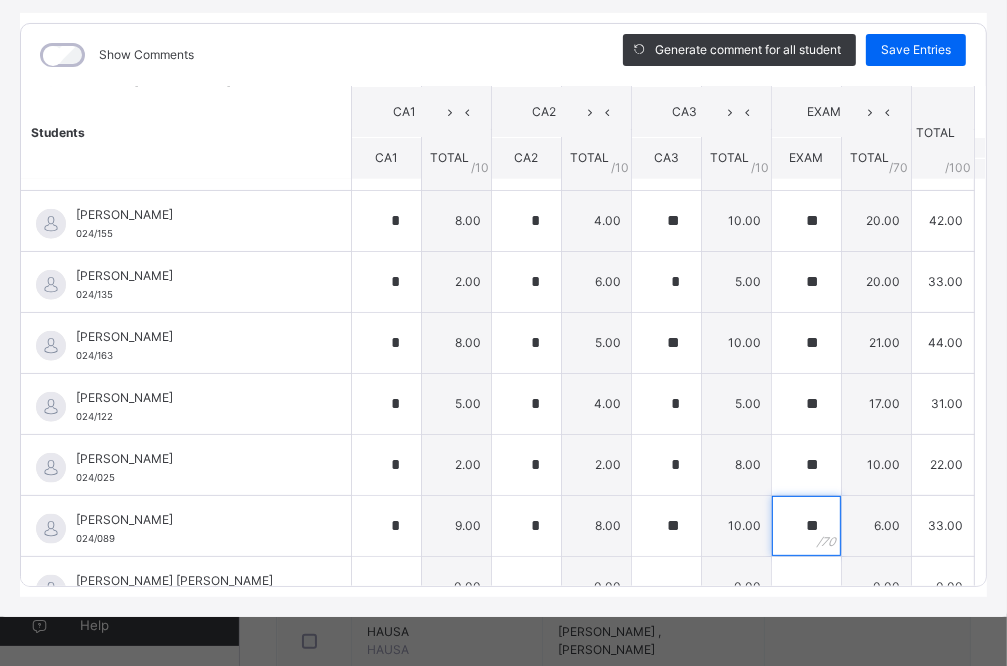 type on "**" 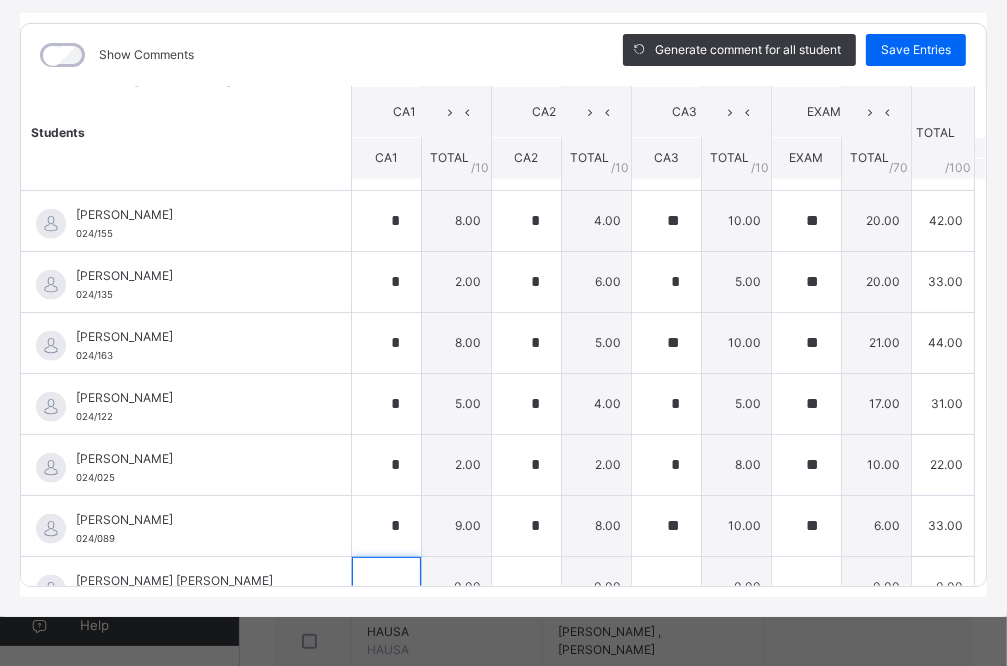scroll, scrollTop: 1537, scrollLeft: 0, axis: vertical 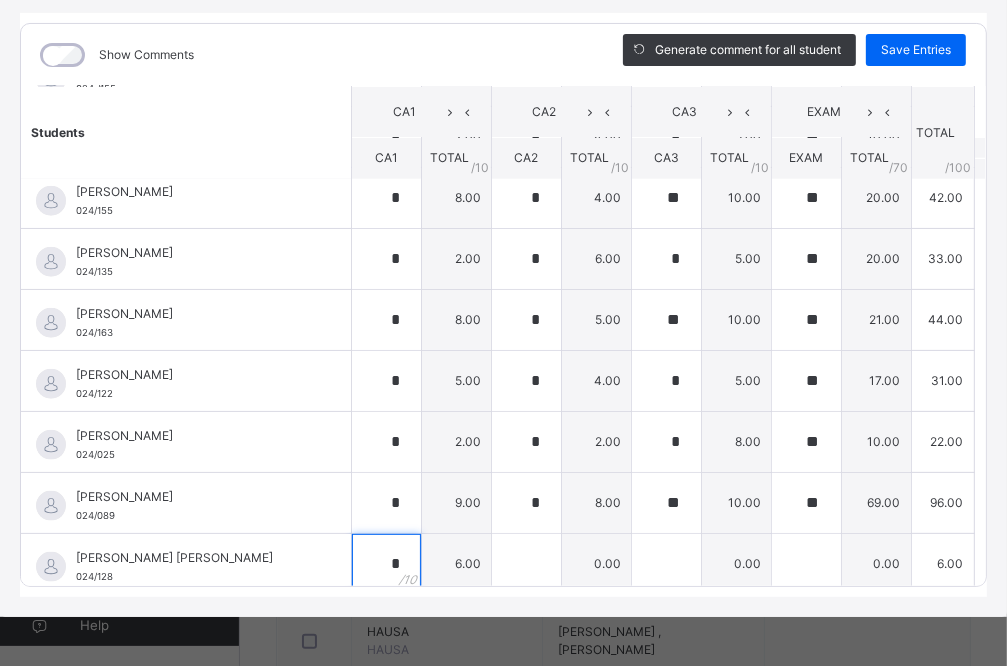 type on "*" 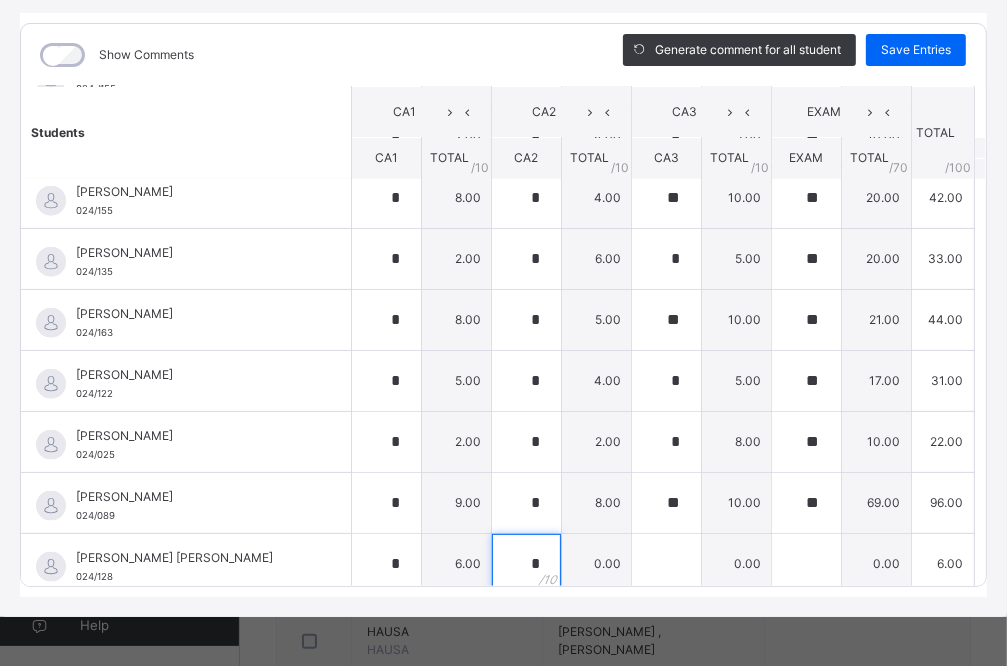 type on "*" 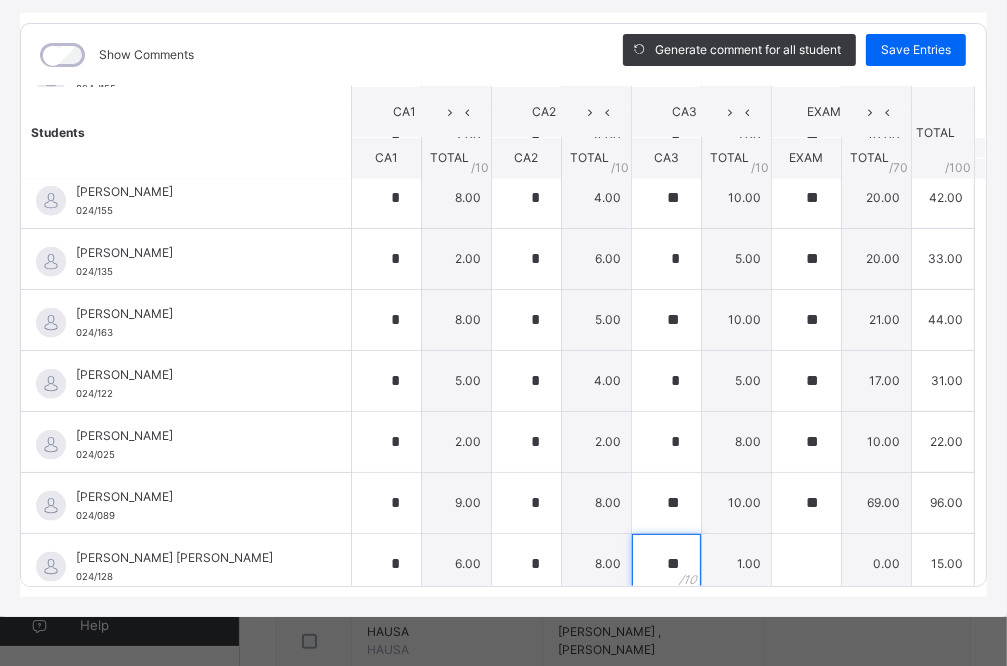 type on "**" 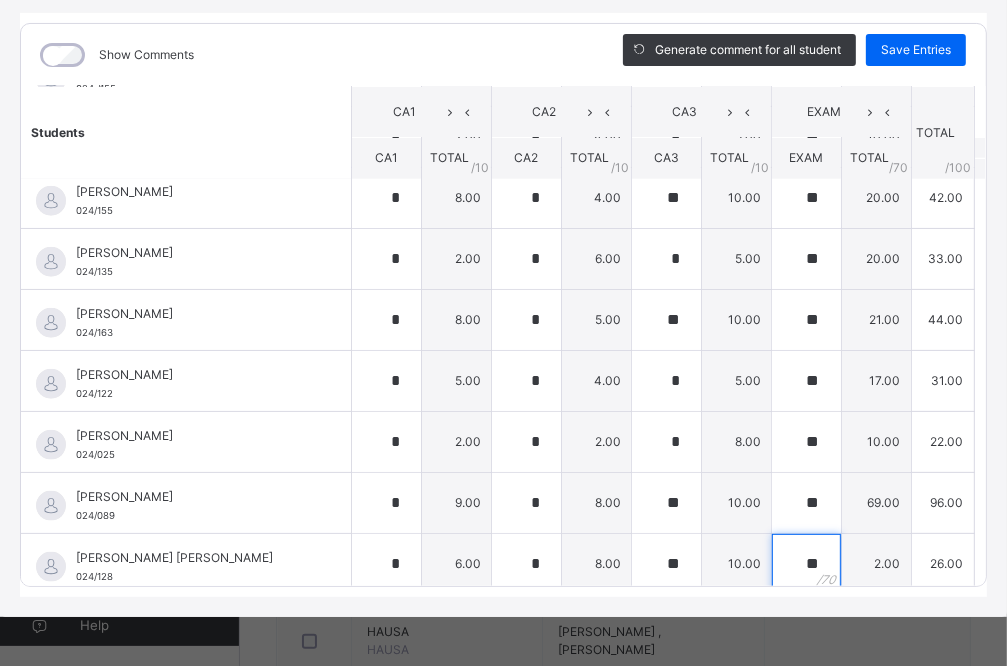type on "**" 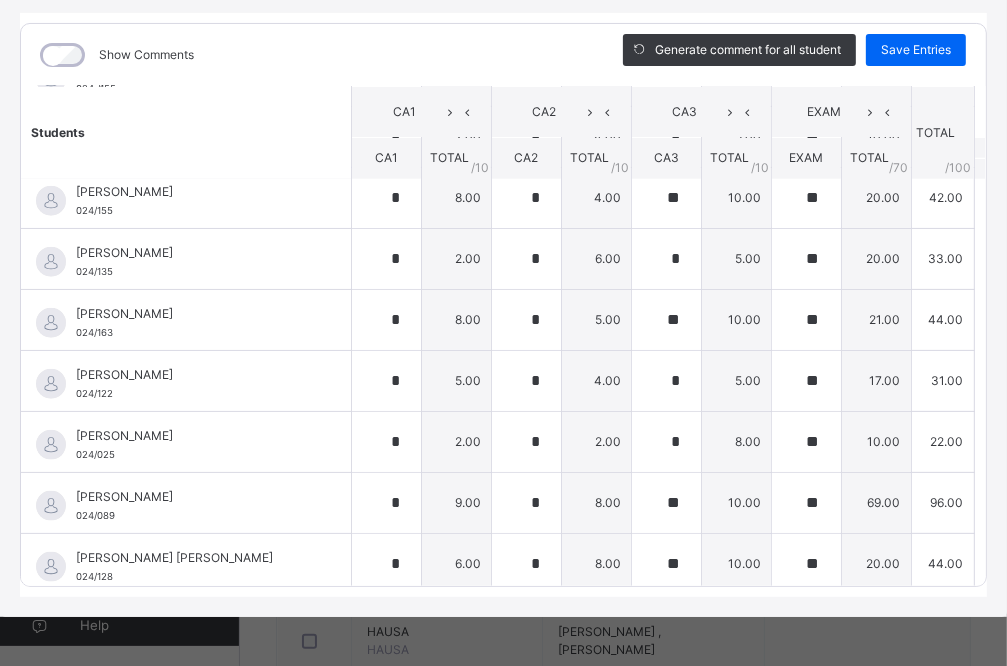scroll, scrollTop: 1818, scrollLeft: 0, axis: vertical 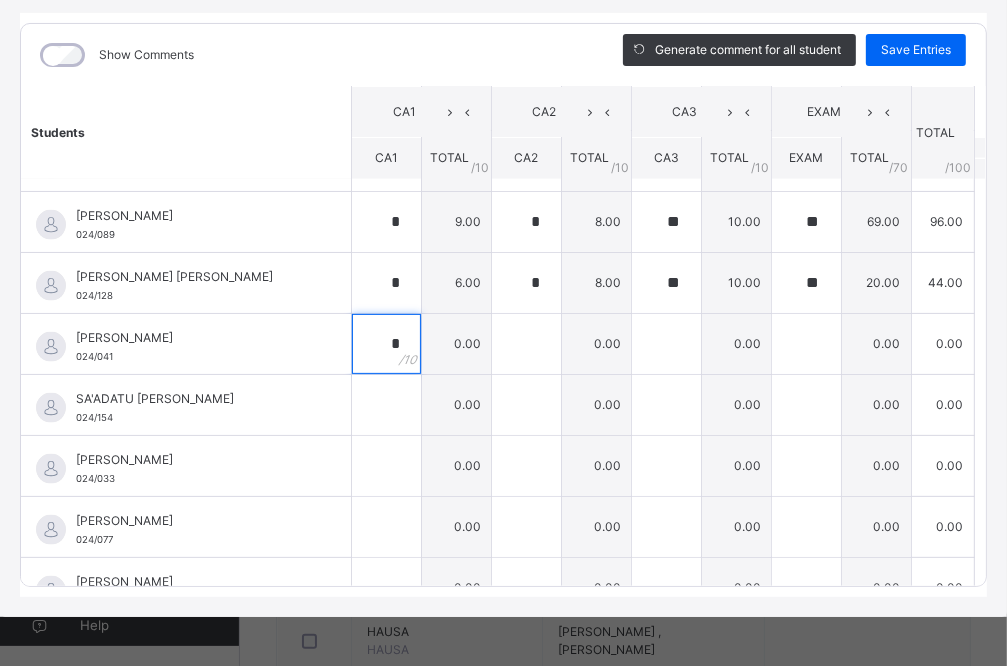 type on "*" 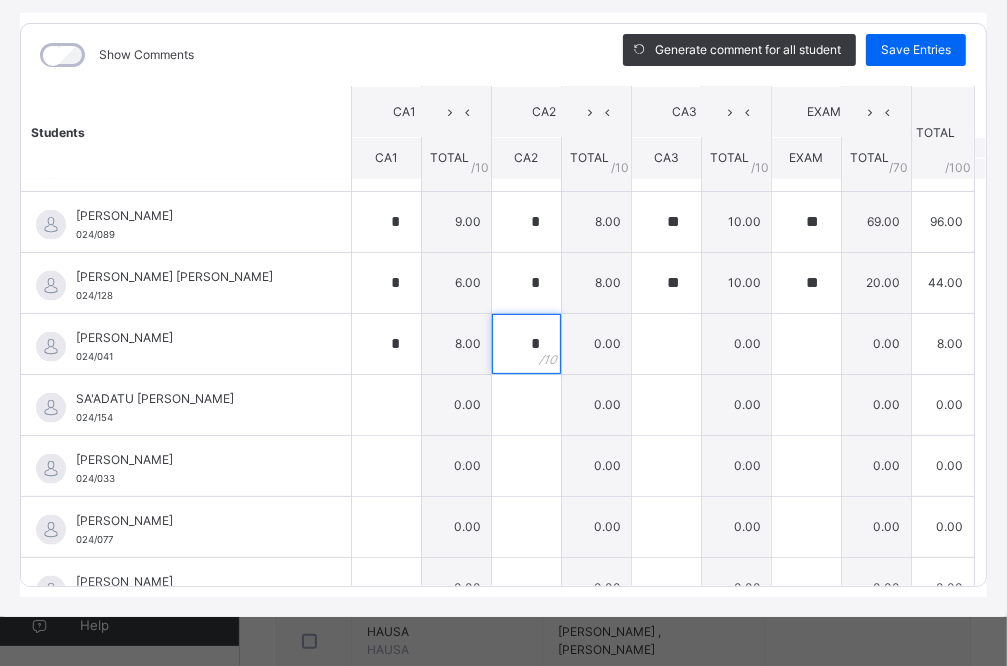 type on "*" 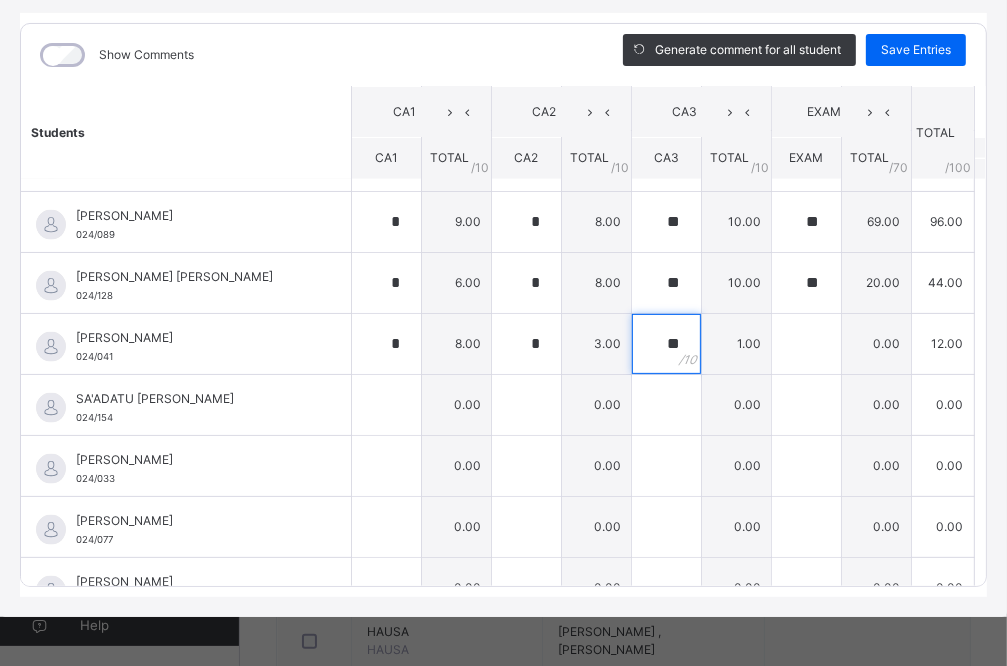 type on "**" 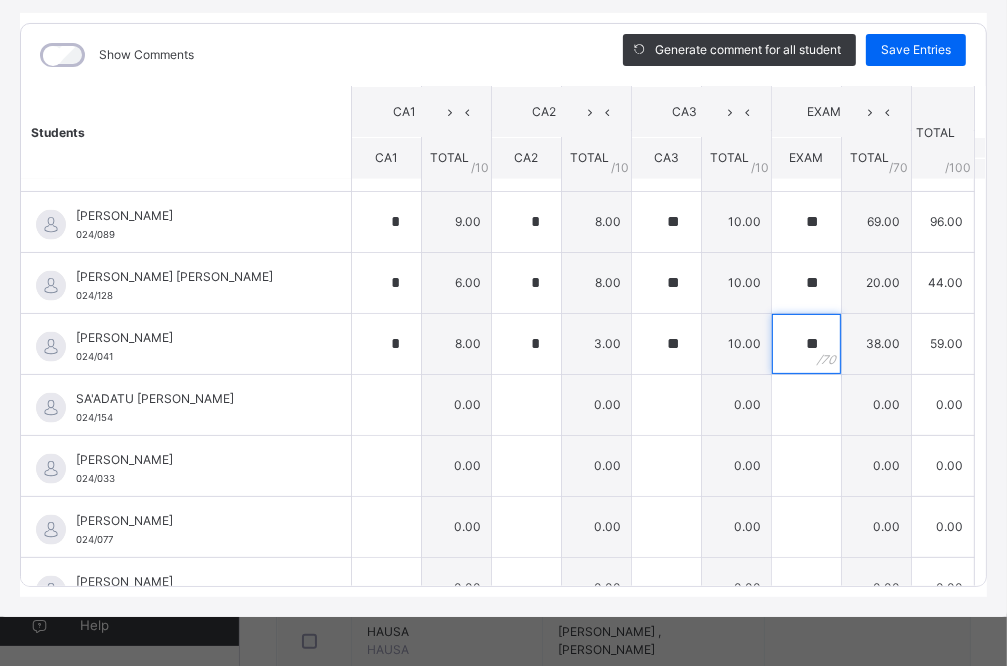 type on "**" 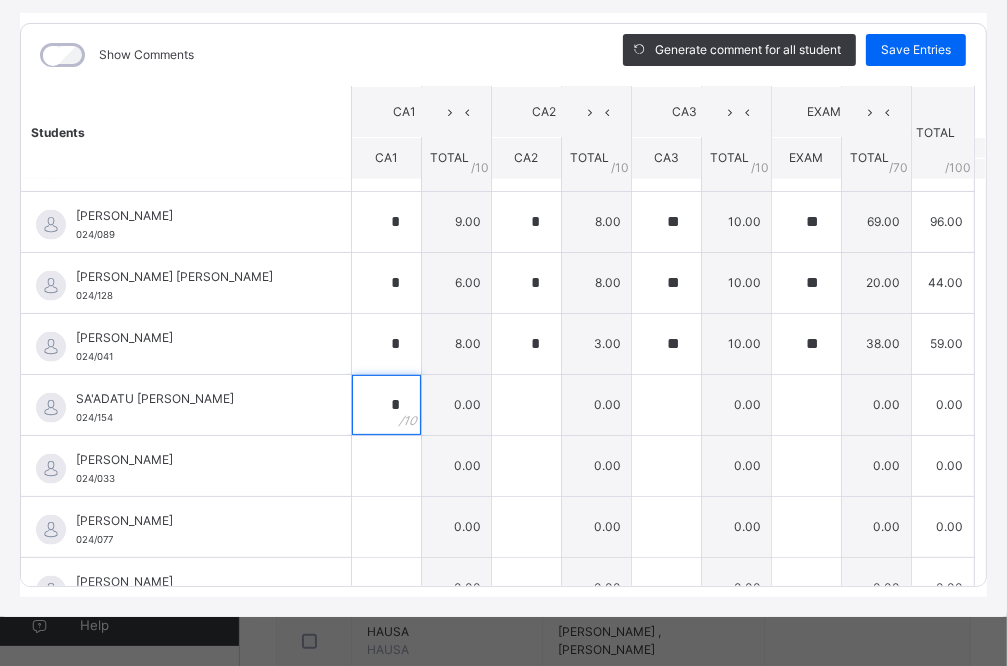 type on "*" 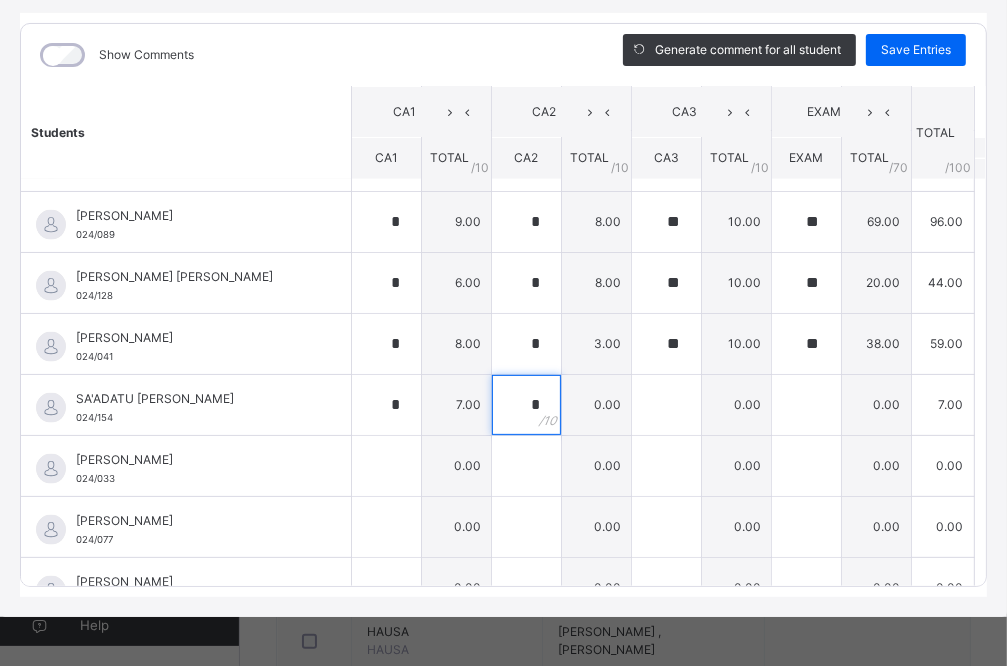 type on "*" 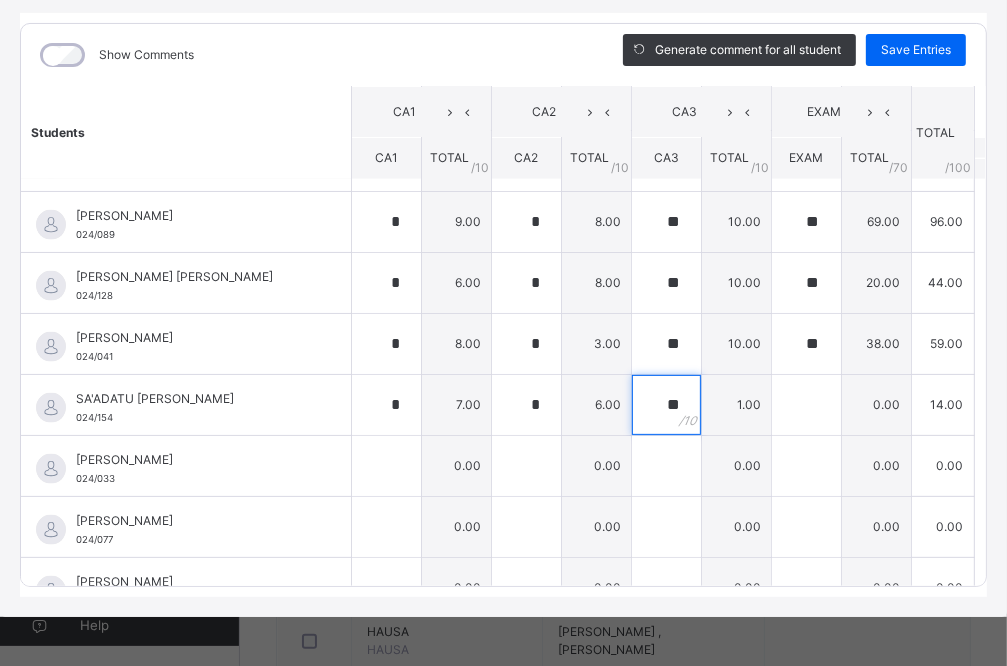 type on "**" 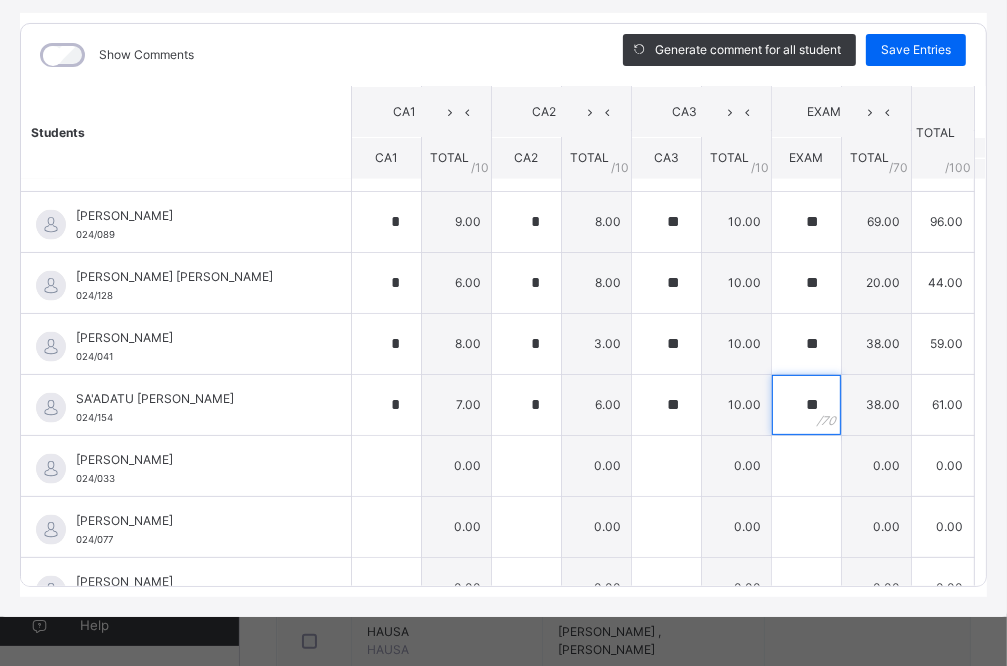 type on "**" 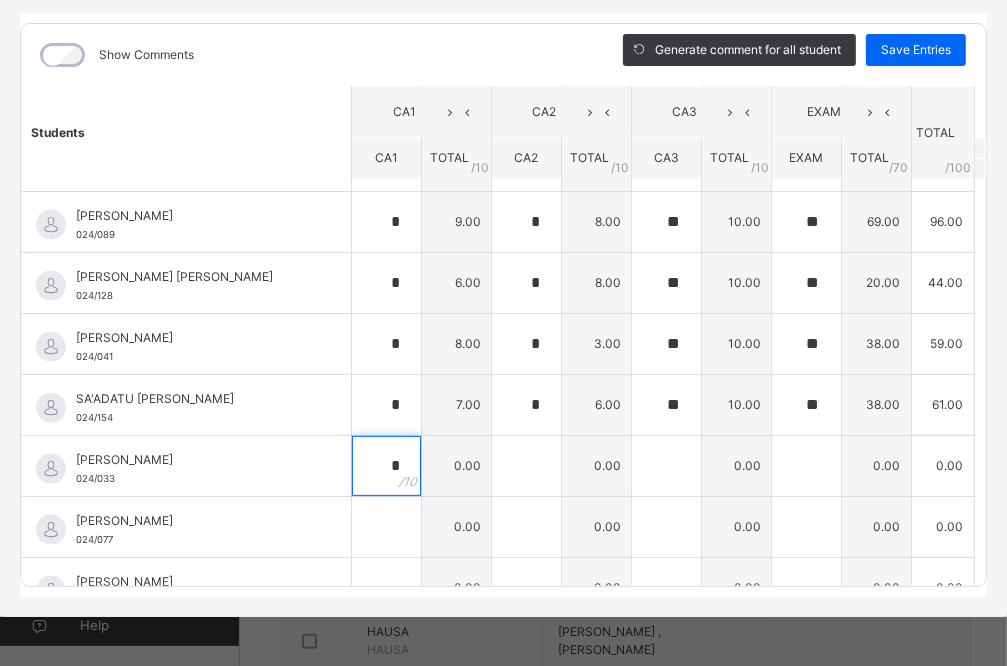 type on "*" 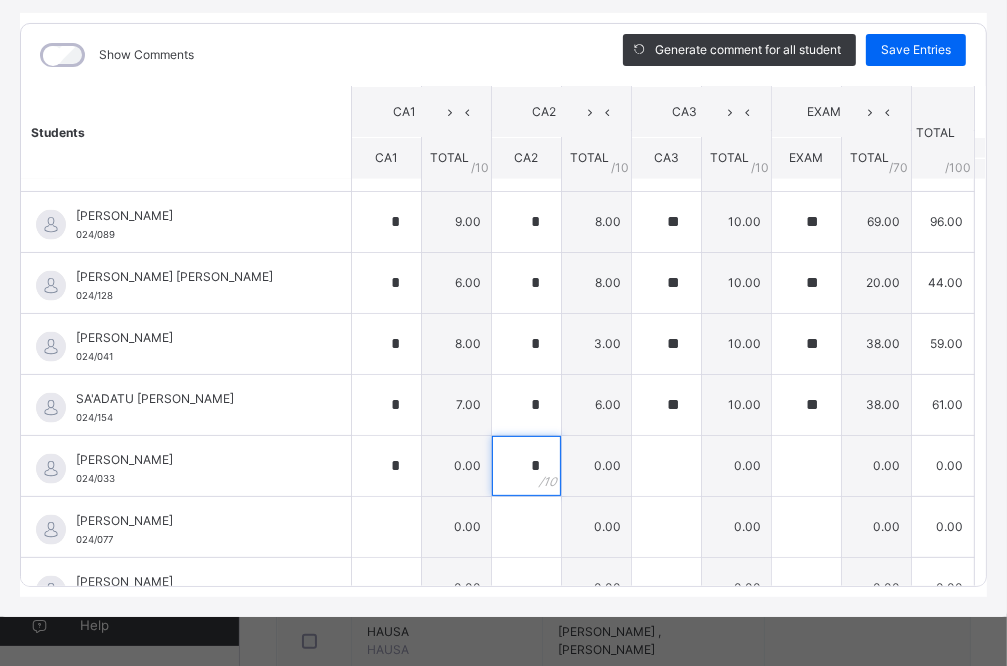 type on "*" 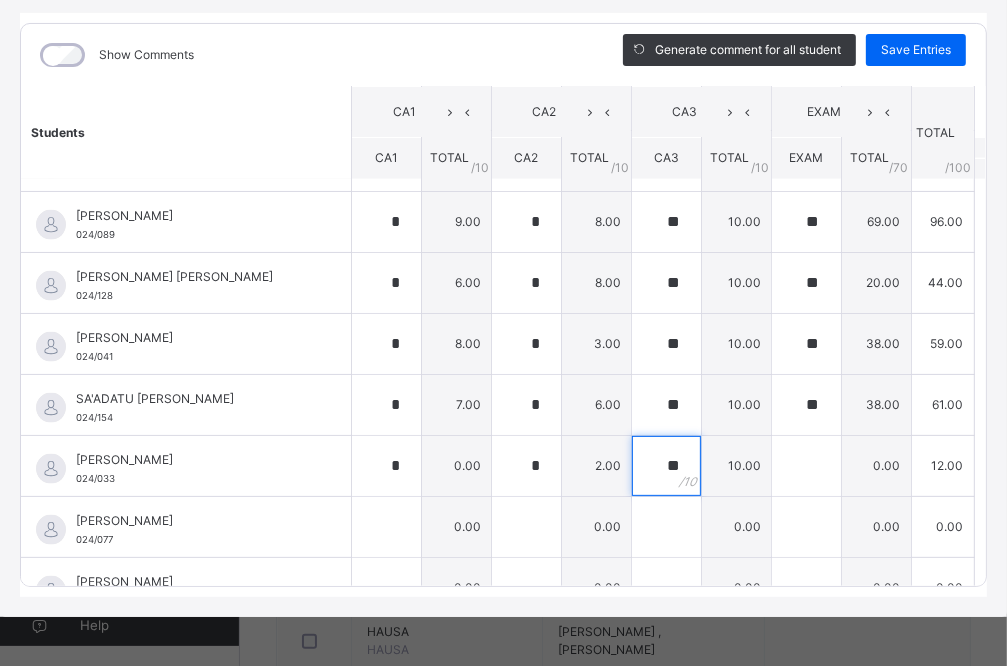 type on "**" 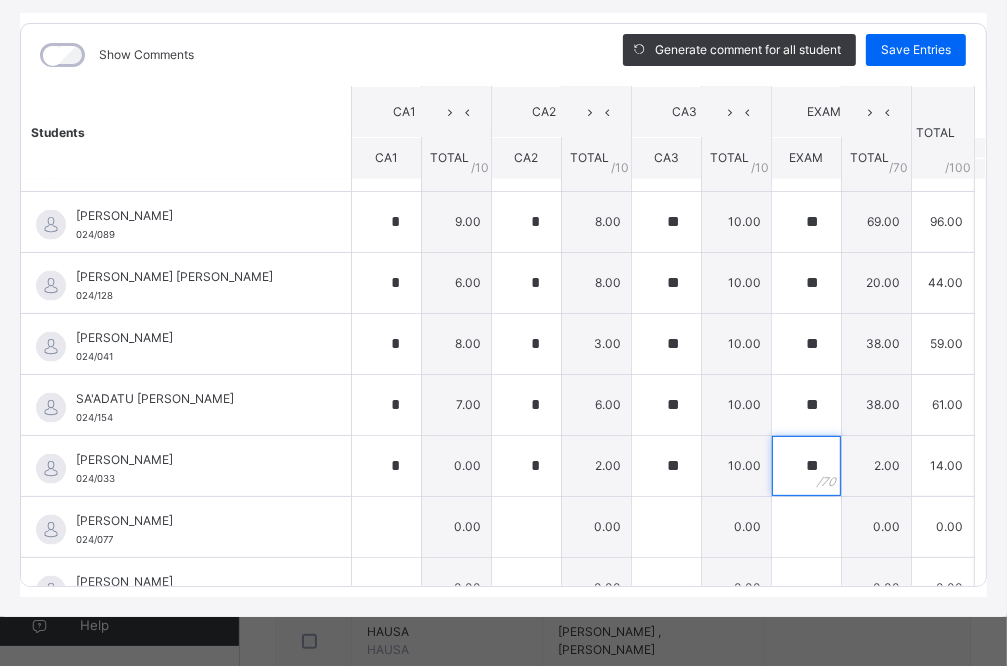 type on "**" 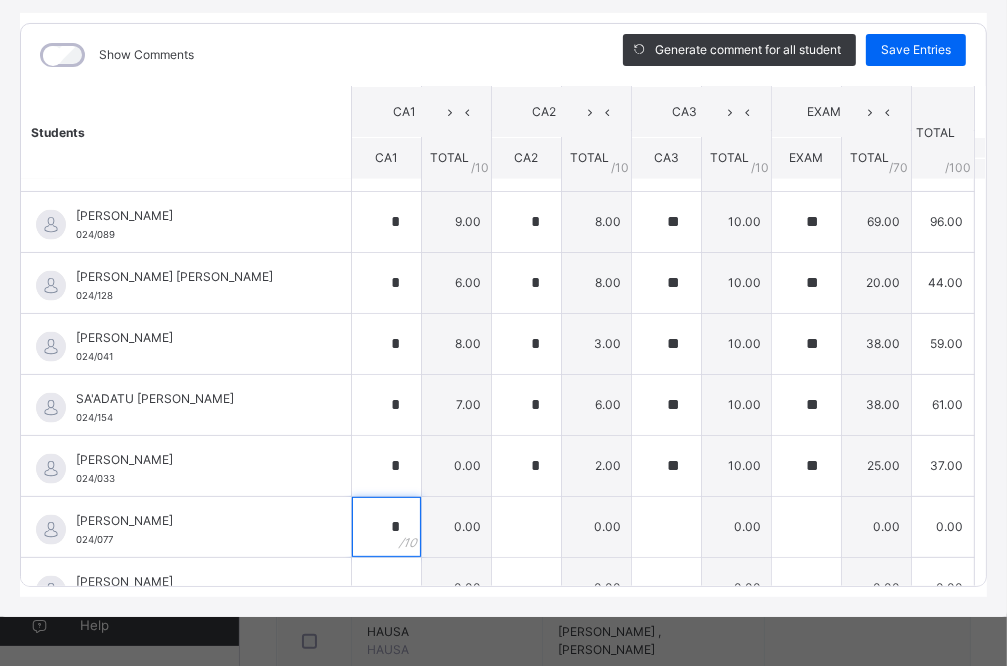 type on "*" 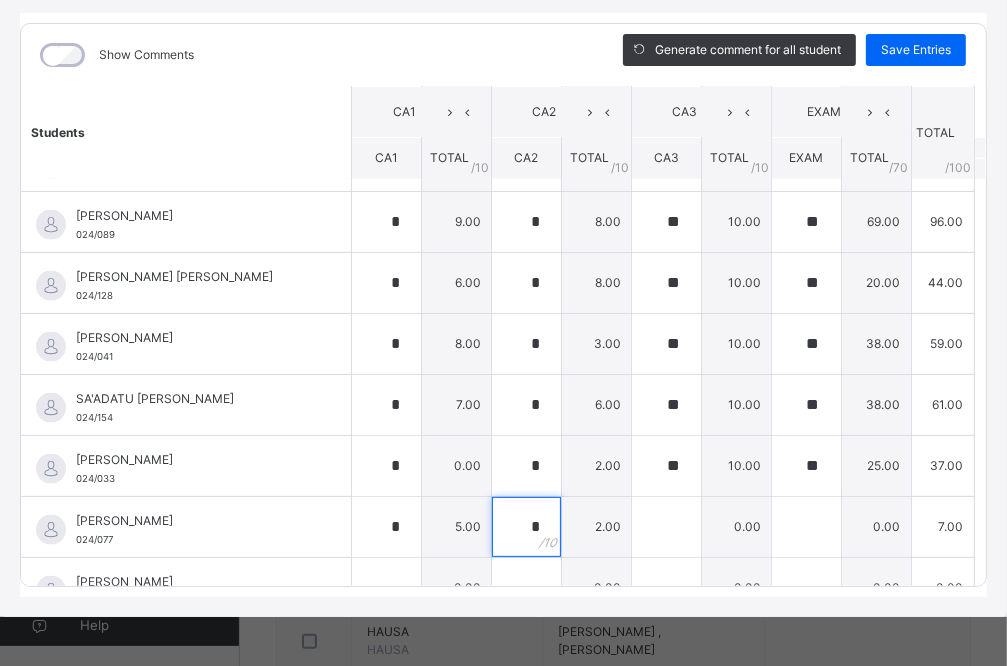 type on "*" 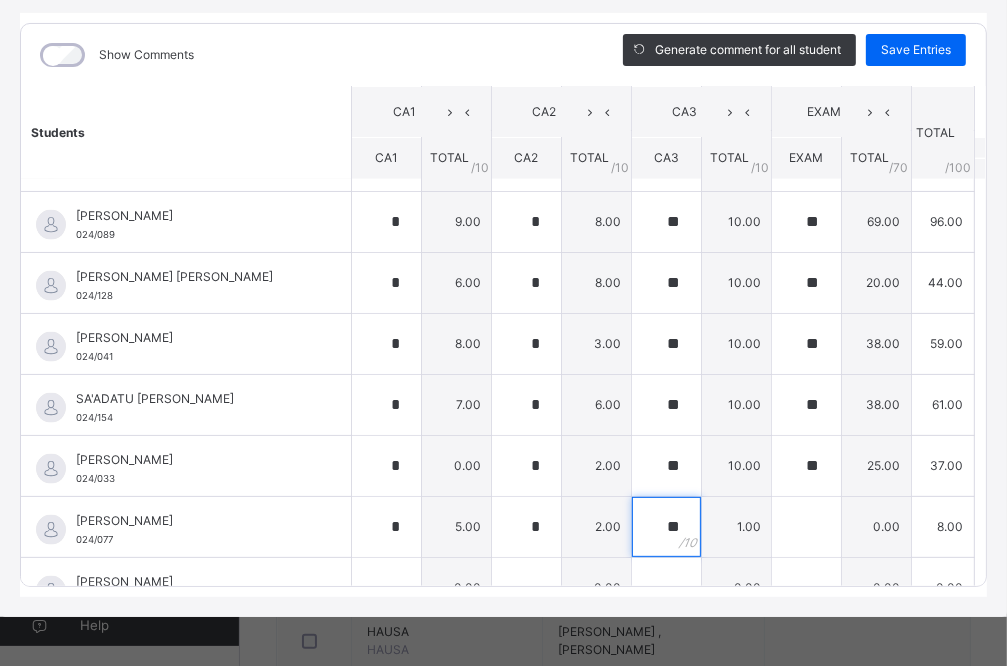 type on "**" 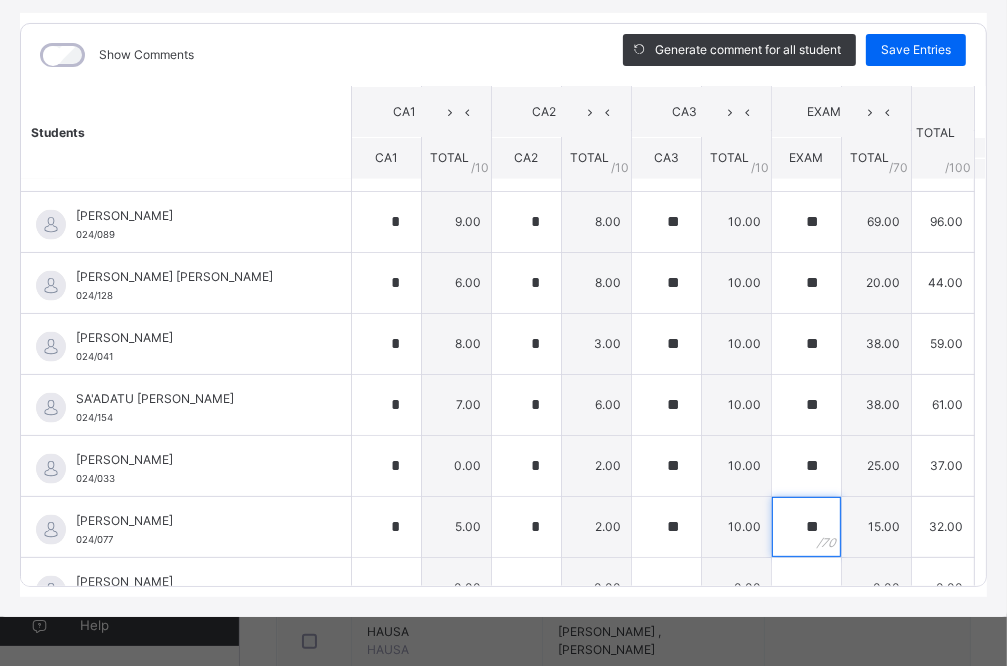 type on "**" 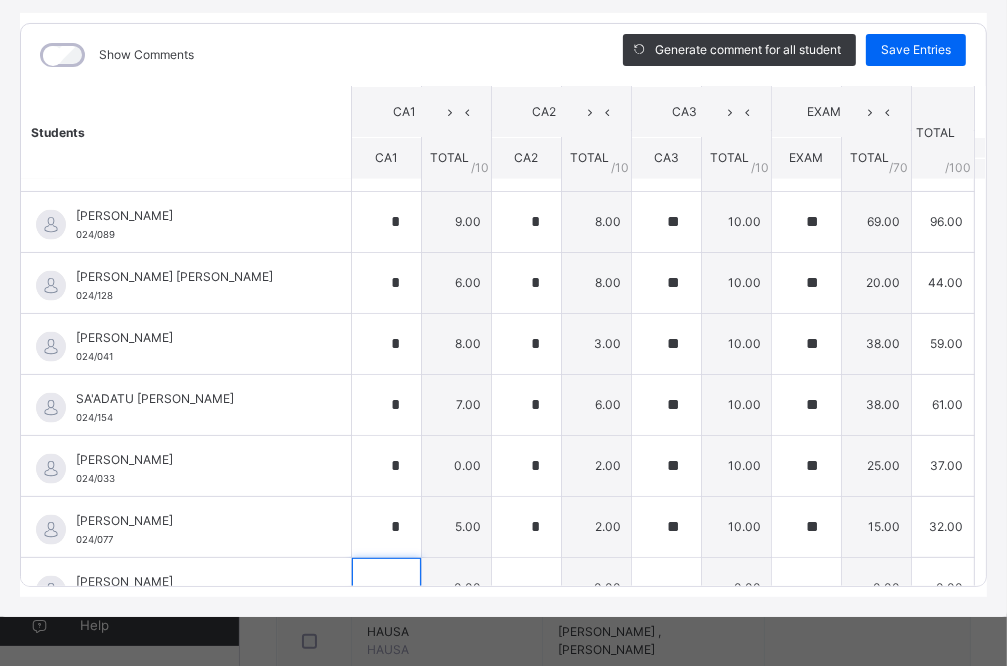 scroll, scrollTop: 1841, scrollLeft: 0, axis: vertical 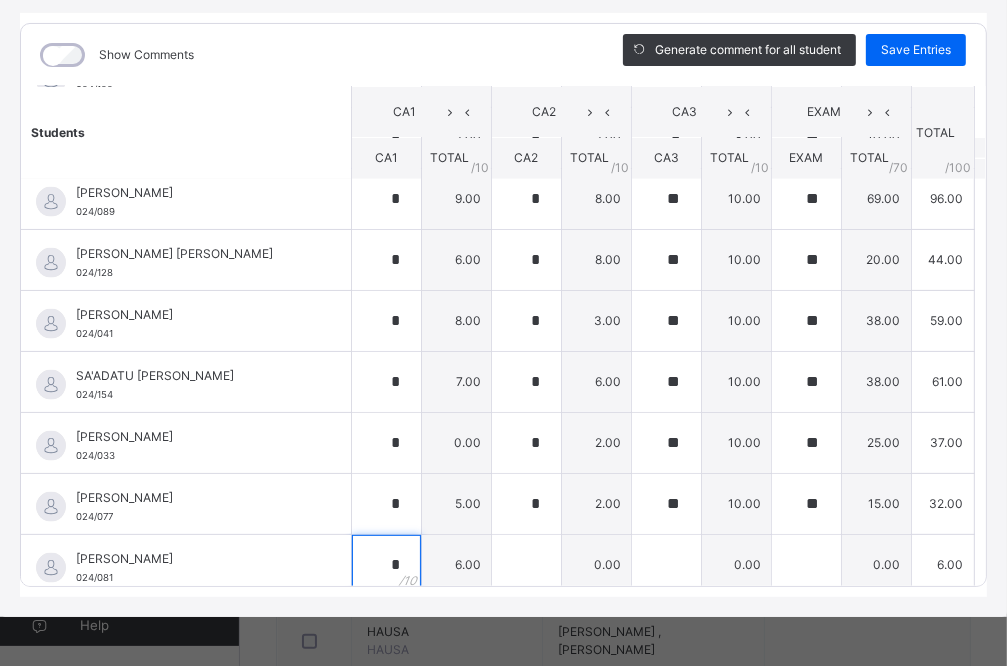type on "*" 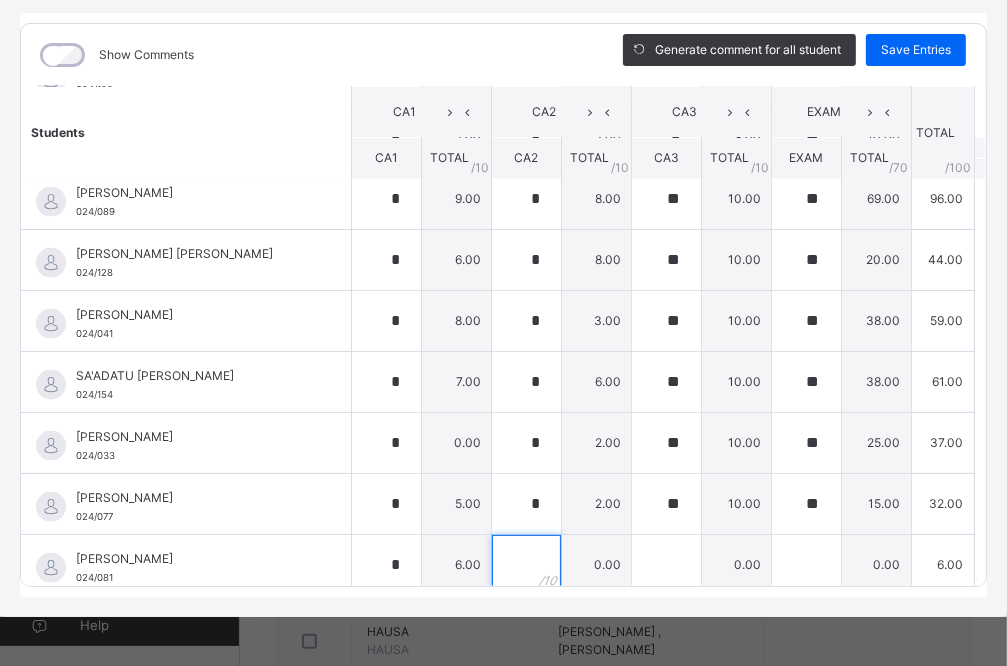 type on "*" 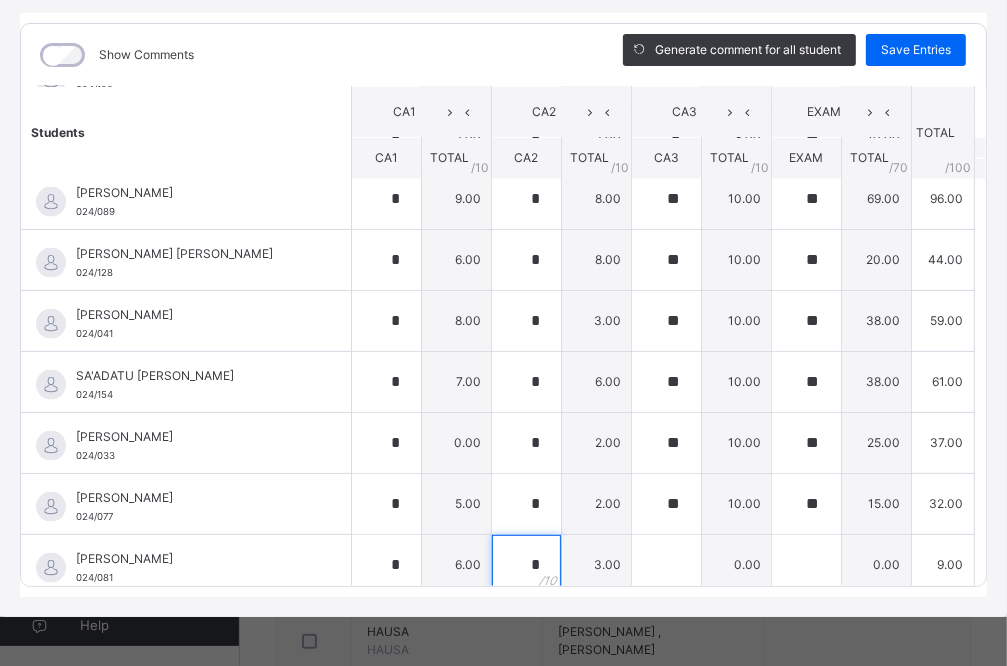 type on "*" 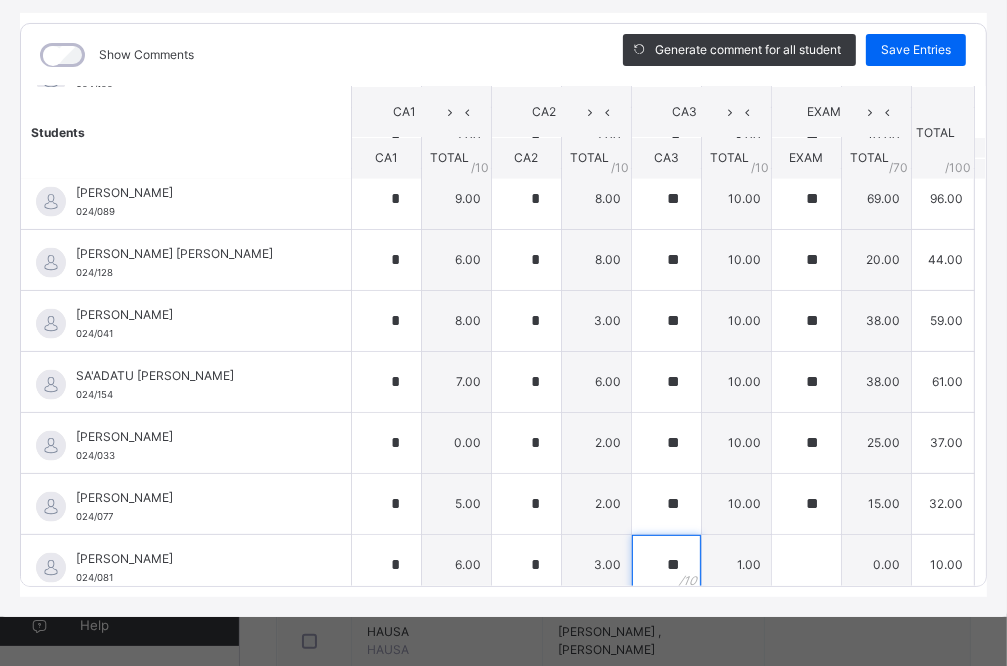 type on "**" 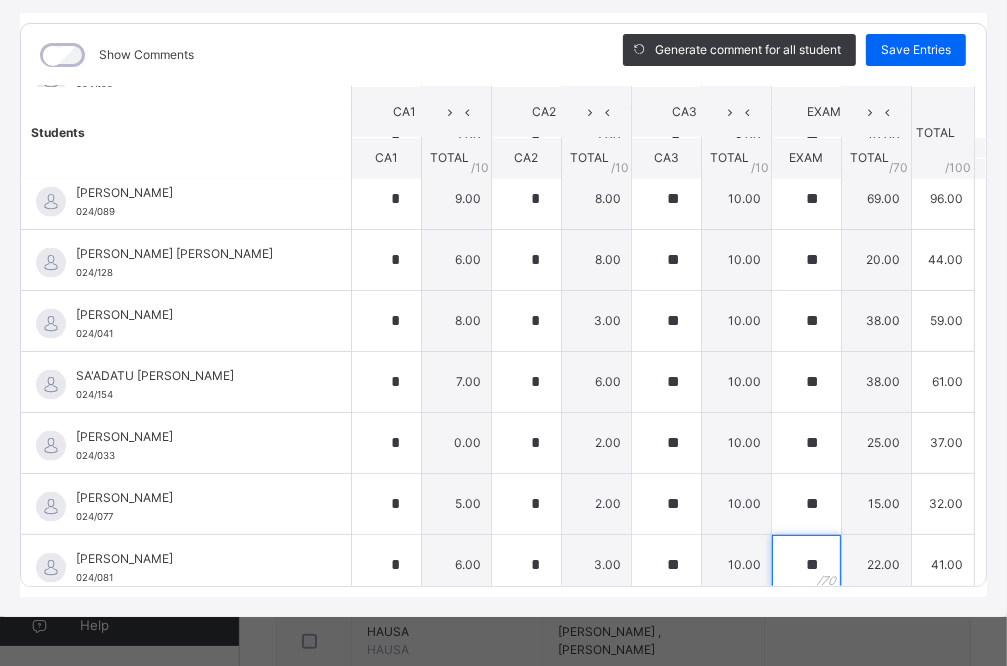 type on "**" 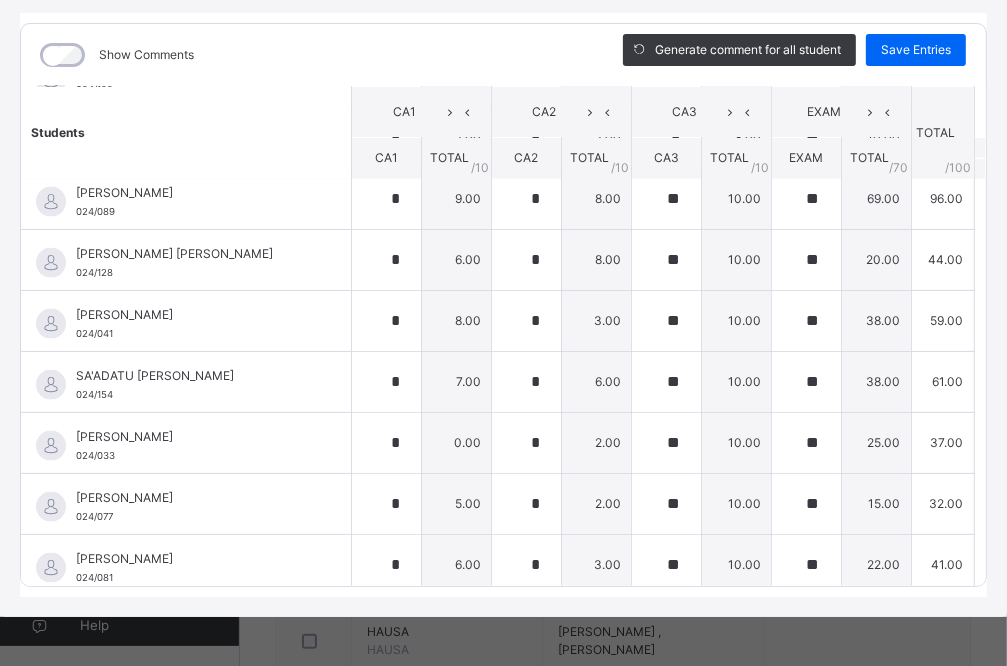 scroll, scrollTop: 2085, scrollLeft: 0, axis: vertical 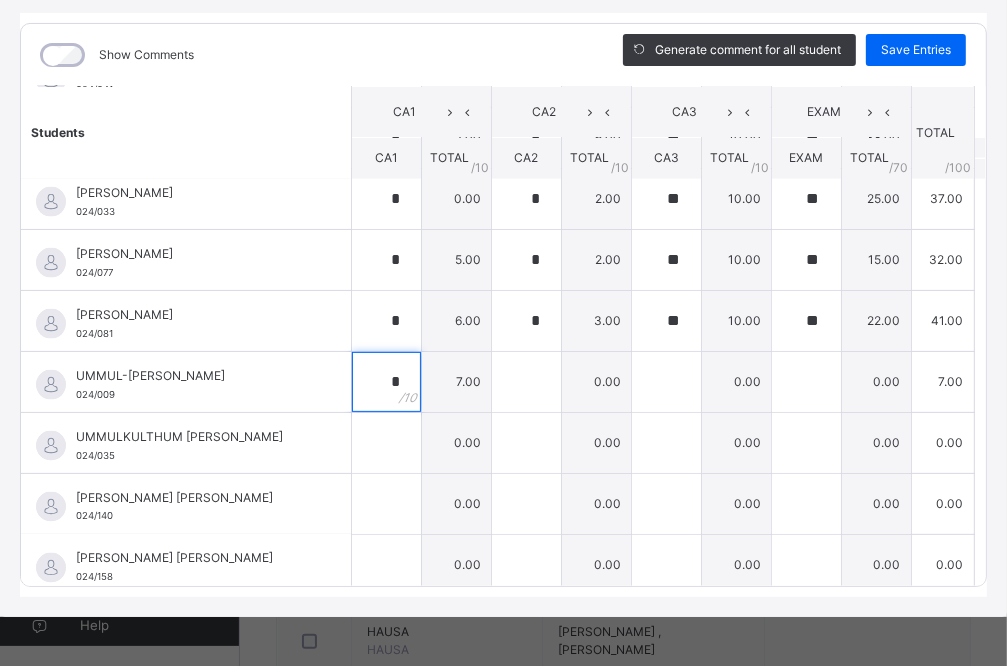 type on "*" 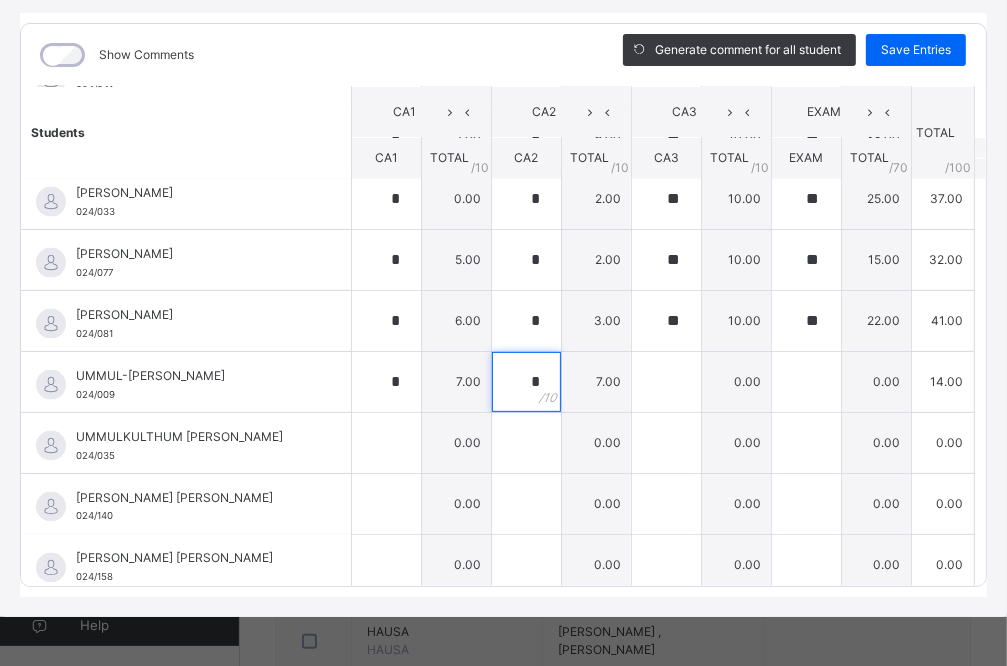 type on "*" 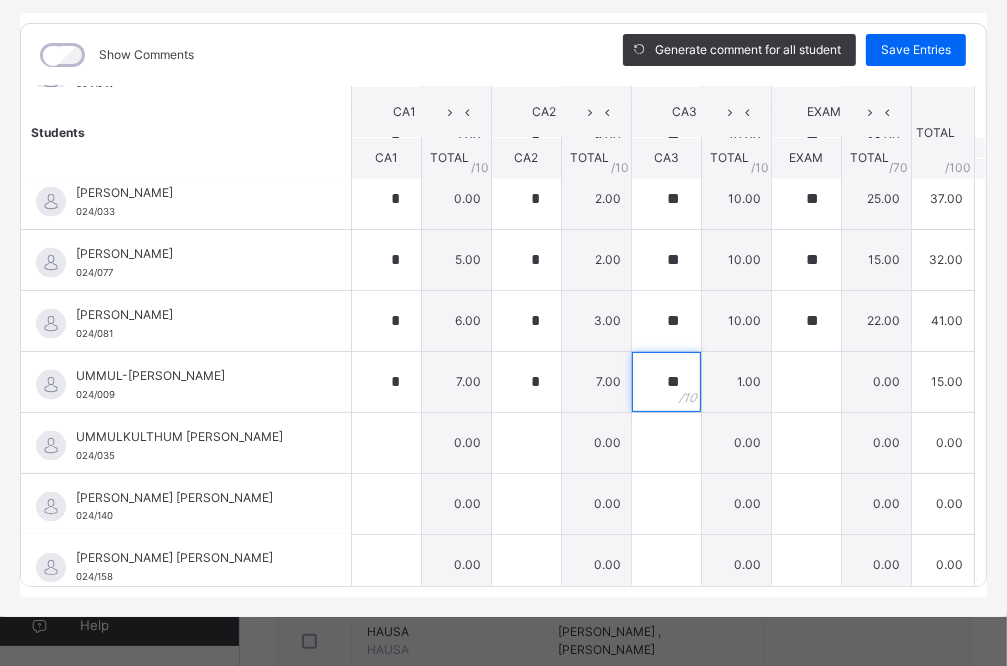 type on "**" 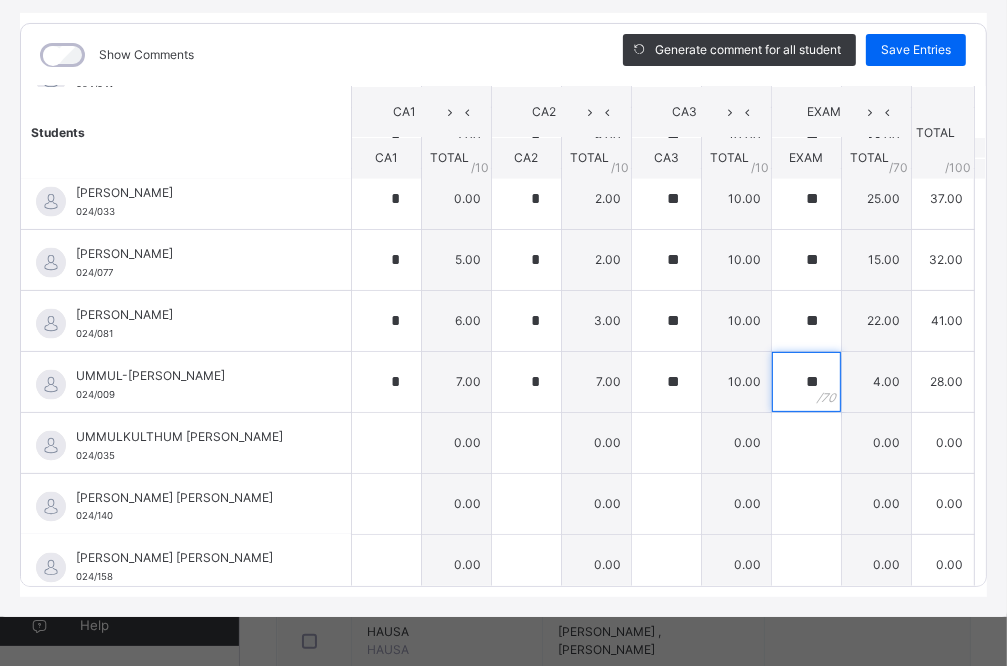 type on "**" 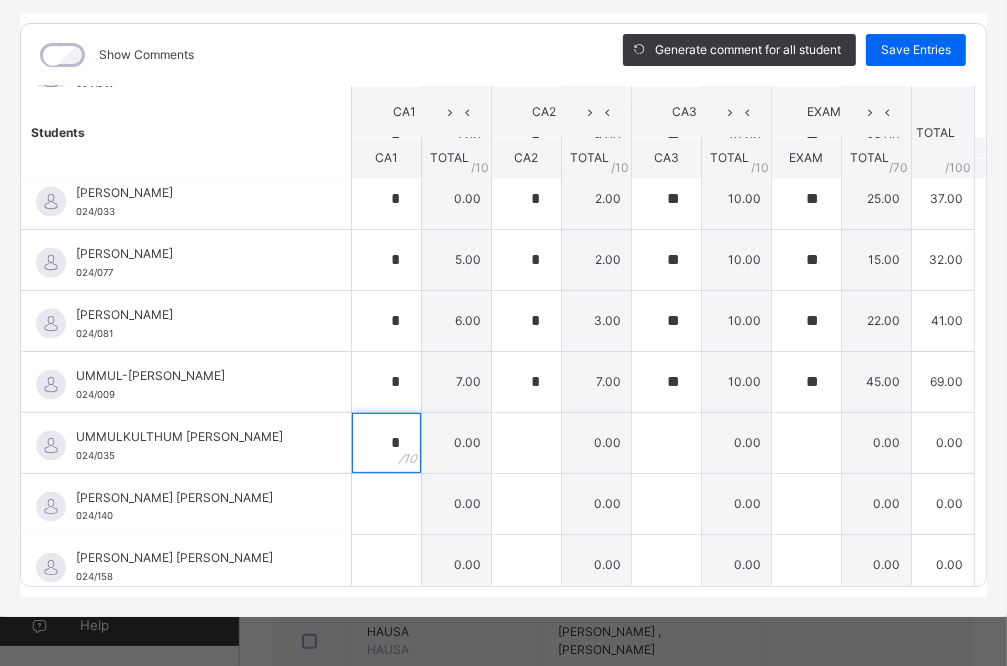 type on "*" 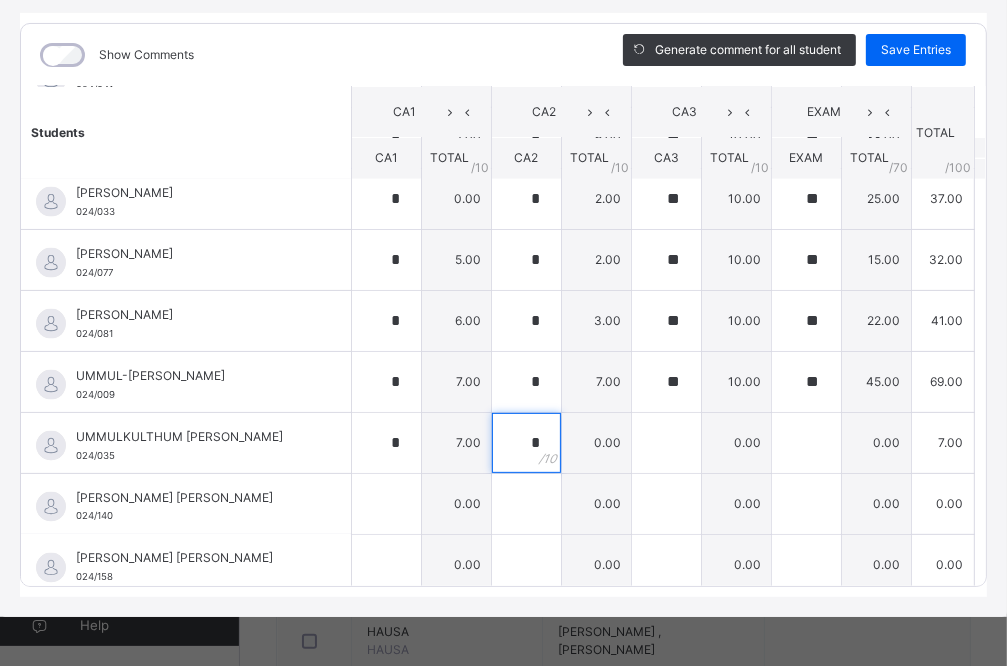 type on "*" 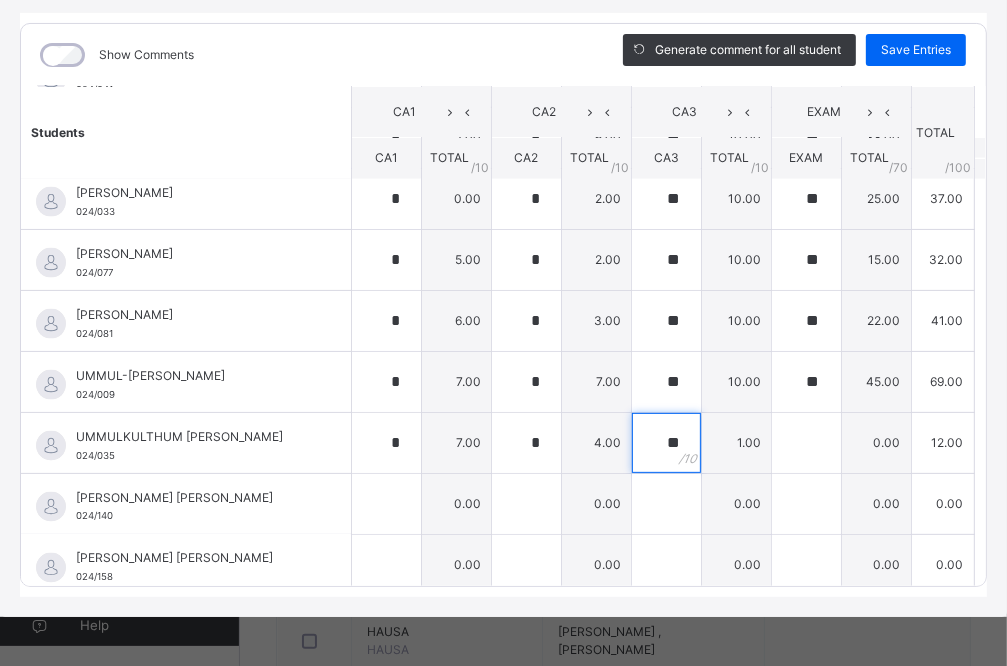 type on "**" 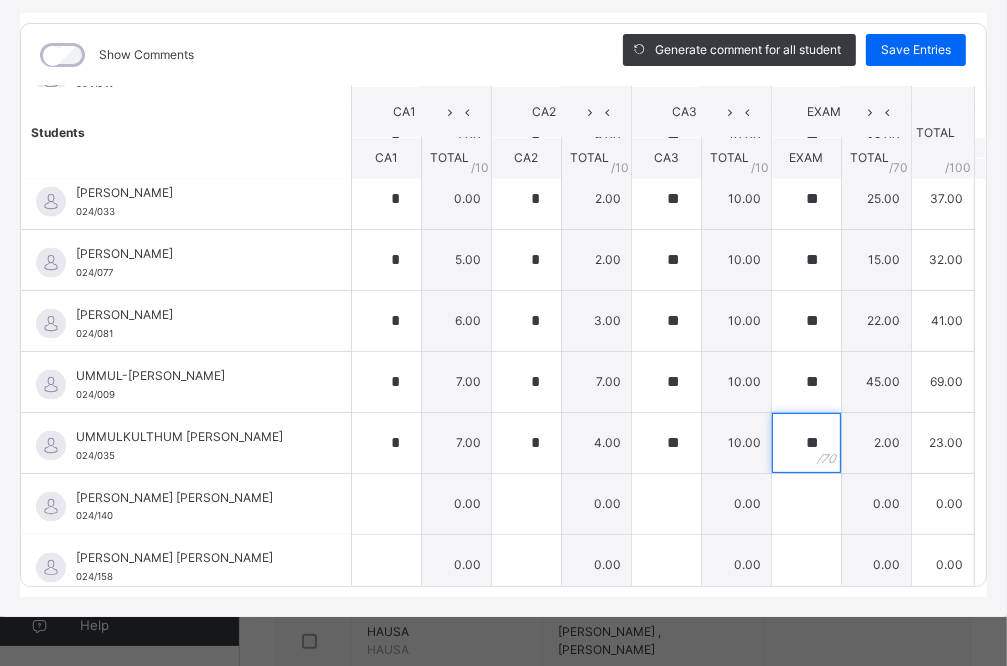 type on "**" 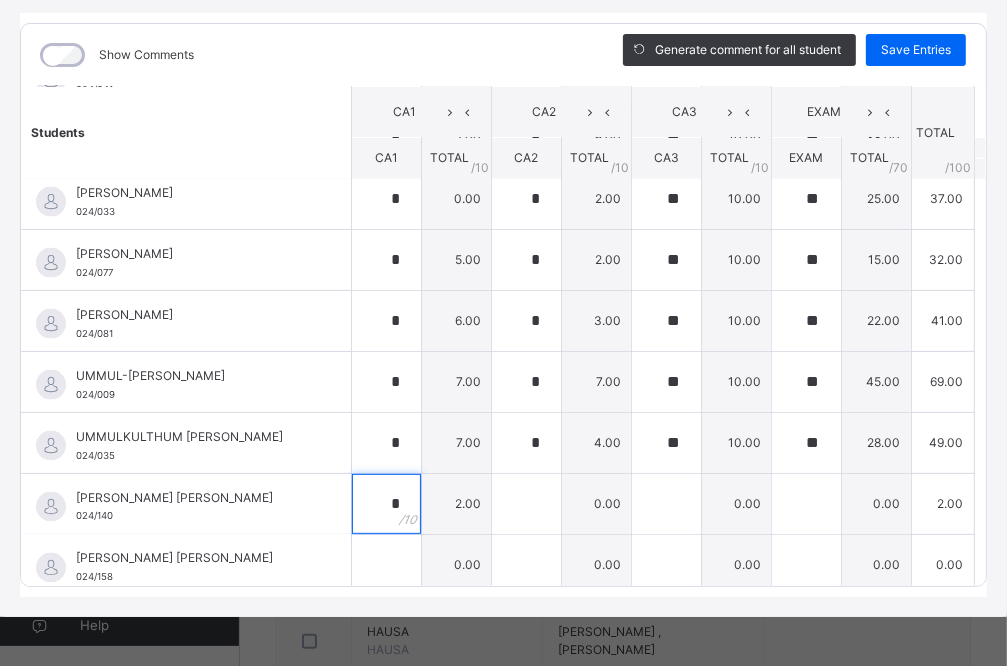 type on "*" 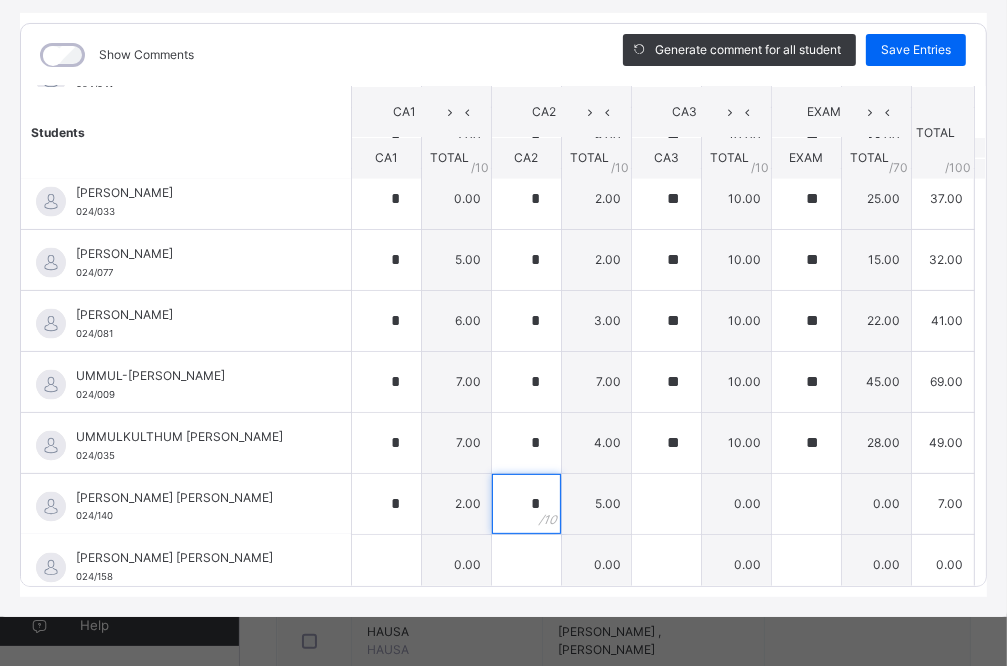 type on "*" 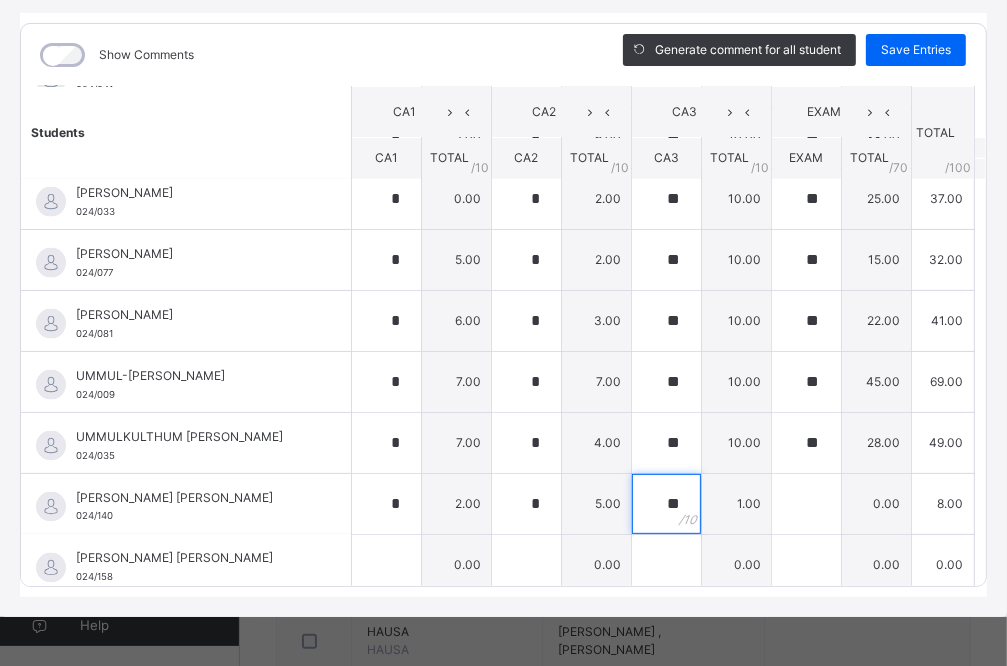 type on "**" 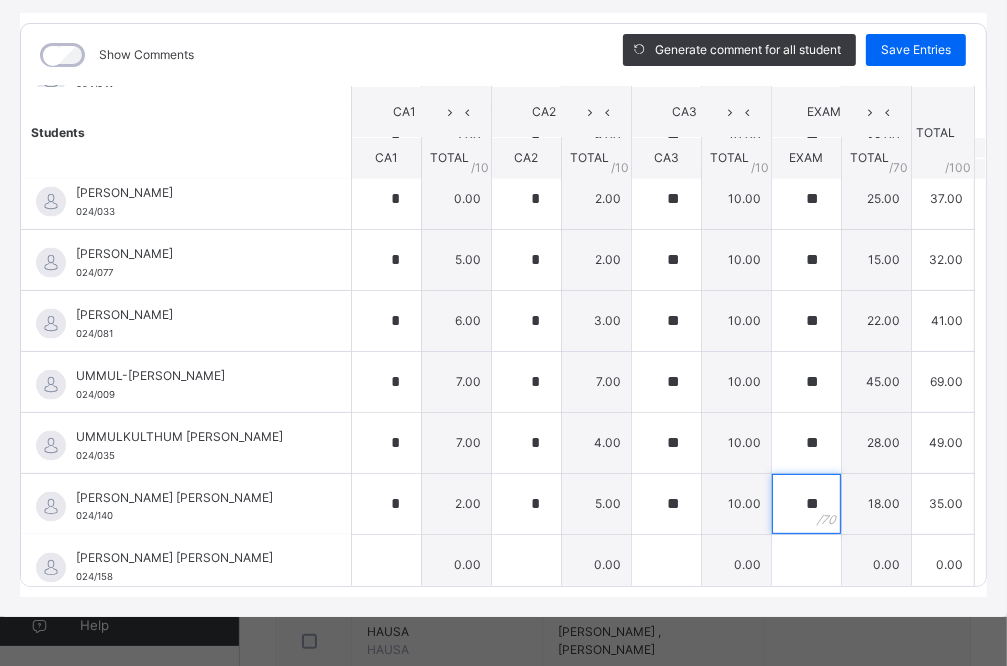 type on "**" 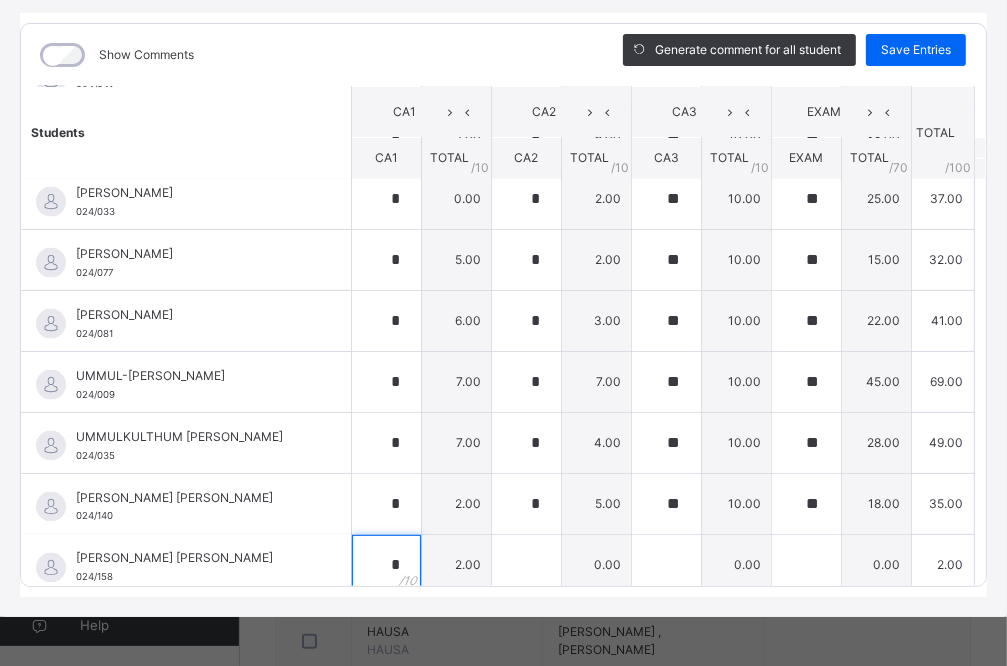 type on "*" 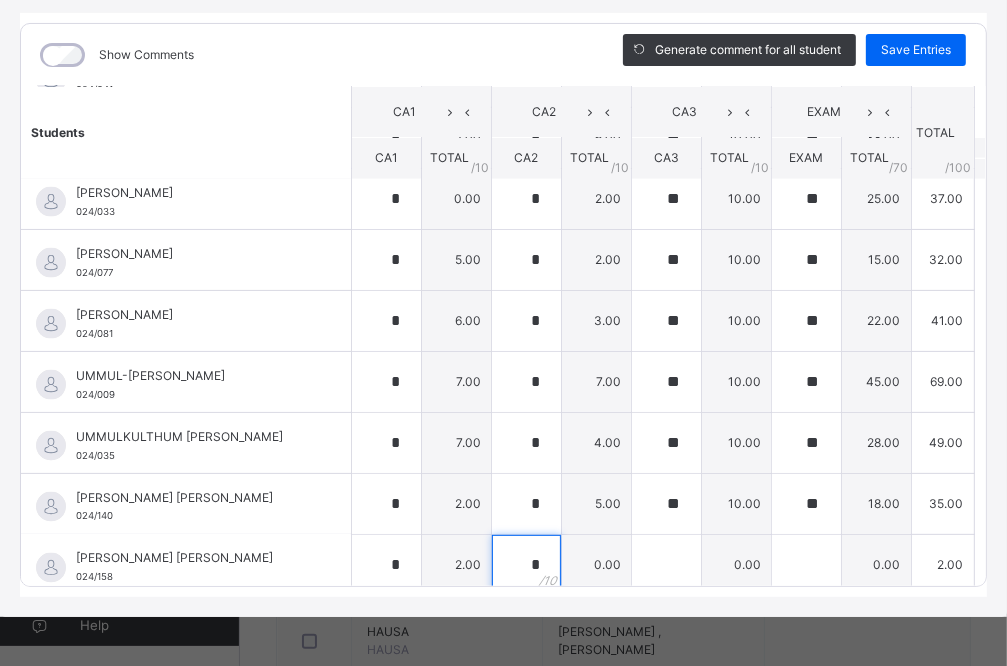 type on "*" 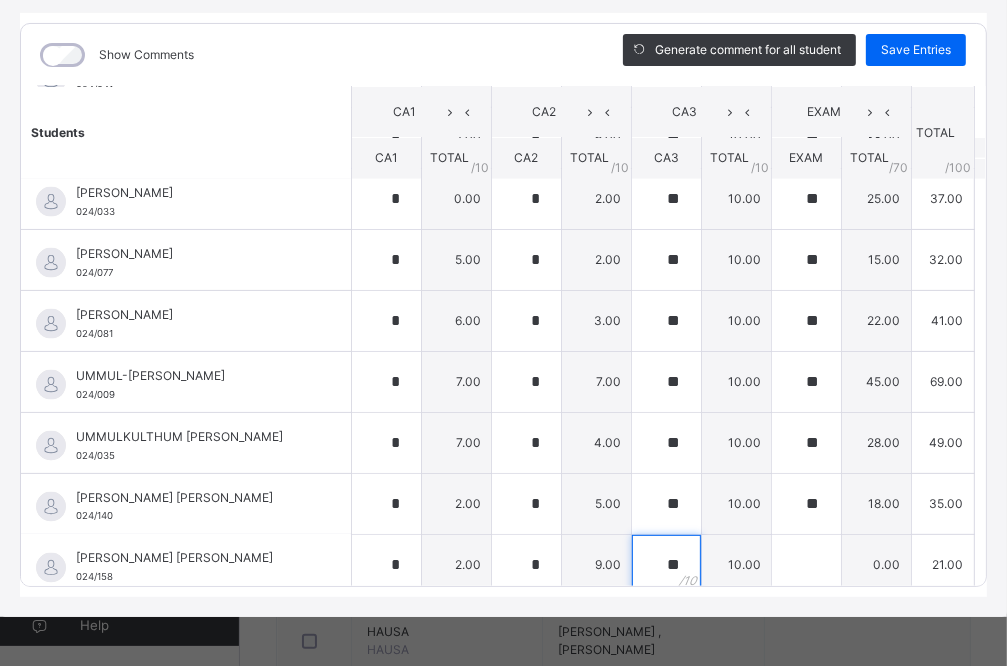 type on "**" 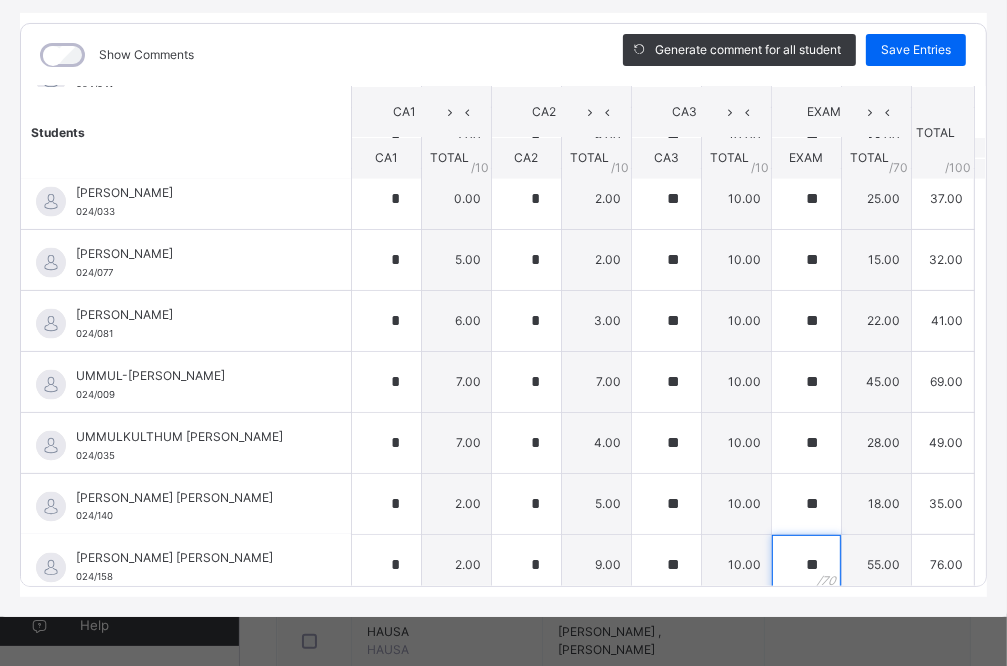 type on "**" 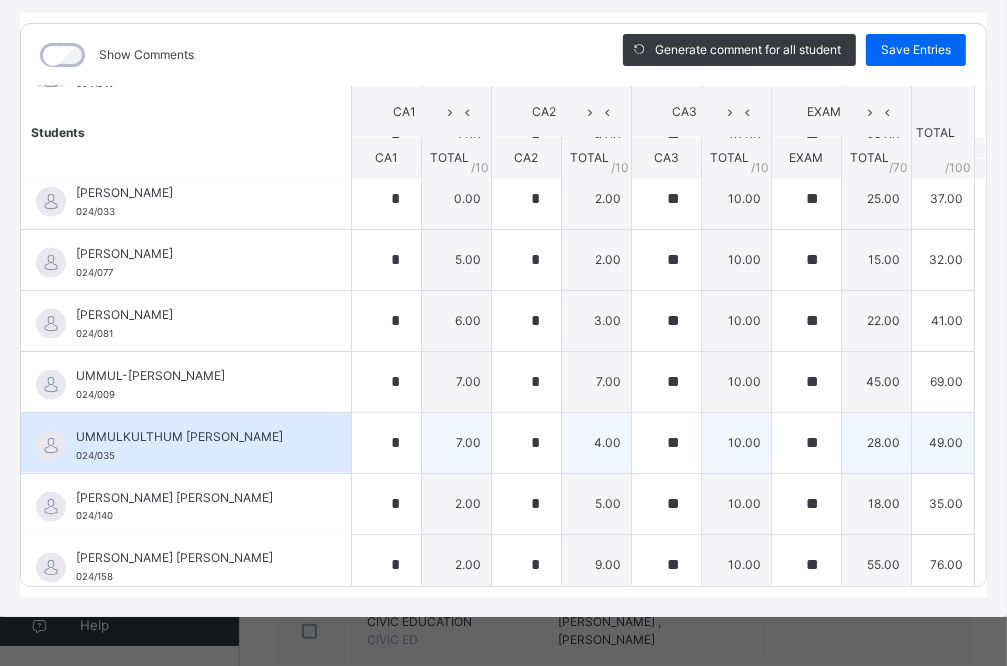 scroll, scrollTop: 1223, scrollLeft: 0, axis: vertical 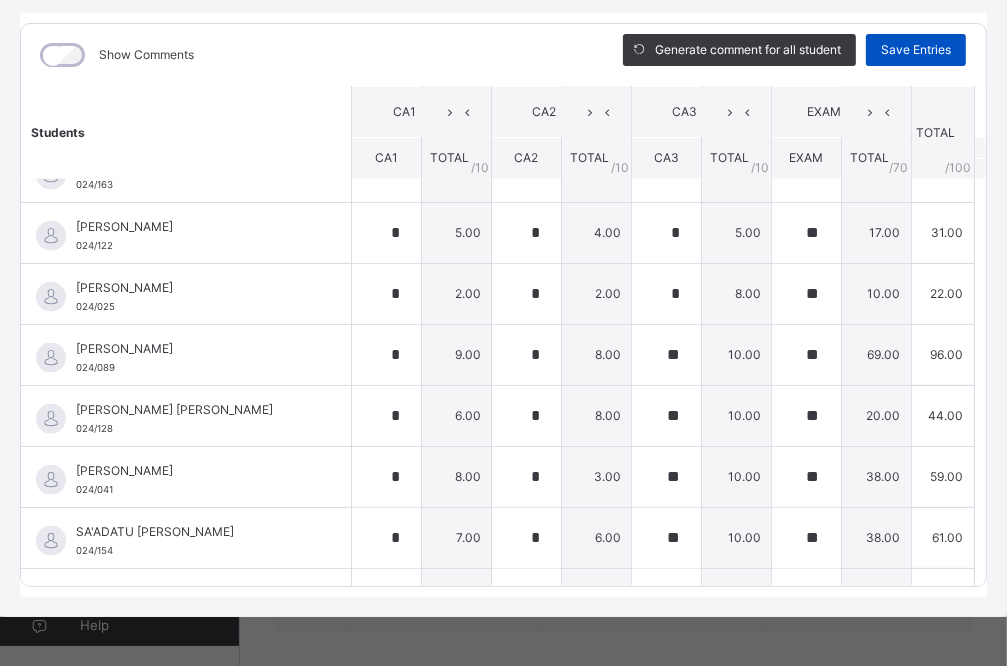 click on "Save Entries" at bounding box center [916, 50] 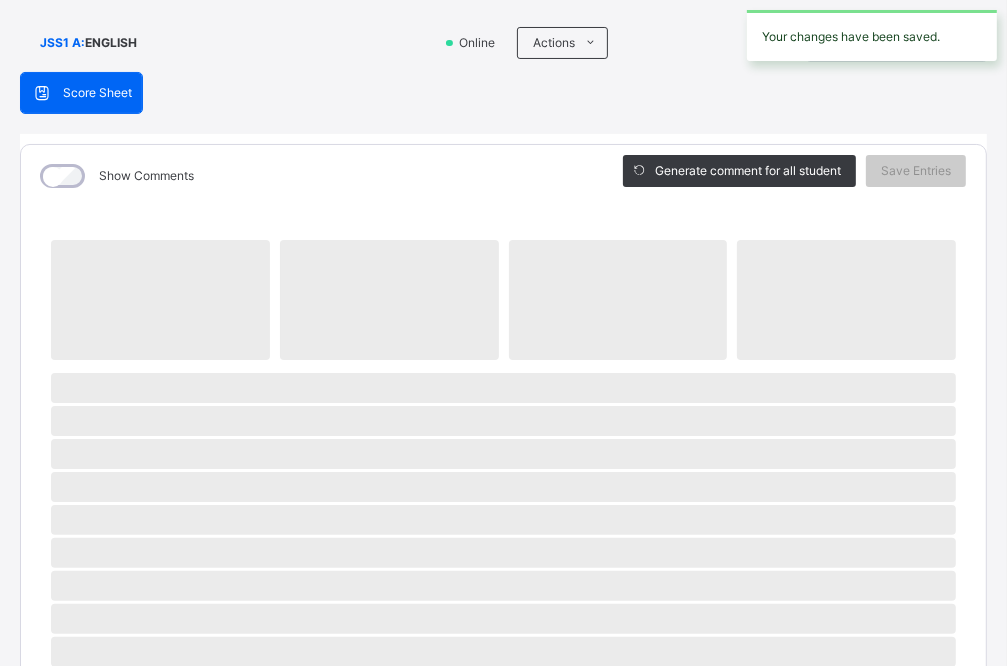 scroll, scrollTop: 0, scrollLeft: 0, axis: both 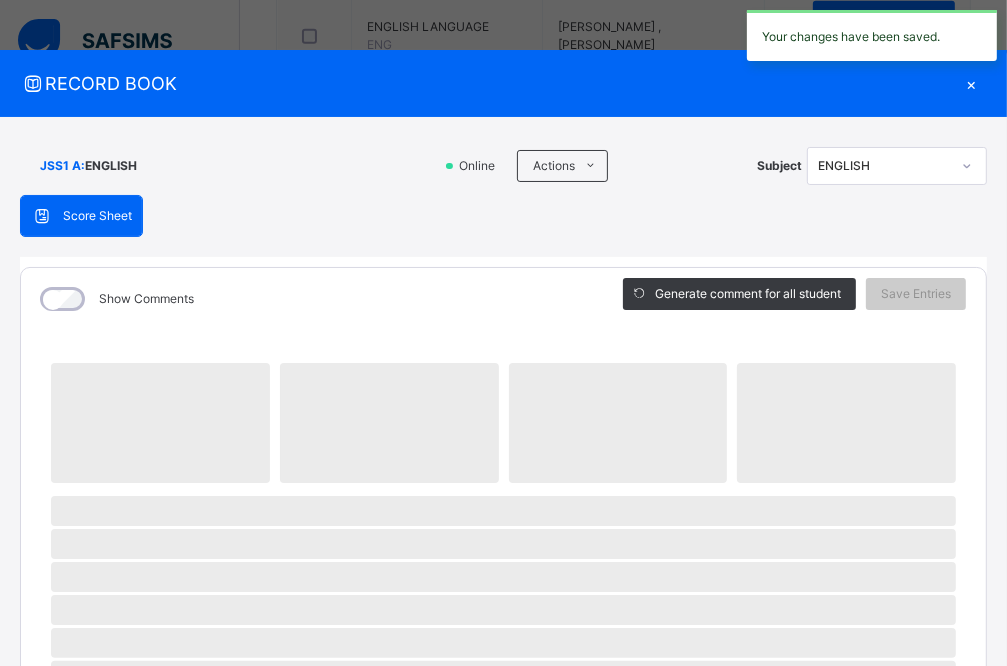 click on "×" at bounding box center (972, 83) 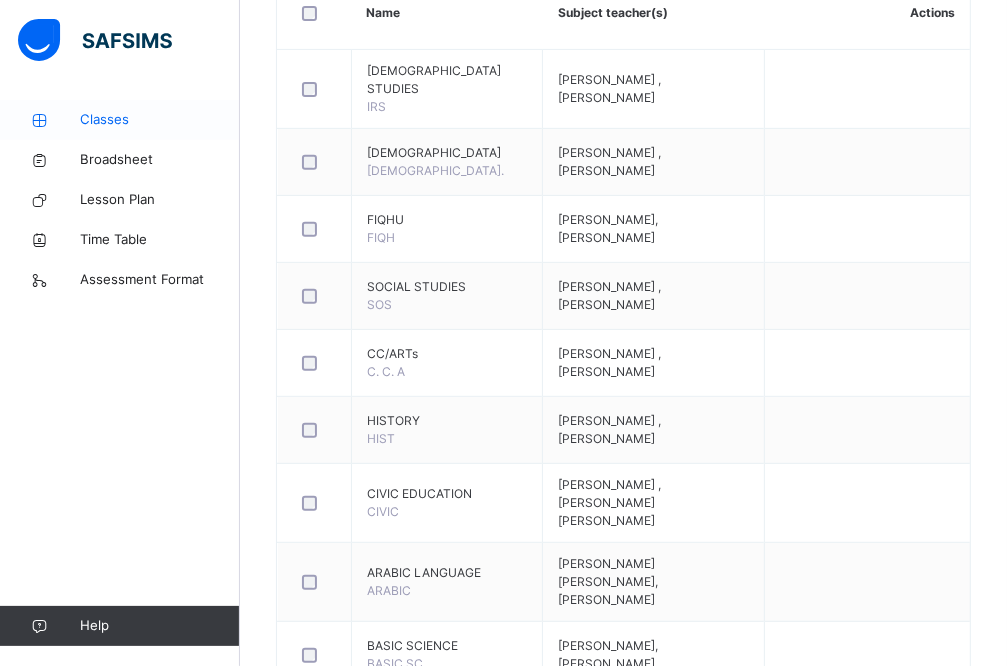 click on "Classes" at bounding box center (160, 120) 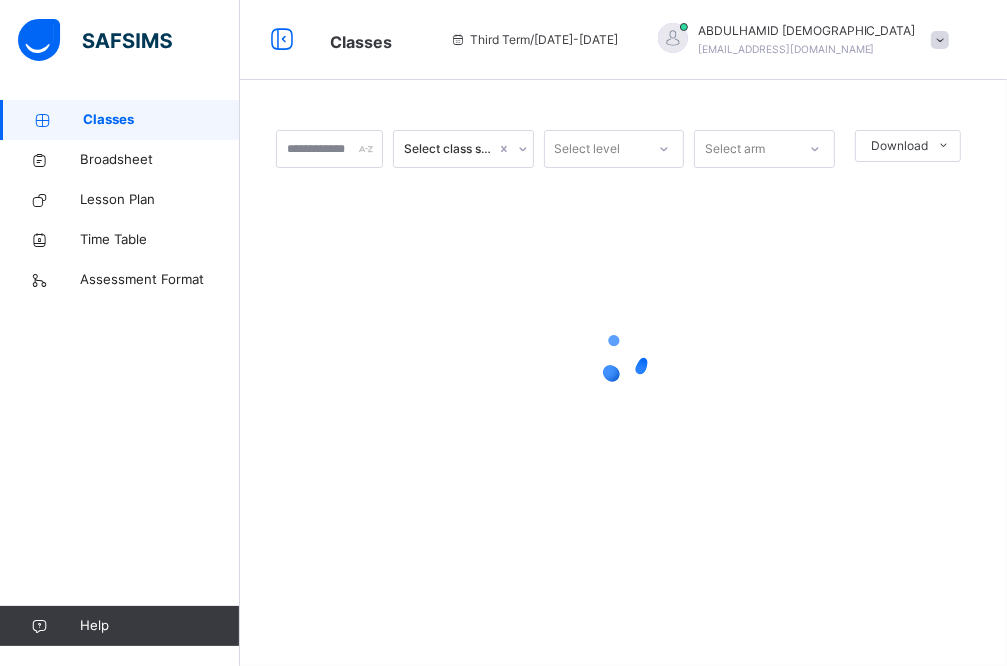 scroll, scrollTop: 0, scrollLeft: 0, axis: both 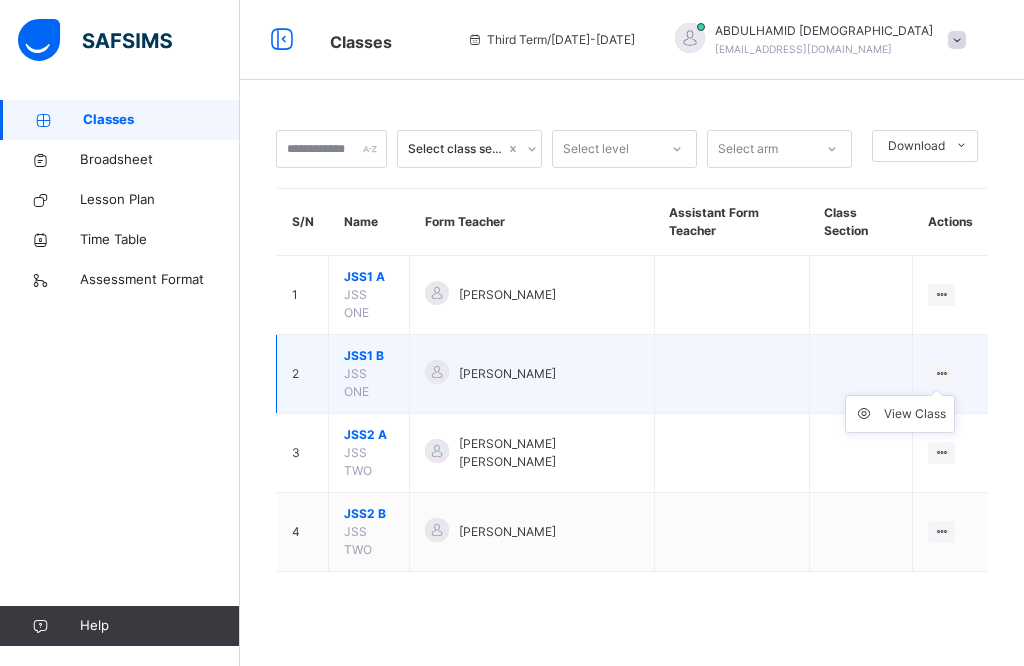 click on "View Class" at bounding box center [900, 414] 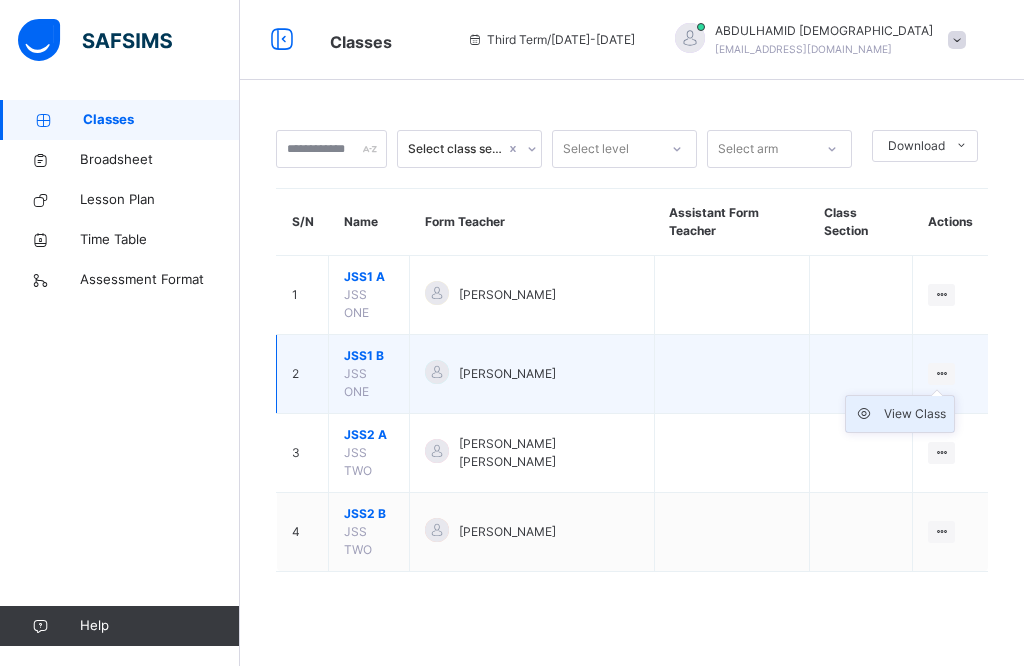 click on "View Class" at bounding box center (915, 414) 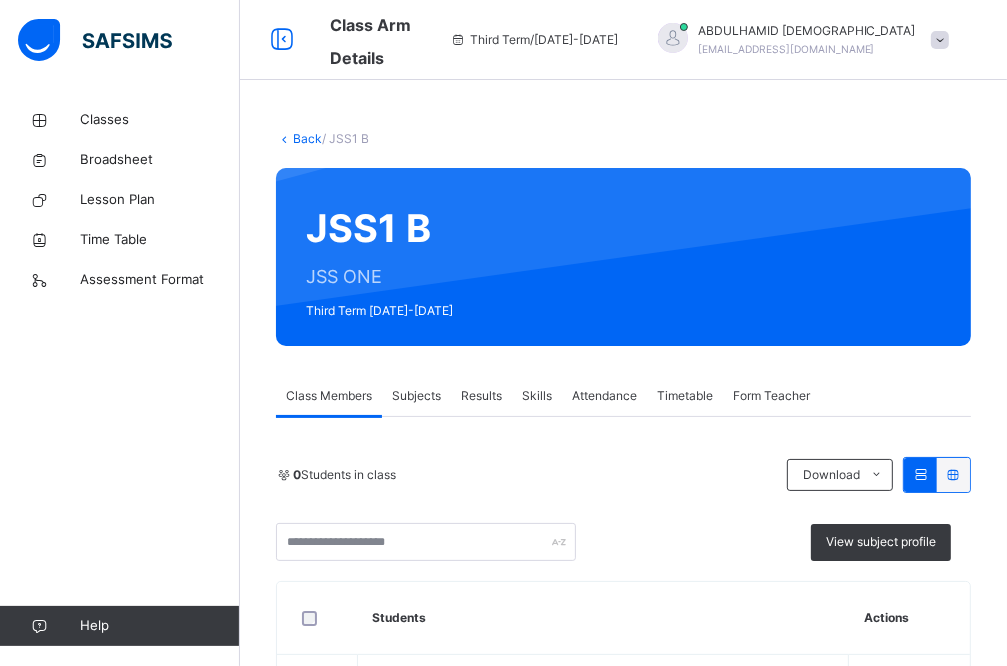 click on "Subjects" at bounding box center [416, 396] 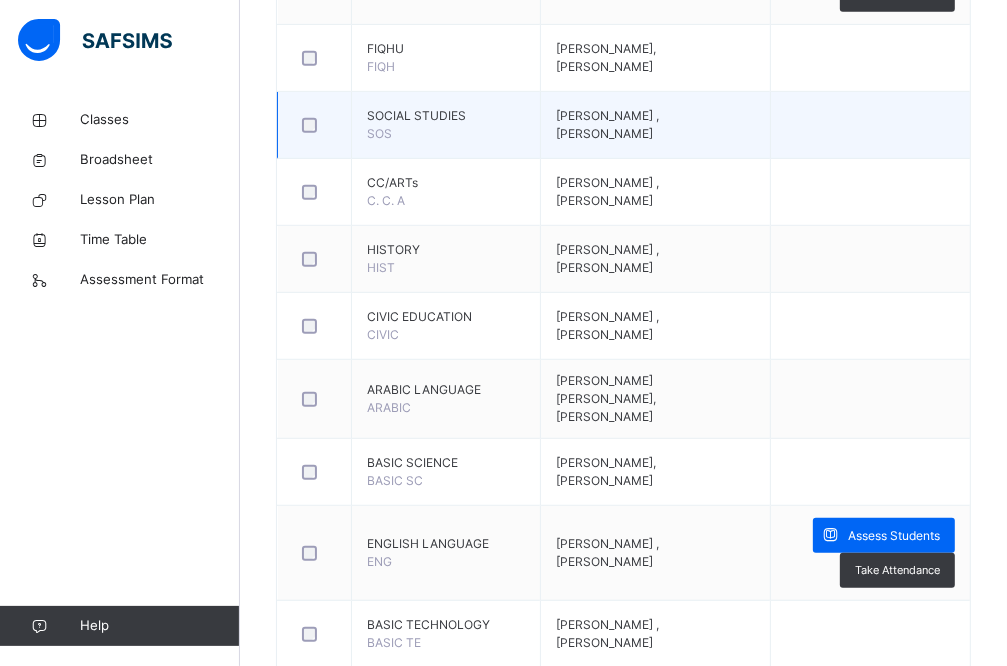 scroll, scrollTop: 800, scrollLeft: 0, axis: vertical 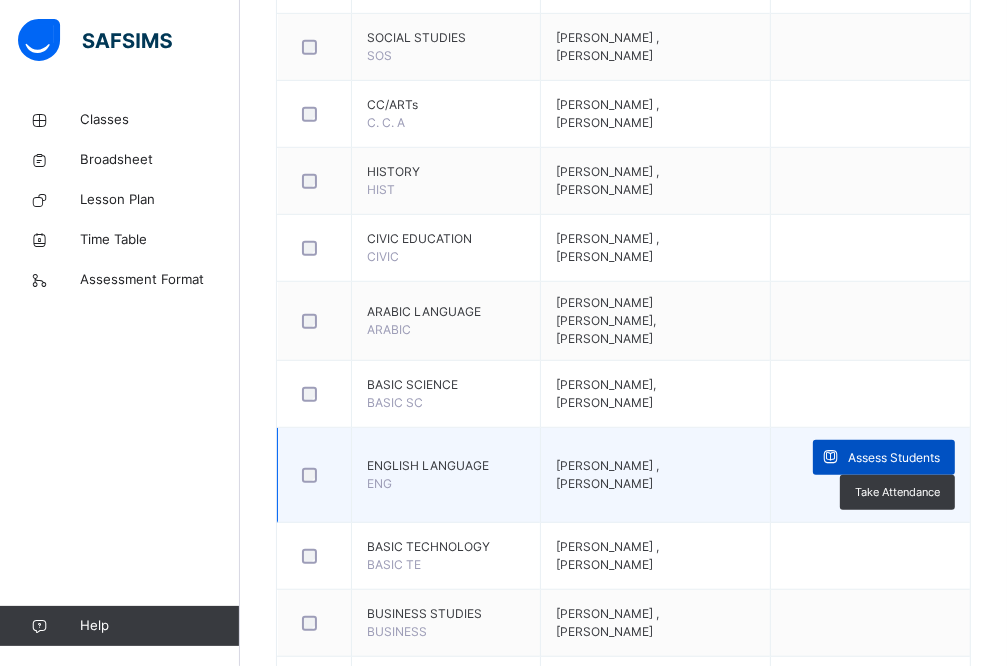 click on "Assess Students" at bounding box center (884, 457) 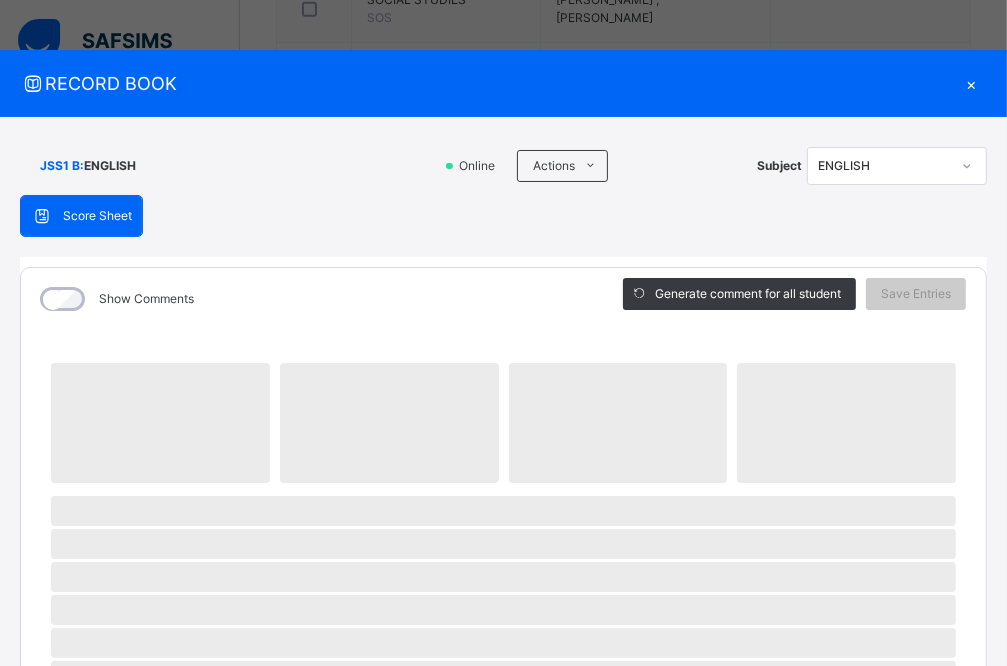 scroll, scrollTop: 1100, scrollLeft: 0, axis: vertical 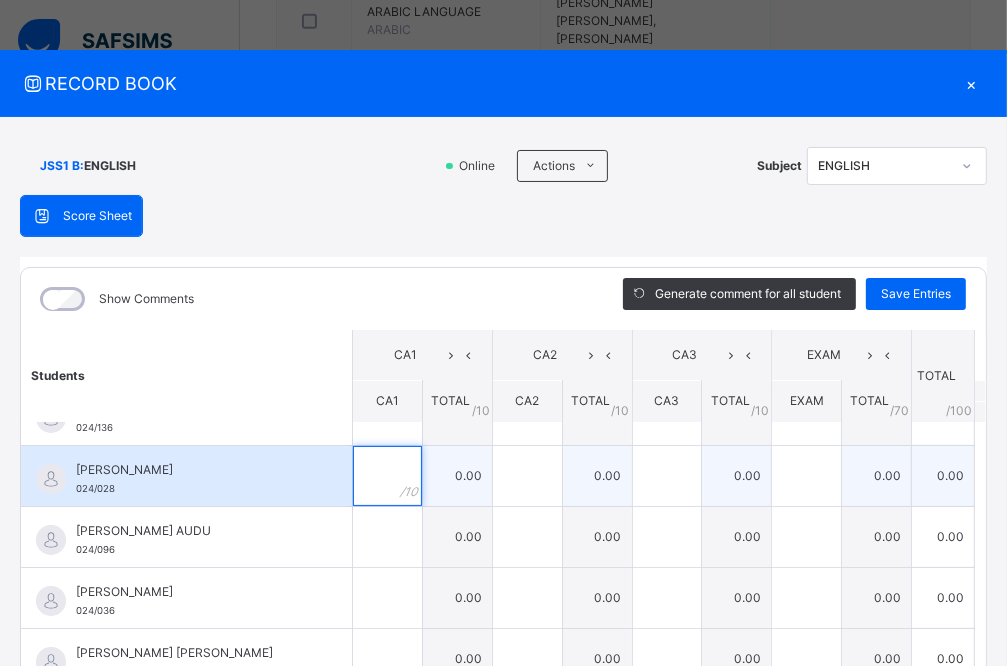 click at bounding box center [387, 476] 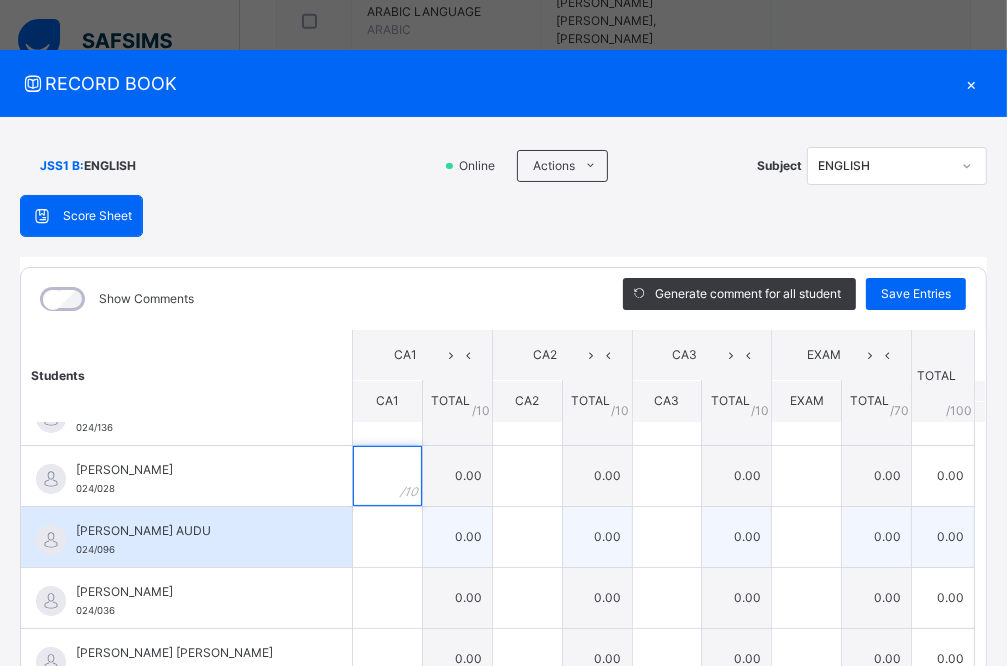 scroll, scrollTop: 0, scrollLeft: 0, axis: both 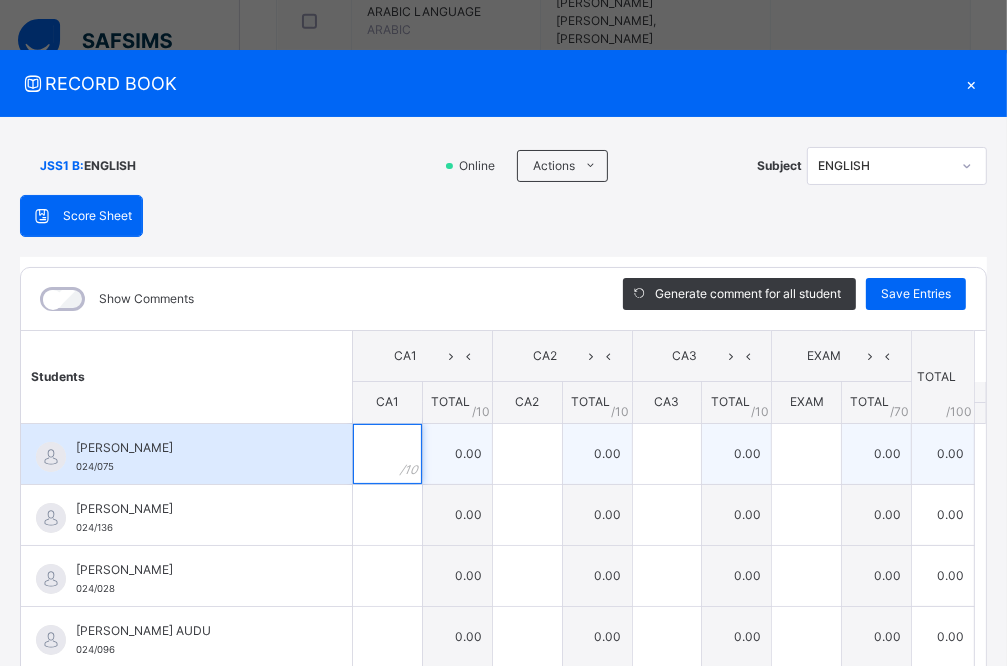 click at bounding box center [387, 454] 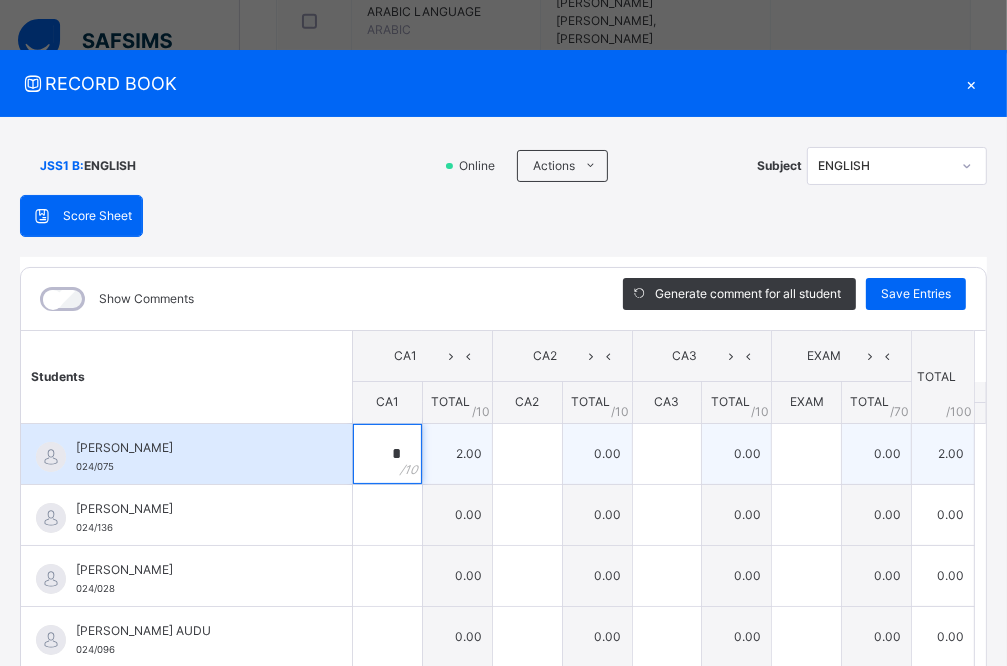 type on "*" 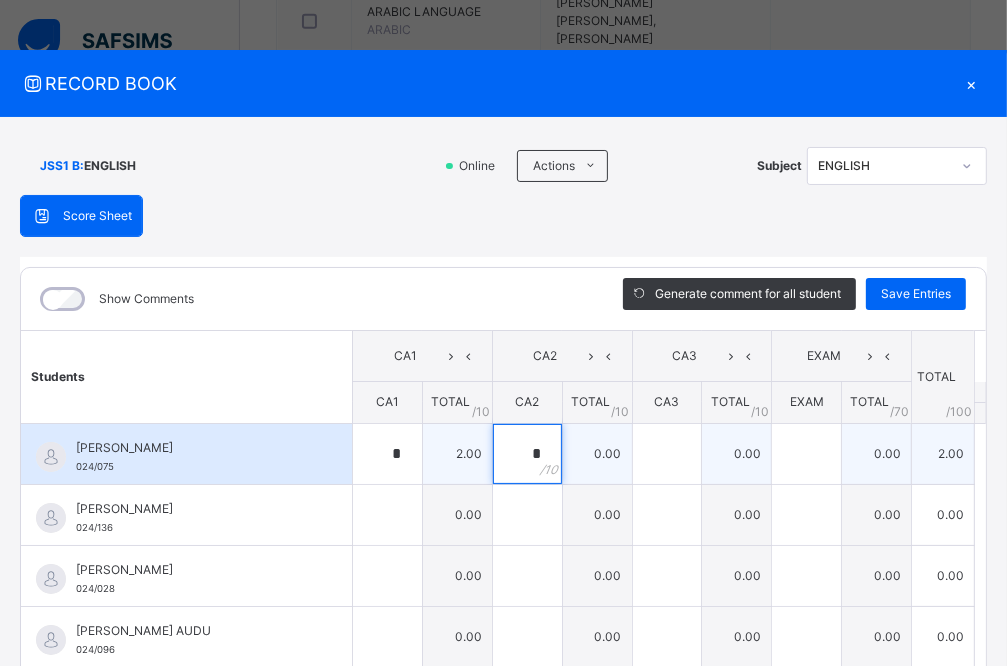 type on "*" 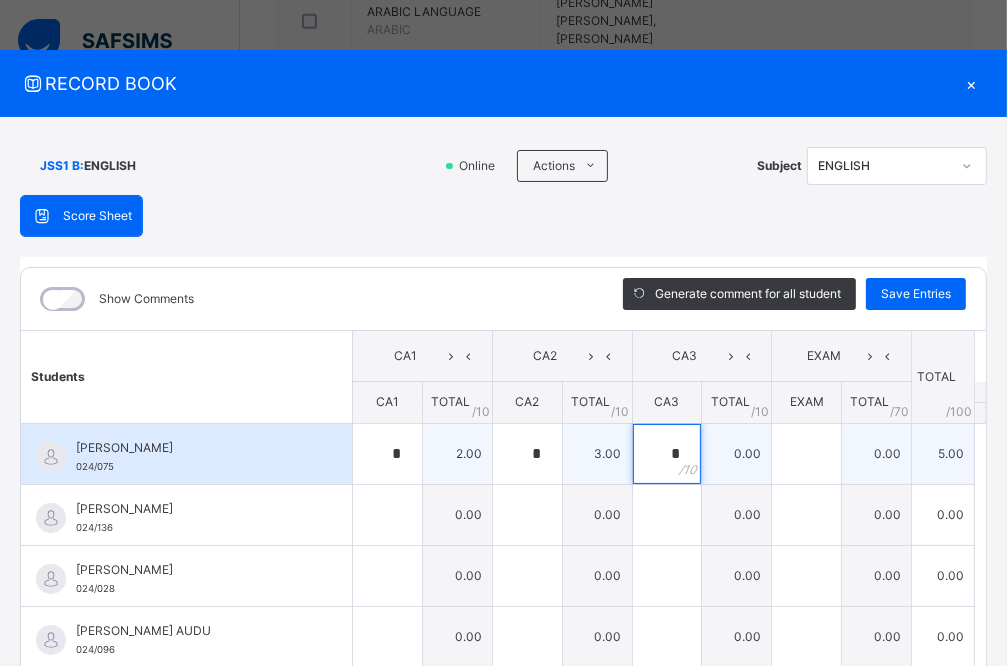 type on "*" 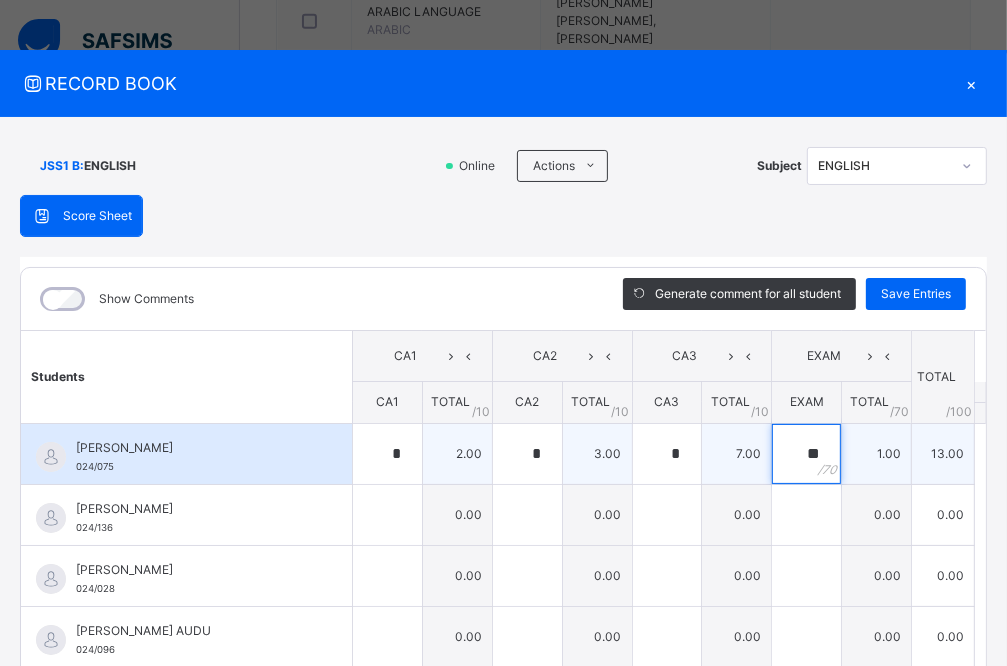 type on "**" 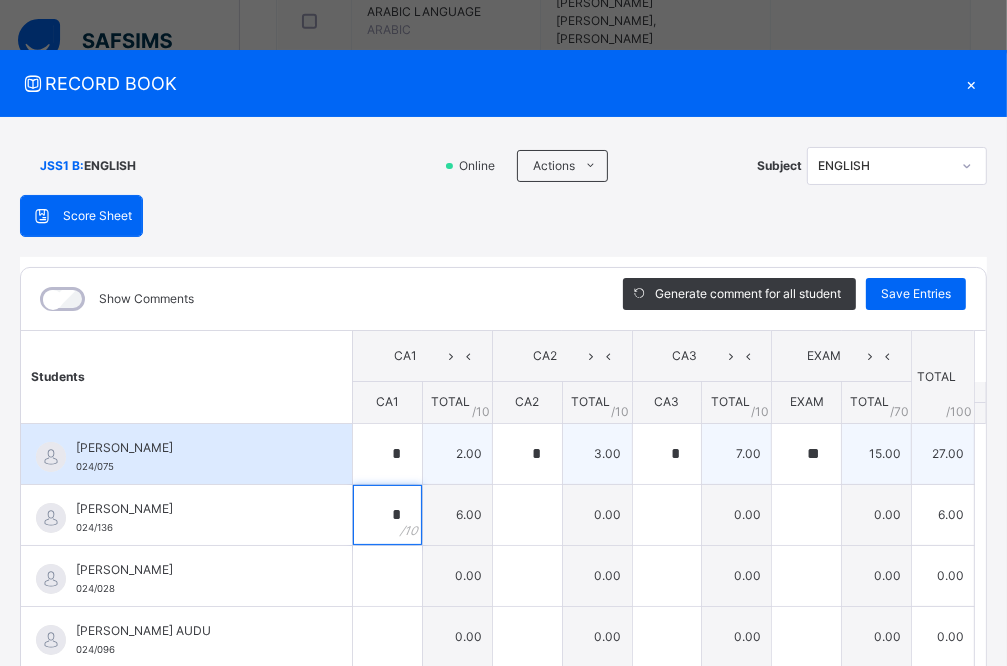 type on "*" 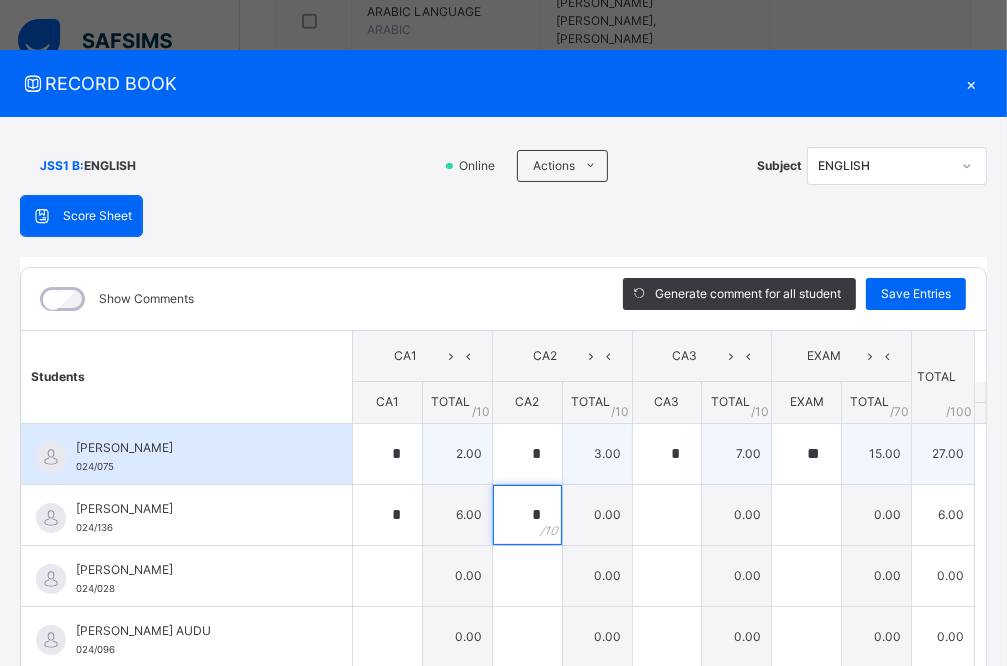 type on "*" 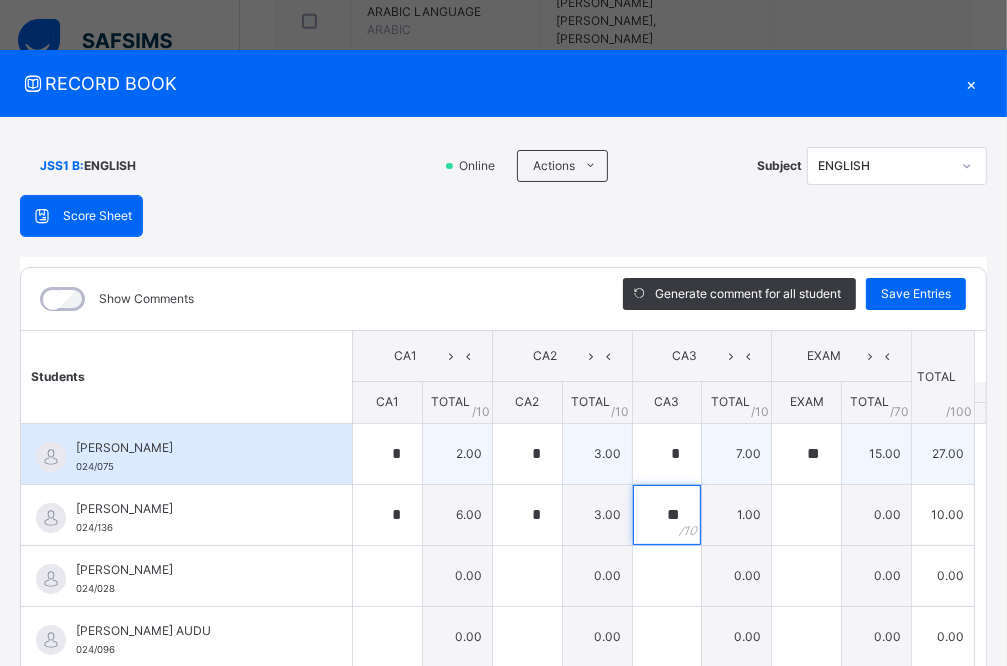 type on "**" 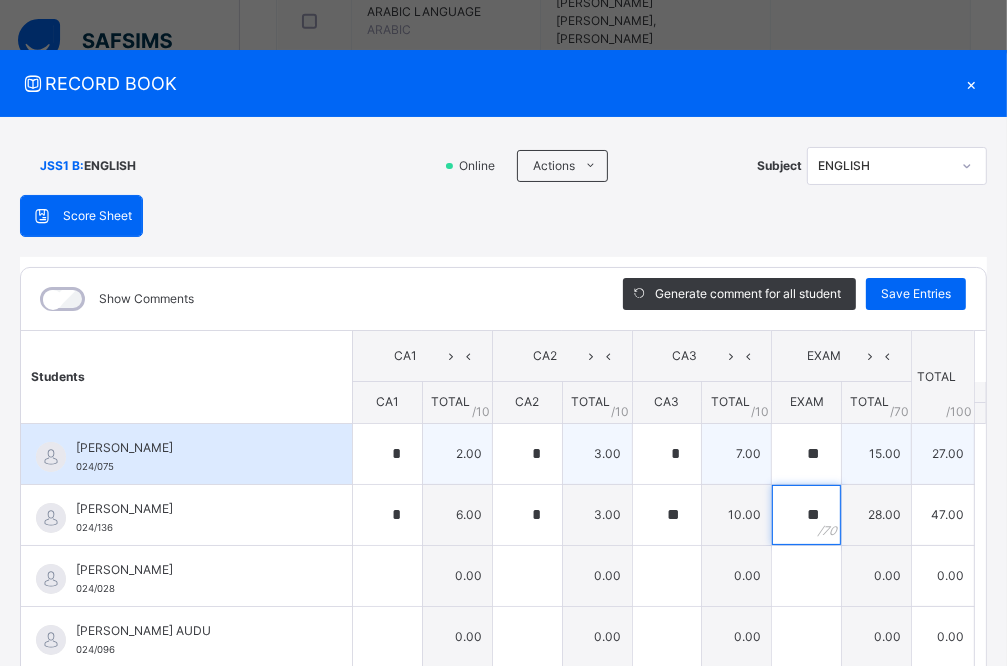 type on "**" 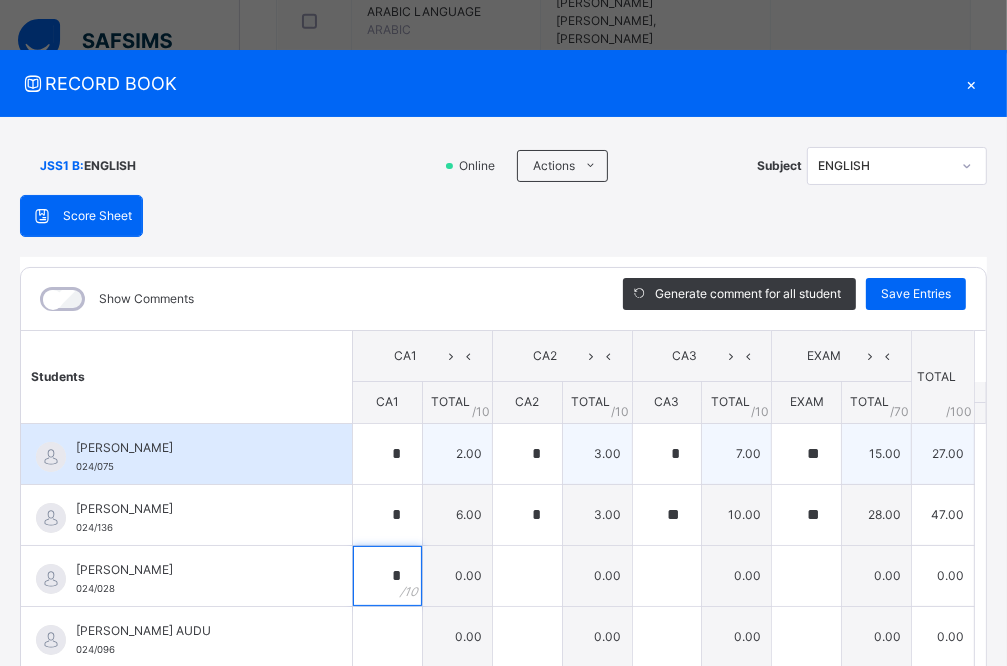 type on "*" 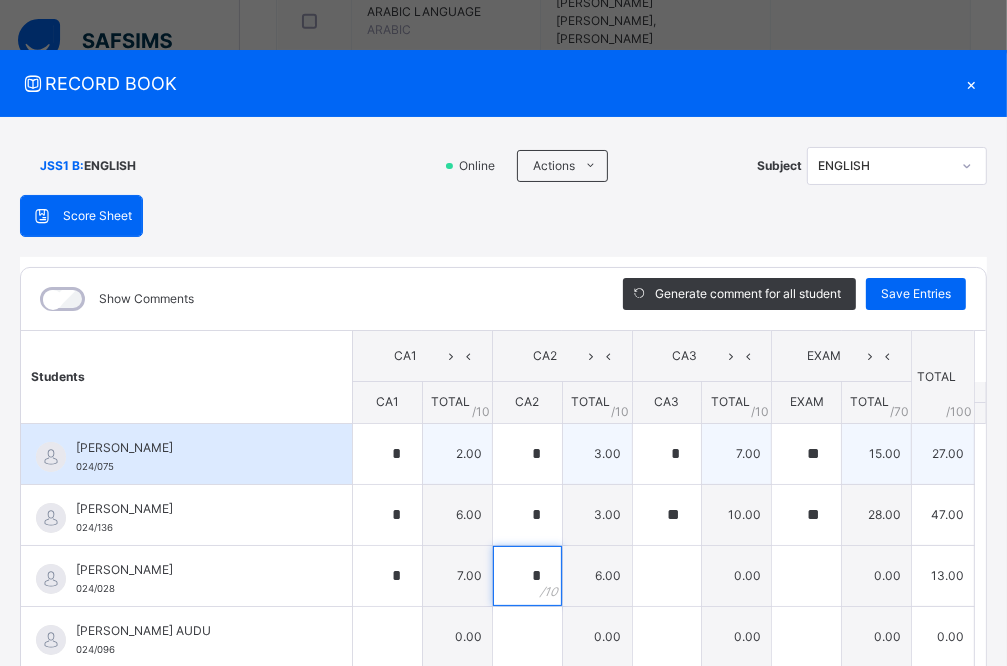 type 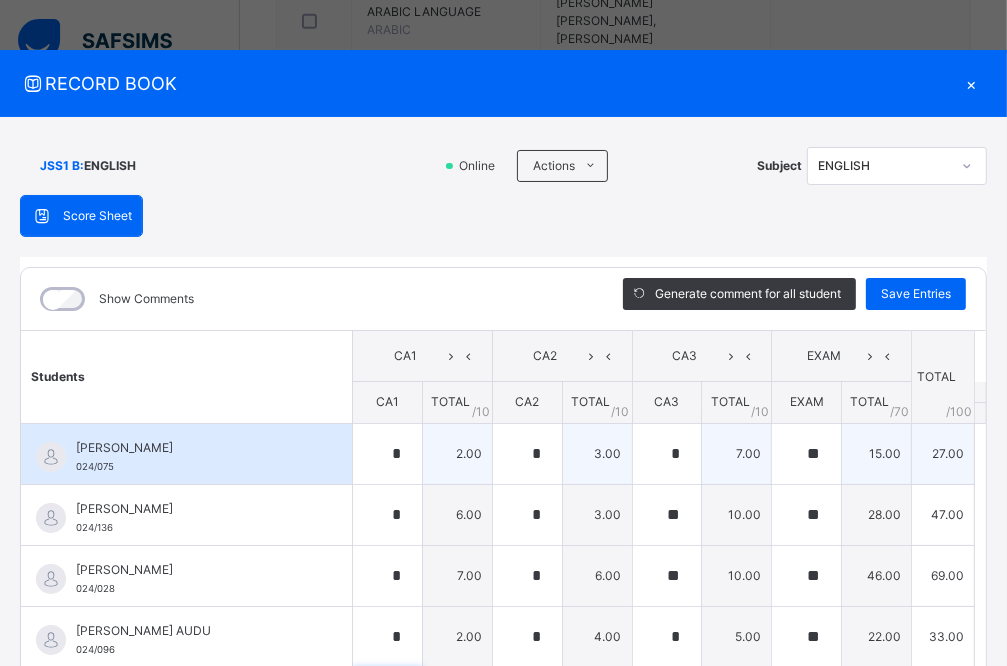 scroll, scrollTop: 60, scrollLeft: 0, axis: vertical 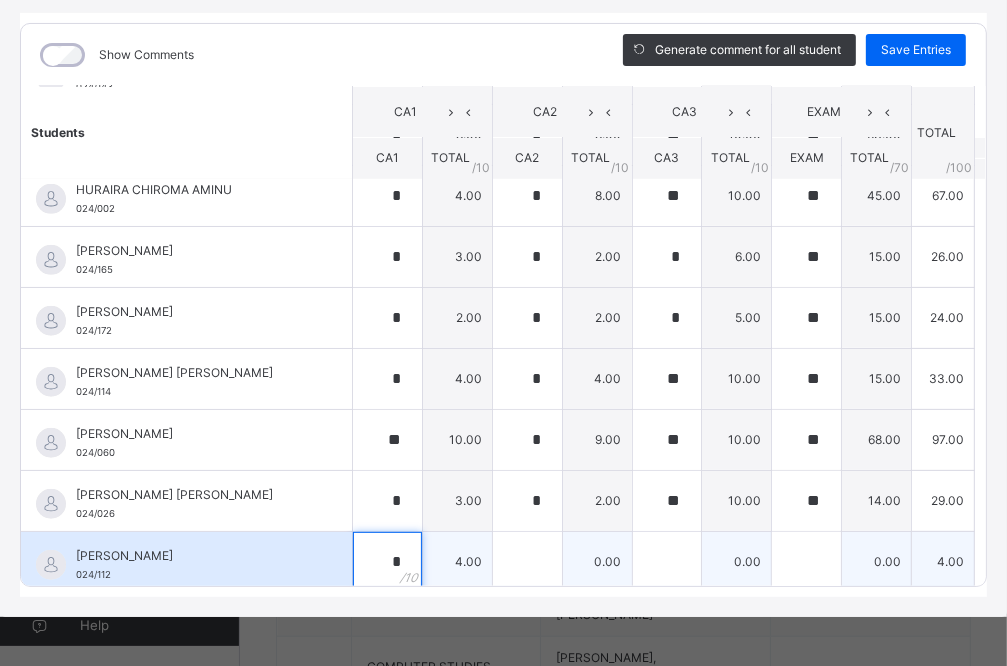 click on "*" at bounding box center (387, 562) 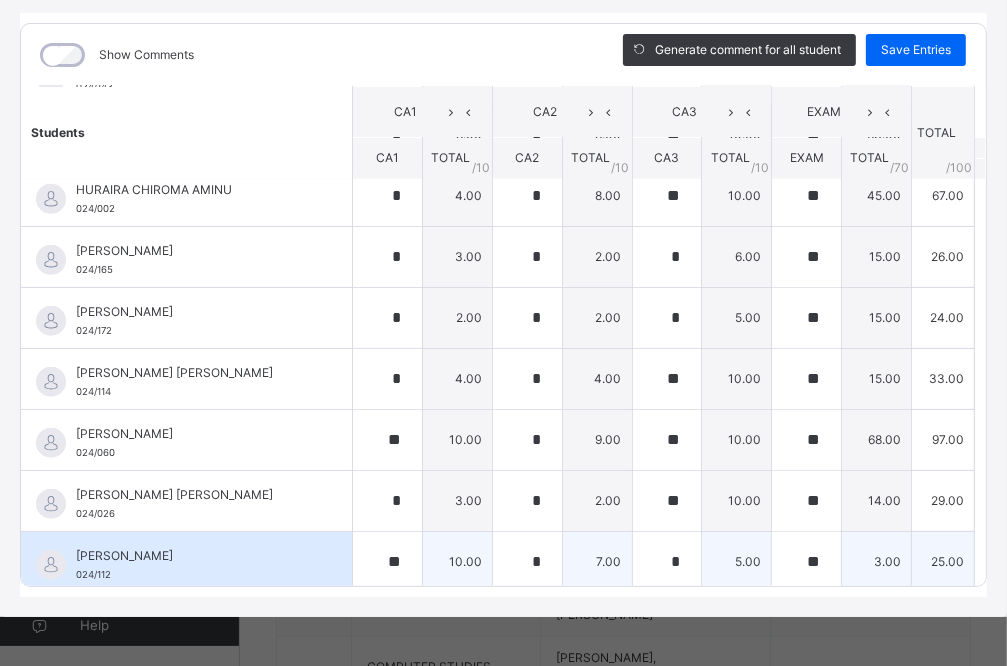 scroll, scrollTop: 1210, scrollLeft: 0, axis: vertical 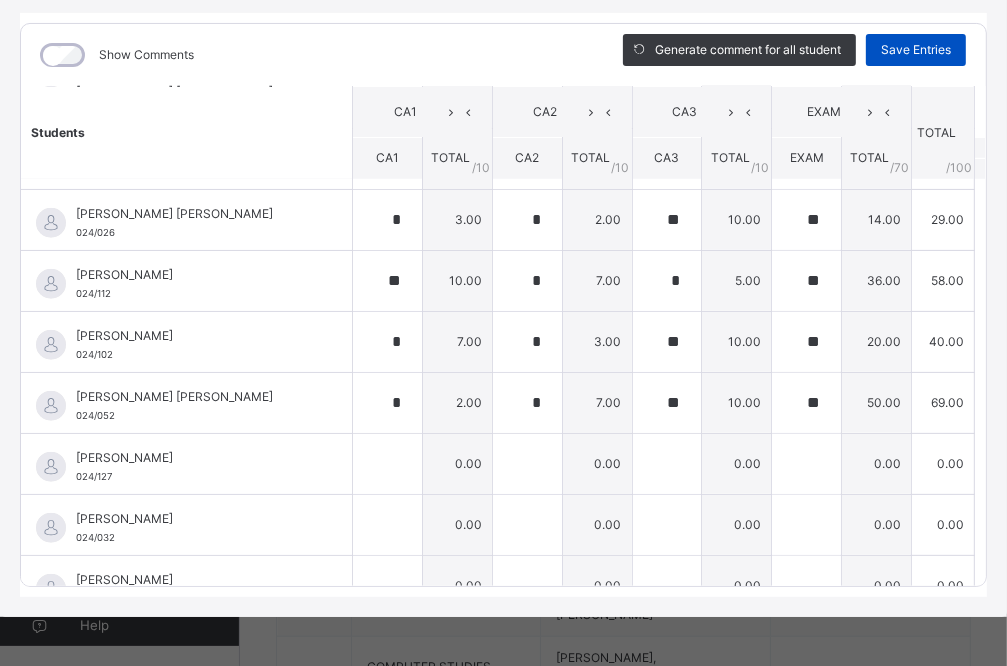 click on "Save Entries" at bounding box center [916, 50] 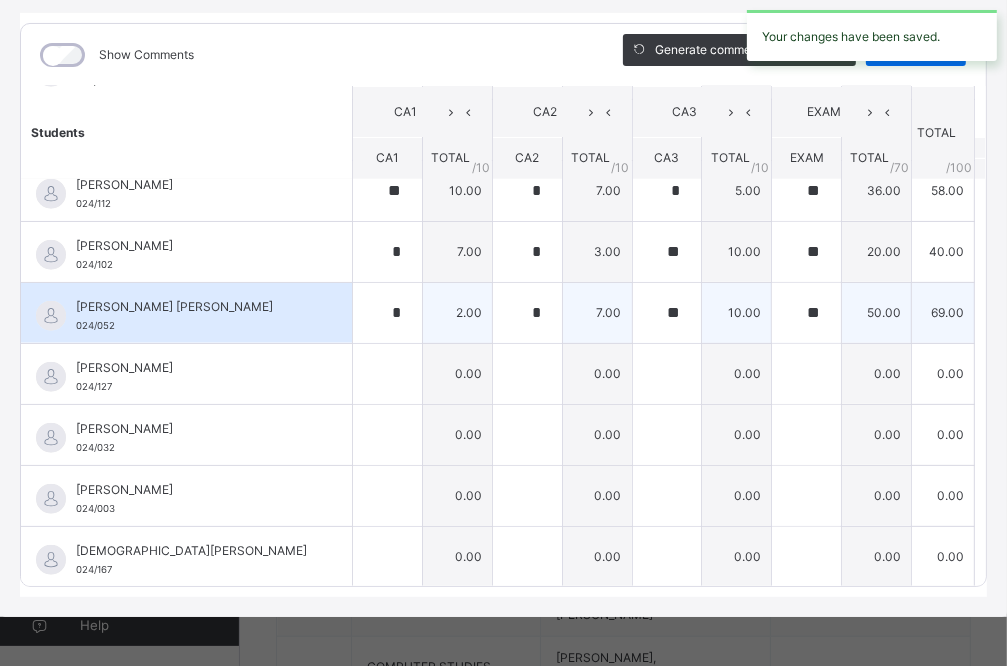 scroll, scrollTop: 1200, scrollLeft: 0, axis: vertical 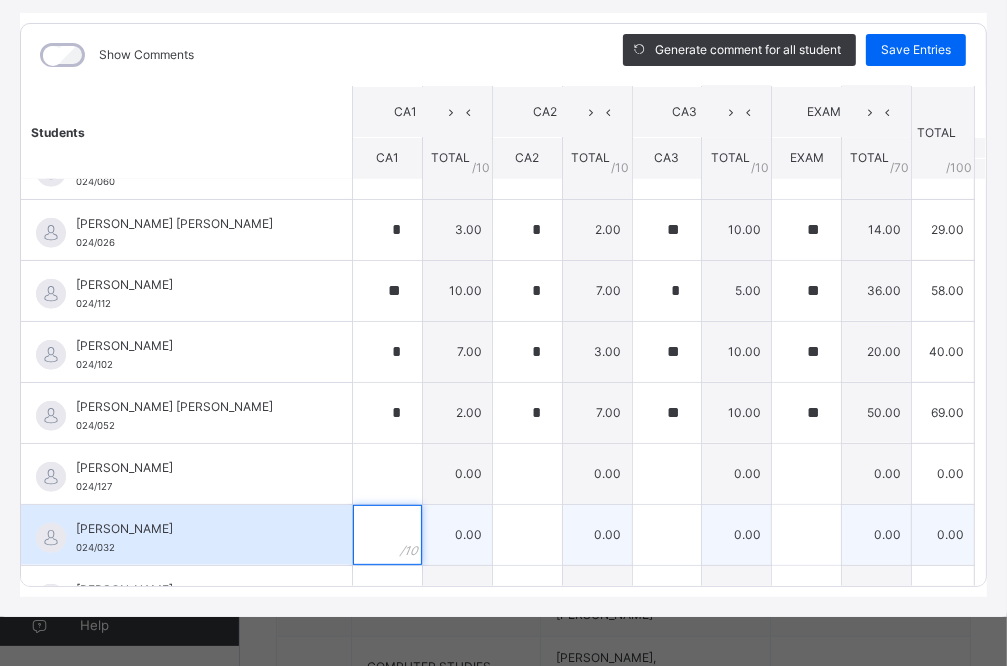 click at bounding box center (387, 535) 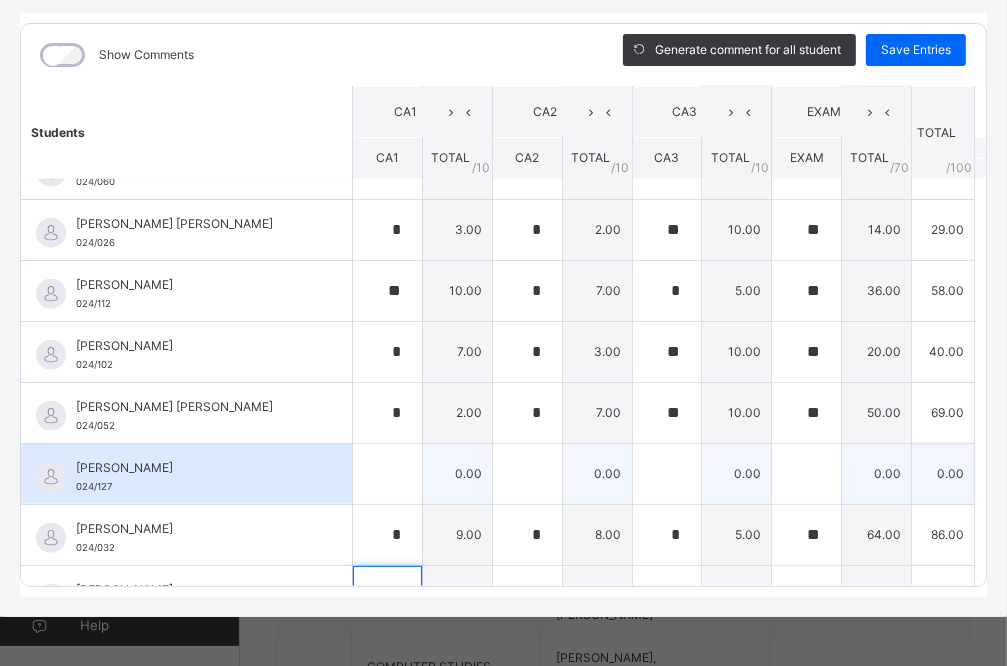 scroll, scrollTop: 1233, scrollLeft: 0, axis: vertical 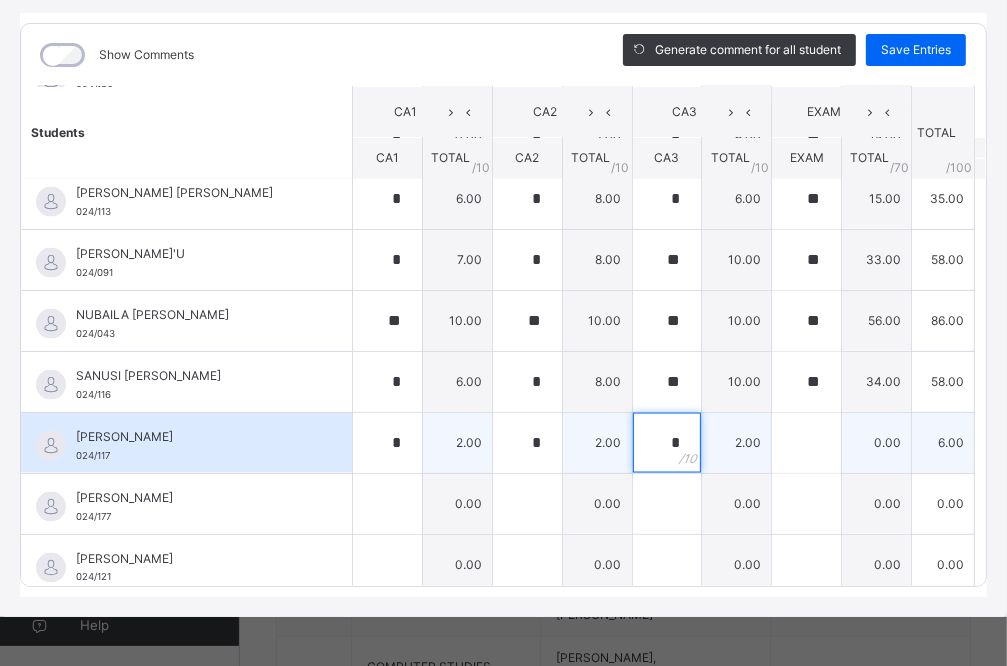 click on "*" at bounding box center (667, 443) 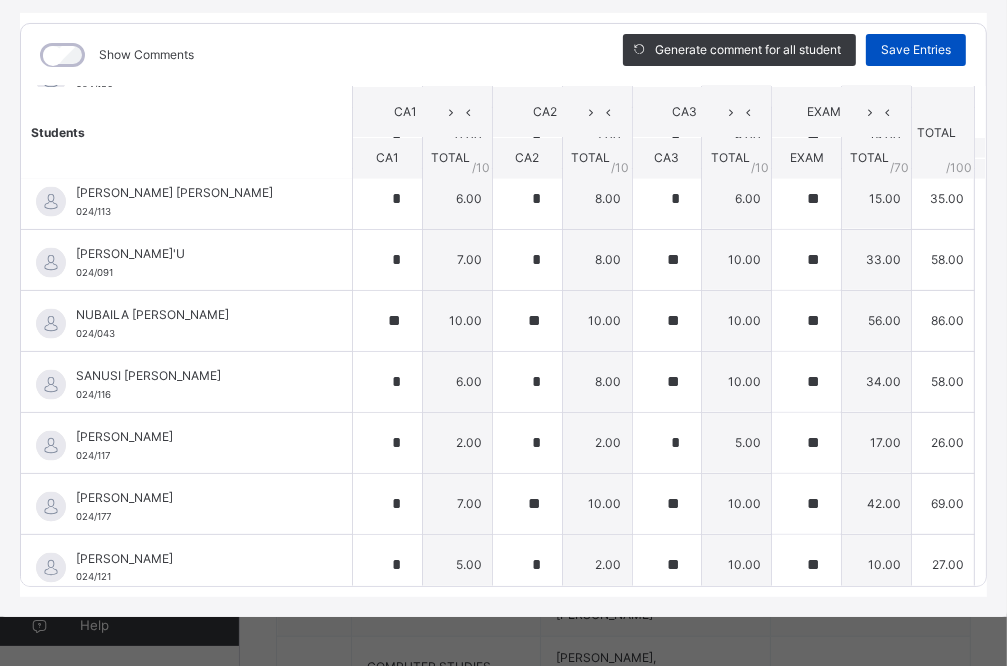 click on "Save Entries" at bounding box center [916, 50] 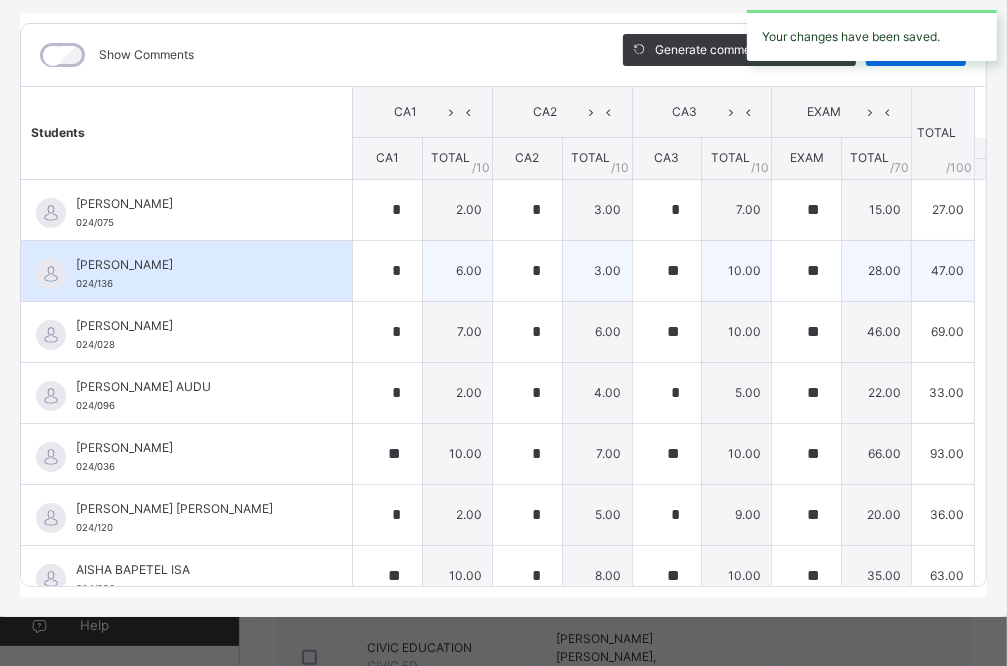 scroll, scrollTop: 1263, scrollLeft: 0, axis: vertical 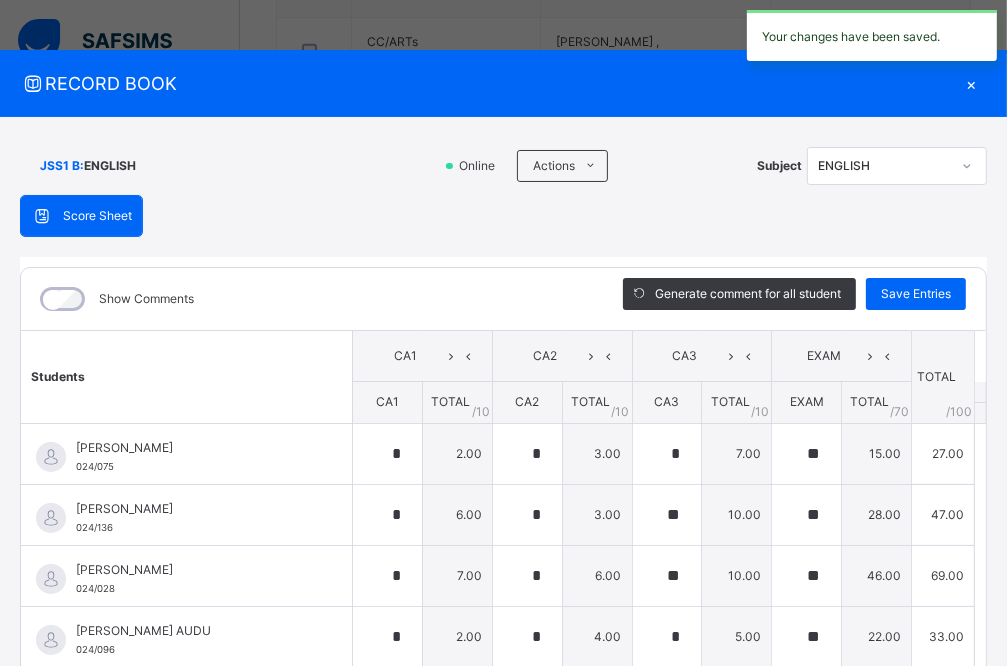 click on "×" at bounding box center (972, 83) 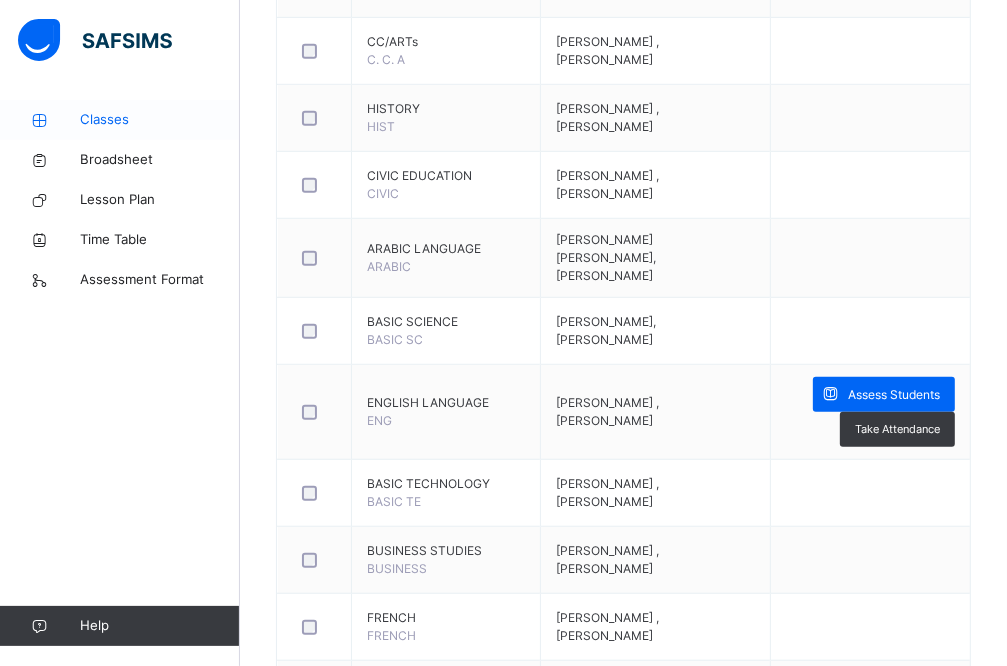 click on "Classes" at bounding box center (160, 120) 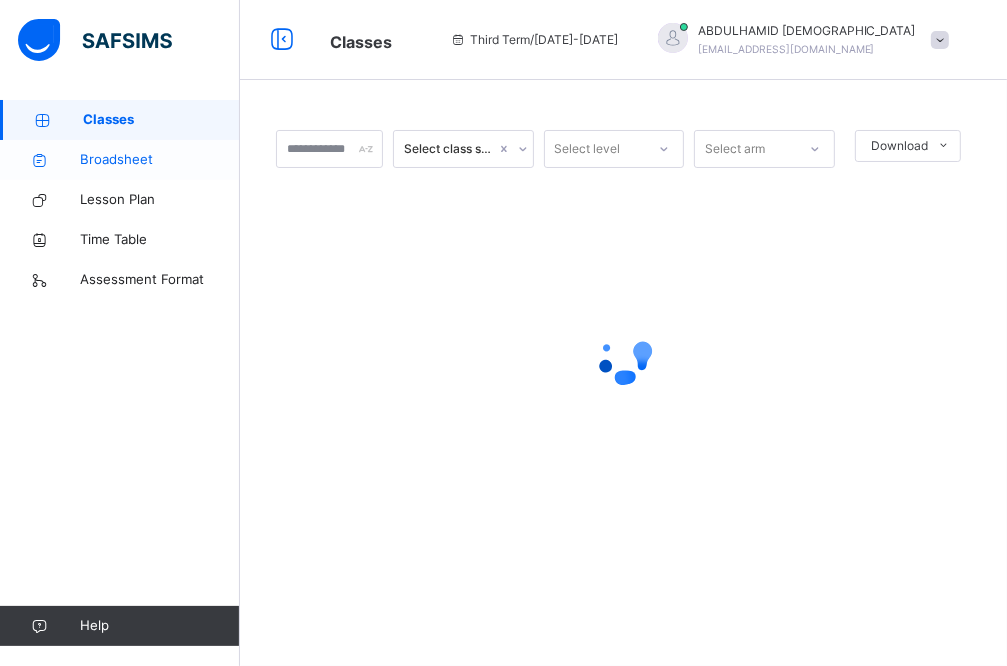 scroll, scrollTop: 0, scrollLeft: 0, axis: both 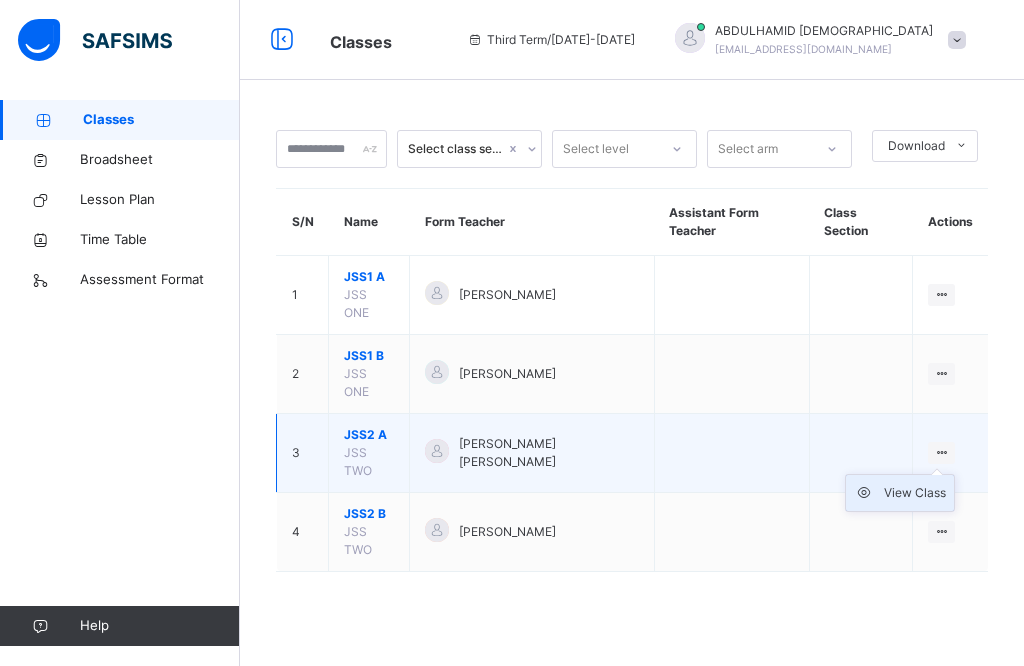 click on "View Class" at bounding box center (915, 493) 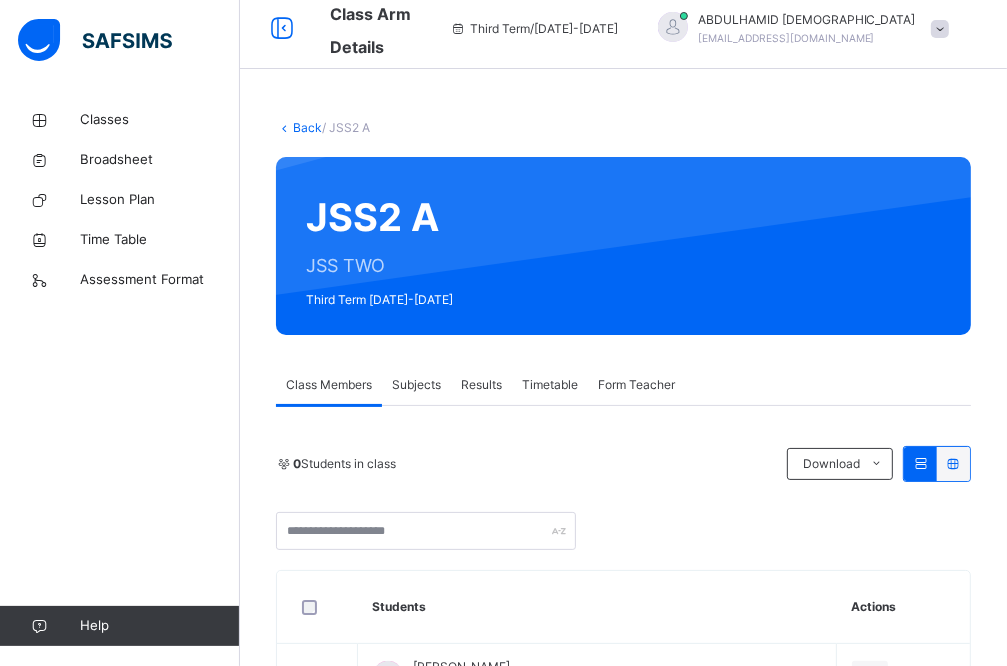 scroll, scrollTop: 0, scrollLeft: 0, axis: both 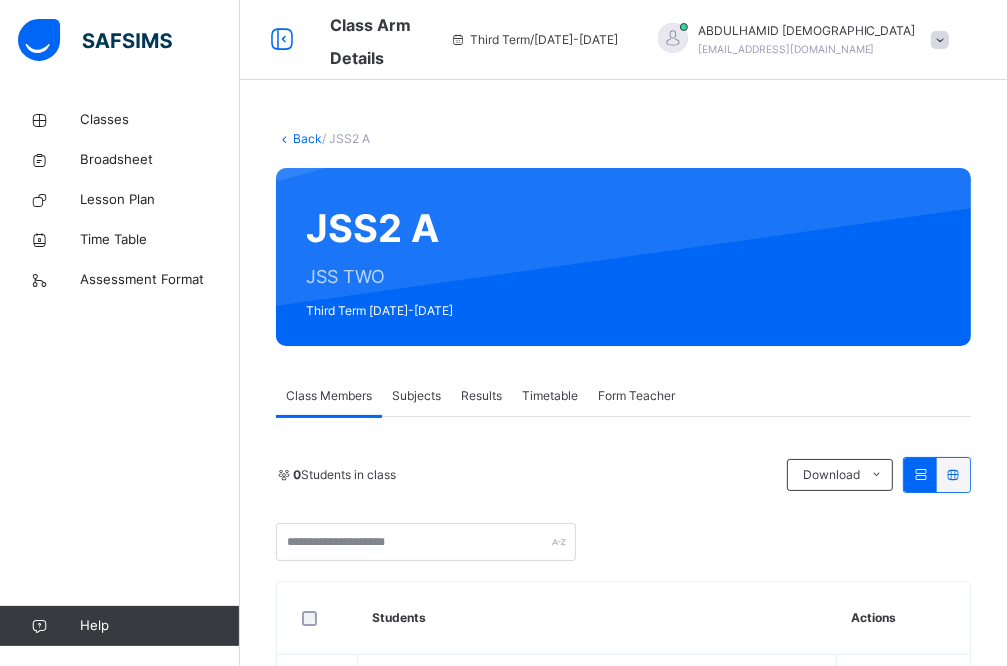 click on "Subjects" at bounding box center (416, 396) 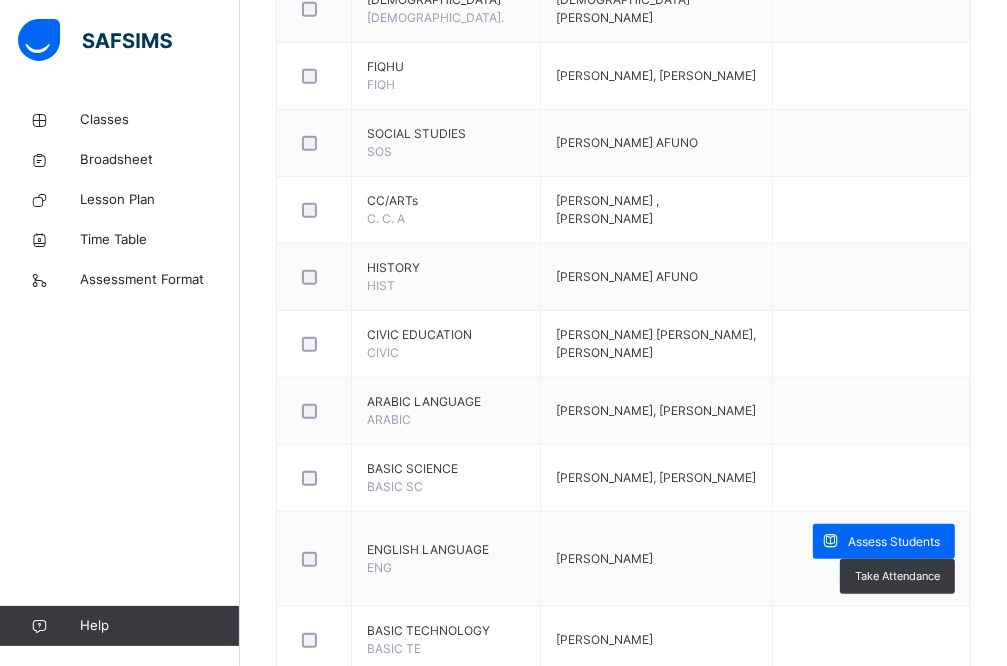 scroll, scrollTop: 1000, scrollLeft: 0, axis: vertical 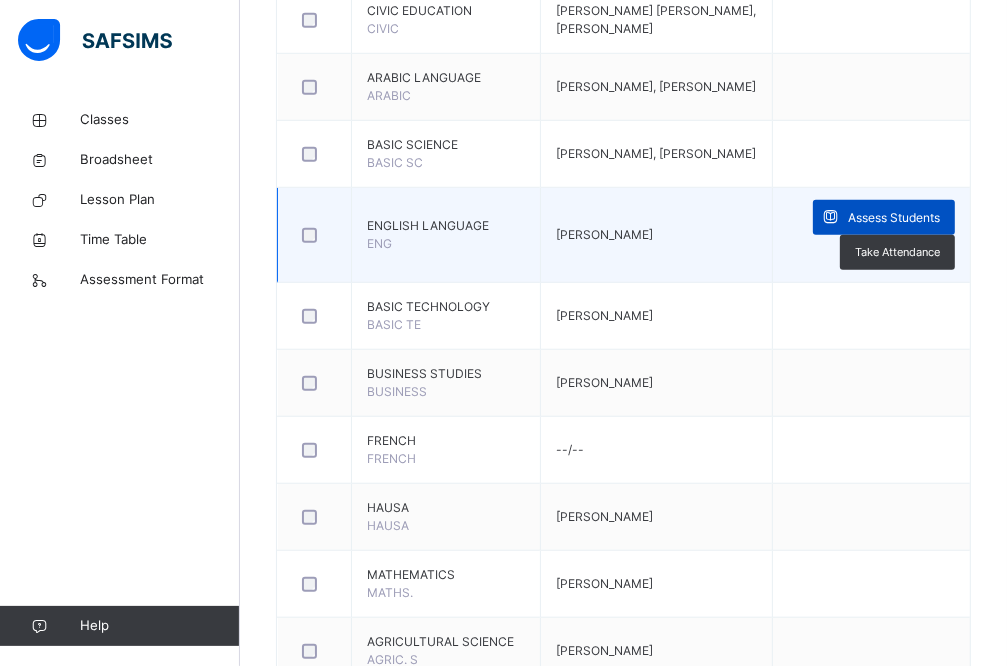 click on "Assess Students" at bounding box center [894, 218] 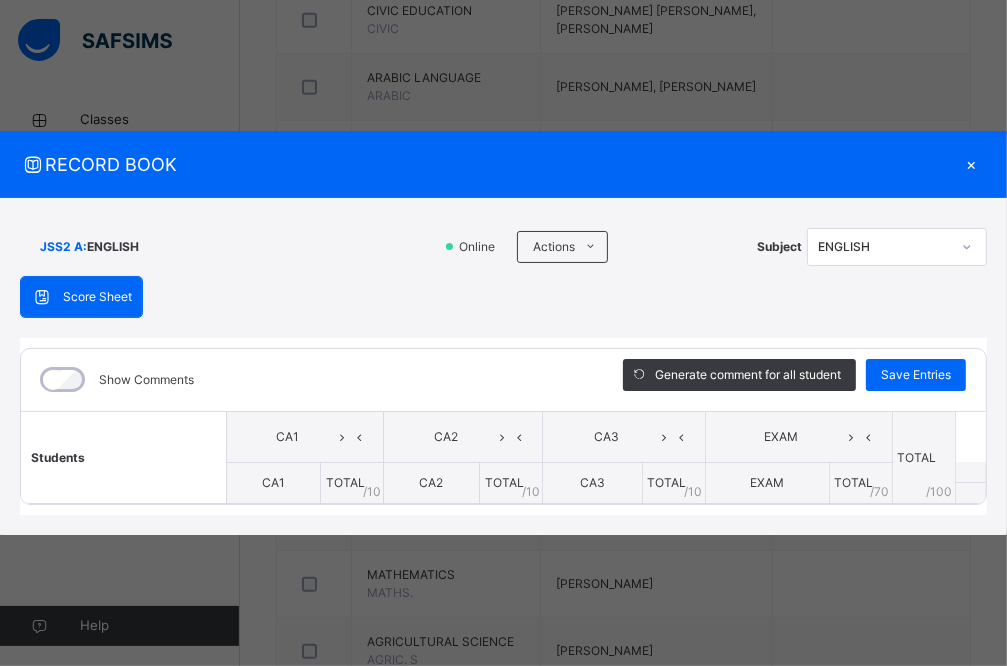scroll, scrollTop: 0, scrollLeft: 0, axis: both 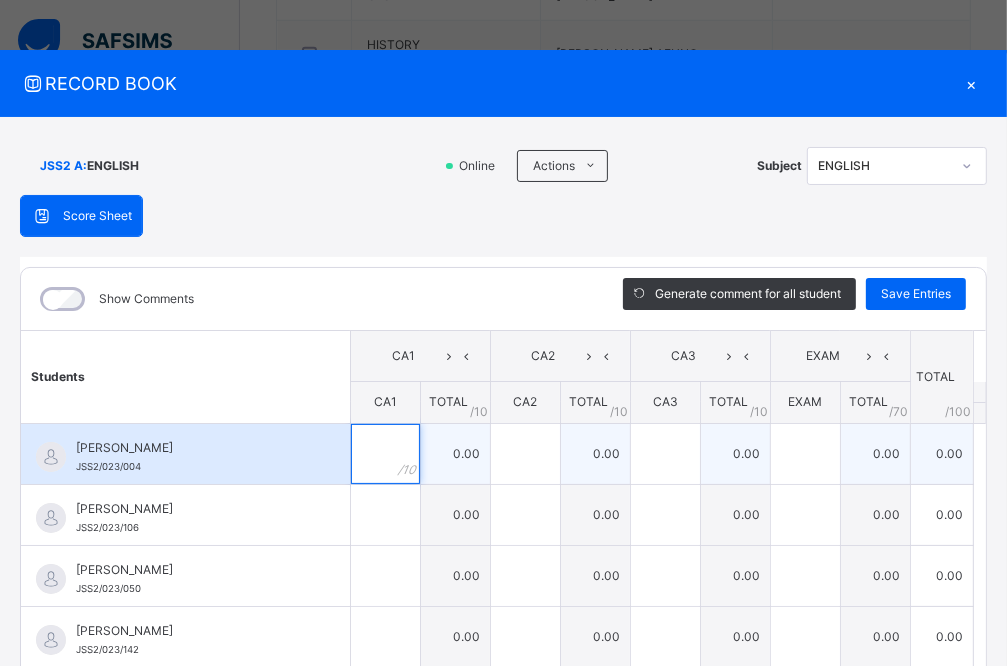 click at bounding box center [385, 454] 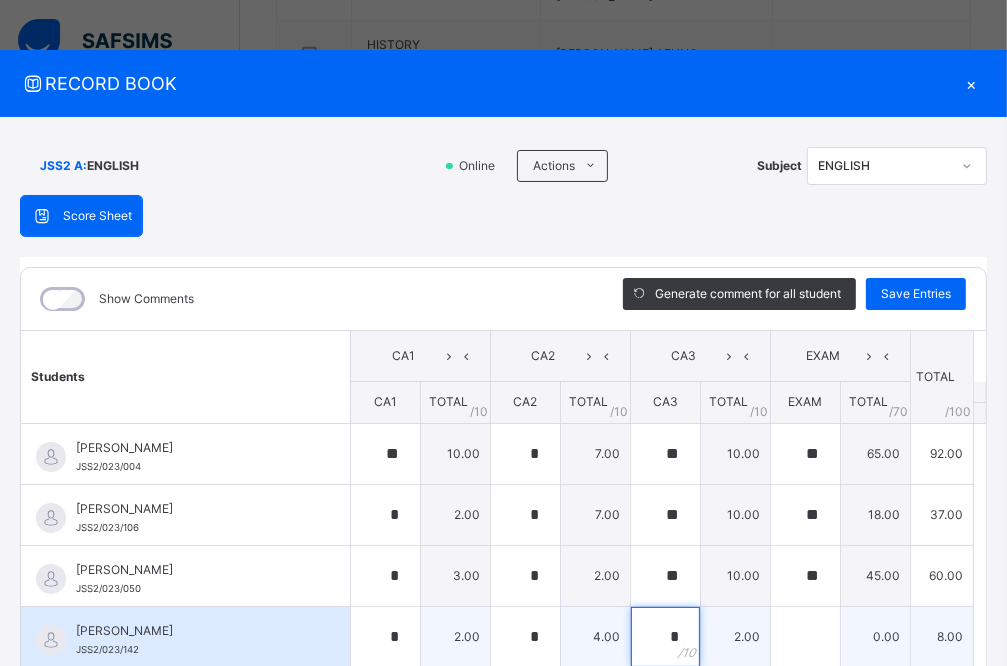click on "*" at bounding box center (665, 637) 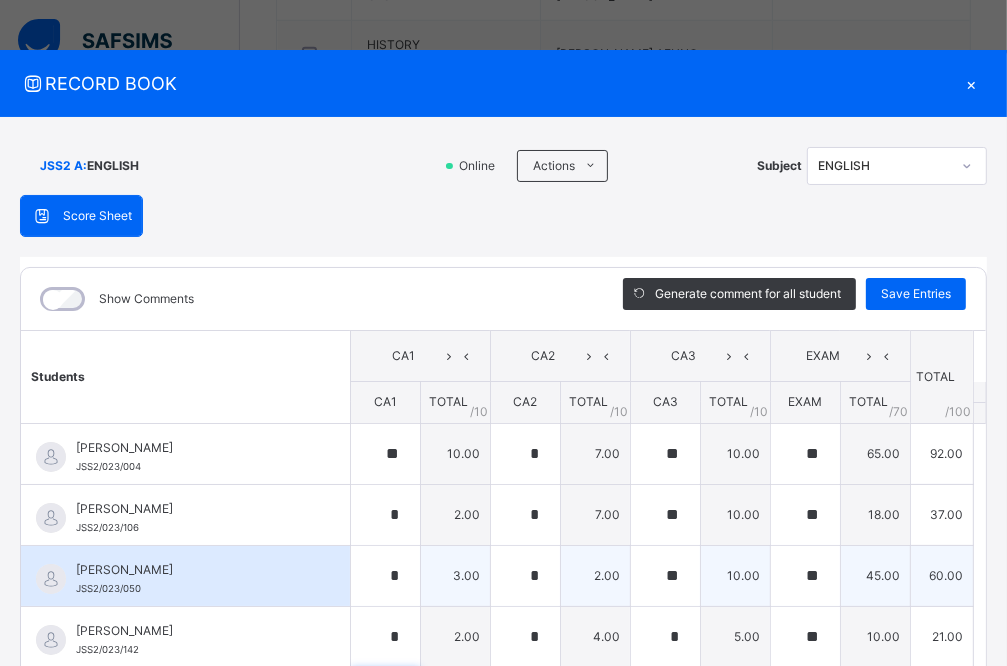 scroll, scrollTop: 60, scrollLeft: 0, axis: vertical 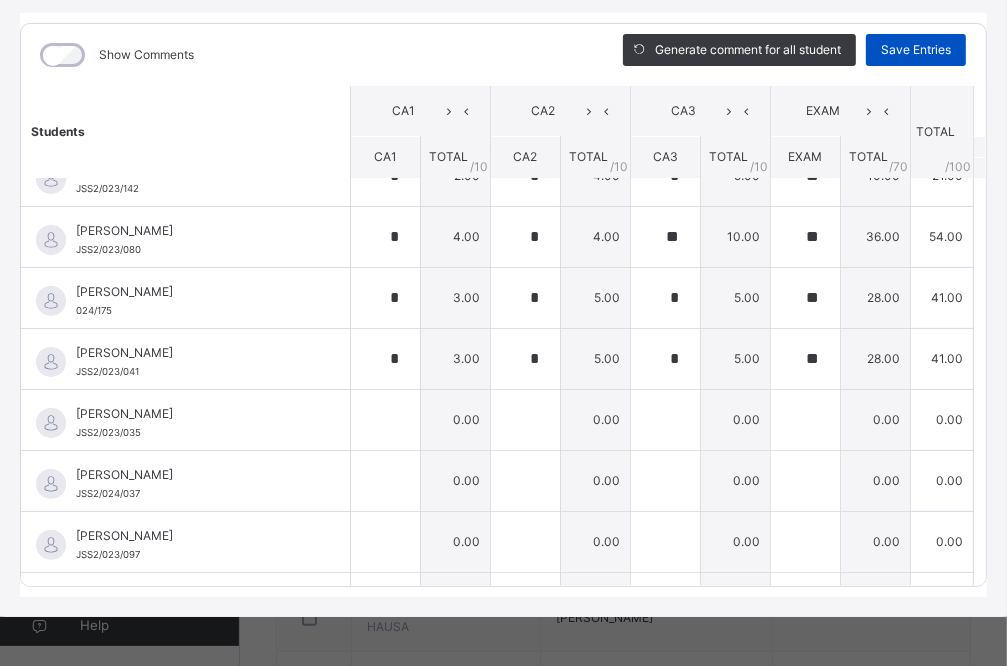 click on "Save Entries" at bounding box center [916, 50] 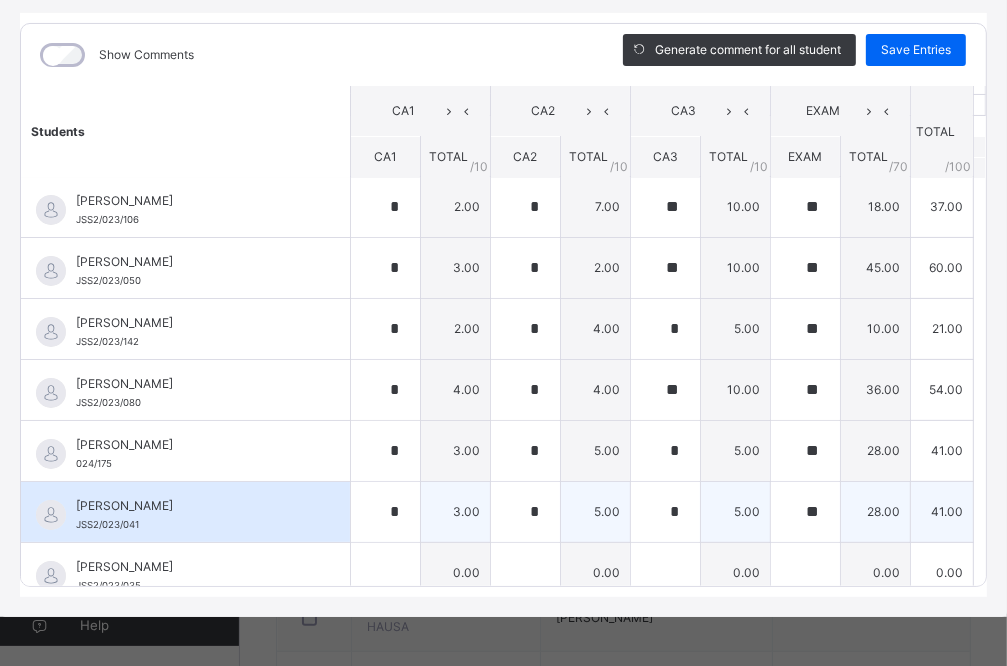 scroll, scrollTop: 100, scrollLeft: 0, axis: vertical 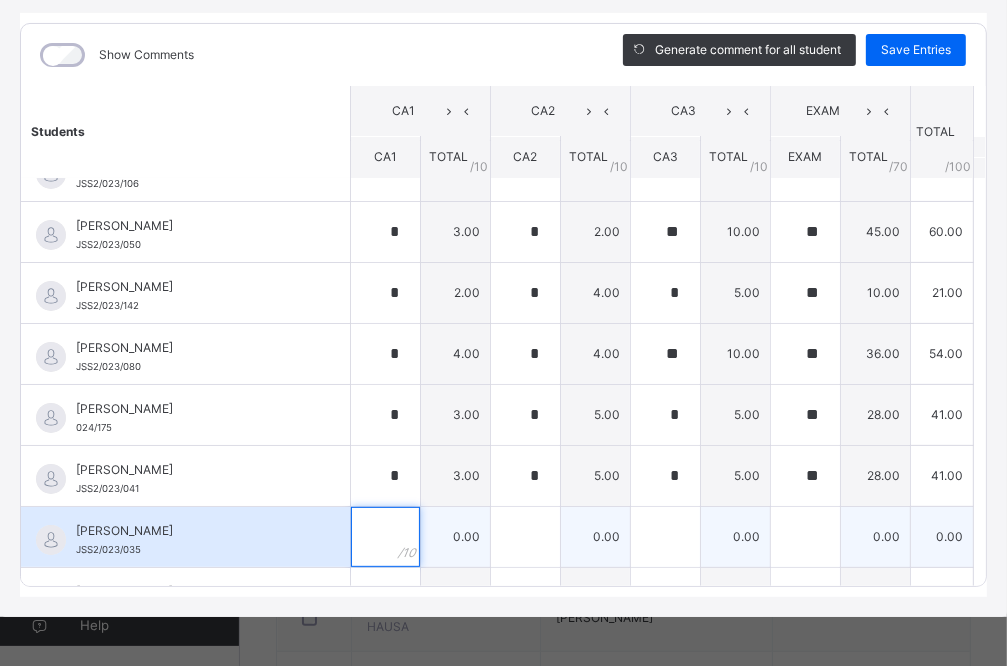 click at bounding box center [385, 537] 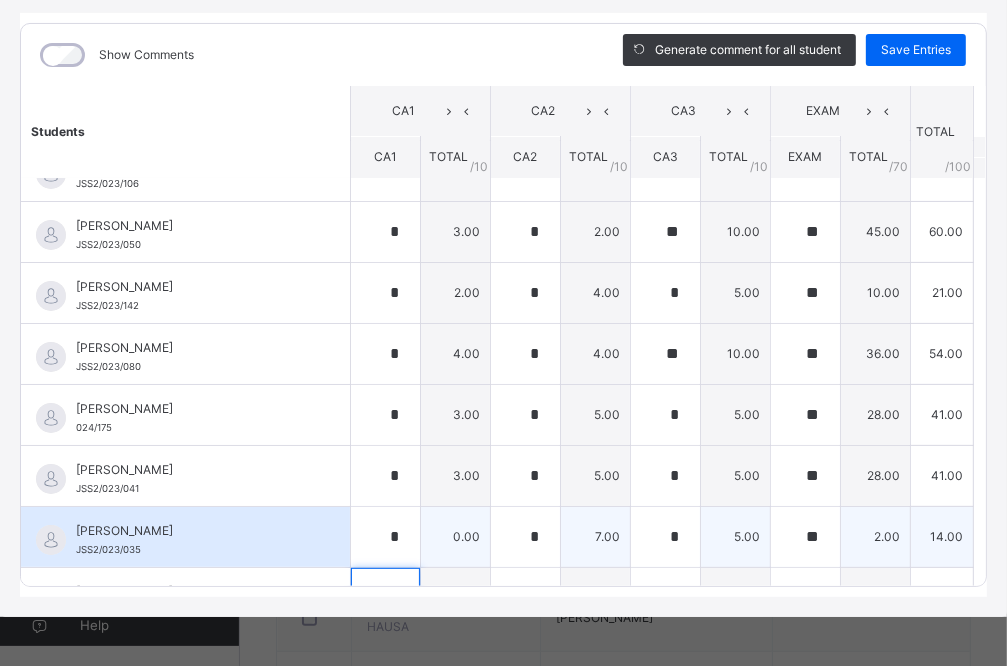scroll, scrollTop: 139, scrollLeft: 0, axis: vertical 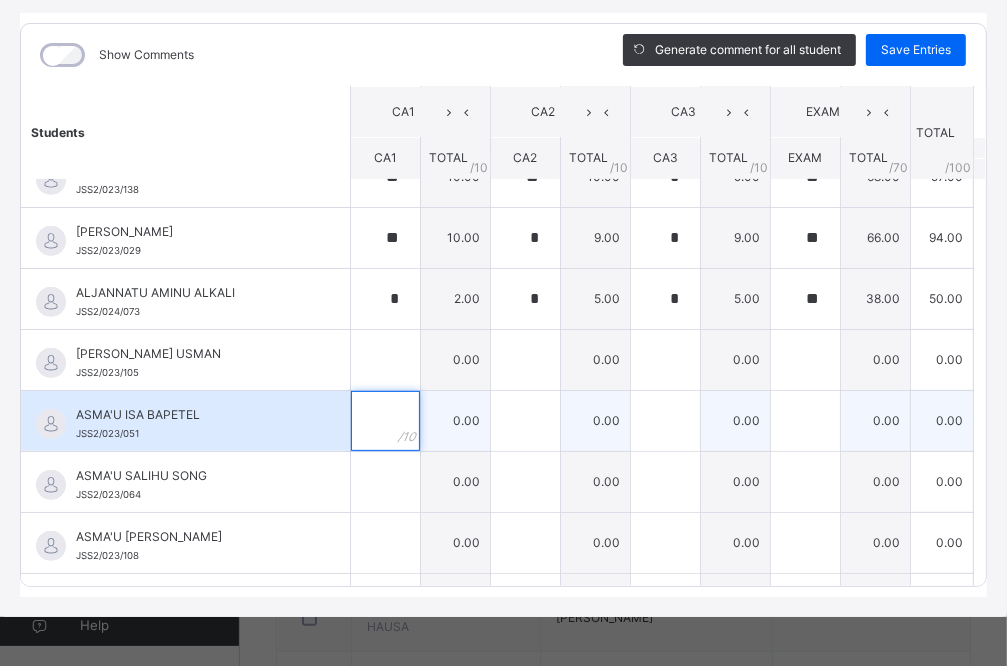 click at bounding box center (385, 421) 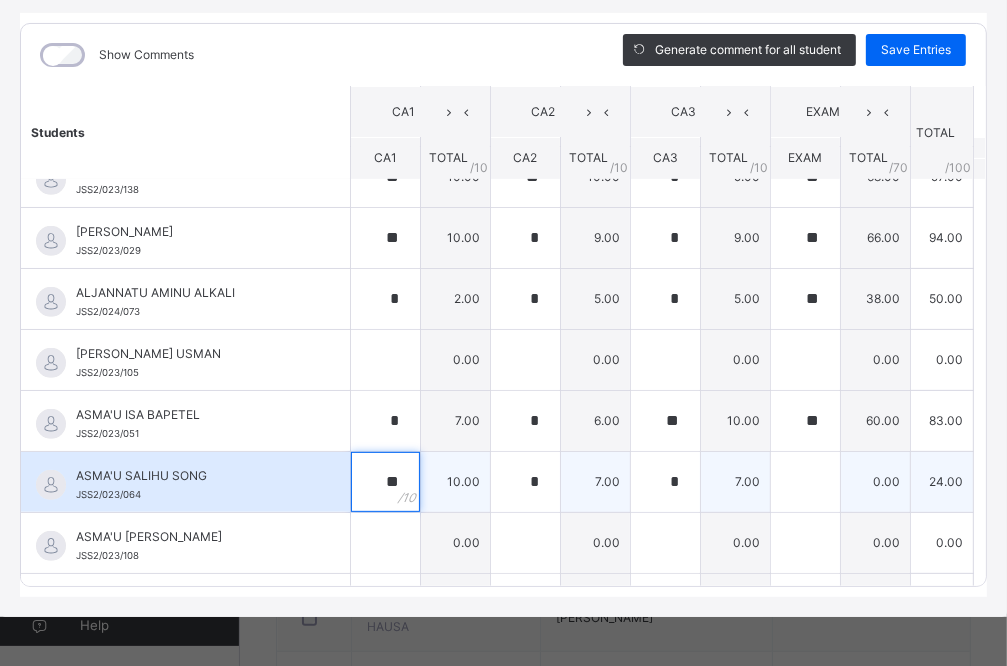click on "**" at bounding box center [385, 482] 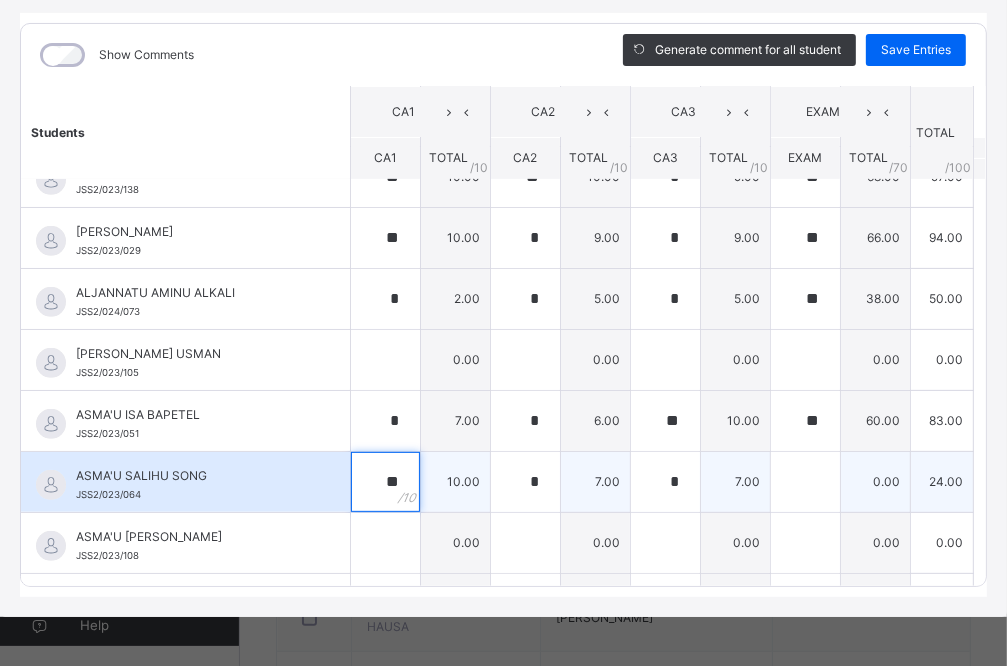 click on "**" at bounding box center [385, 482] 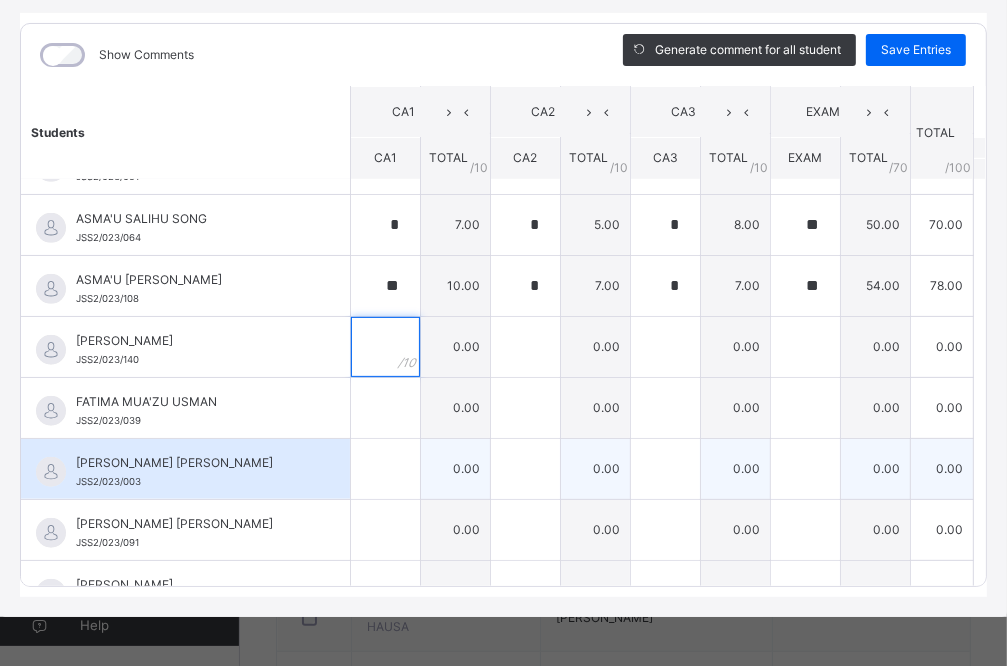 scroll, scrollTop: 986, scrollLeft: 0, axis: vertical 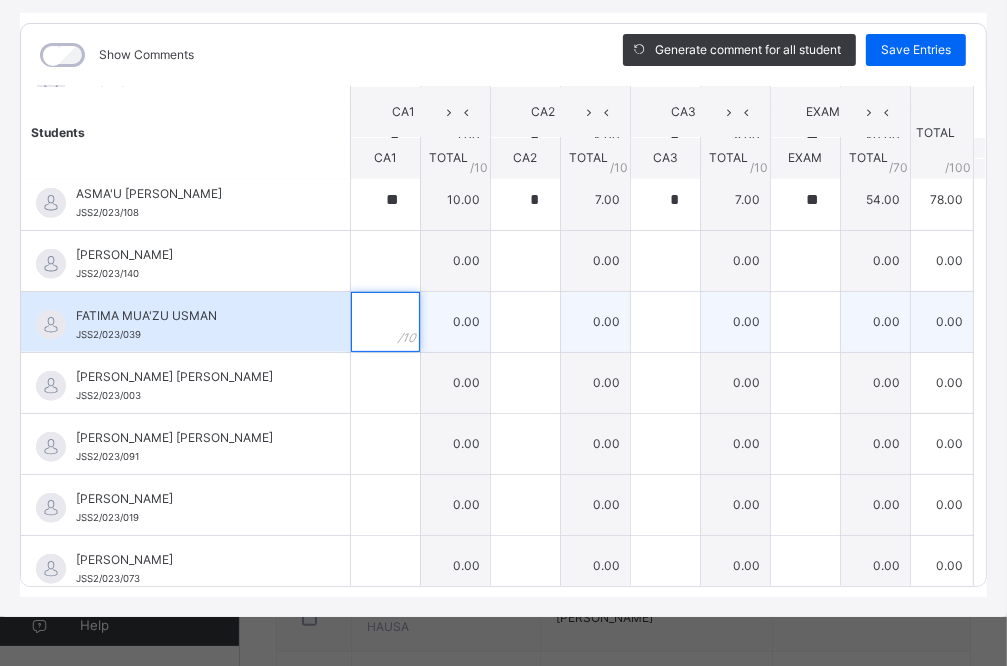 click at bounding box center (385, 322) 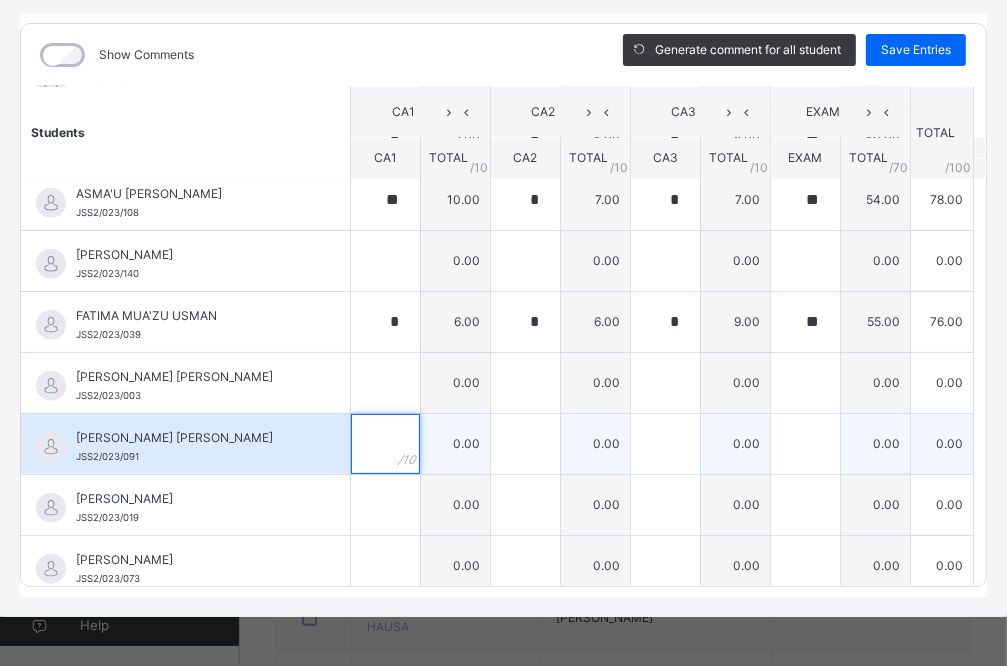 click at bounding box center (385, 444) 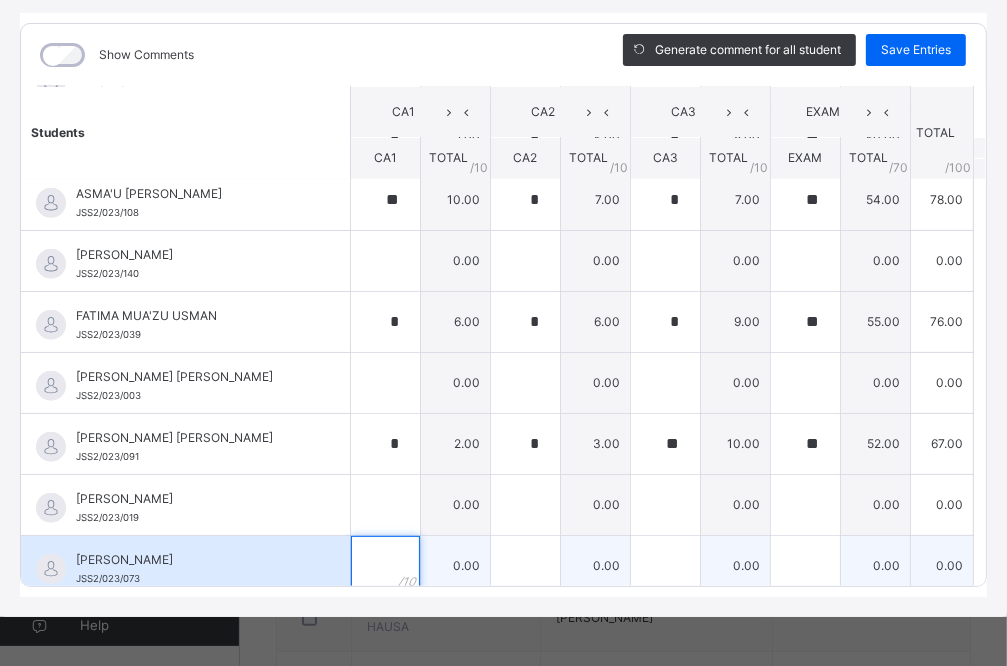 click at bounding box center [385, 566] 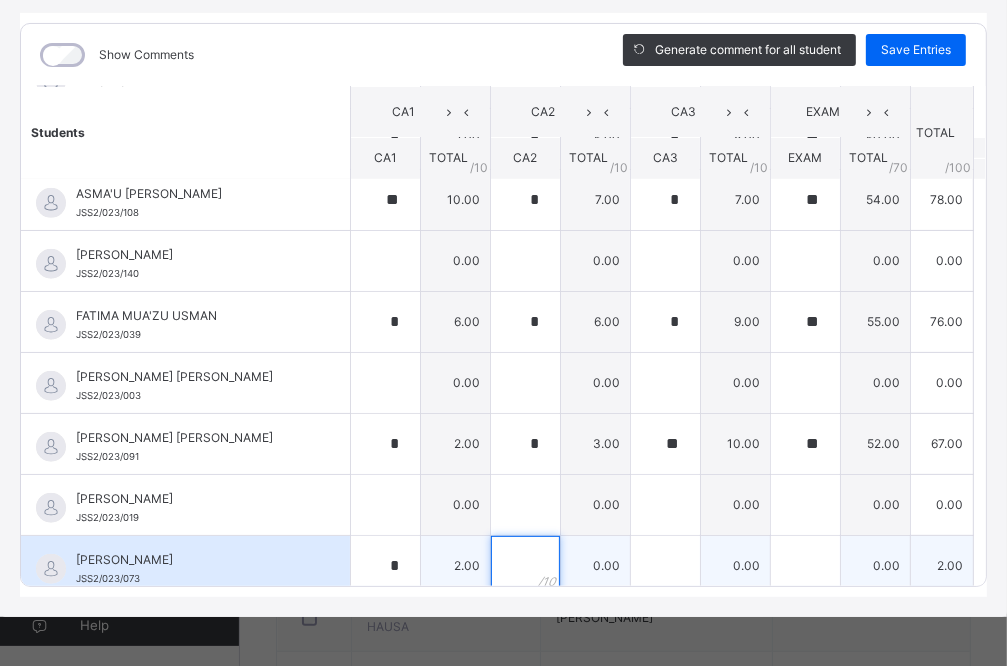 scroll, scrollTop: 990, scrollLeft: 0, axis: vertical 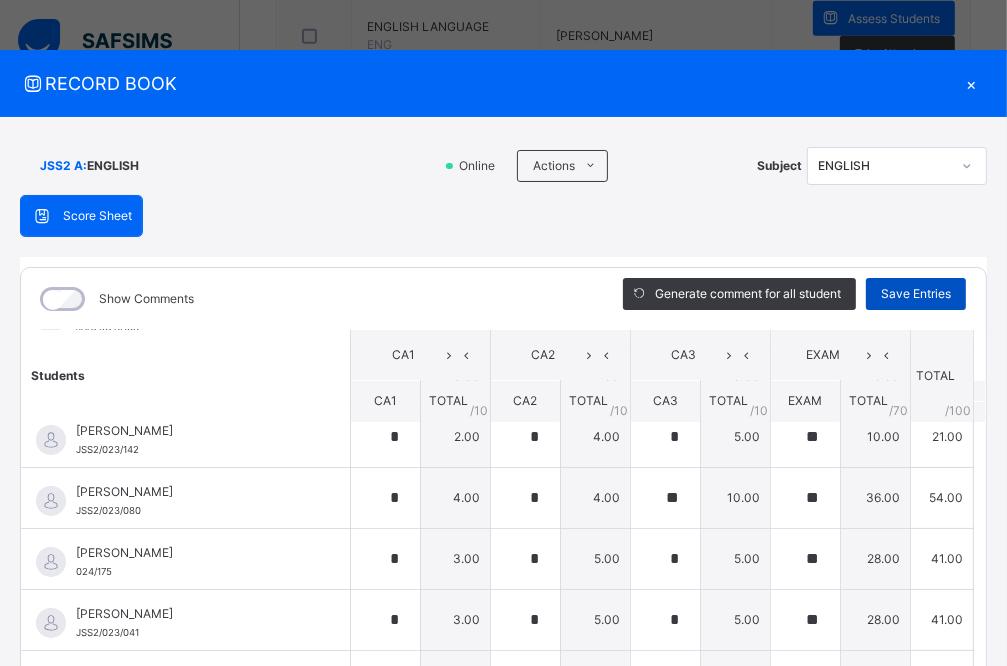 click on "Save Entries" at bounding box center (916, 294) 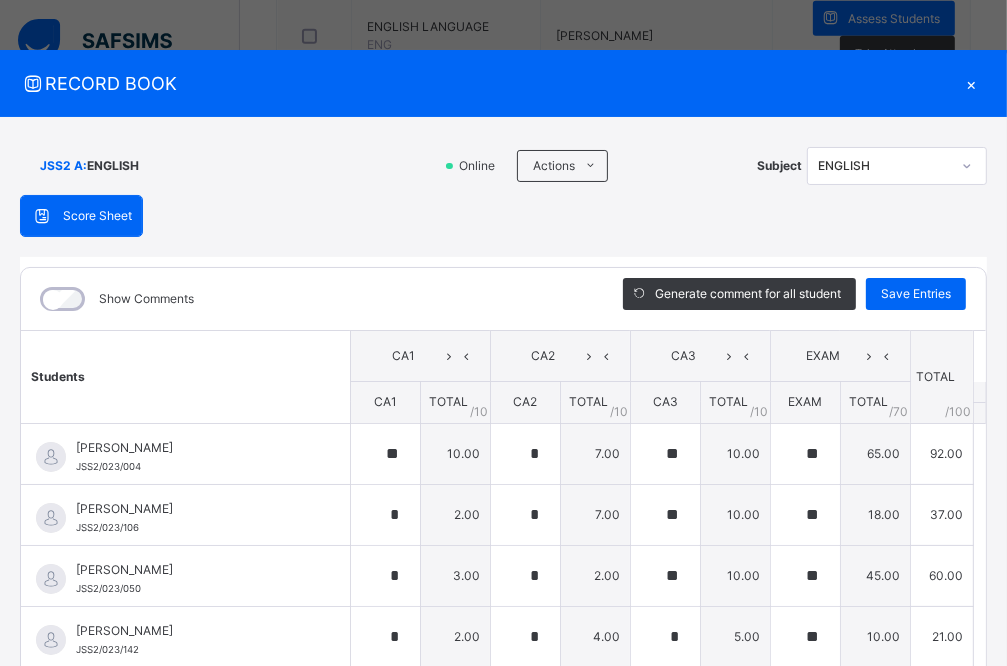 scroll, scrollTop: 0, scrollLeft: 0, axis: both 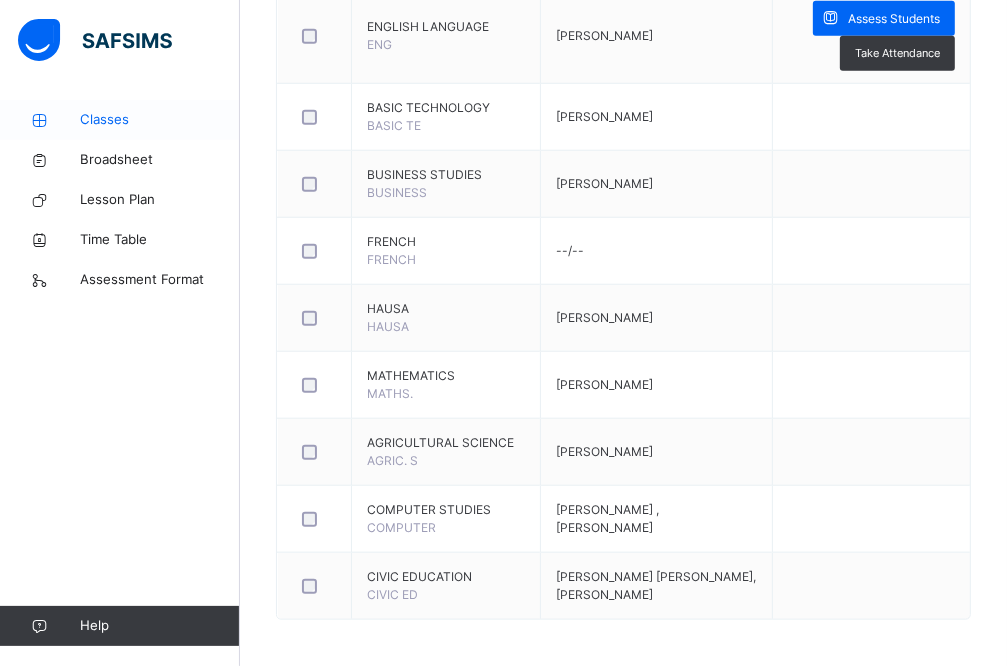 click on "Classes" at bounding box center (160, 120) 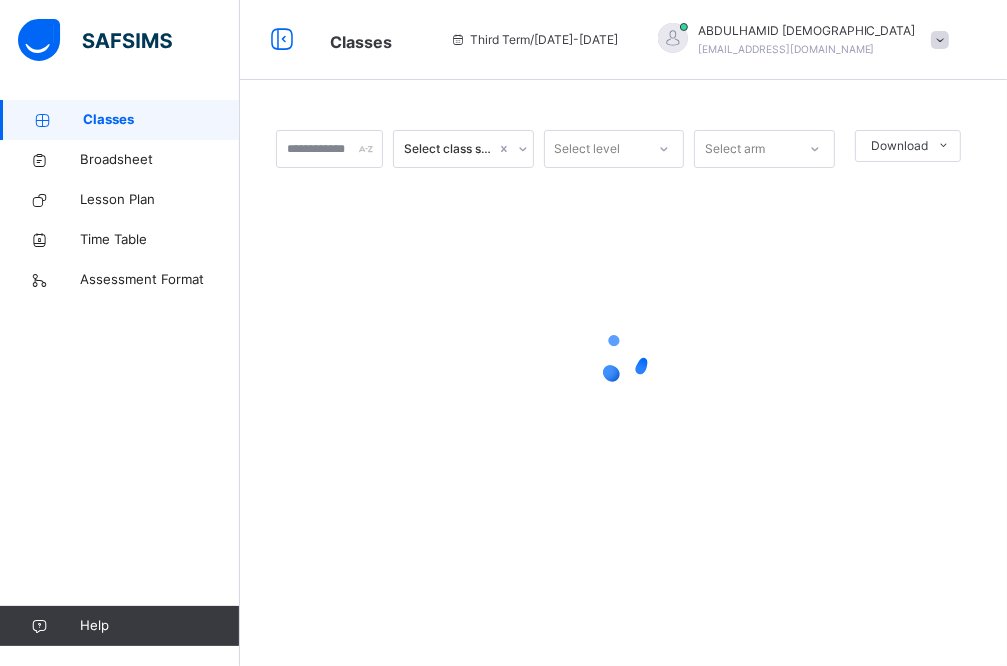 scroll, scrollTop: 0, scrollLeft: 0, axis: both 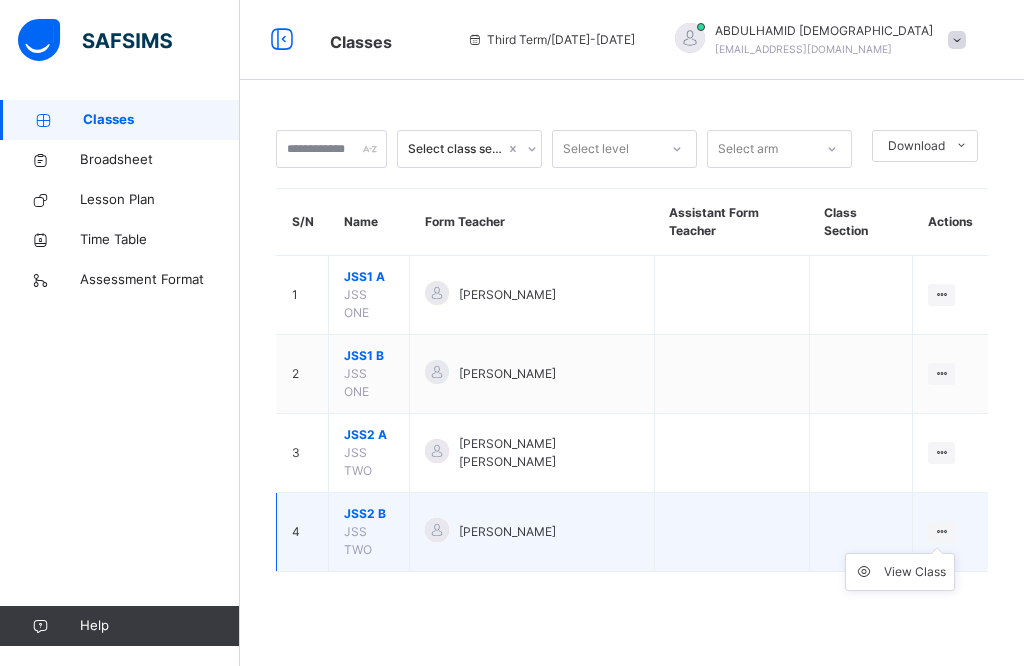 drag, startPoint x: 943, startPoint y: 505, endPoint x: 934, endPoint y: 523, distance: 20.12461 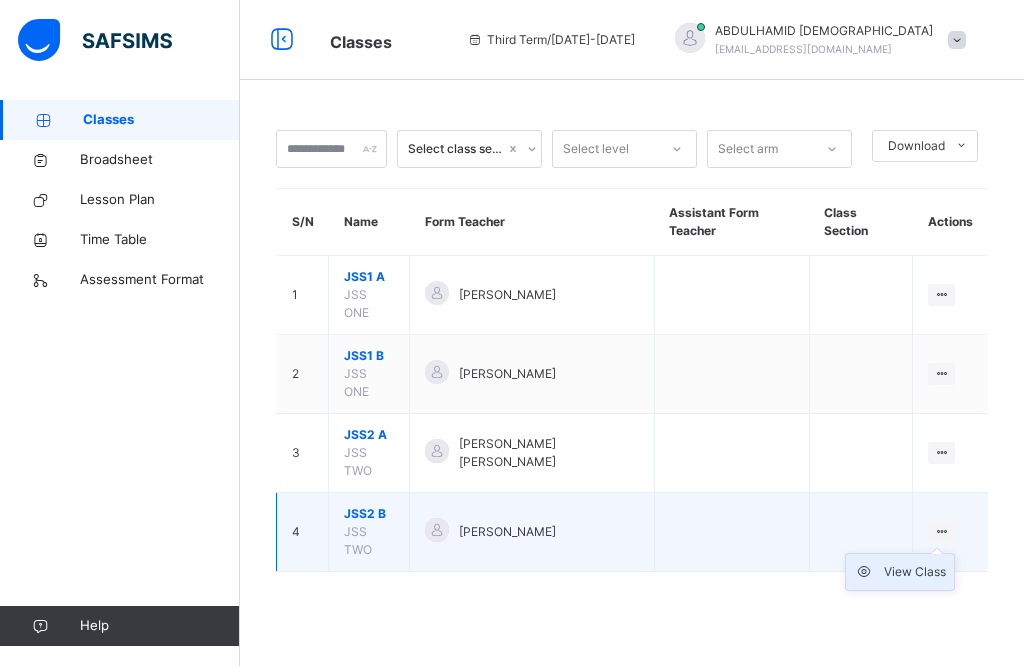 click on "View Class" at bounding box center (915, 572) 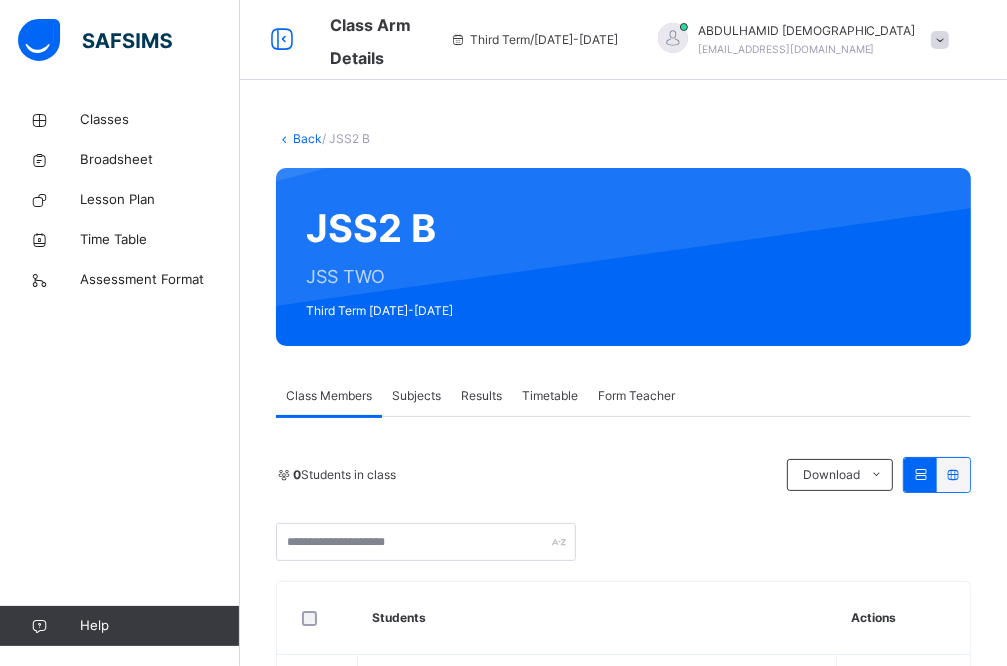 click on "Subjects" at bounding box center (416, 396) 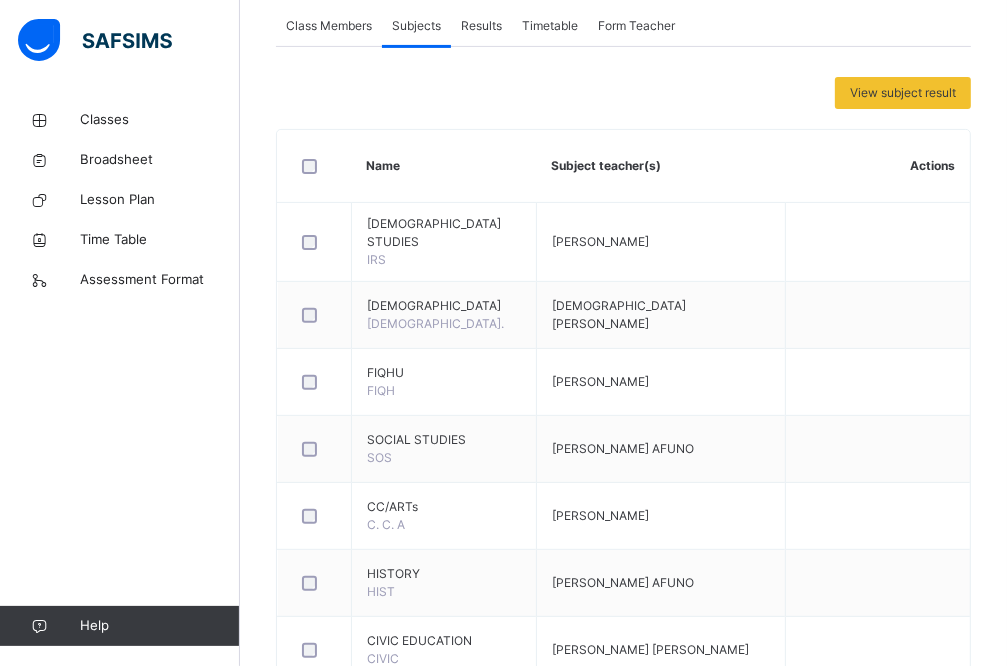 scroll, scrollTop: 800, scrollLeft: 0, axis: vertical 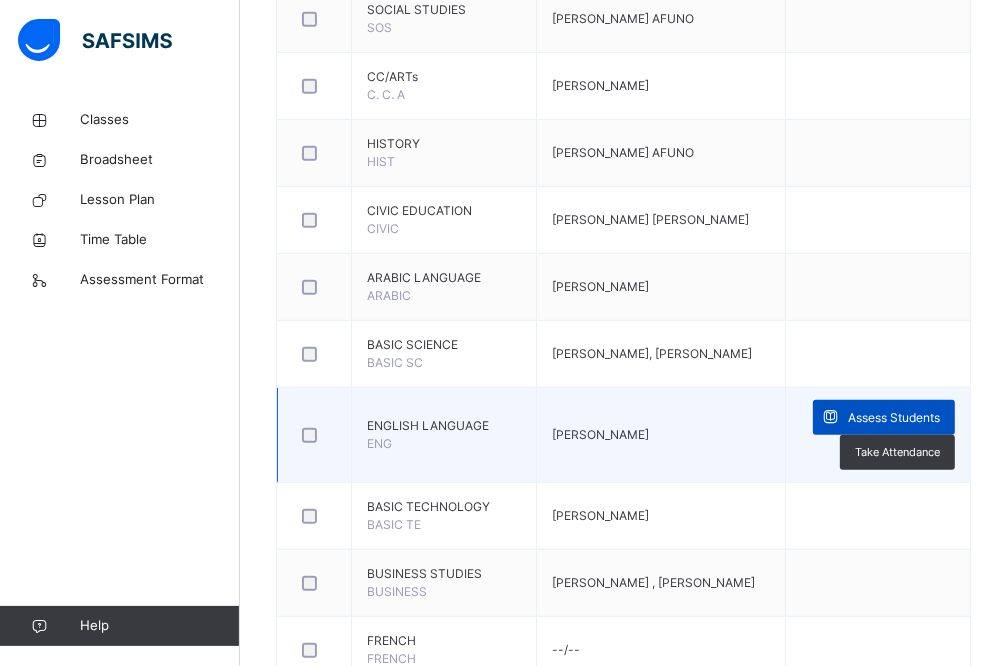 click on "Assess Students" at bounding box center [894, 418] 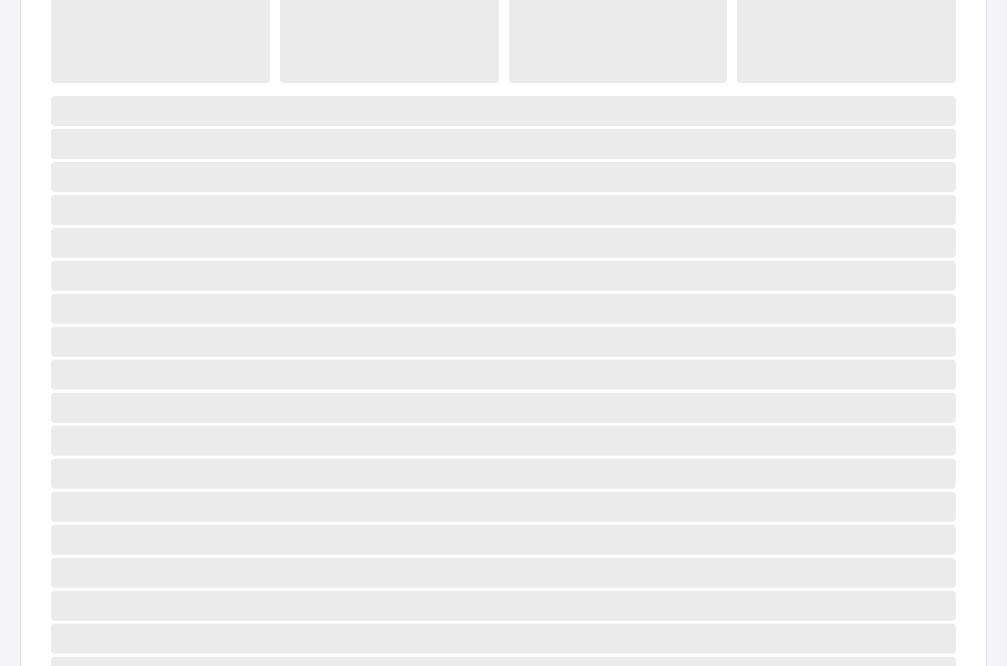scroll, scrollTop: 0, scrollLeft: 0, axis: both 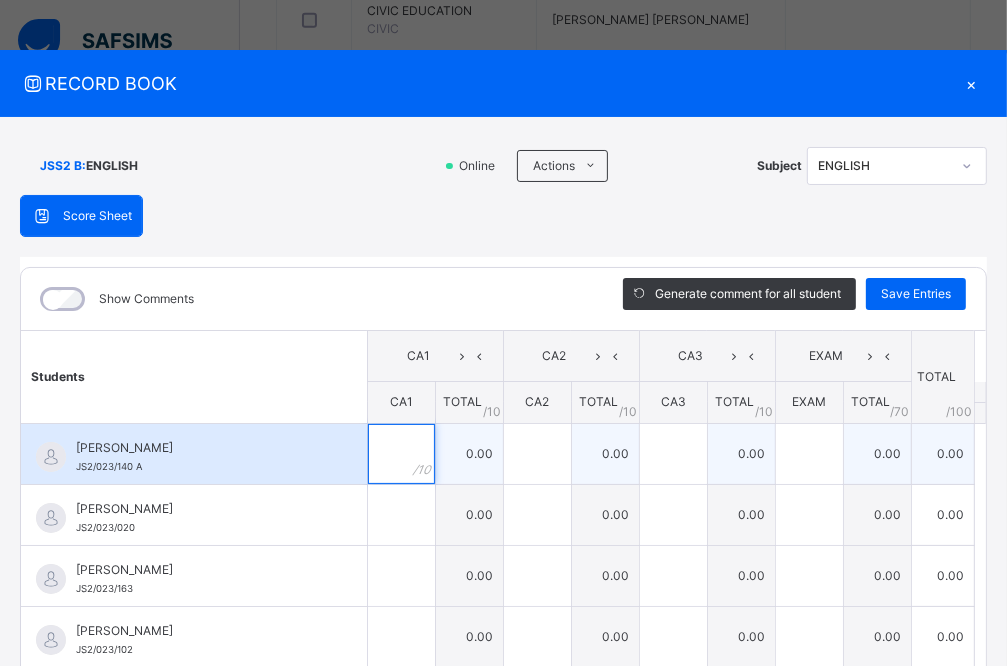 click at bounding box center [401, 454] 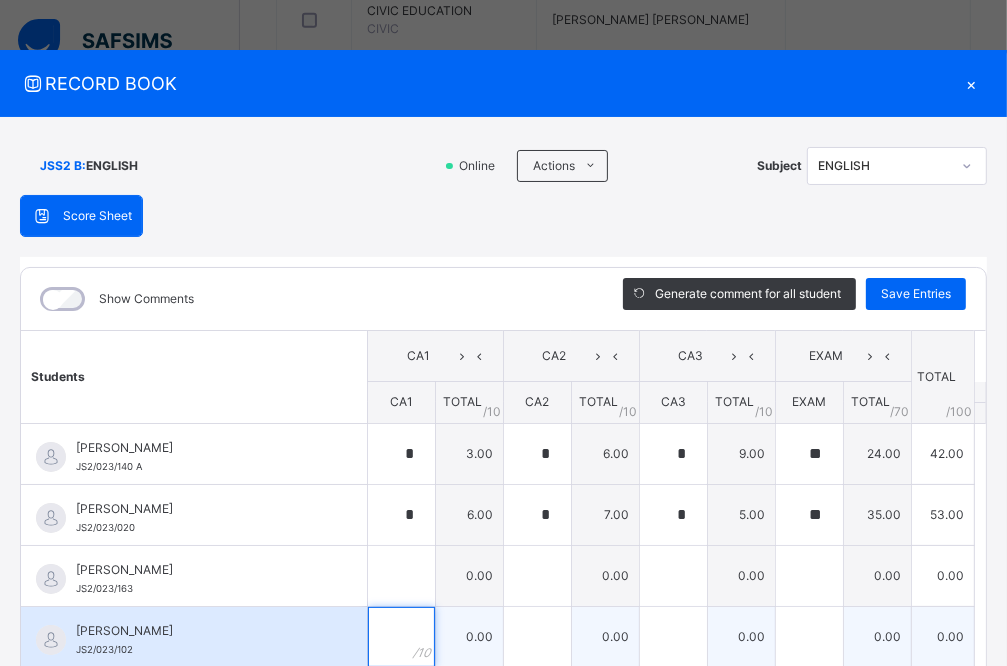 click at bounding box center [401, 637] 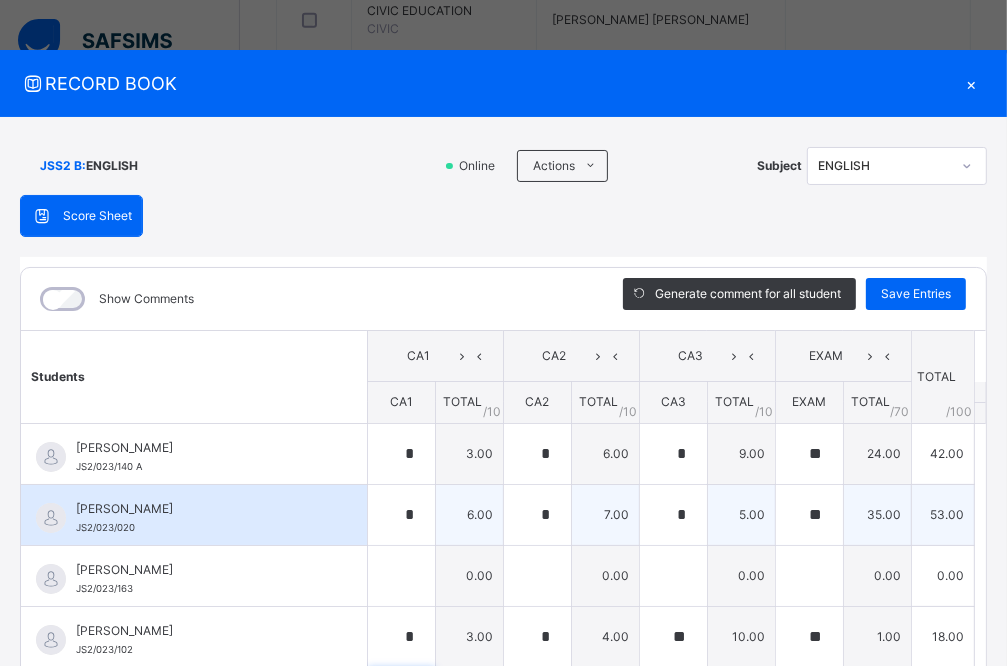 scroll, scrollTop: 60, scrollLeft: 0, axis: vertical 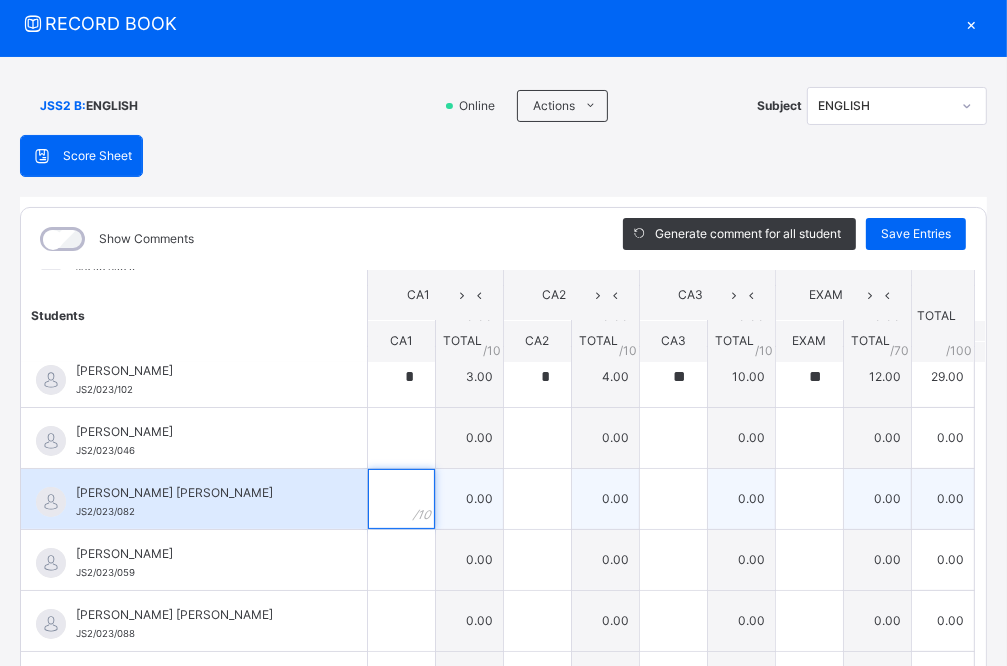 click at bounding box center [401, 499] 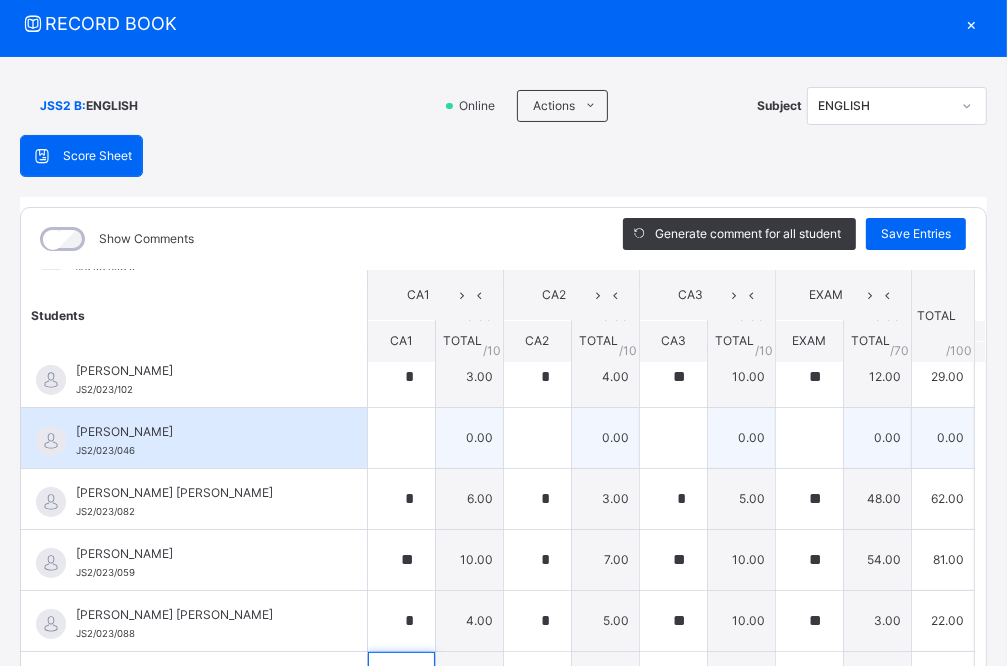 scroll, scrollTop: 103, scrollLeft: 0, axis: vertical 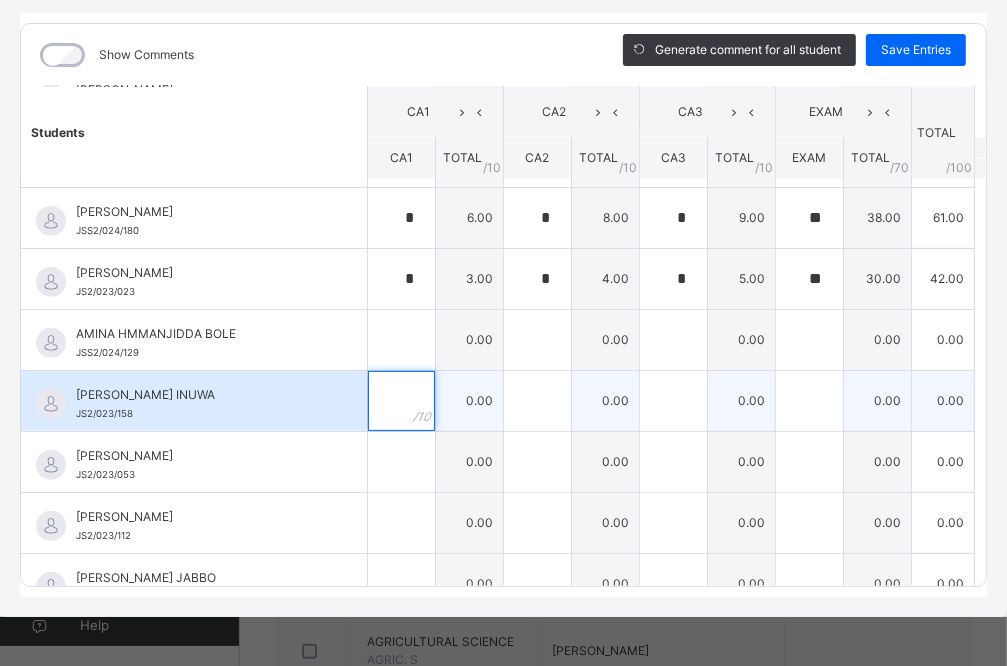 click at bounding box center (401, 401) 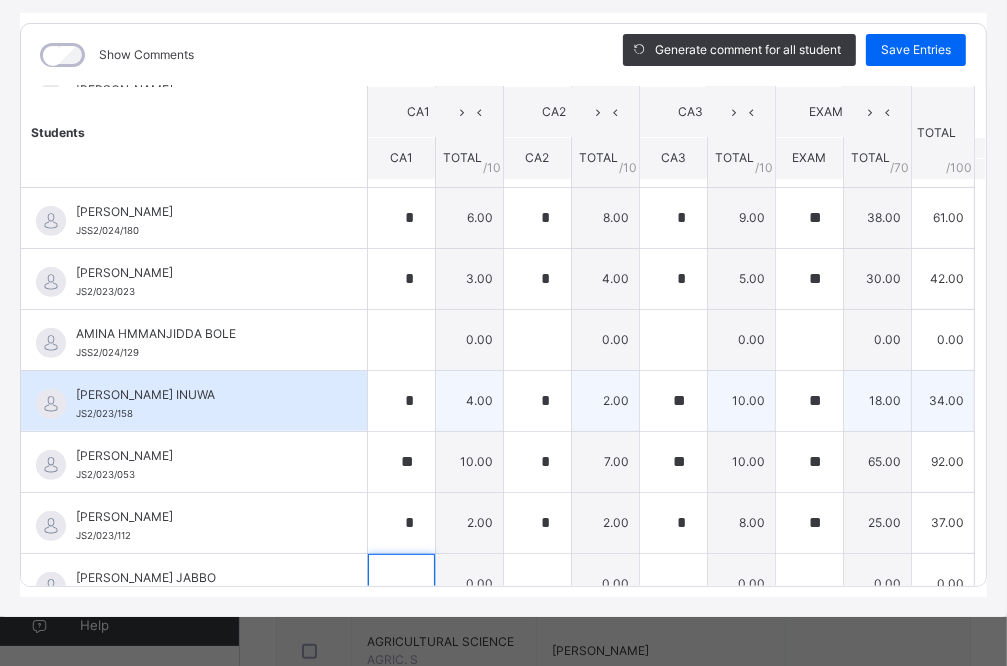 scroll, scrollTop: 504, scrollLeft: 0, axis: vertical 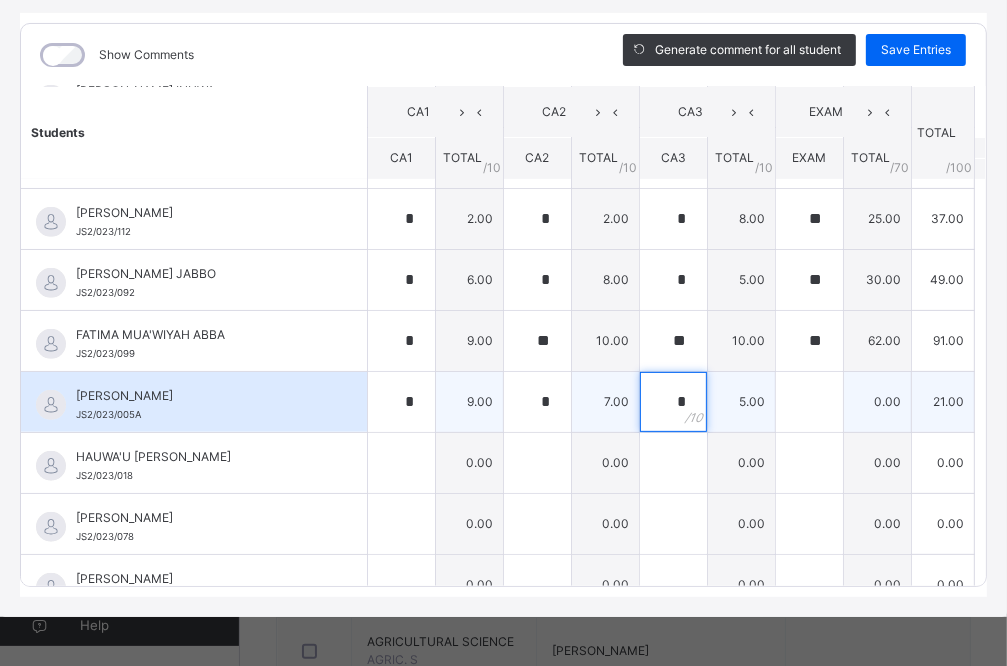 click on "*" at bounding box center [673, 402] 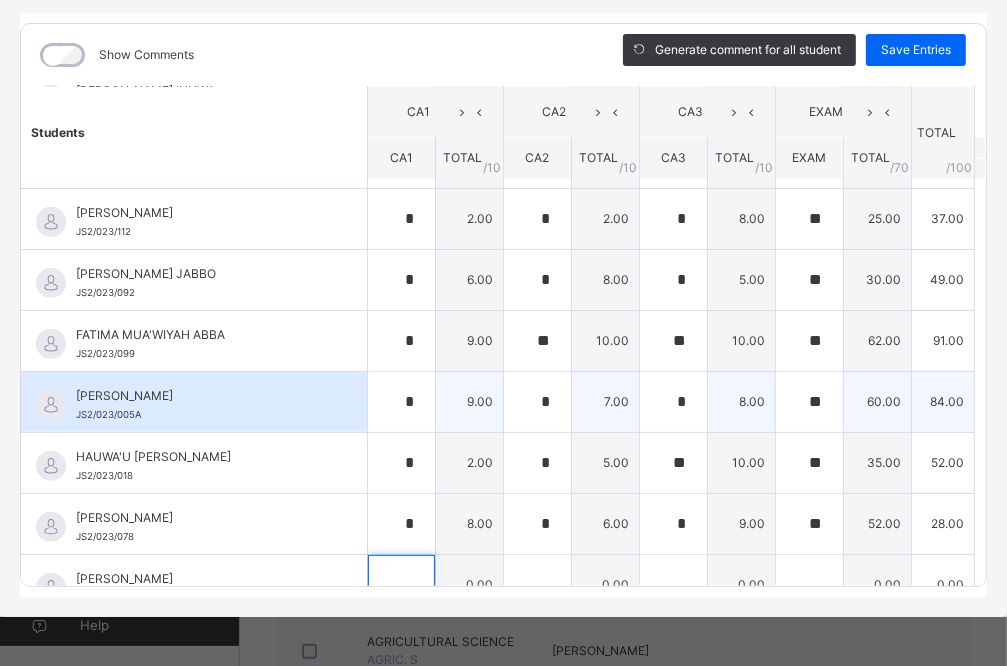 scroll, scrollTop: 808, scrollLeft: 0, axis: vertical 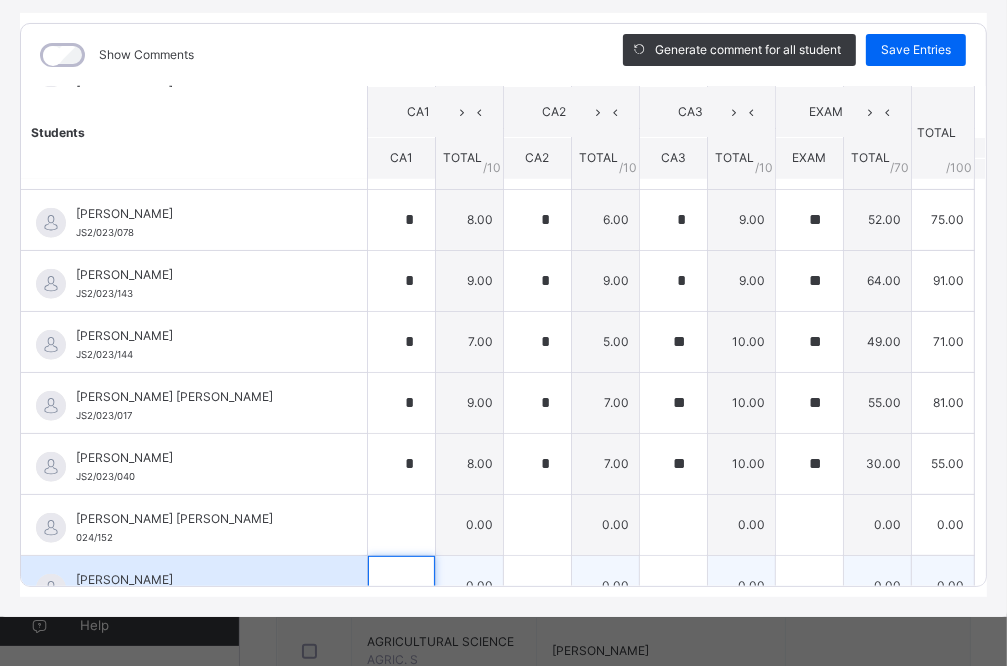 click at bounding box center (401, 586) 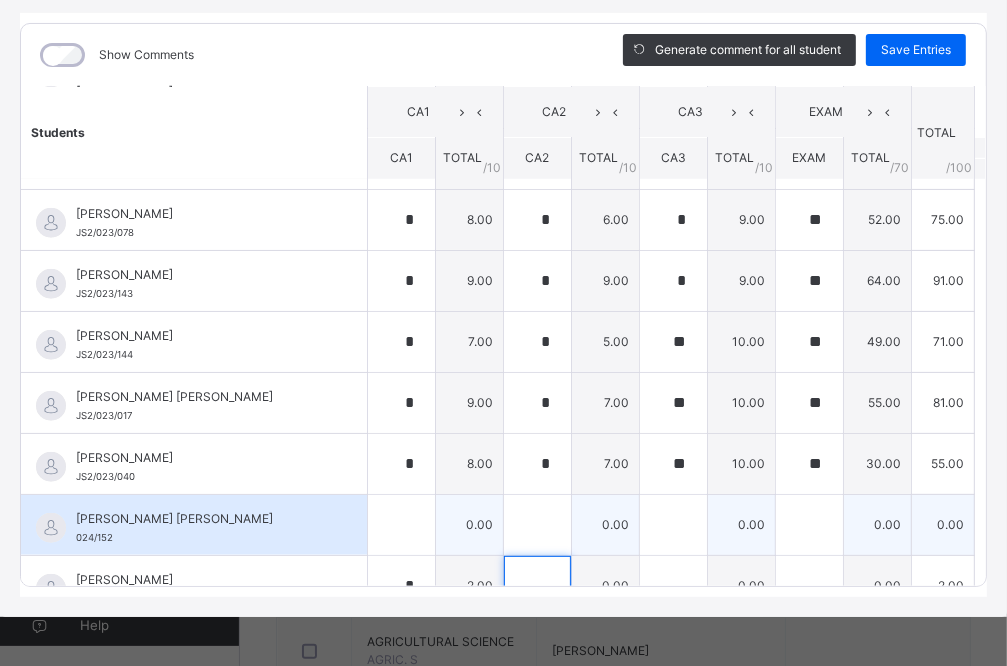 scroll, scrollTop: 1112, scrollLeft: 0, axis: vertical 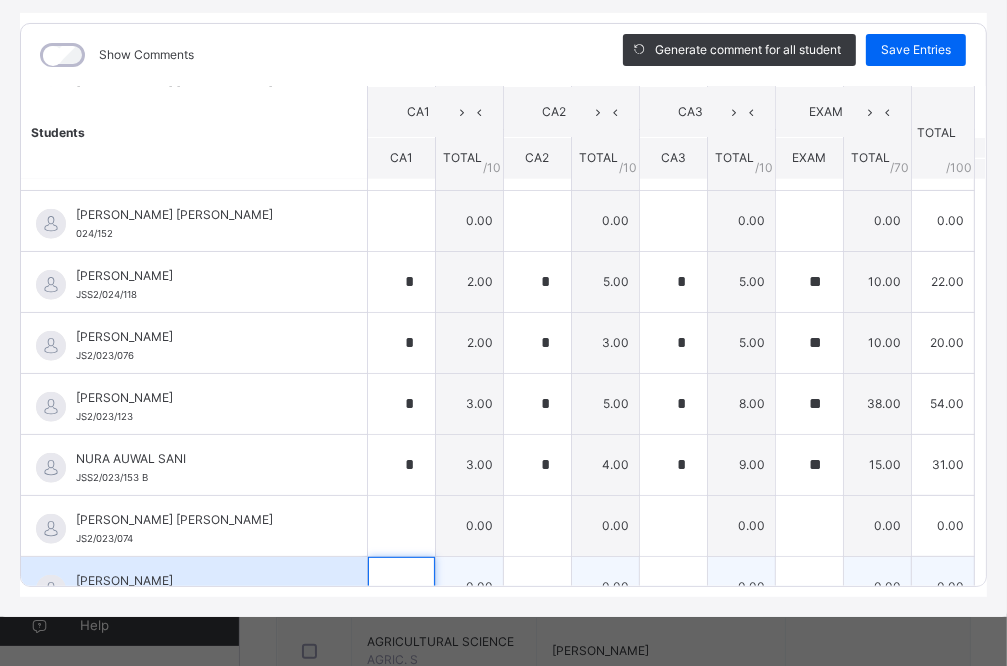 click at bounding box center [401, 587] 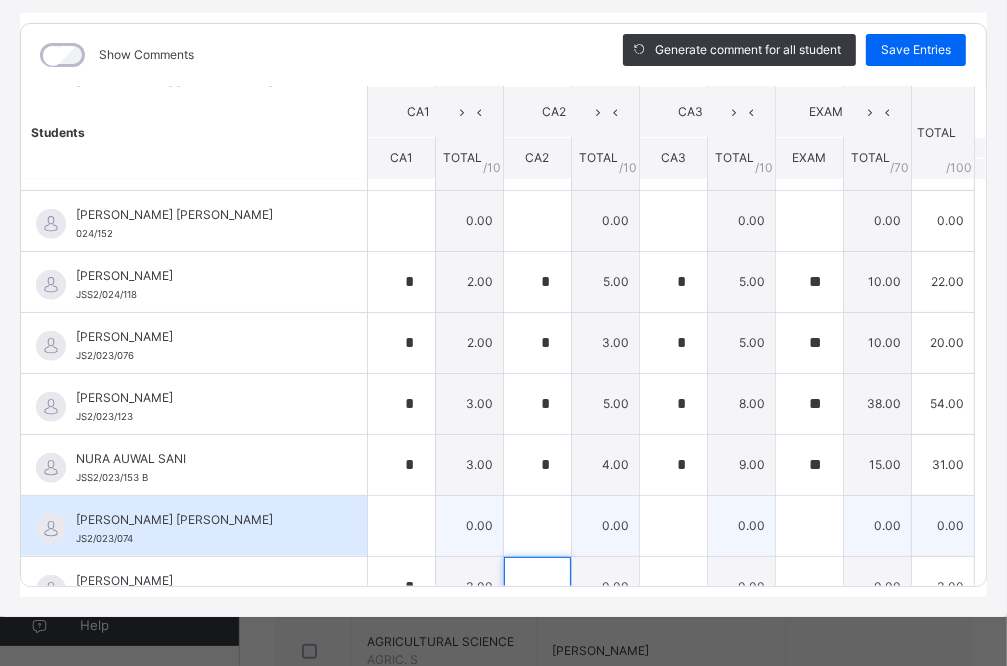 scroll, scrollTop: 1416, scrollLeft: 0, axis: vertical 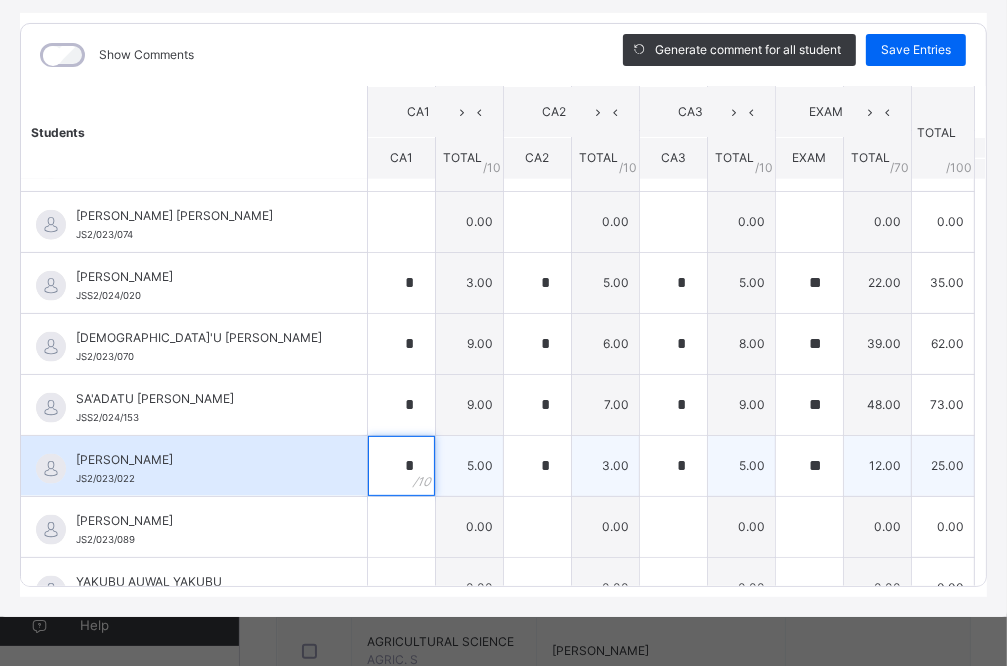 click on "*" at bounding box center [401, 466] 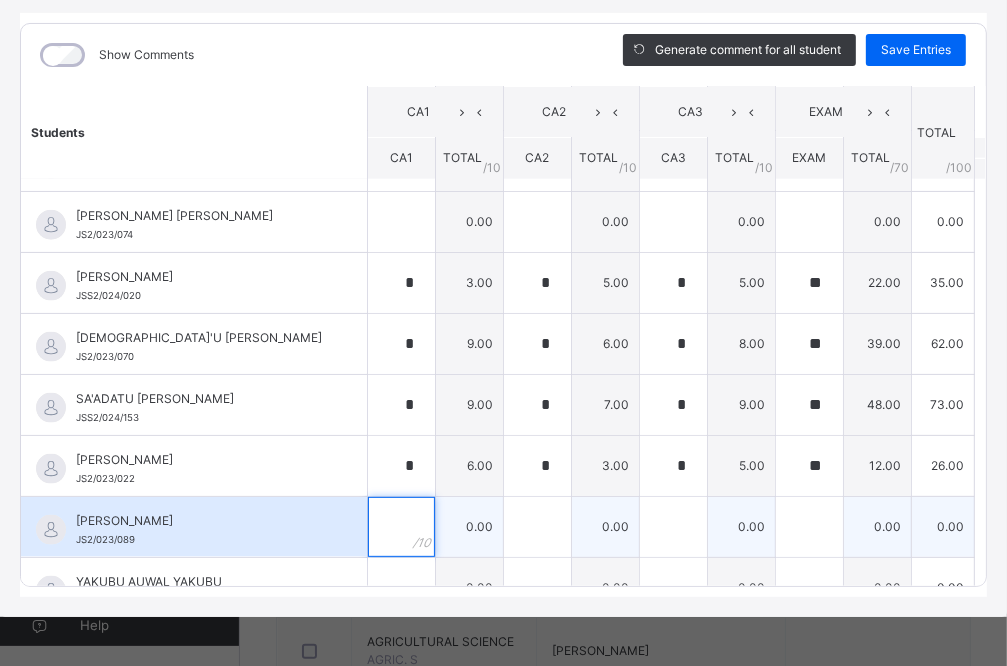 click at bounding box center [401, 527] 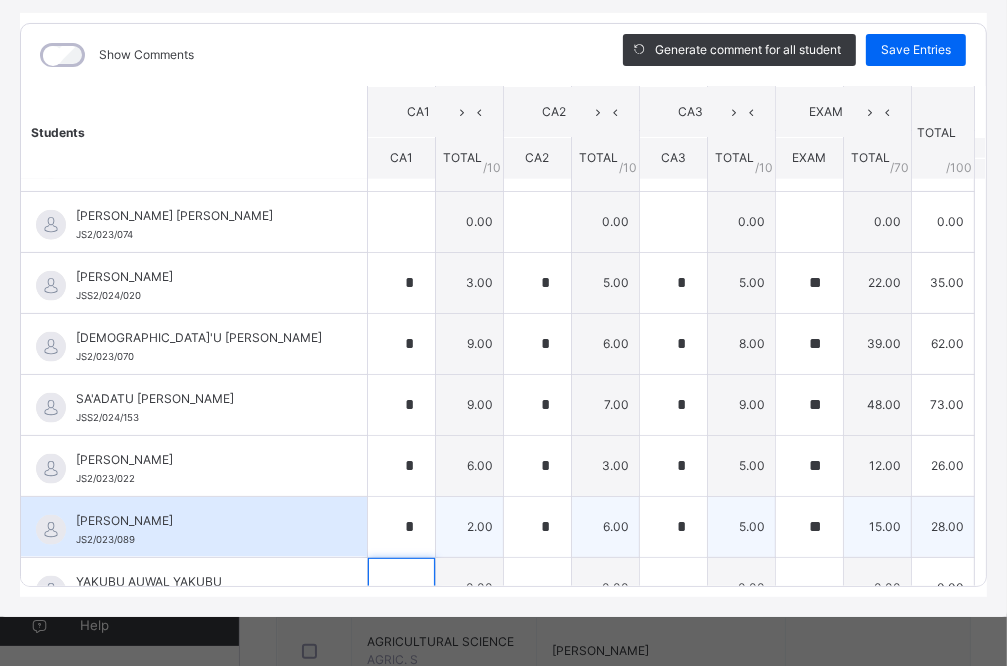 scroll, scrollTop: 1720, scrollLeft: 0, axis: vertical 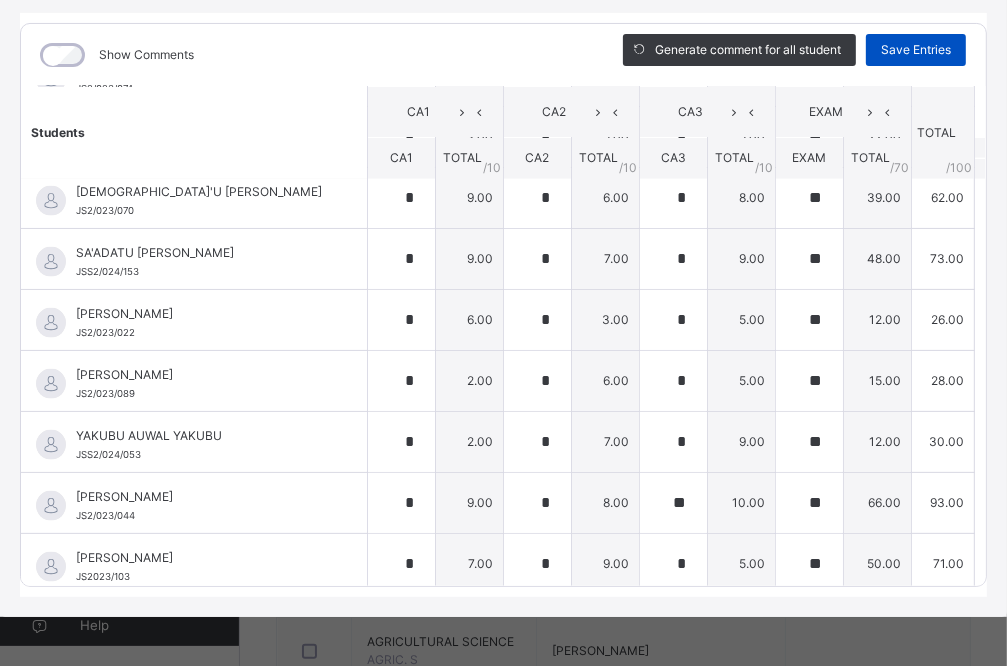 click on "Save Entries" at bounding box center (916, 50) 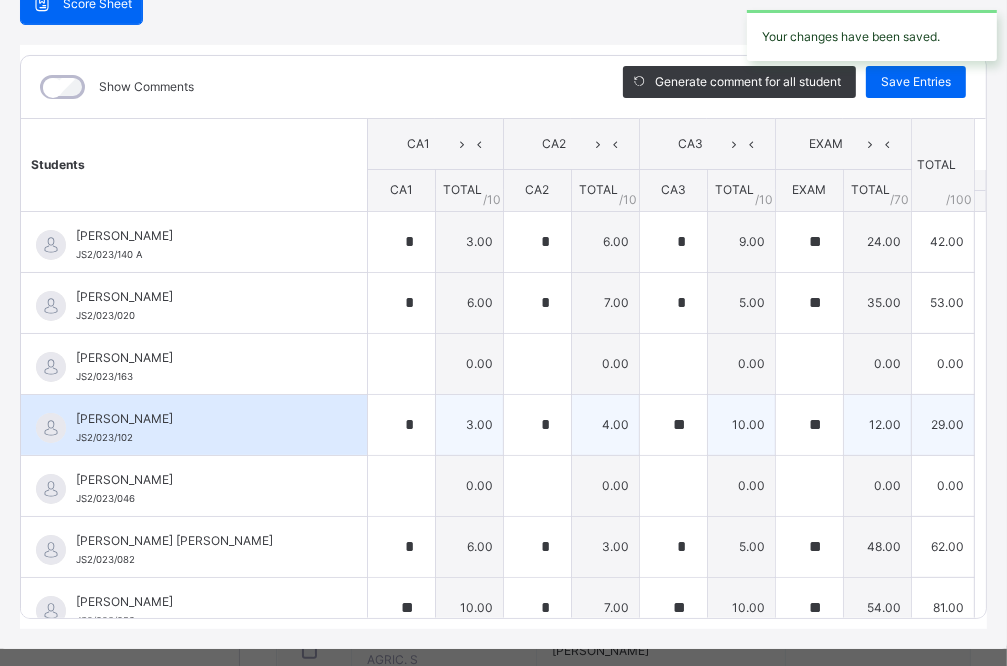 scroll, scrollTop: 244, scrollLeft: 0, axis: vertical 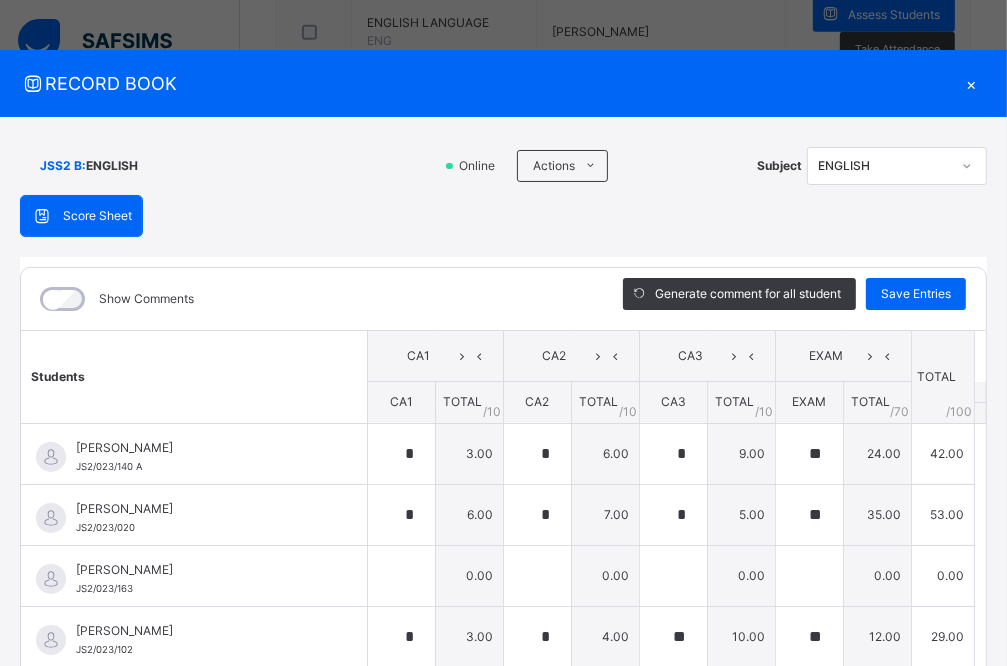 click on "×" at bounding box center (972, 83) 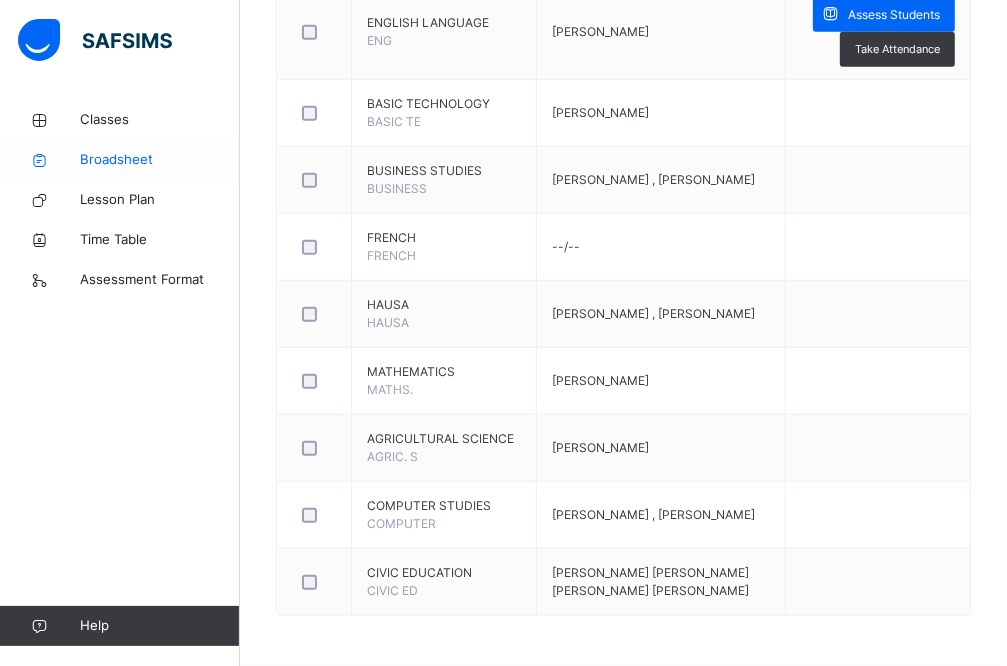 click on "Broadsheet" at bounding box center [160, 160] 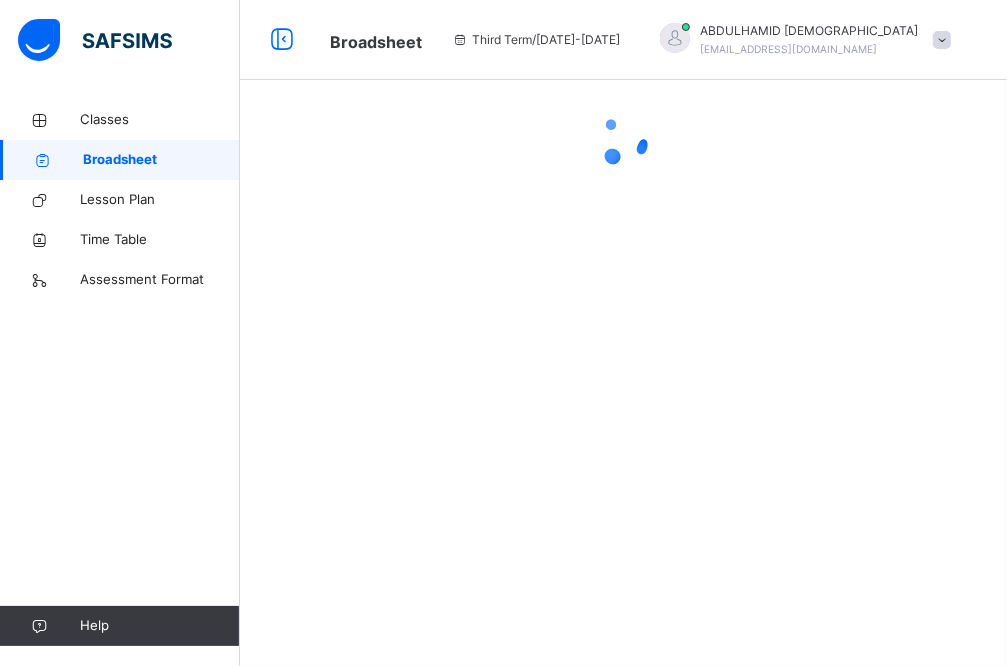 scroll, scrollTop: 0, scrollLeft: 0, axis: both 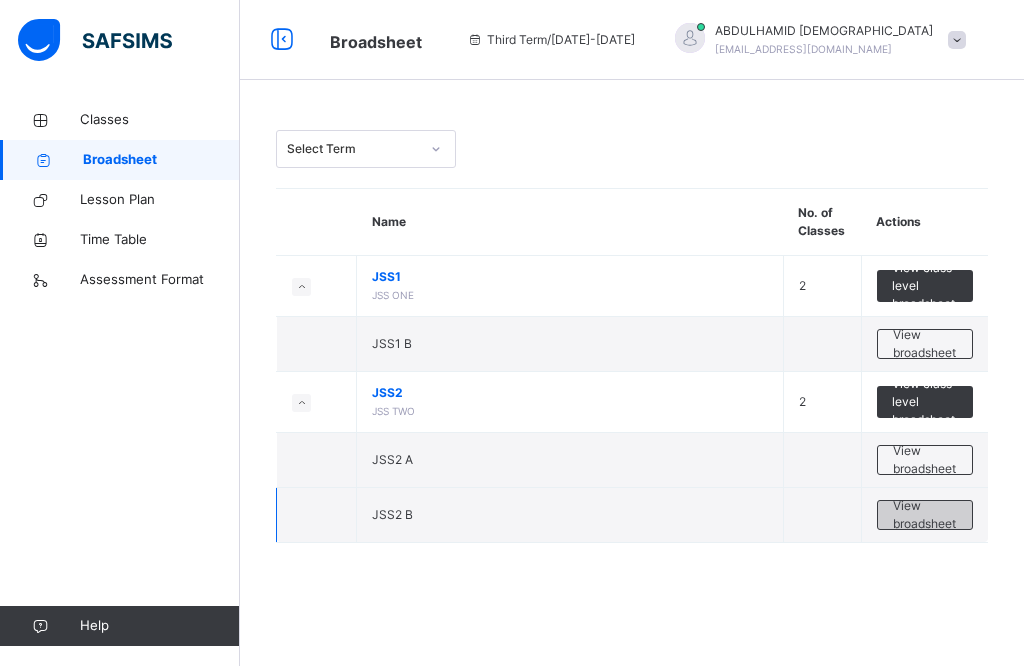 click on "View broadsheet" at bounding box center (925, 515) 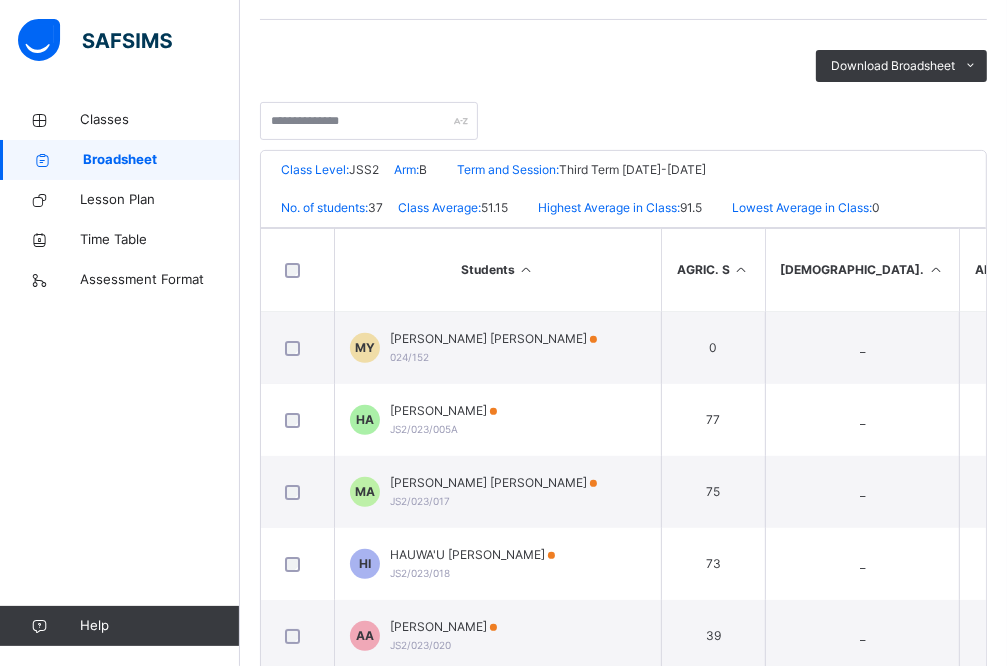 scroll, scrollTop: 427, scrollLeft: 0, axis: vertical 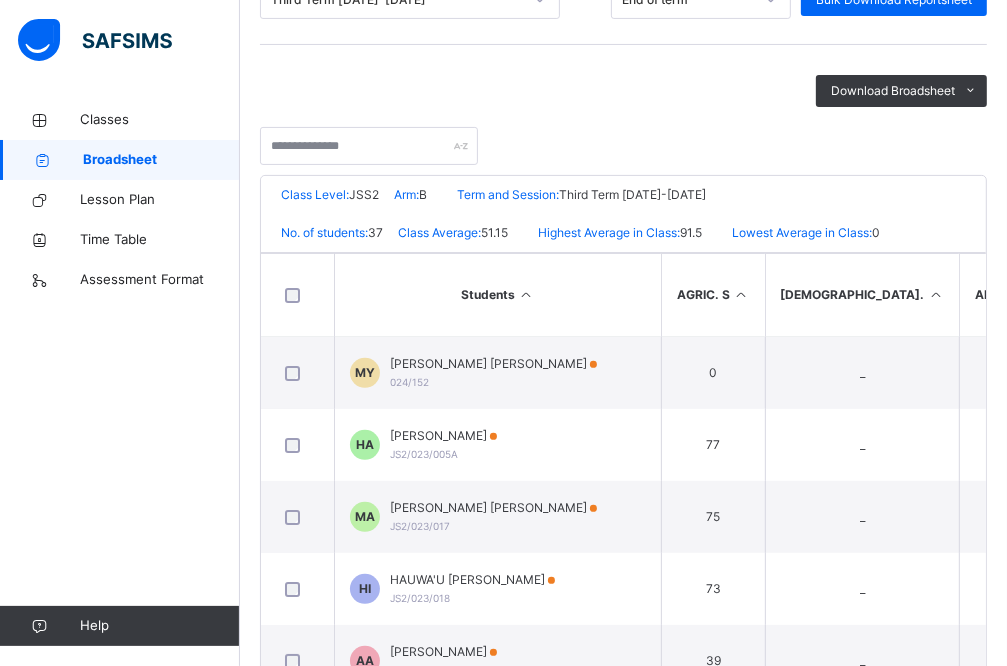 click on "No. of students:  37  Class Average:  51.15  Highest Average in Class:  91.5  Lowest Average in Class:  0" at bounding box center (623, 233) 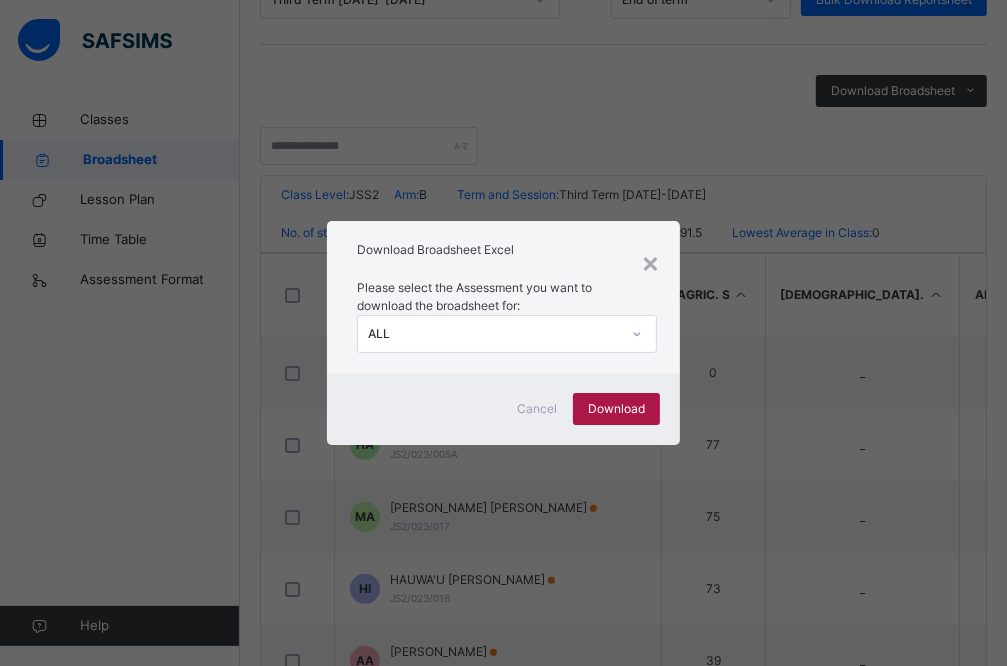 click on "Download" at bounding box center (616, 409) 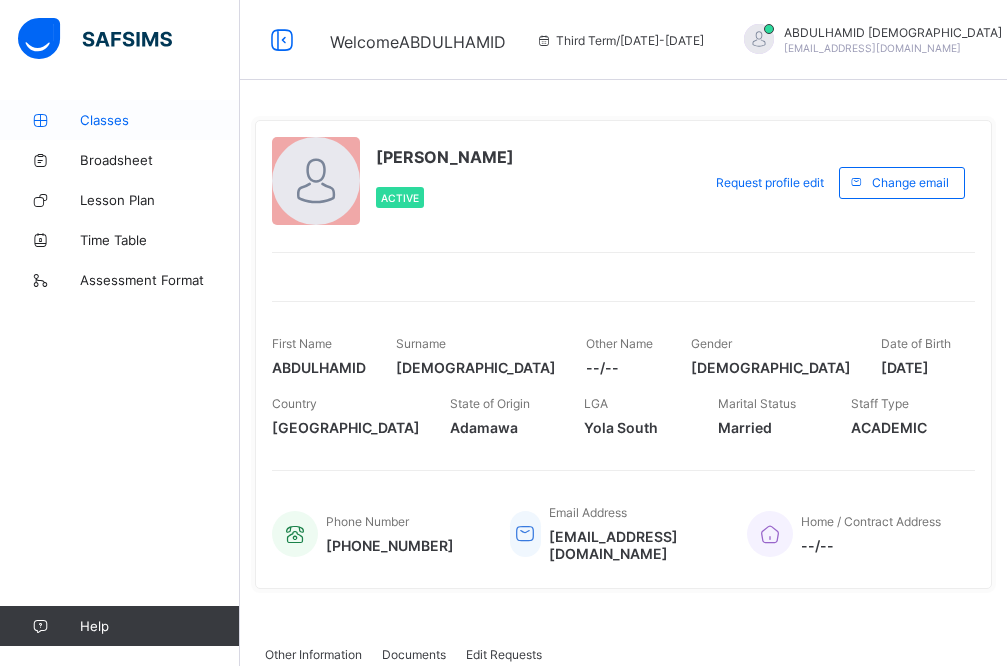 scroll, scrollTop: 0, scrollLeft: 0, axis: both 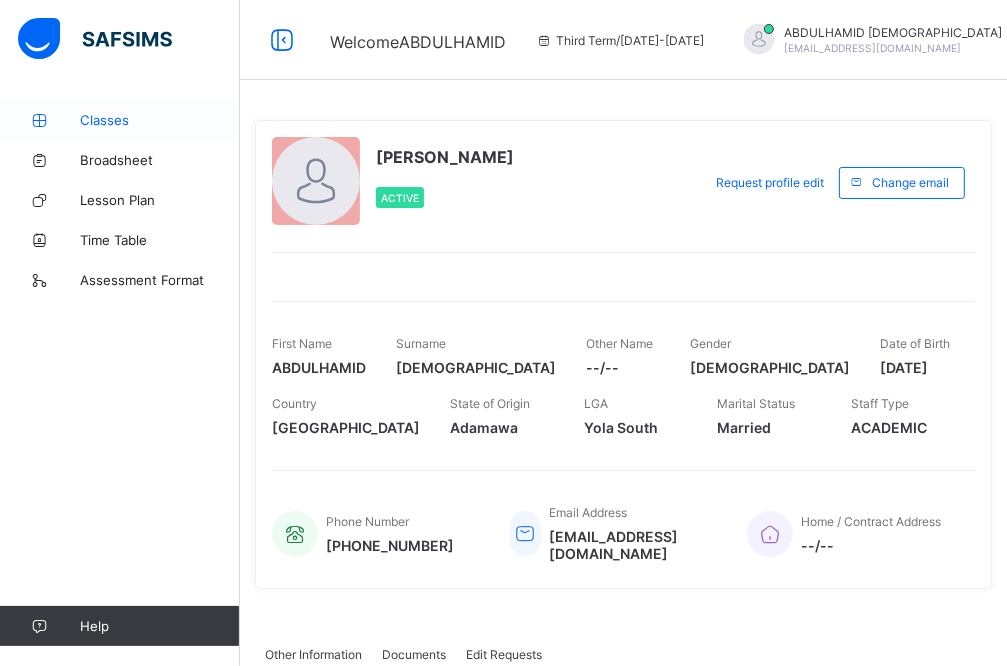click on "Classes" at bounding box center [160, 120] 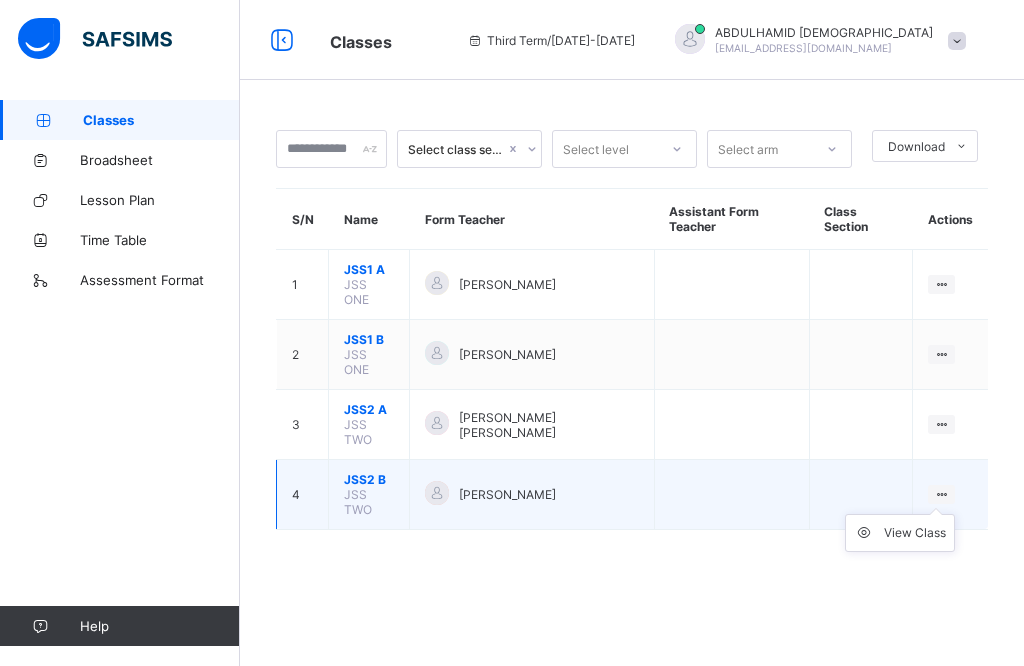 click on "View Class" at bounding box center (900, 533) 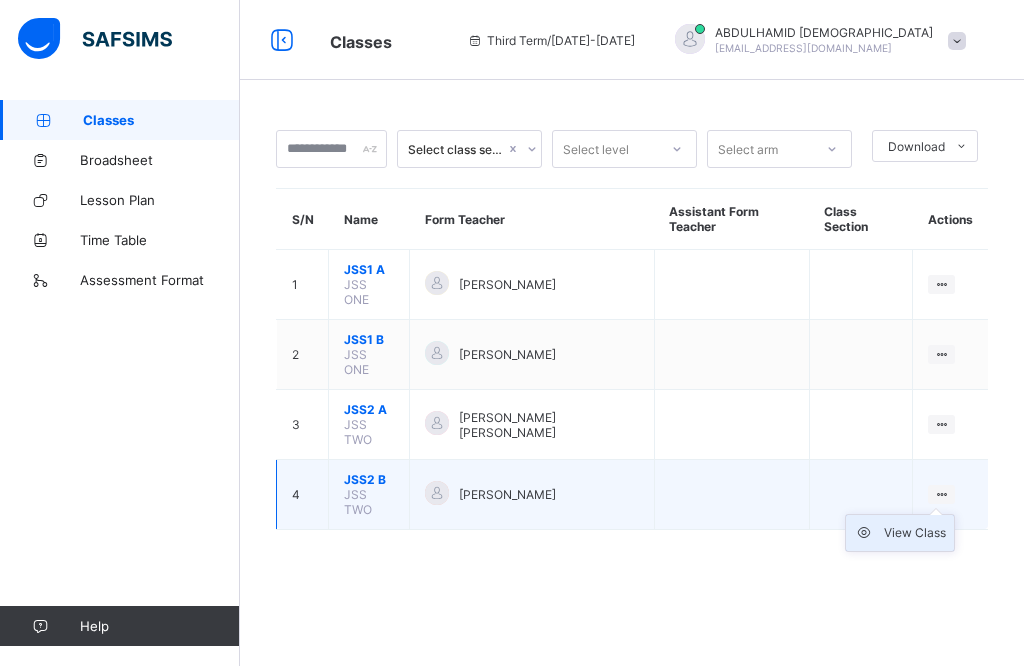 click on "View Class" at bounding box center [915, 533] 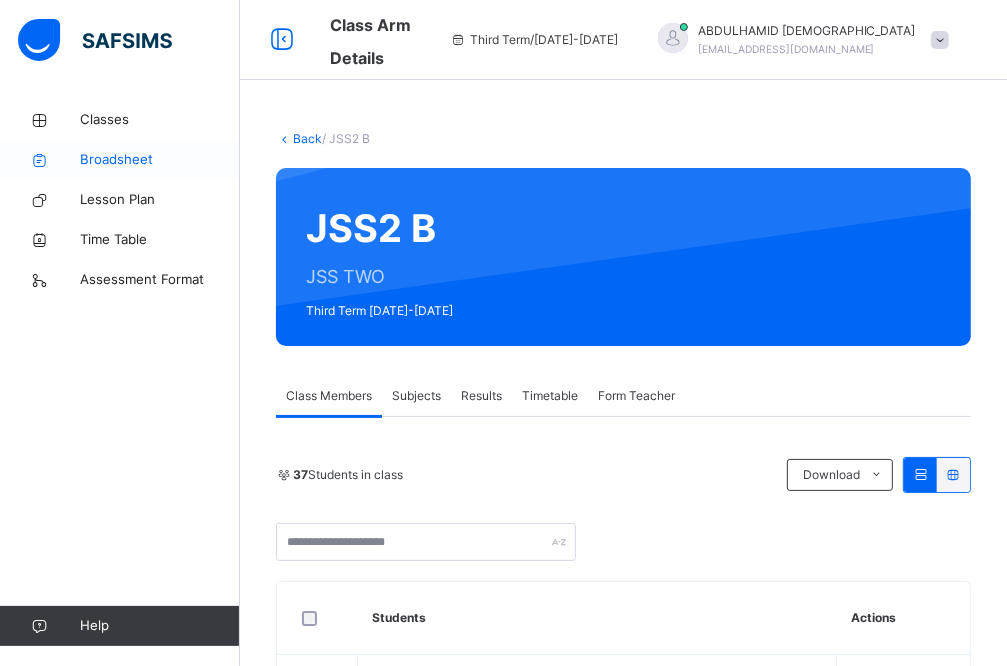 click on "Broadsheet" at bounding box center [160, 160] 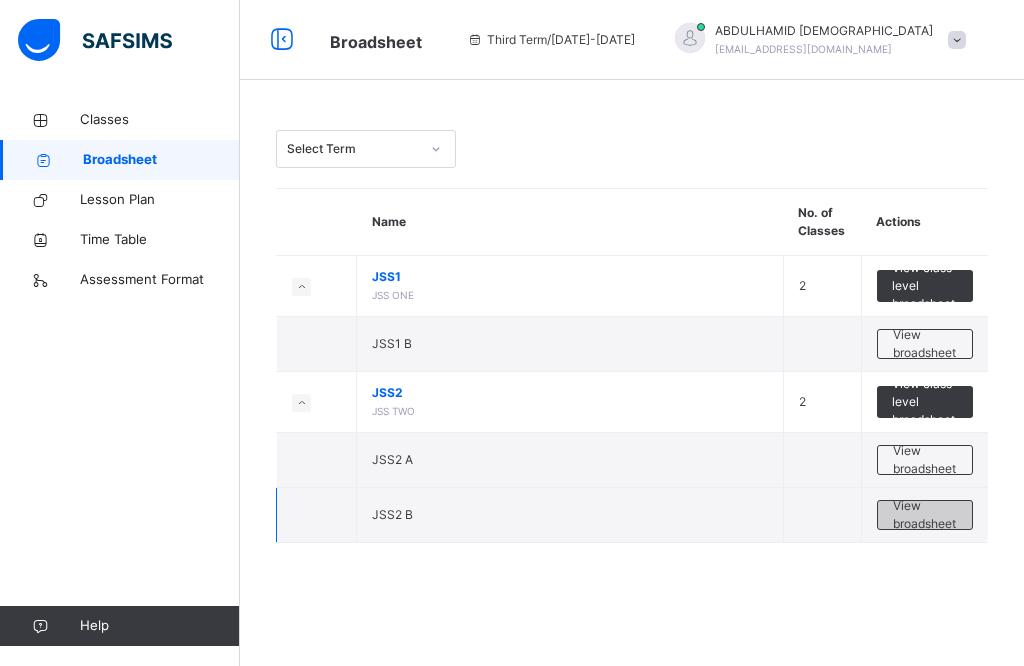 click on "View broadsheet" at bounding box center [925, 515] 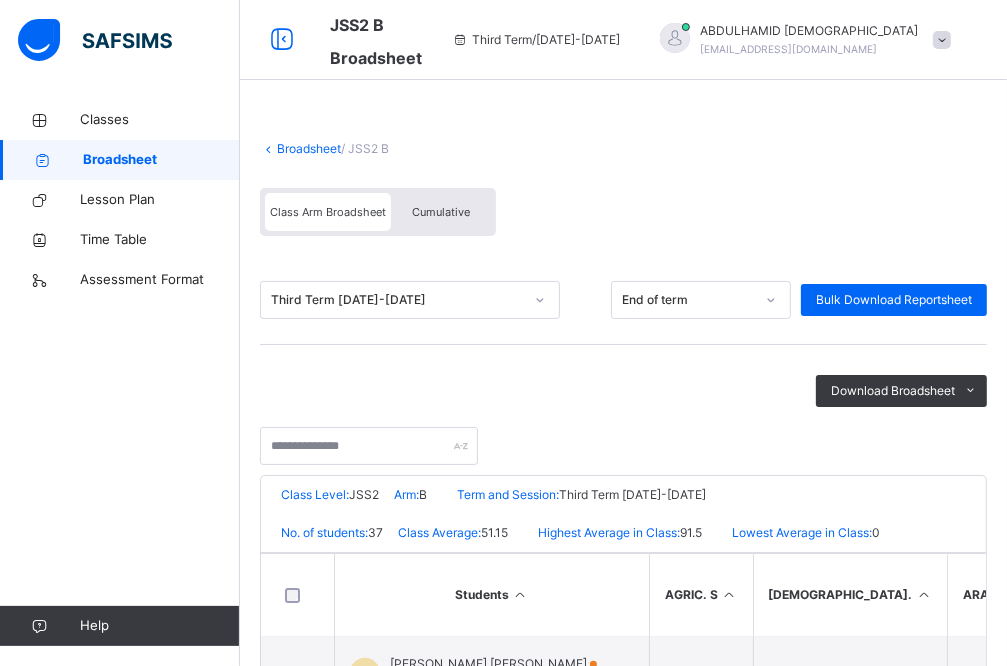 scroll, scrollTop: 100, scrollLeft: 0, axis: vertical 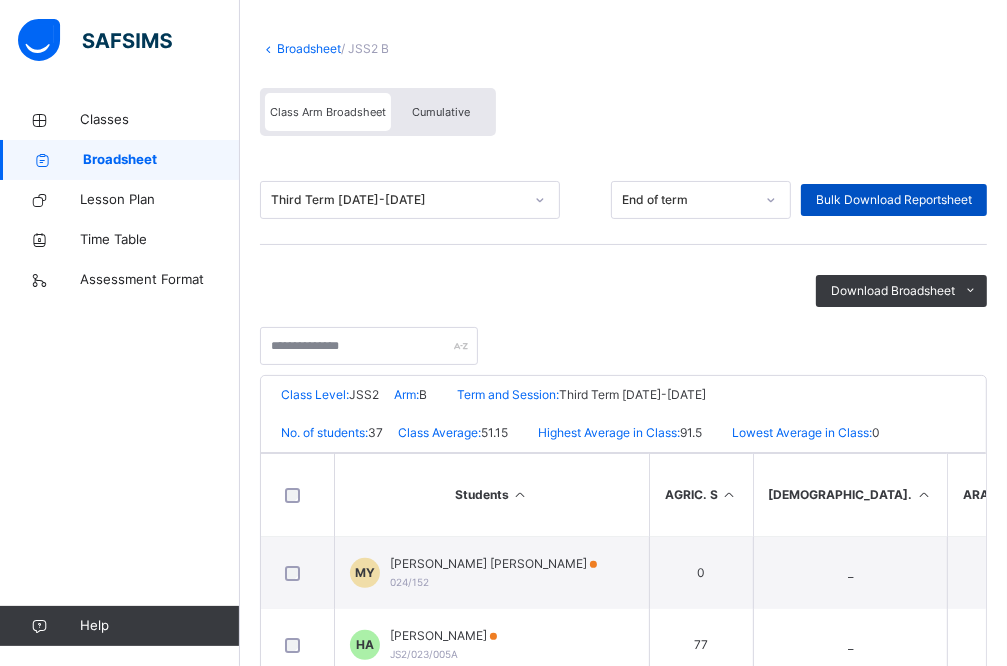 click on "Bulk Download Reportsheet" at bounding box center (894, 200) 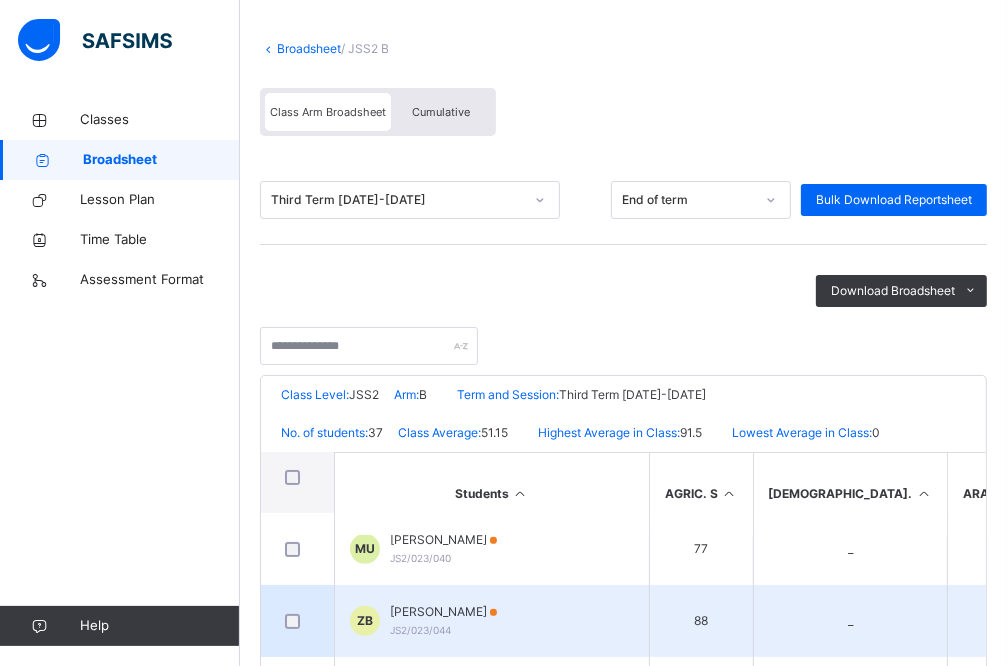 scroll, scrollTop: 500, scrollLeft: 0, axis: vertical 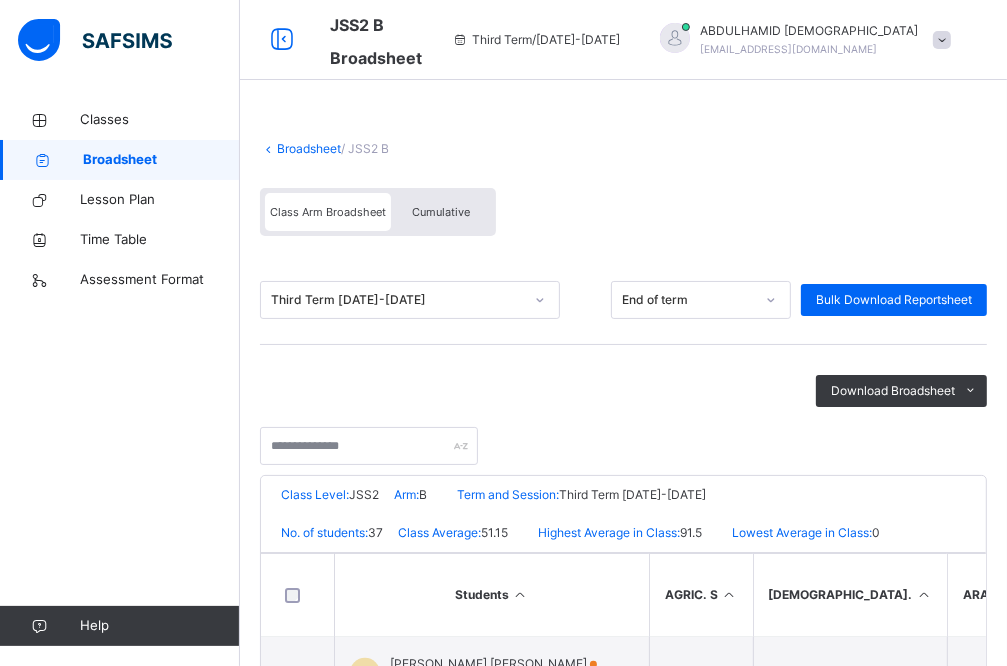 click at bounding box center [942, 40] 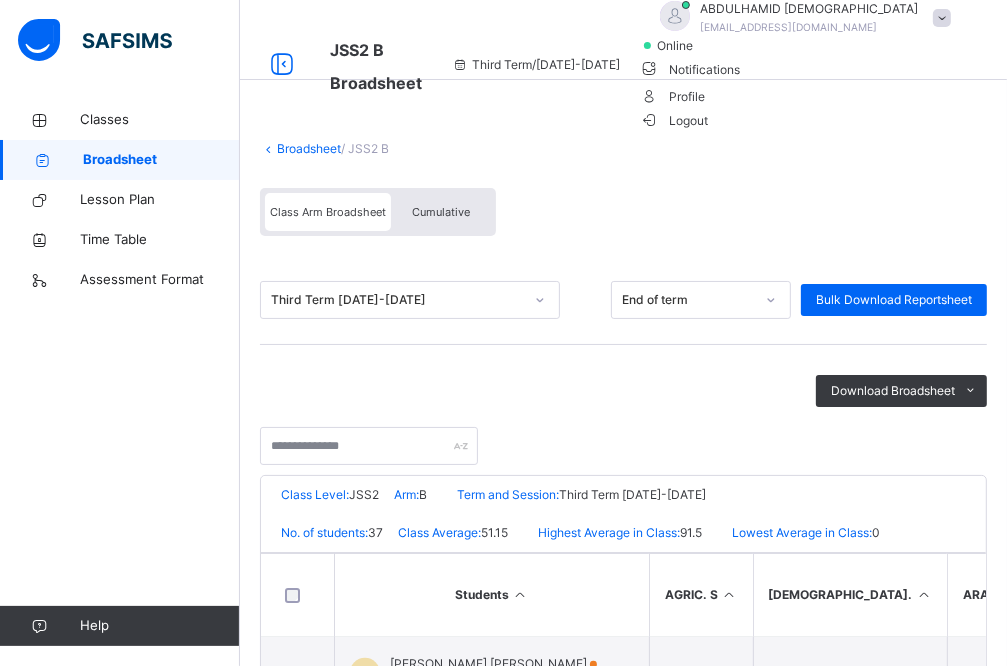 click on "Logout" at bounding box center (674, 120) 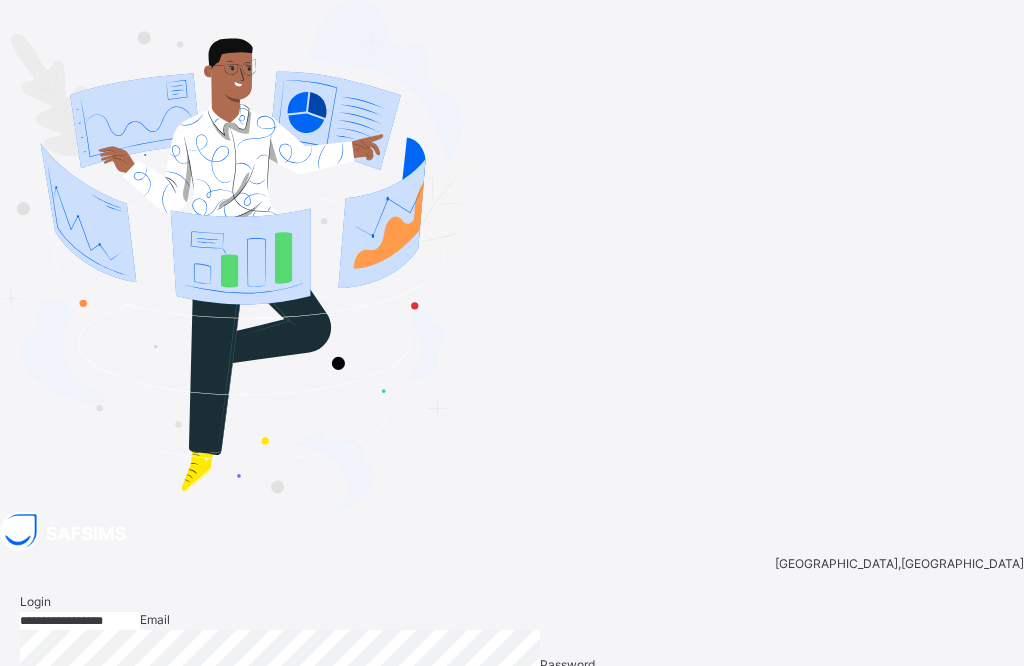 click on "**********" at bounding box center [80, 621] 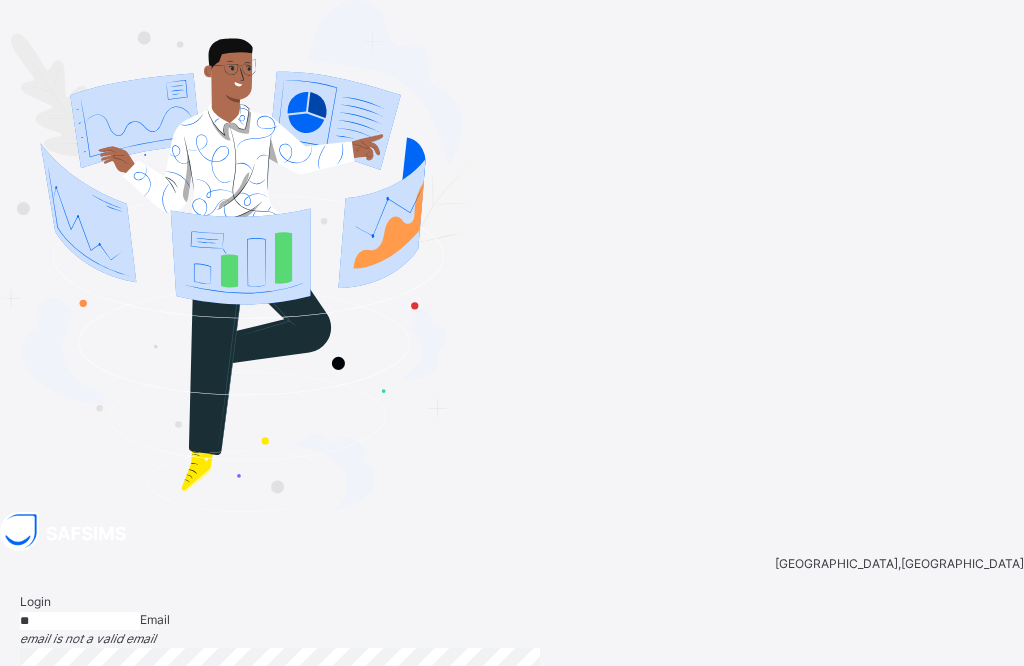 type on "*" 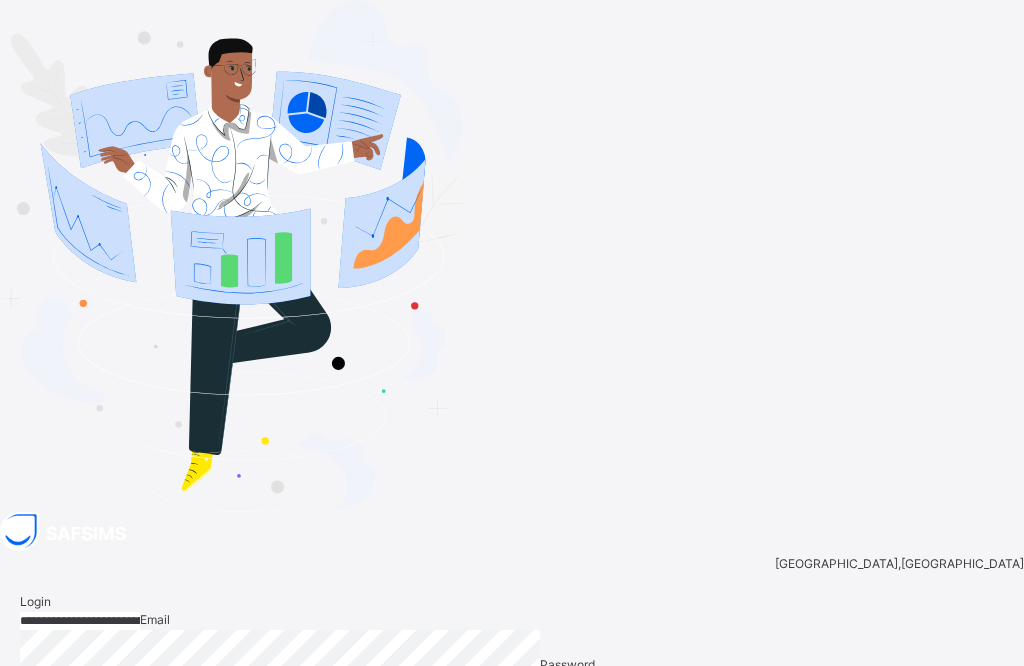 type on "**********" 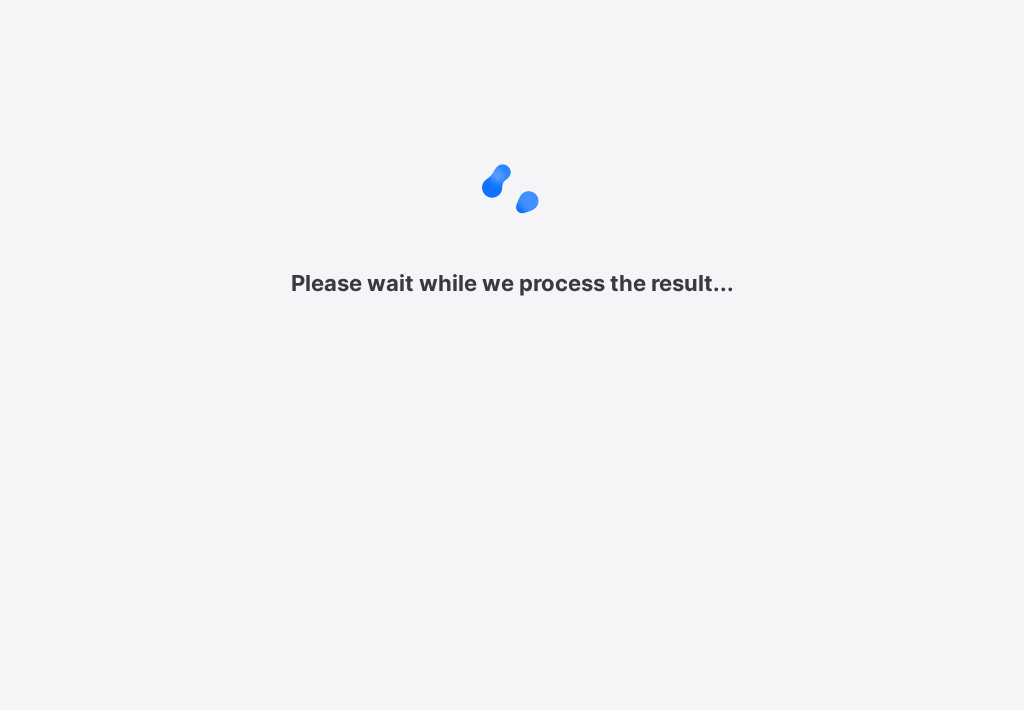 scroll, scrollTop: 0, scrollLeft: 0, axis: both 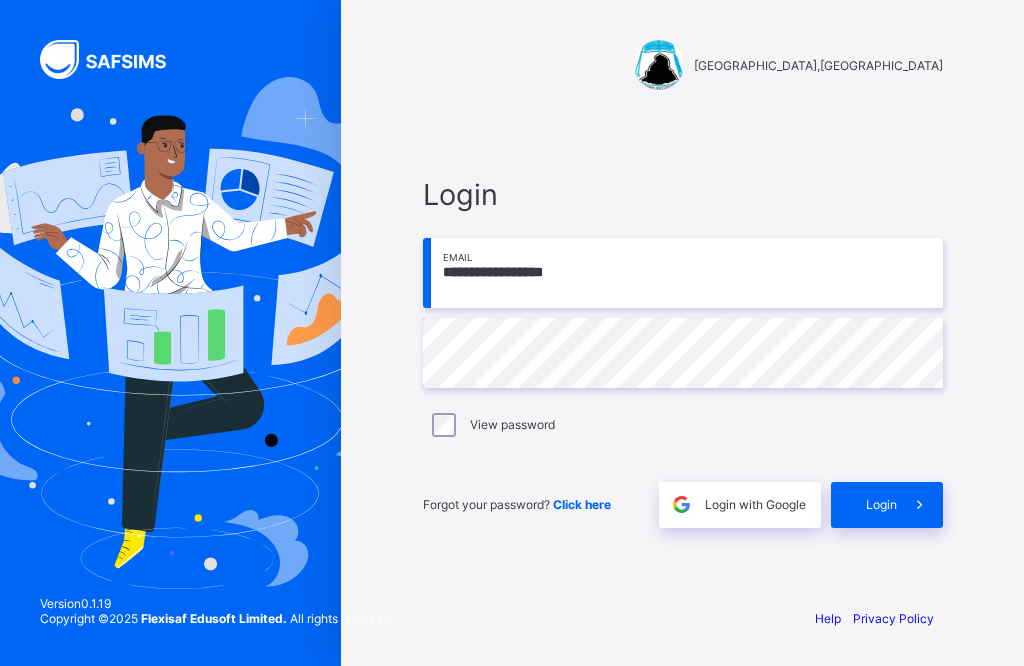 click on "**********" at bounding box center (683, 352) 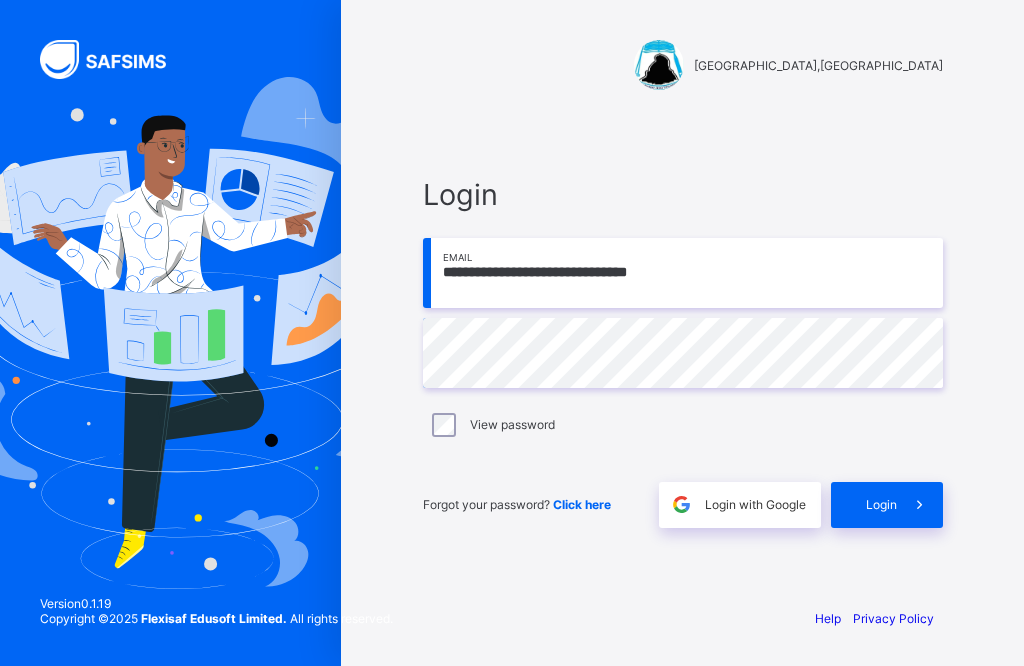 type on "**********" 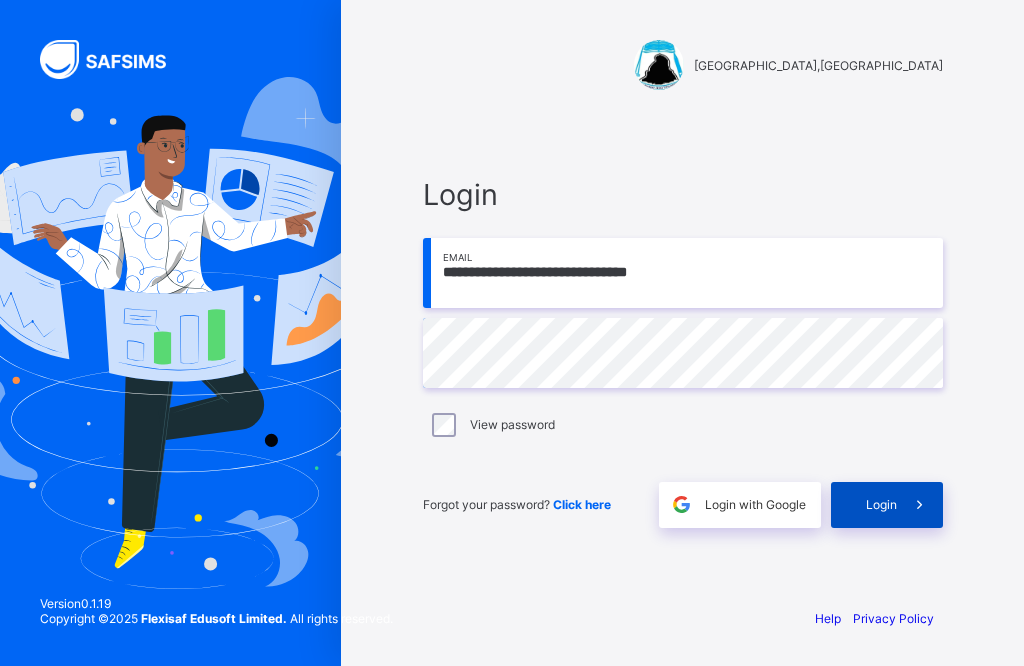 click on "Login" at bounding box center [881, 504] 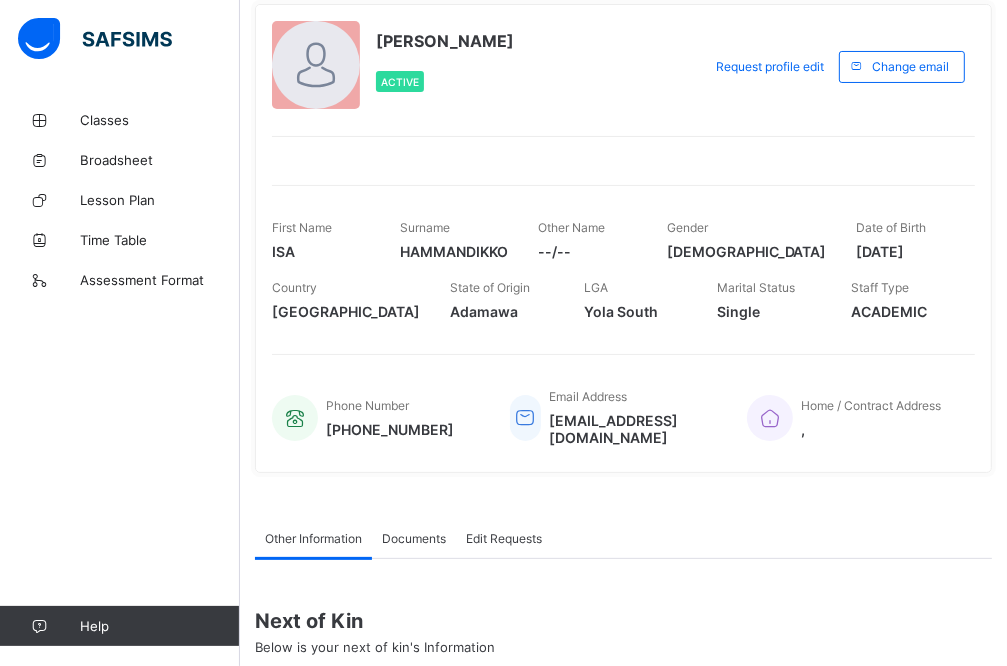 scroll, scrollTop: 300, scrollLeft: 0, axis: vertical 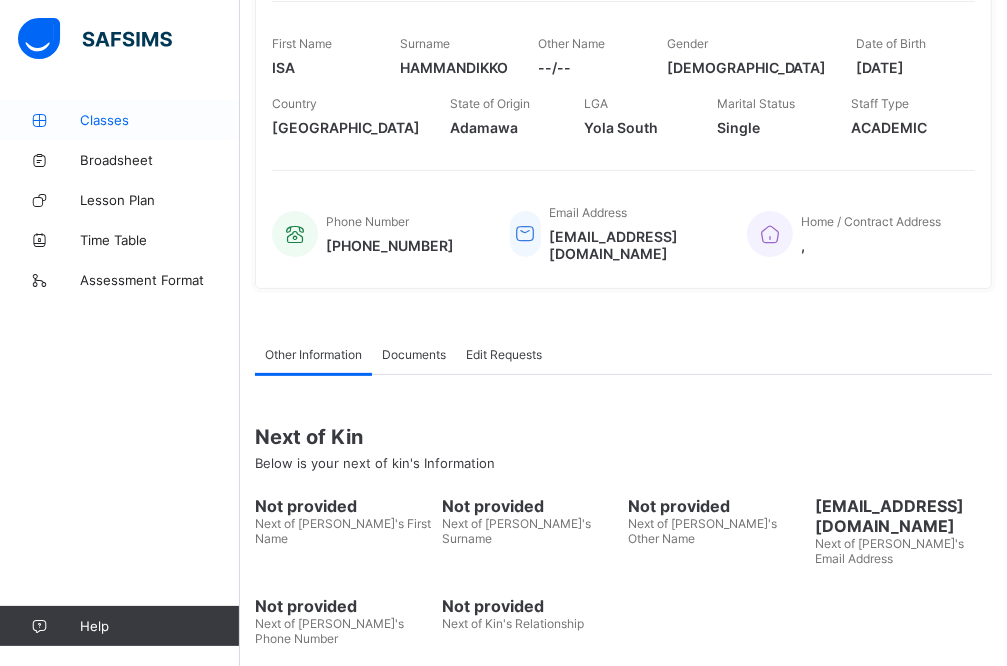 click on "Classes" at bounding box center [160, 120] 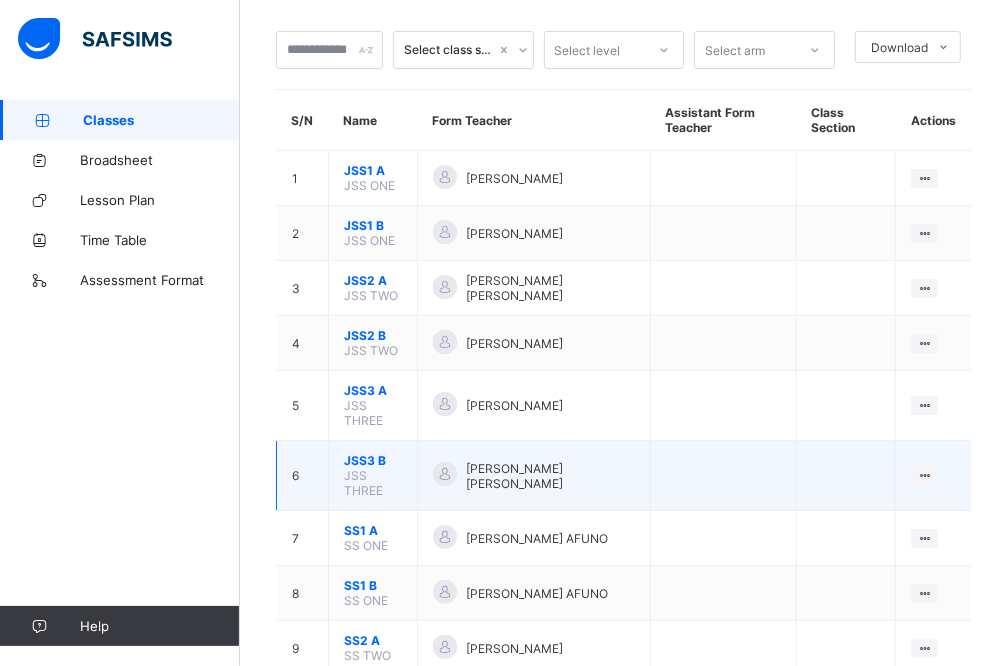 scroll, scrollTop: 216, scrollLeft: 0, axis: vertical 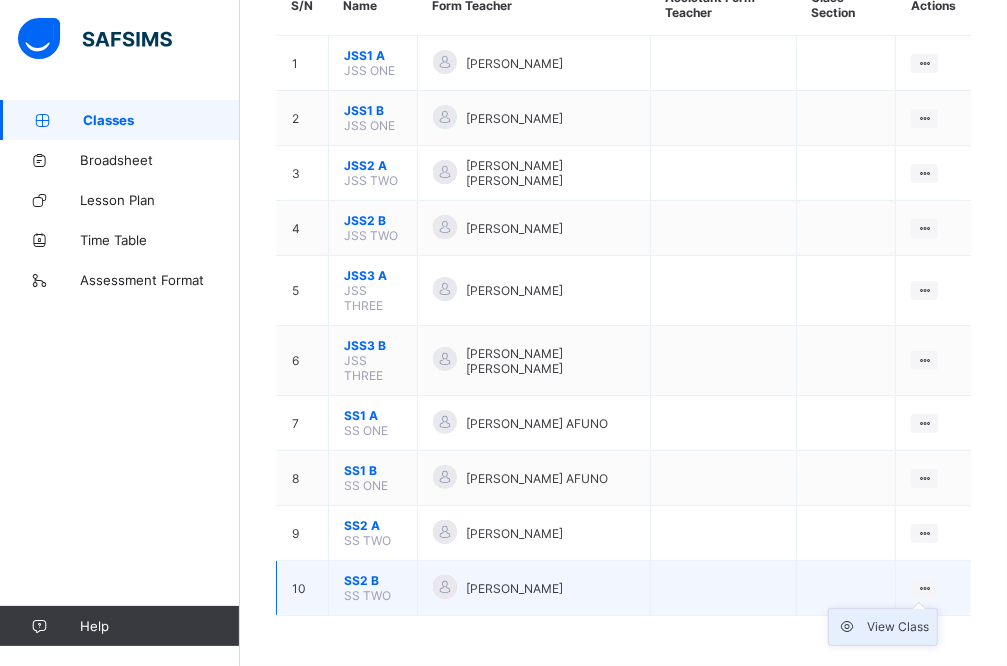 click on "View Class" at bounding box center [898, 627] 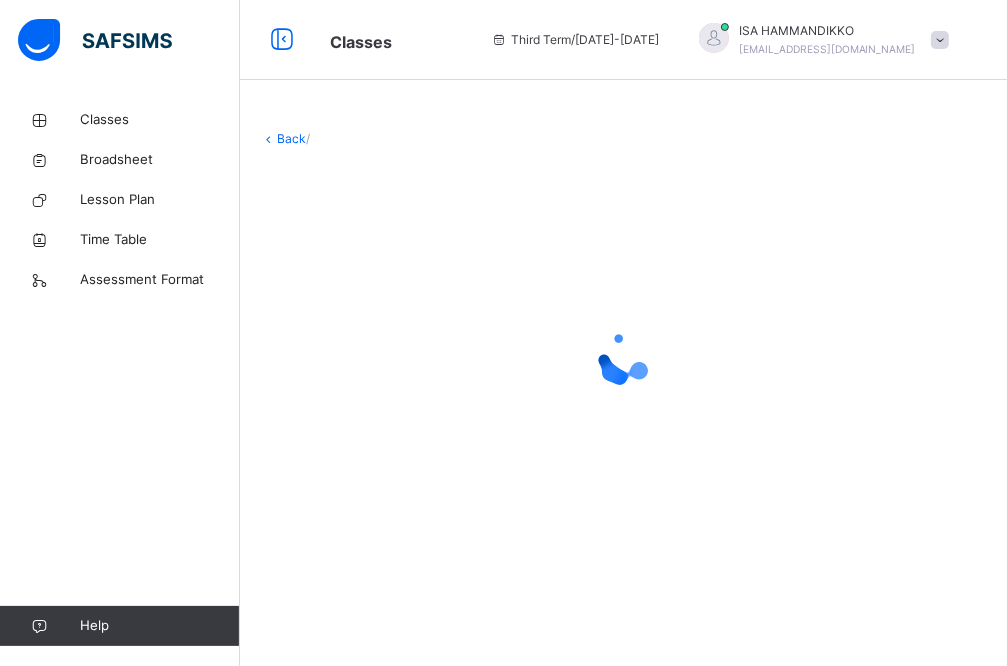 scroll, scrollTop: 0, scrollLeft: 0, axis: both 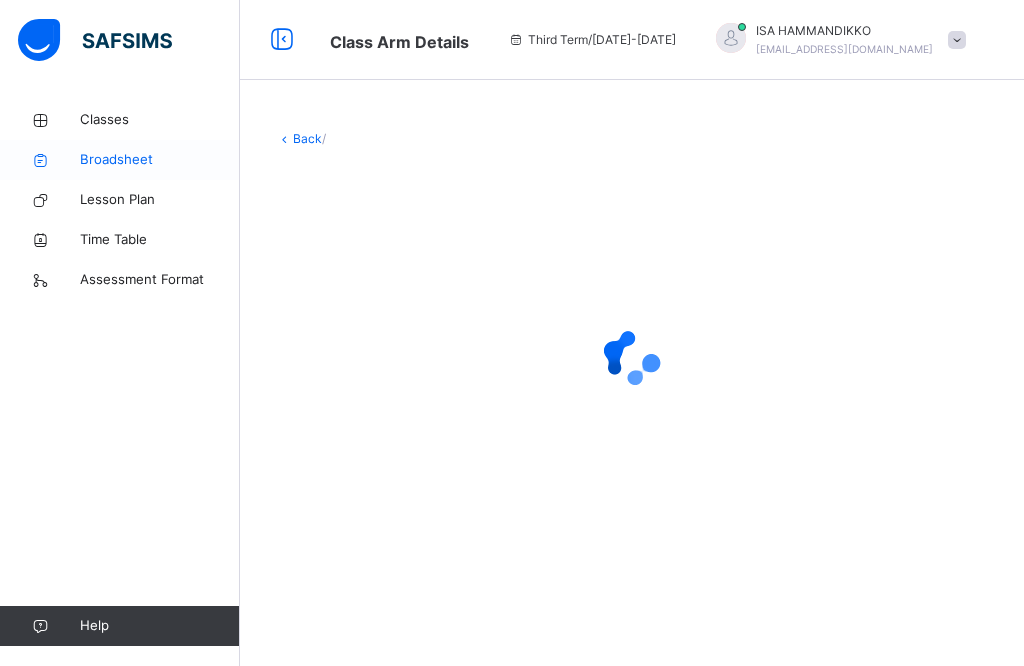 click on "Broadsheet" at bounding box center [160, 160] 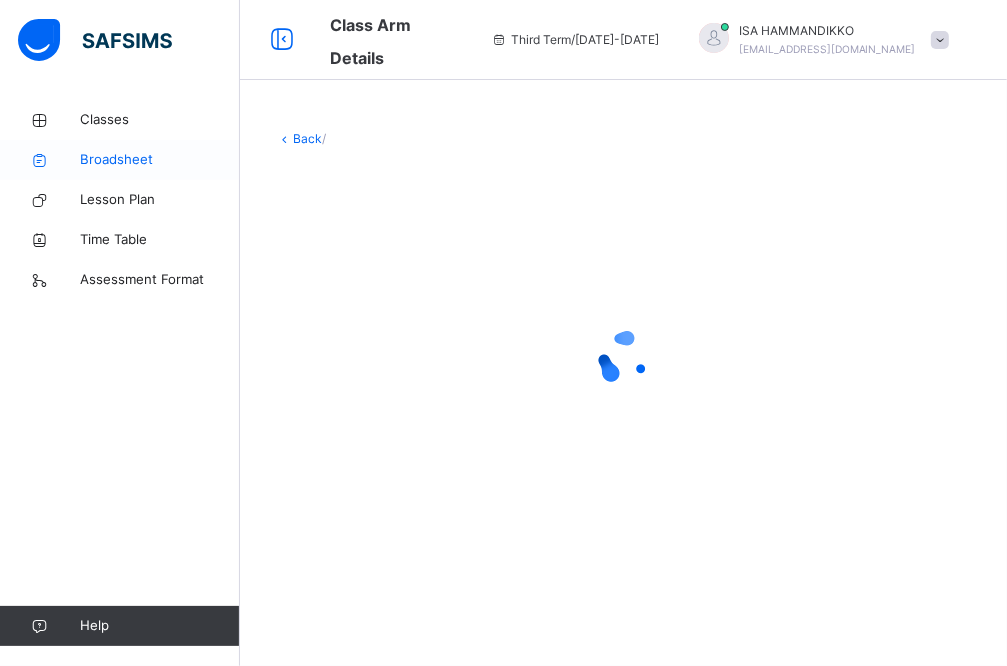 click on "Broadsheet" at bounding box center [160, 160] 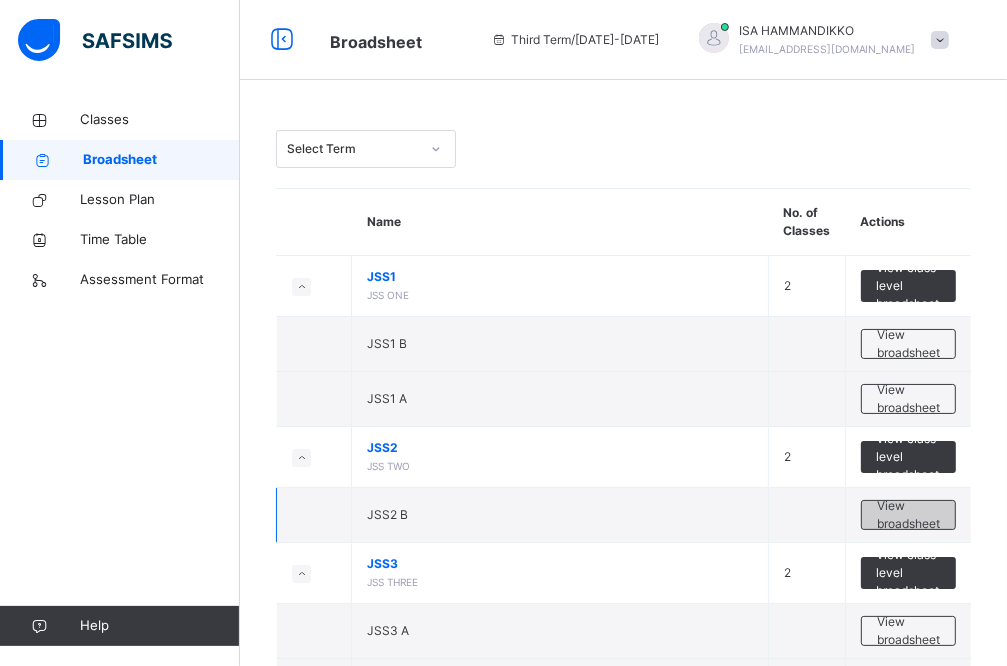 click on "View broadsheet" at bounding box center [908, 515] 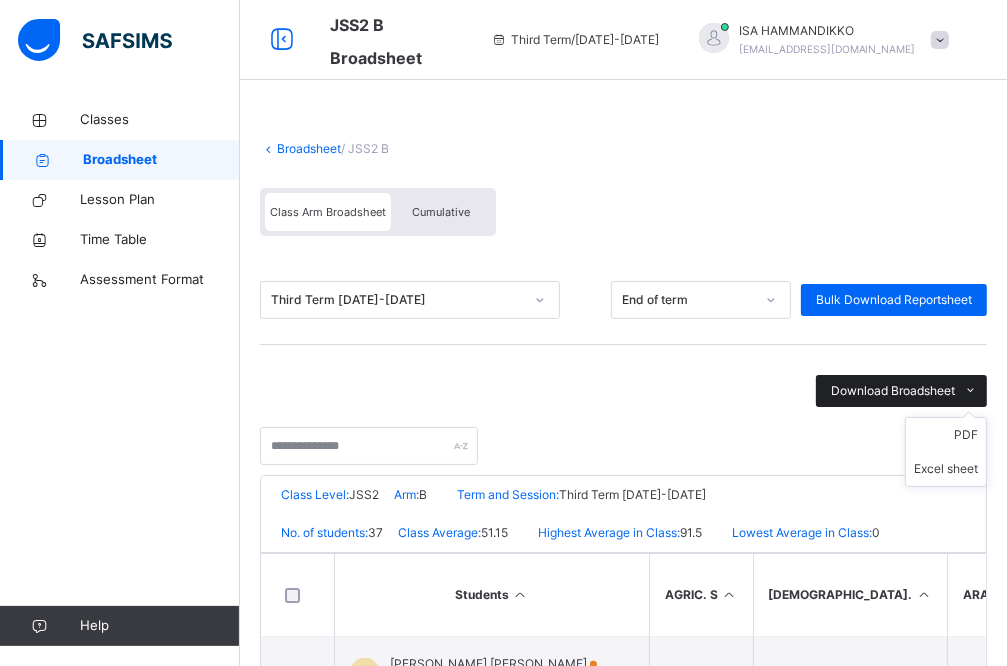 click on "Download Broadsheet" at bounding box center [893, 391] 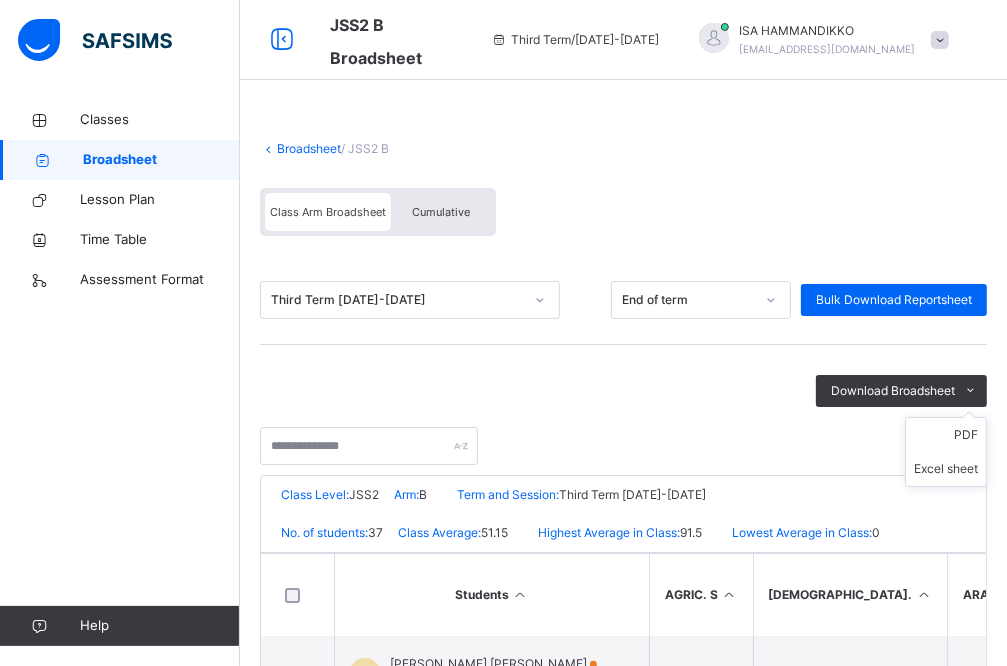 click on "PDF Excel sheet" at bounding box center (946, 452) 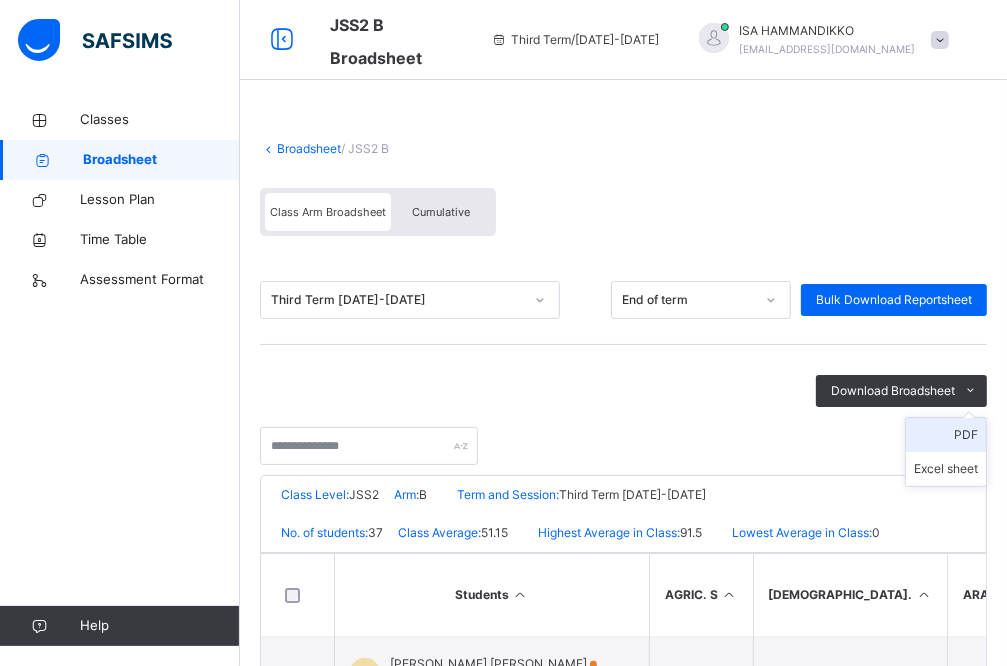 click on "PDF" at bounding box center (946, 435) 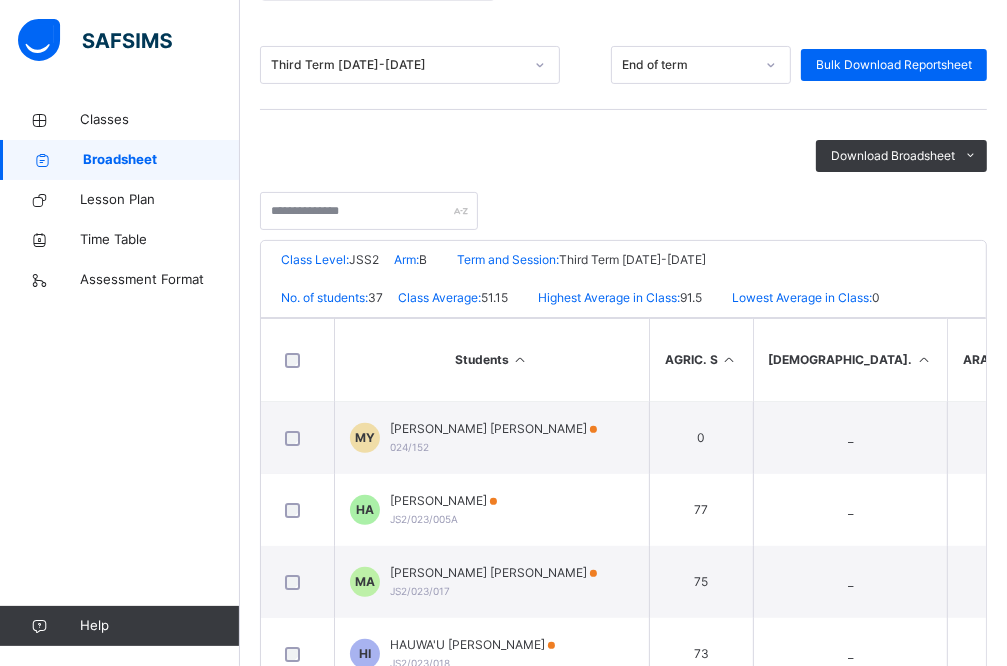 scroll, scrollTop: 200, scrollLeft: 0, axis: vertical 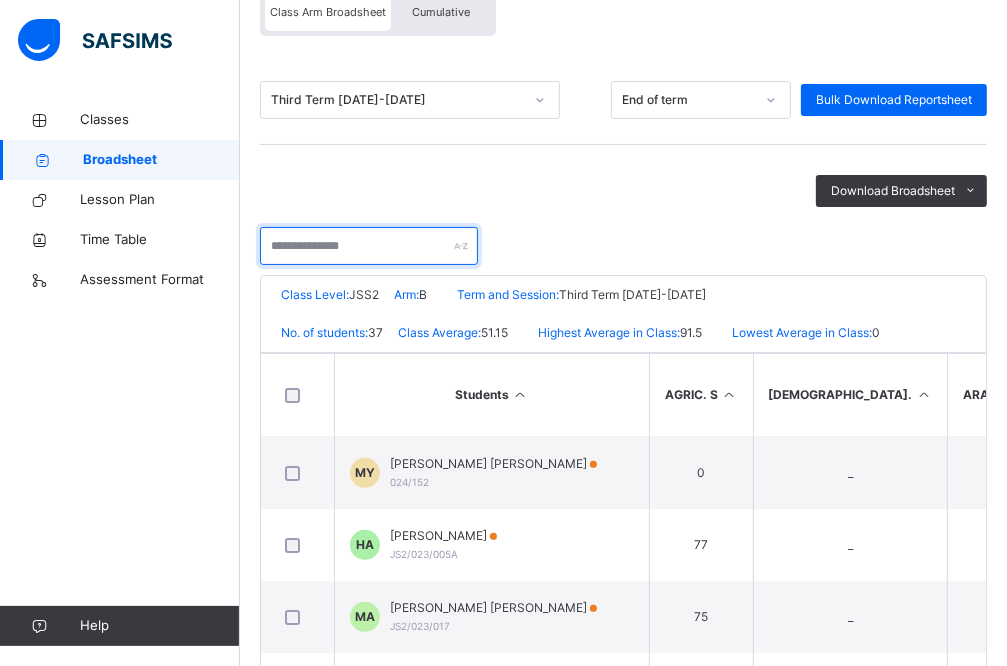 click at bounding box center (369, 246) 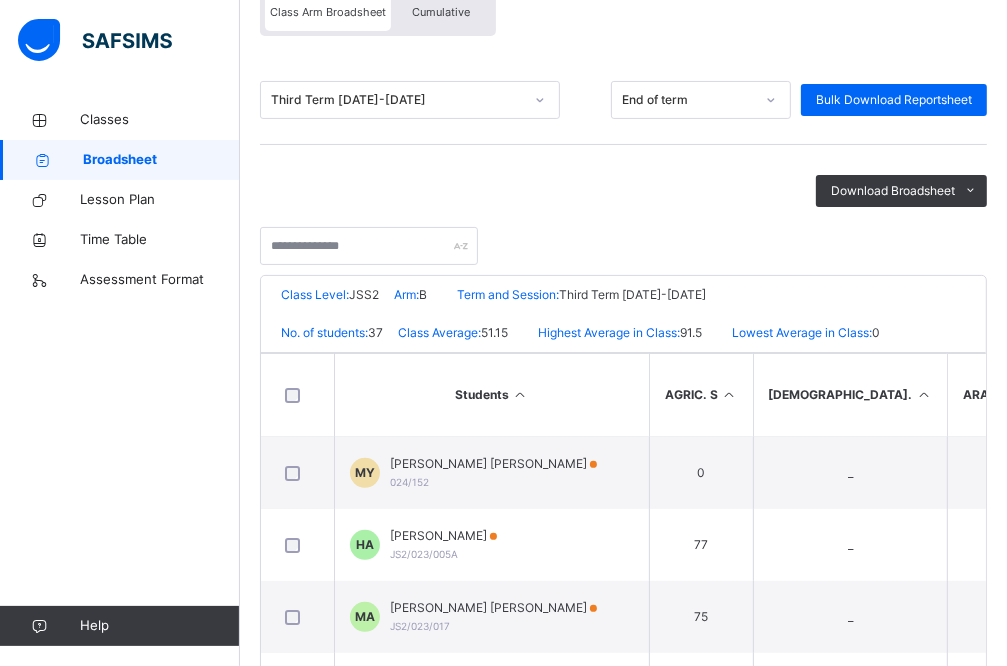 click at bounding box center (623, 236) 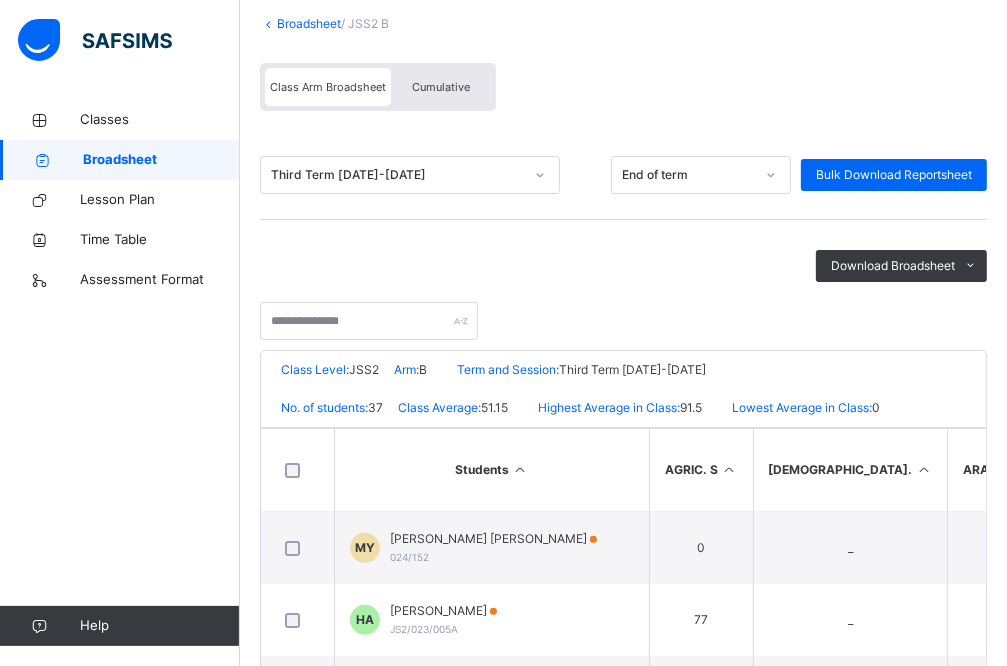 scroll, scrollTop: 27, scrollLeft: 0, axis: vertical 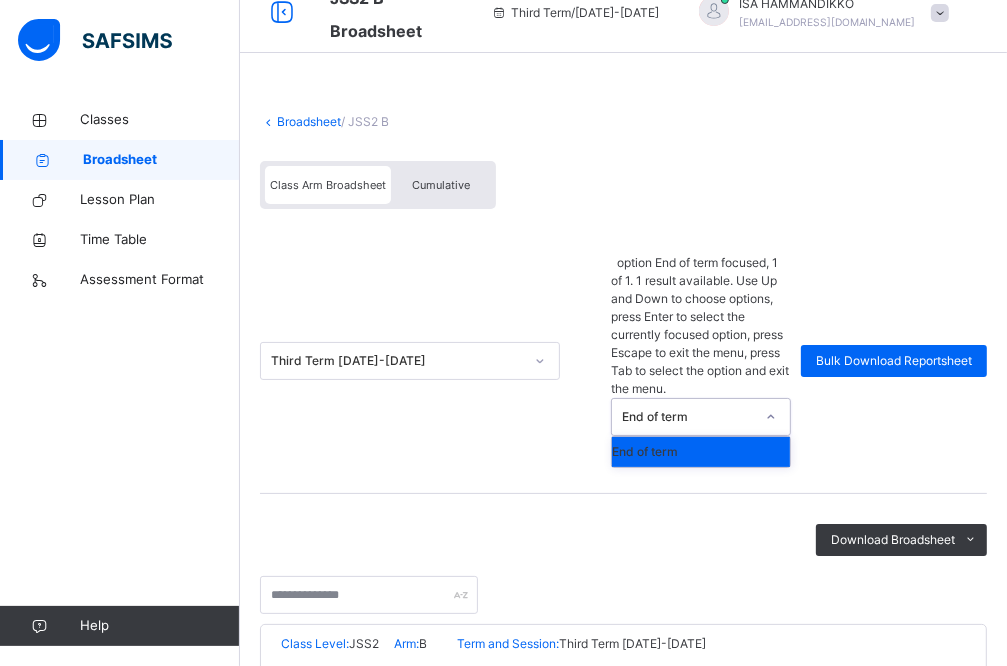 click 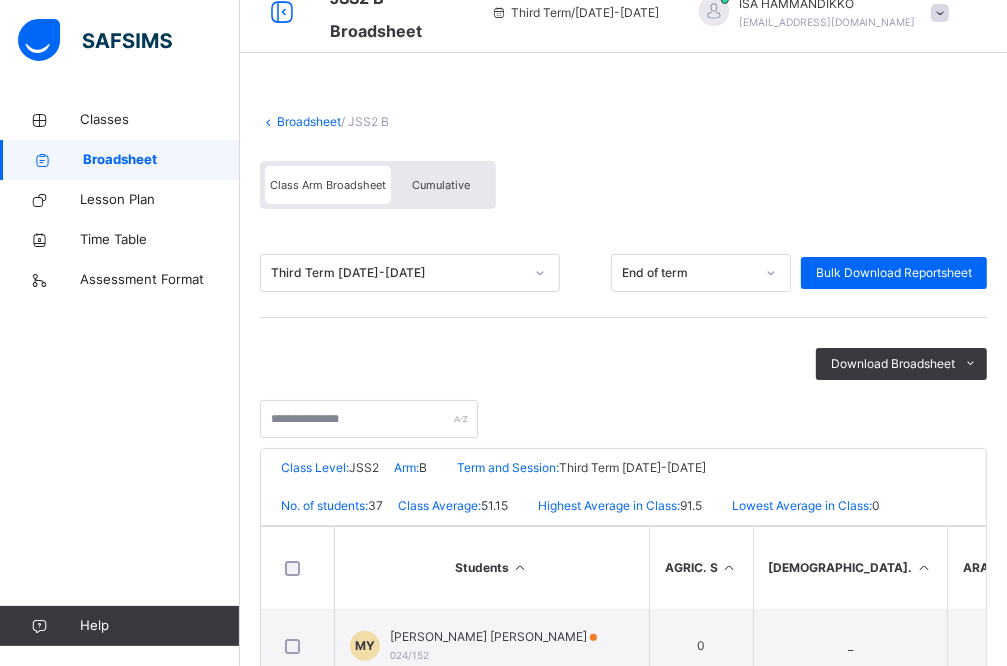 drag, startPoint x: 681, startPoint y: 378, endPoint x: 525, endPoint y: 382, distance: 156.05127 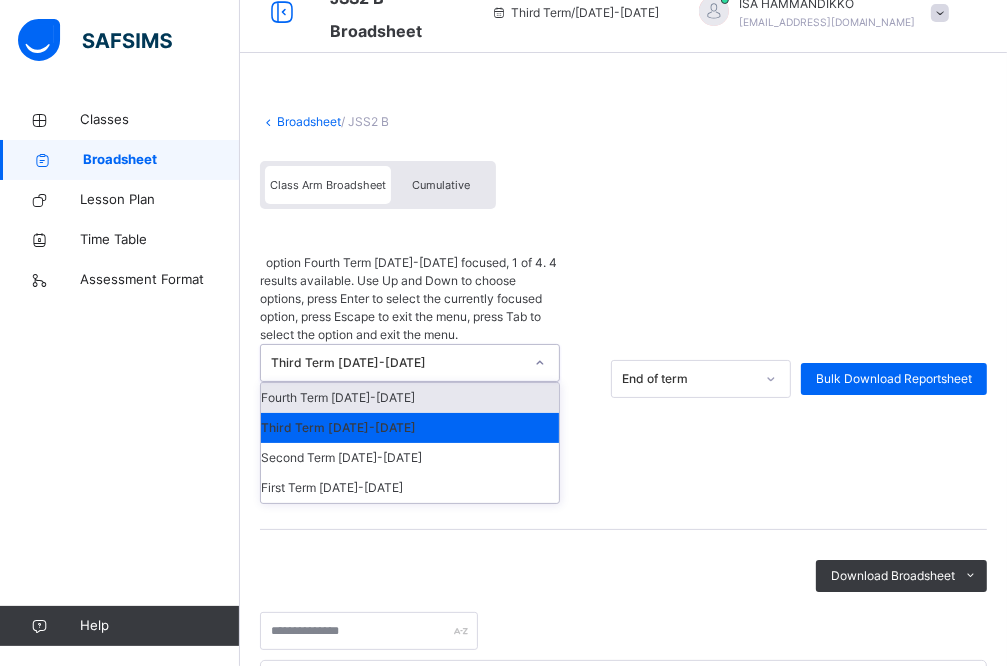 click 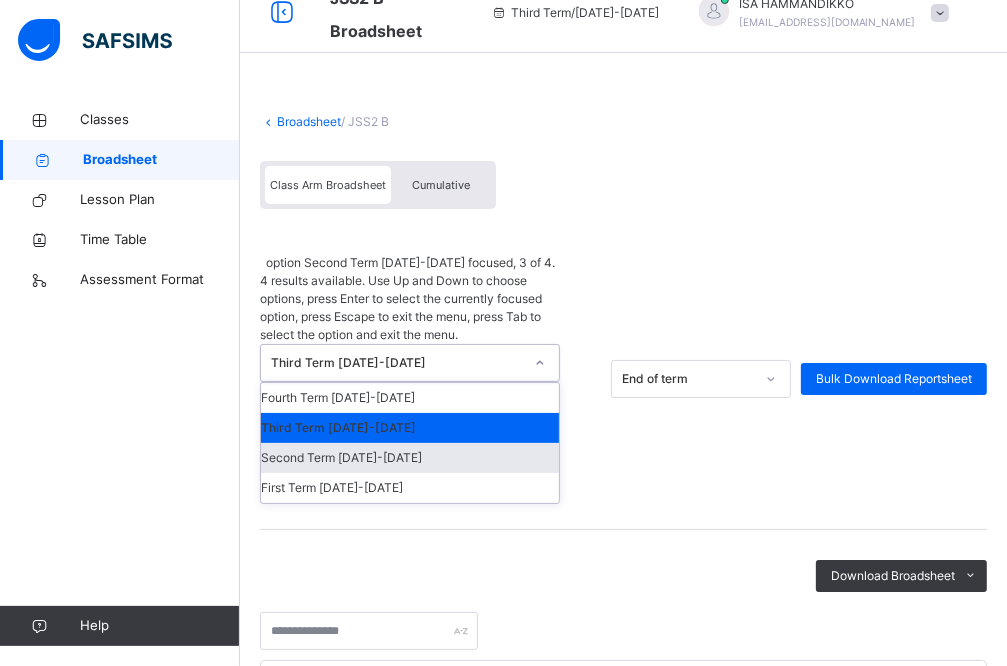 click on "Download Broadsheet PDF Excel sheet" at bounding box center (623, 600) 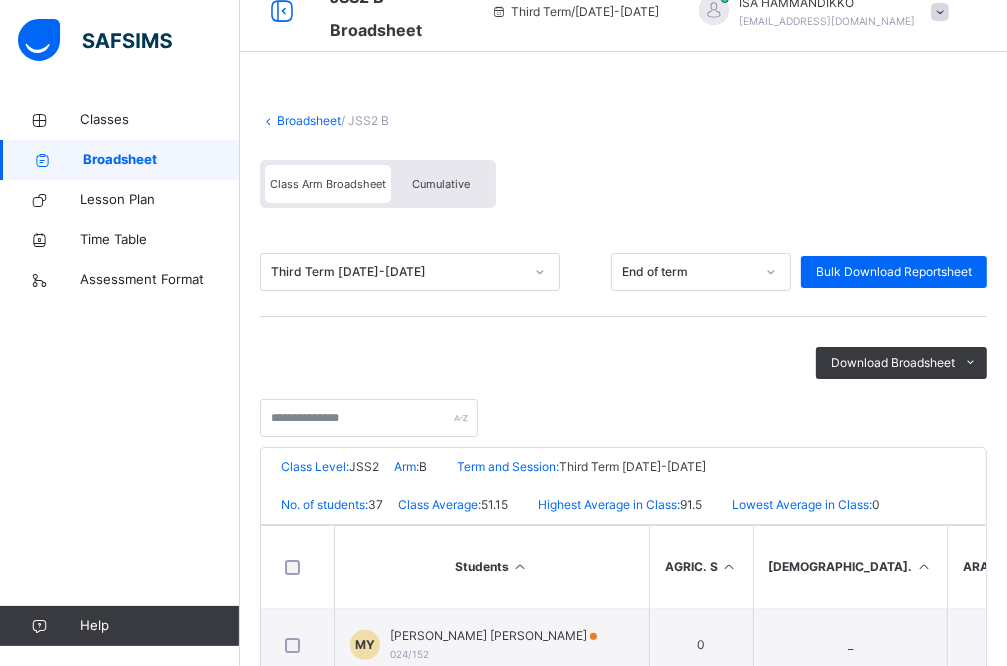 scroll, scrollTop: 27, scrollLeft: 0, axis: vertical 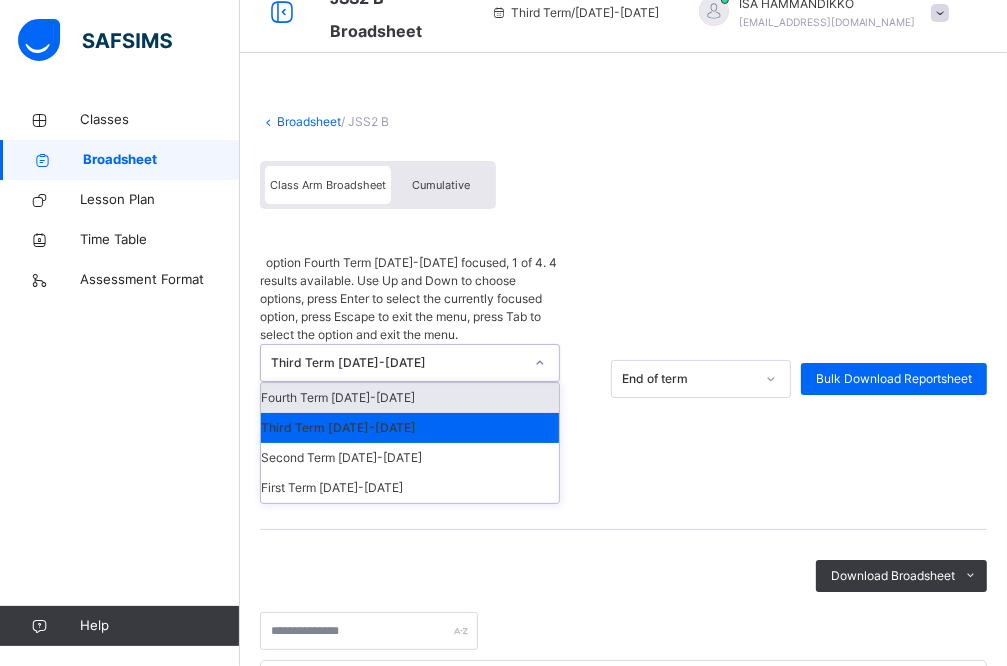click on "Third Term [DATE]-[DATE]" at bounding box center (397, 363) 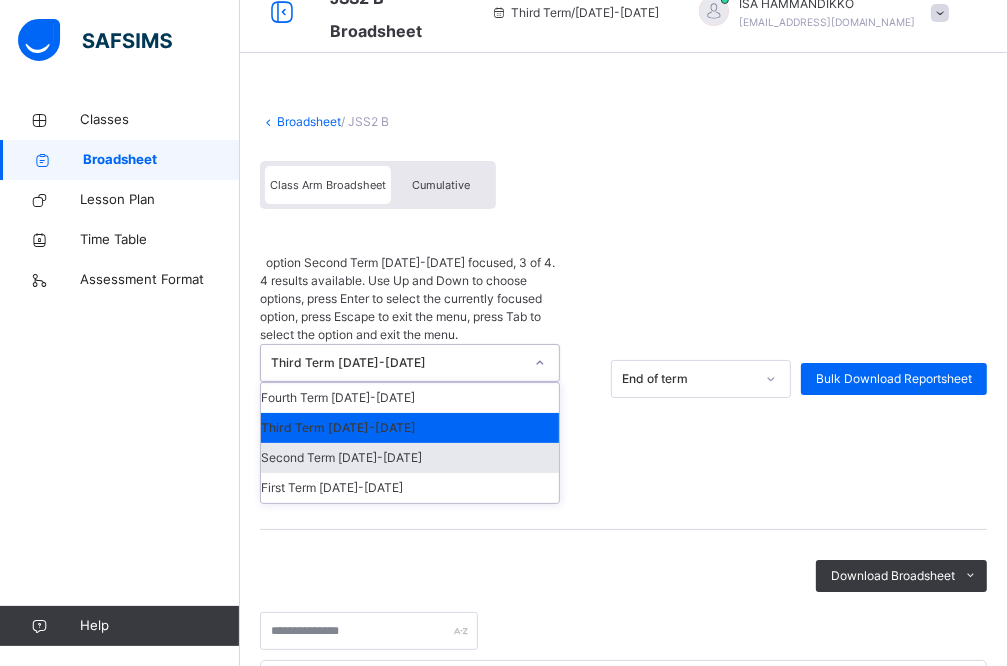 click on "Second Term [DATE]-[DATE]" at bounding box center (410, 458) 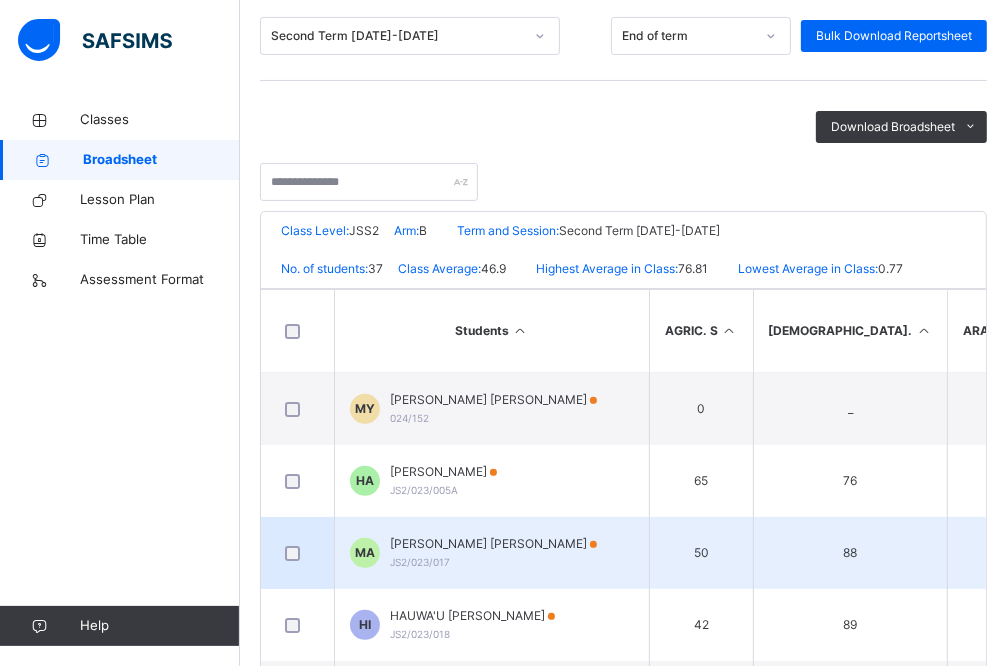 scroll, scrollTop: 300, scrollLeft: 0, axis: vertical 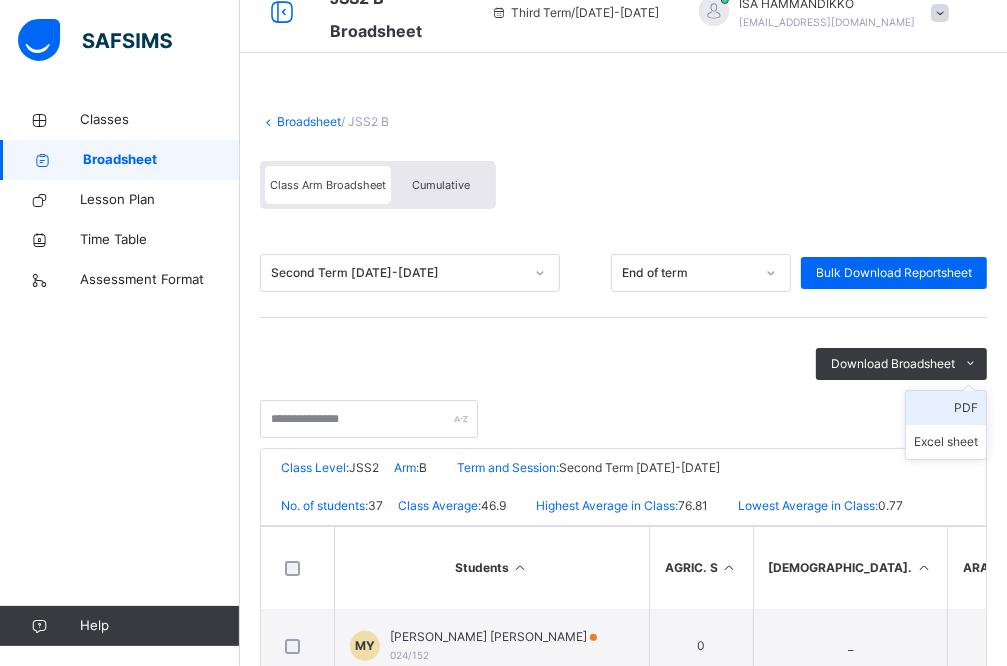 click on "PDF" at bounding box center [946, 408] 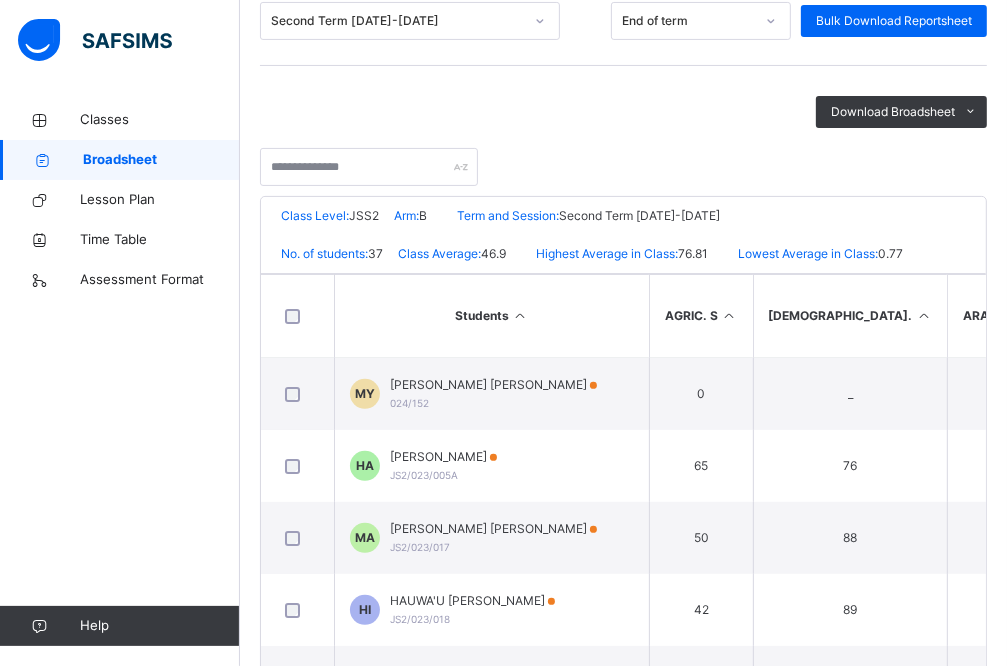 scroll, scrollTop: 27, scrollLeft: 0, axis: vertical 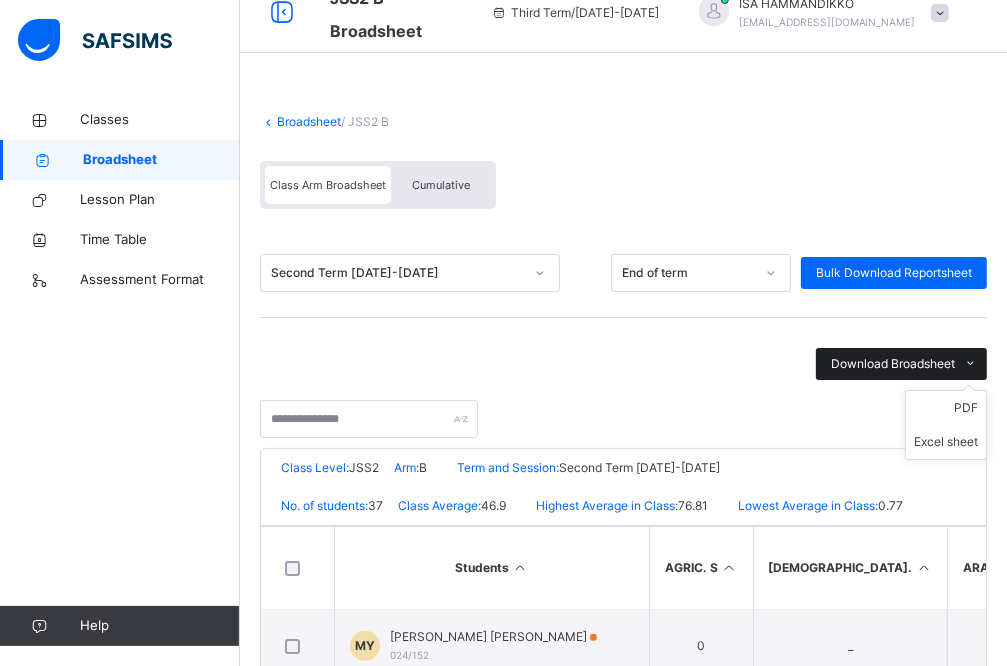 click on "Download Broadsheet" at bounding box center [893, 364] 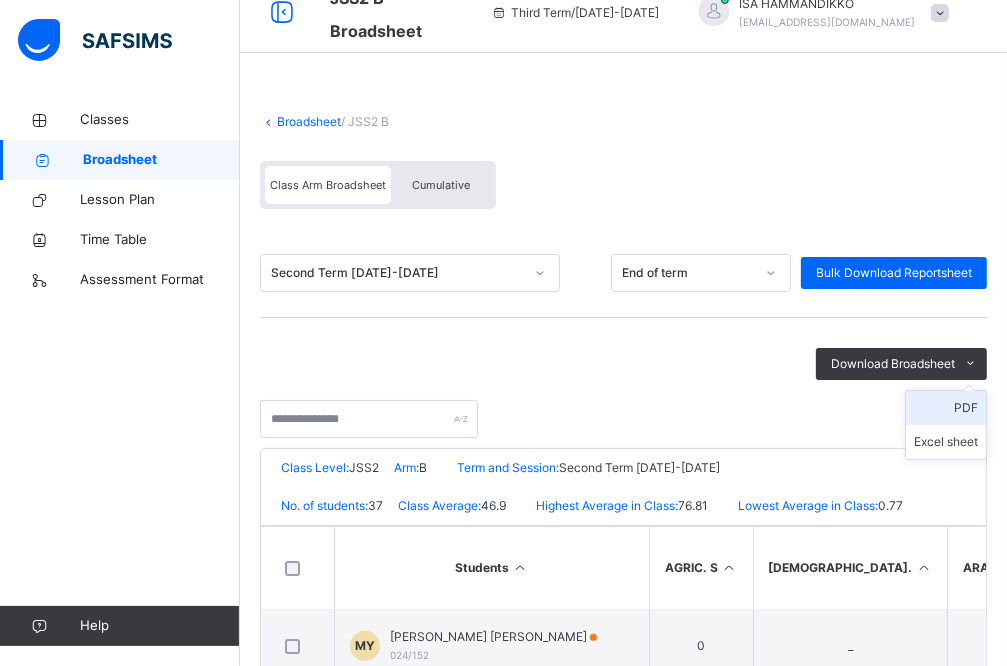 click on "PDF" at bounding box center [946, 408] 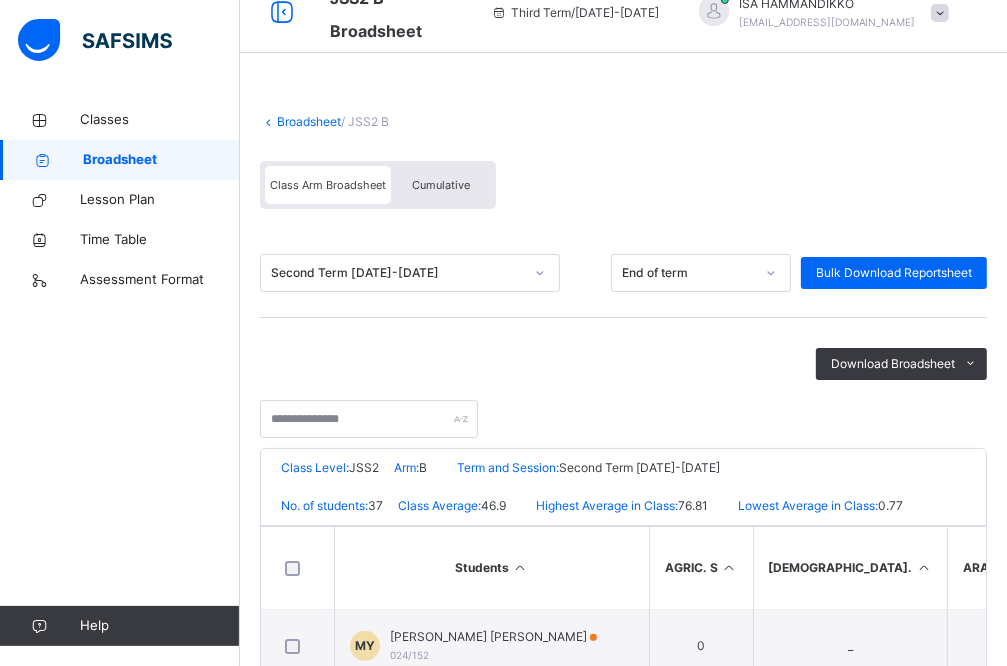 scroll, scrollTop: 0, scrollLeft: 0, axis: both 